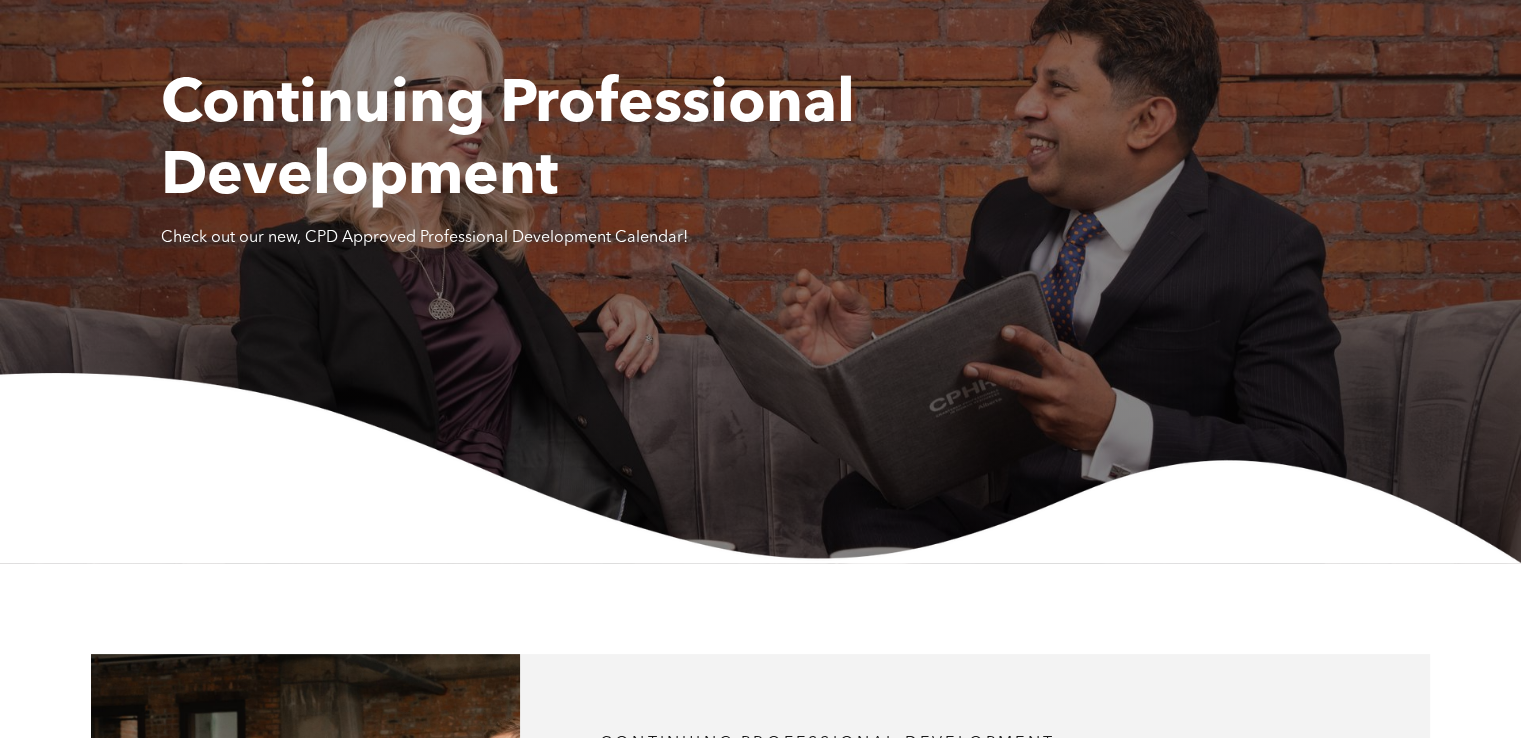 scroll, scrollTop: 0, scrollLeft: 0, axis: both 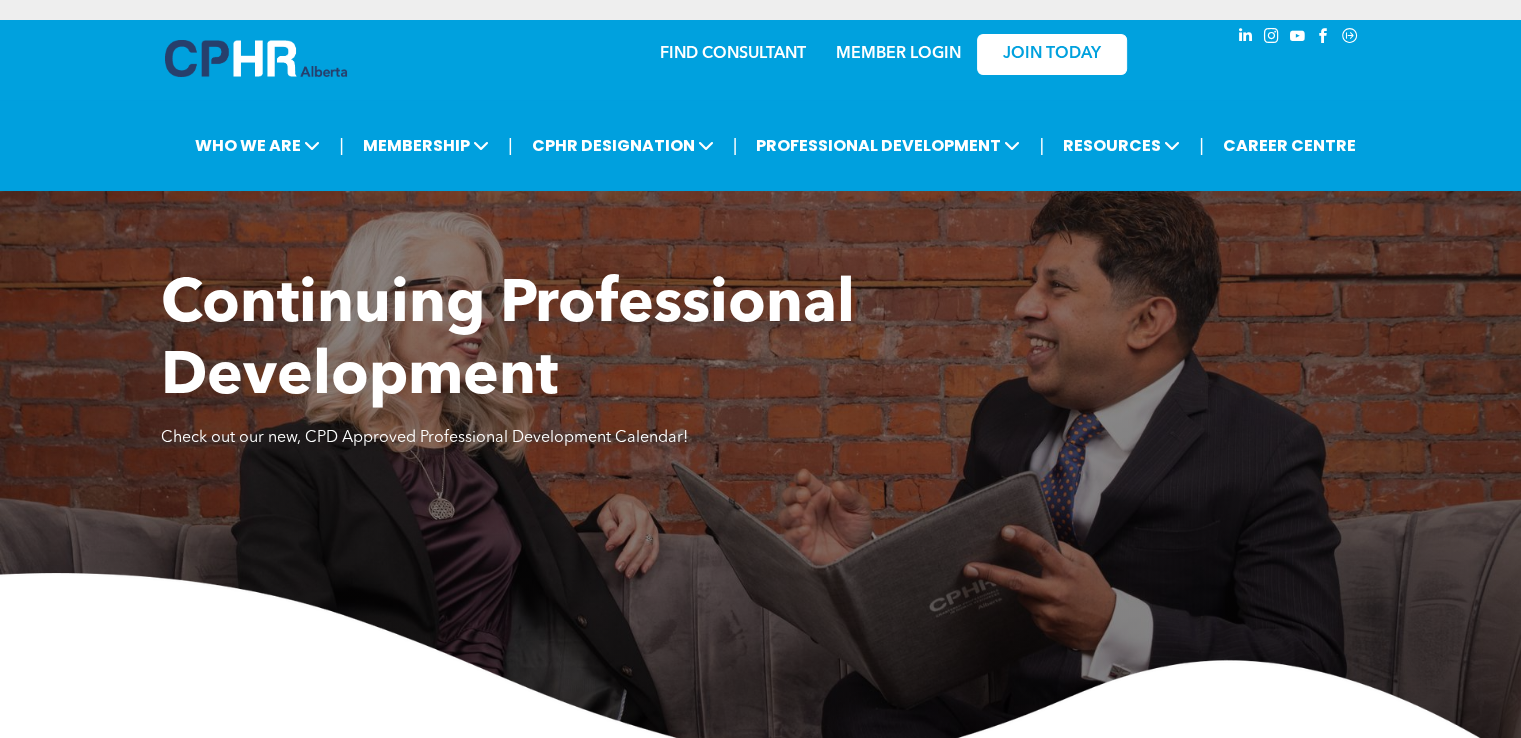 click on "Continuing Professional Development" at bounding box center [508, 342] 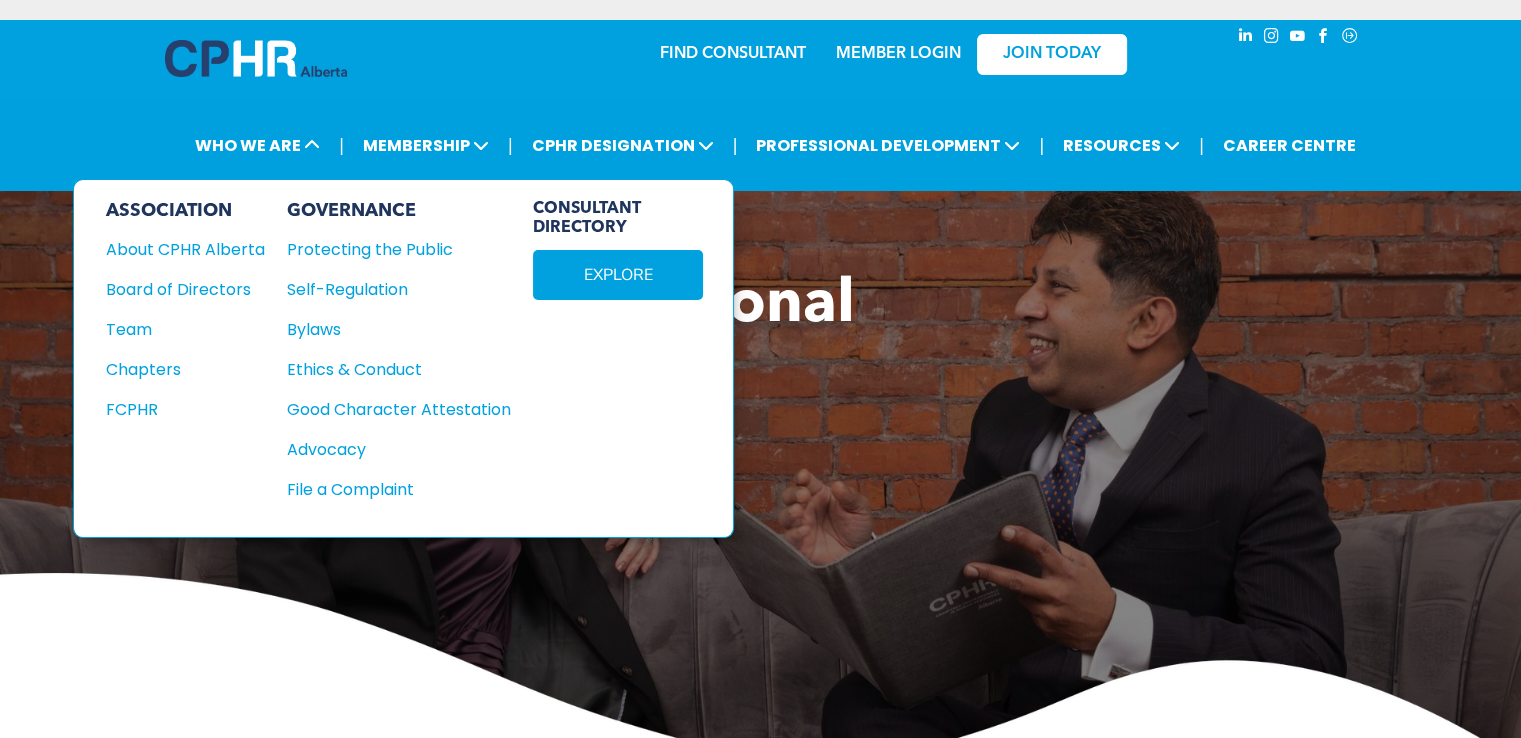 scroll, scrollTop: 400, scrollLeft: 0, axis: vertical 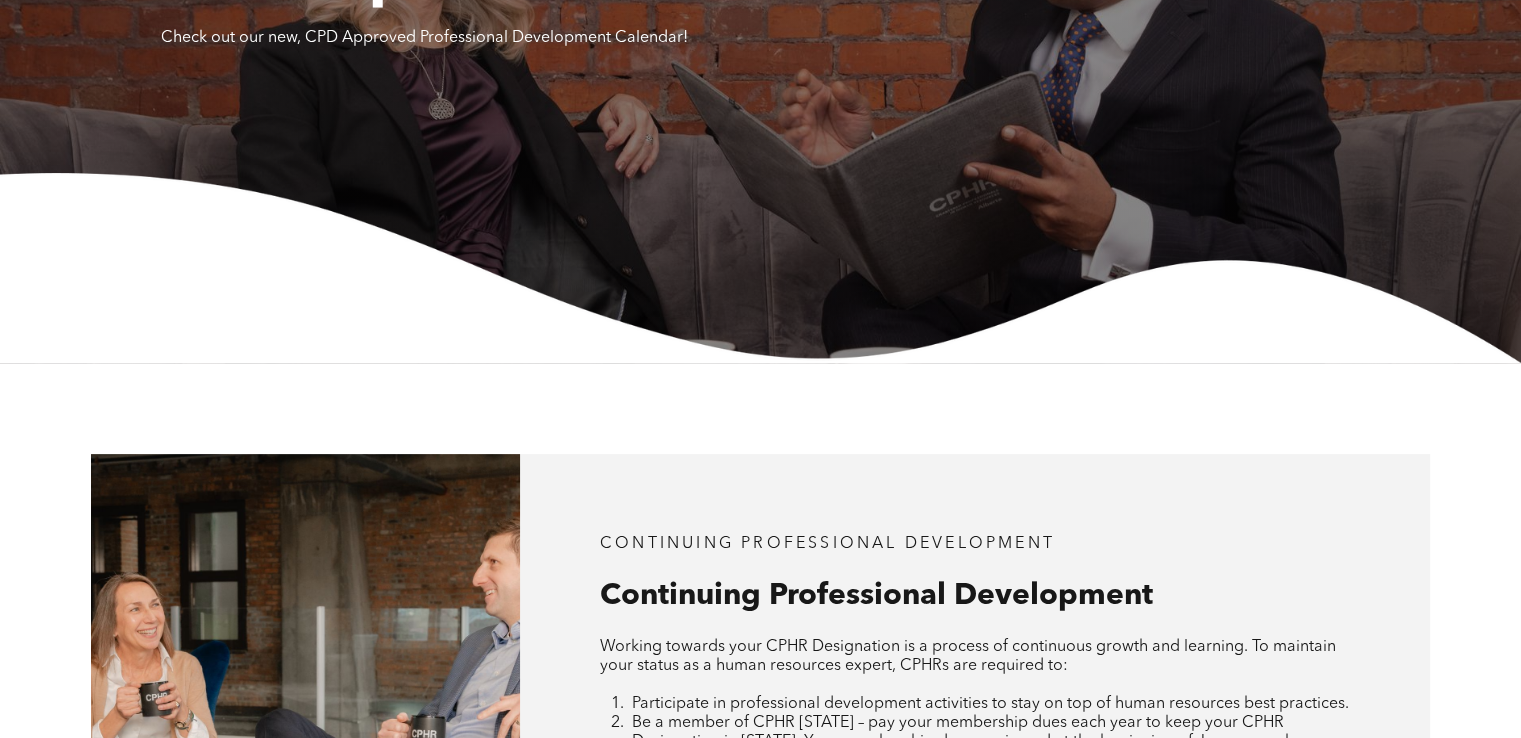 click at bounding box center [760, 268] 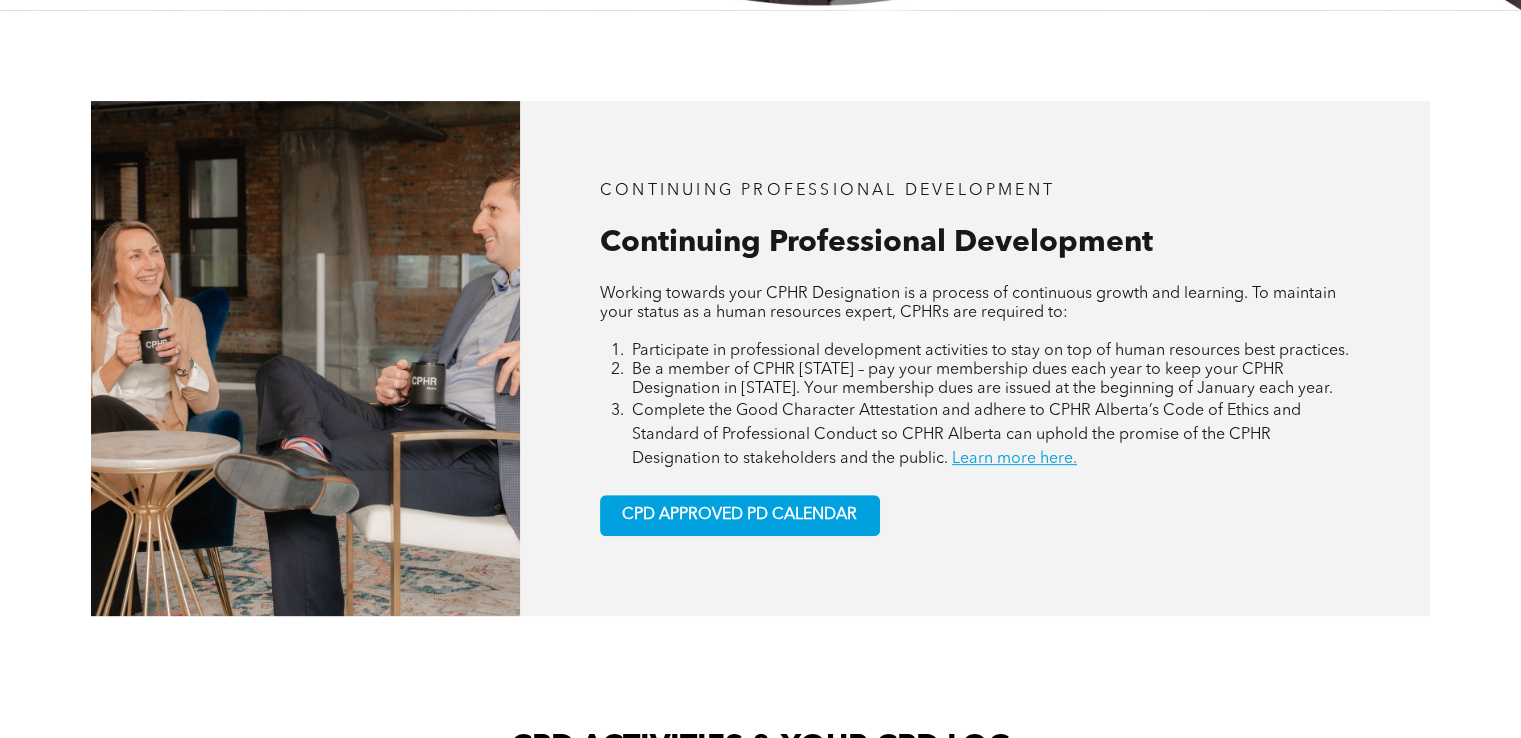 scroll, scrollTop: 800, scrollLeft: 0, axis: vertical 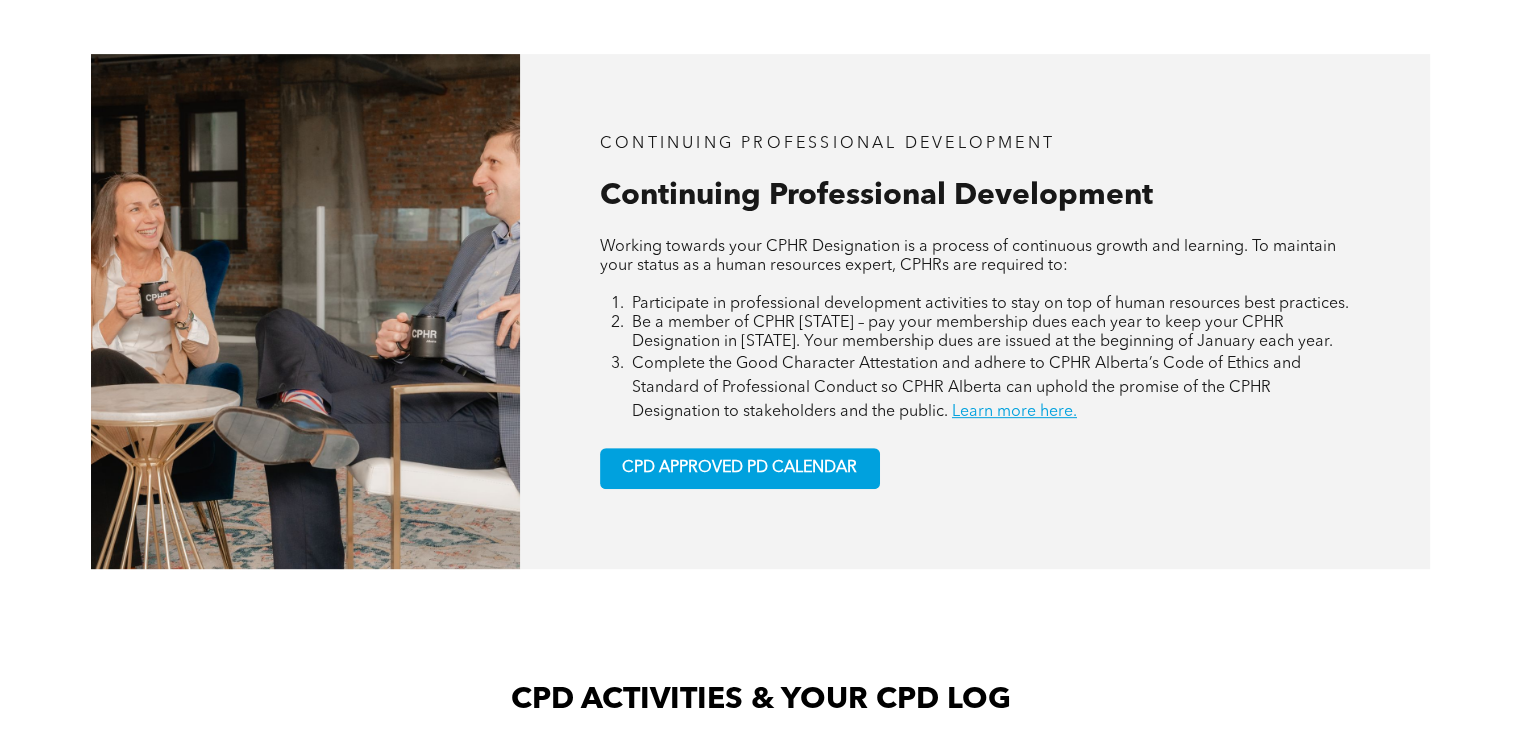 click on "Working towards your CPHR Designation is a process of continuous growth and learning. To maintain your status as a human resources expert, CPHRs are required to:" at bounding box center [968, 256] 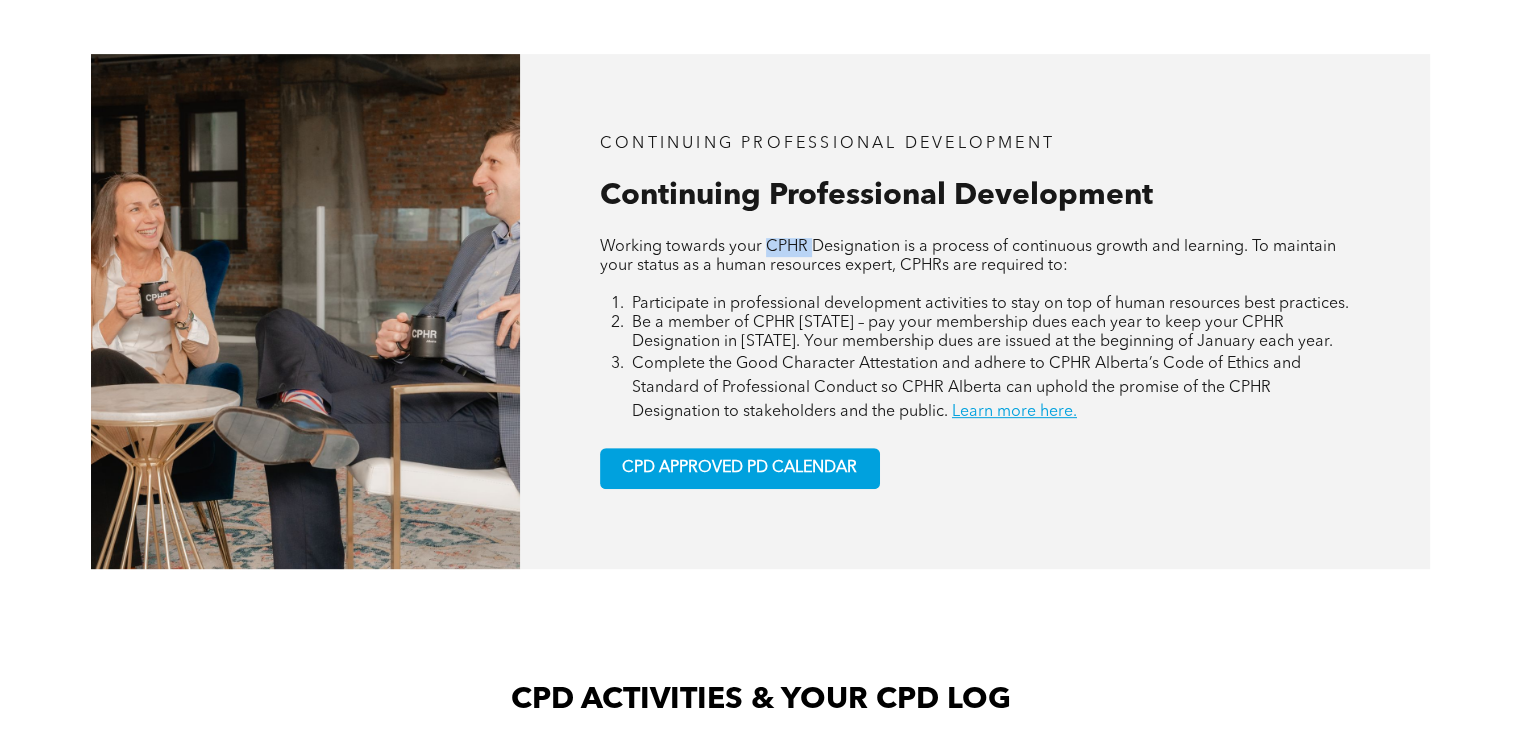 click on "Working towards your CPHR Designation is a process of continuous growth and learning. To maintain your status as a human resources expert, CPHRs are required to:" at bounding box center [968, 256] 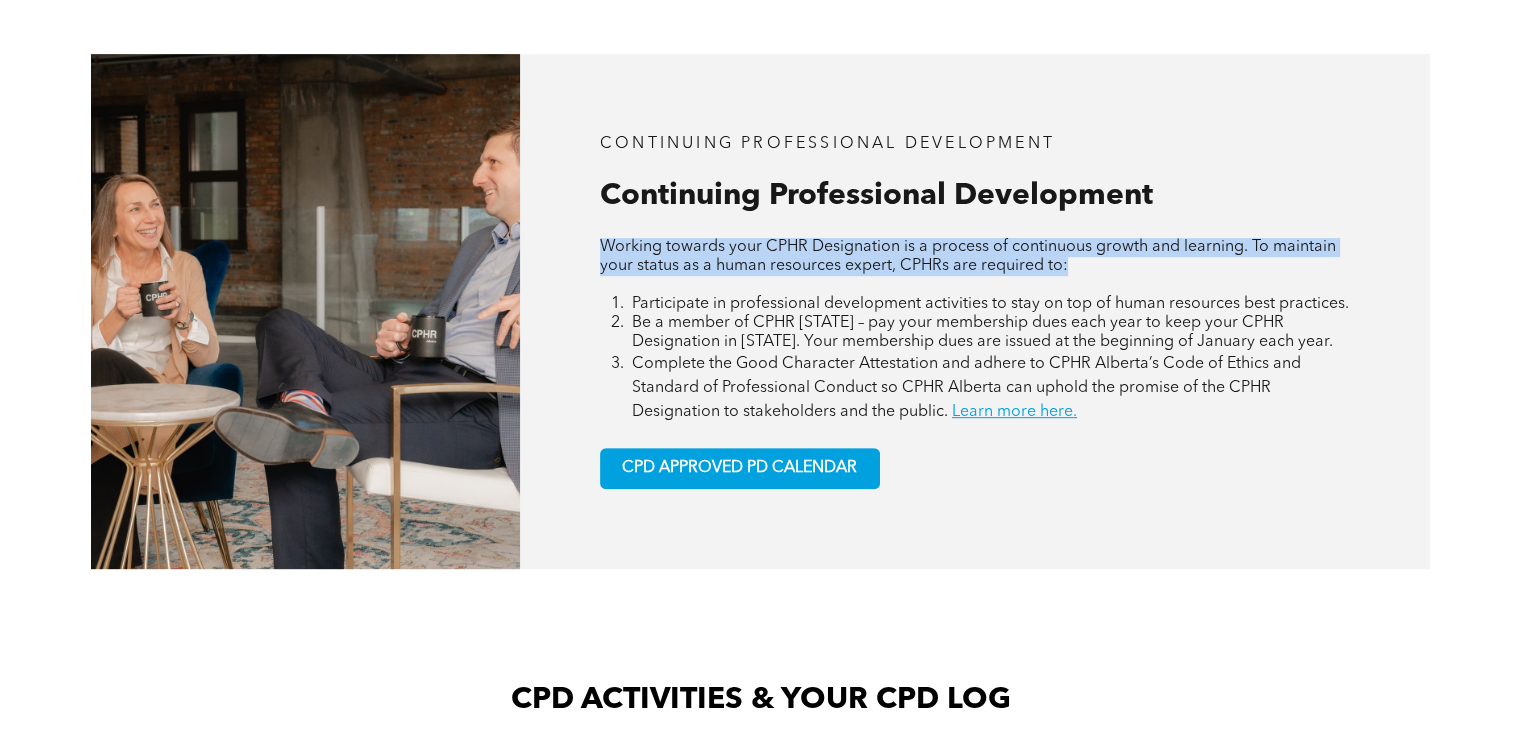 click on "Working towards your CPHR Designation is a process of continuous growth and learning. To maintain your status as a human resources expert, CPHRs are required to:" at bounding box center (968, 256) 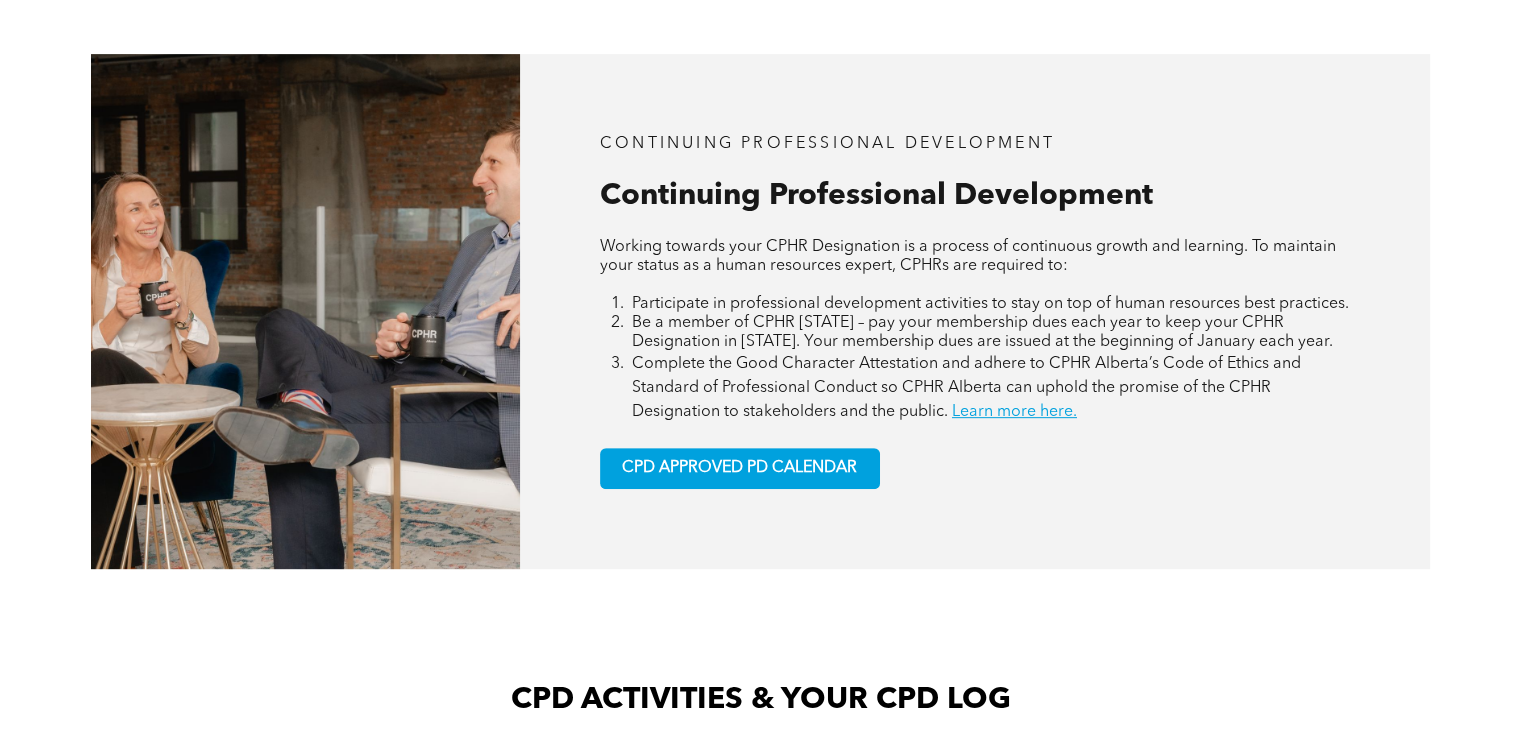 click on "Working towards your CPHR Designation is a process of continuous growth and learning. To maintain your status as a human resources expert, CPHRs are required to:" at bounding box center (968, 256) 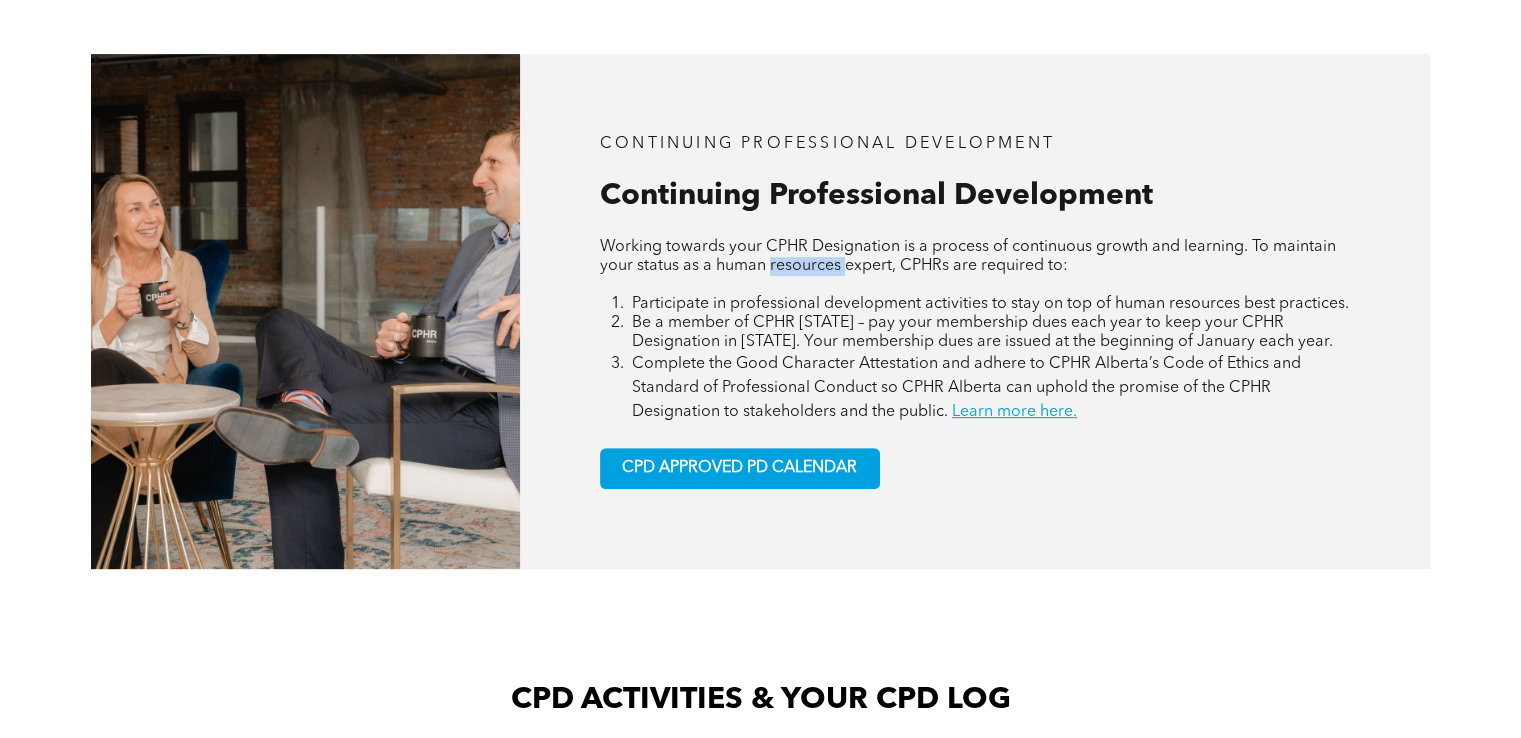 click on "Working towards your CPHR Designation is a process of continuous growth and learning. To maintain your status as a human resources expert, CPHRs are required to:" at bounding box center (968, 256) 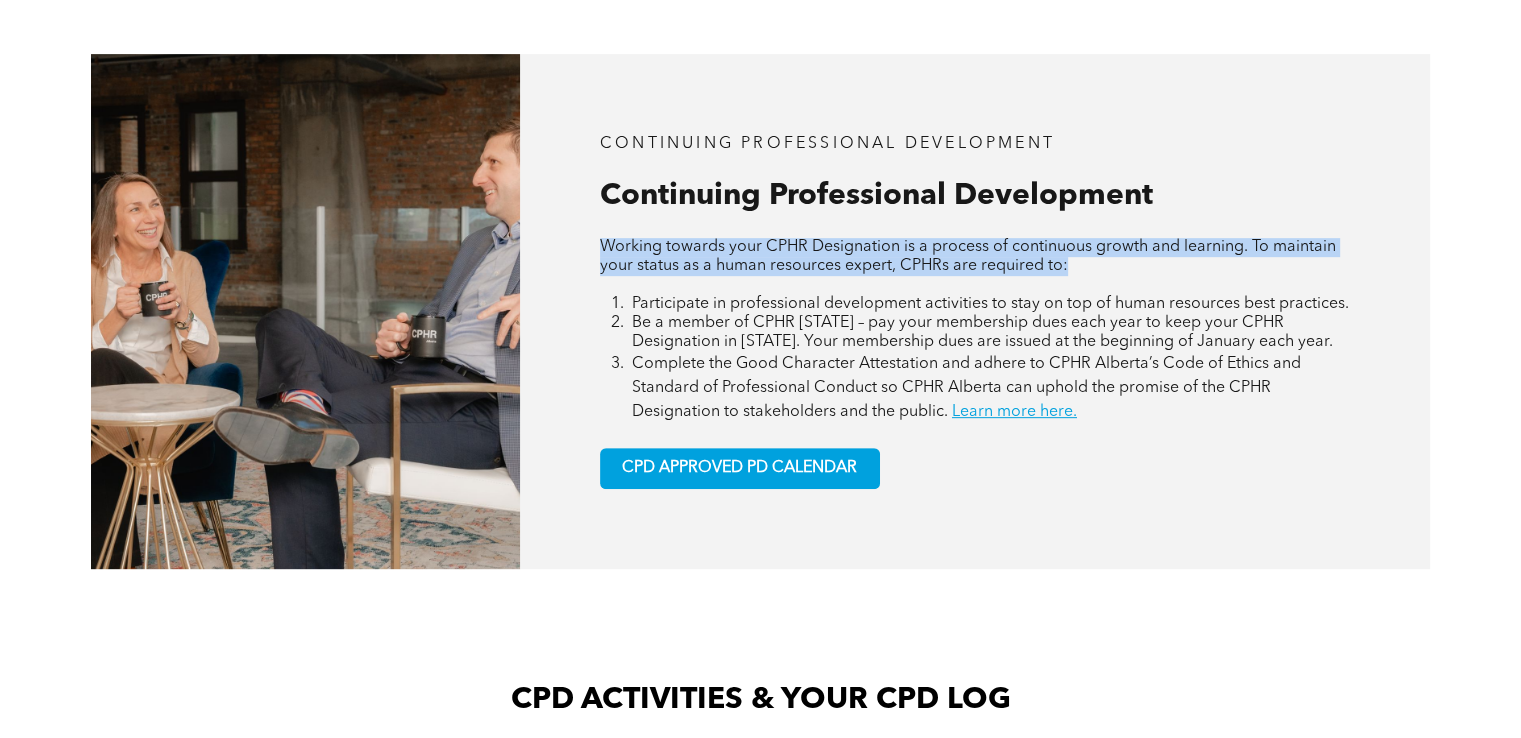 click on "Working towards your CPHR Designation is a process of continuous growth and learning. To maintain your status as a human resources expert, CPHRs are required to:" at bounding box center [968, 256] 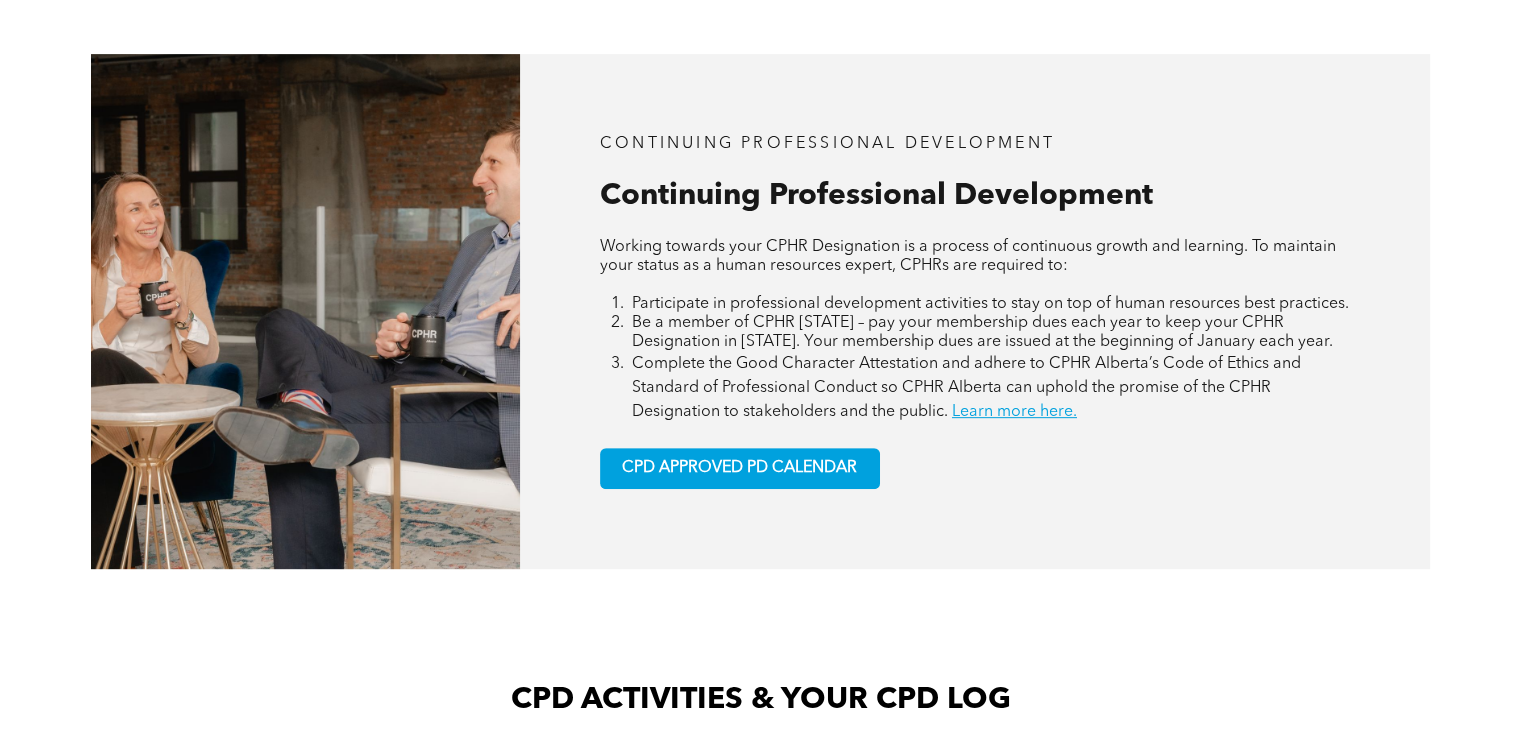 click on "Be a member of CPHR Alberta – pay your membership dues each year to keep your CPHR Designation in Alberta. Your membership dues are issued at the beginning of January each year." at bounding box center (982, 332) 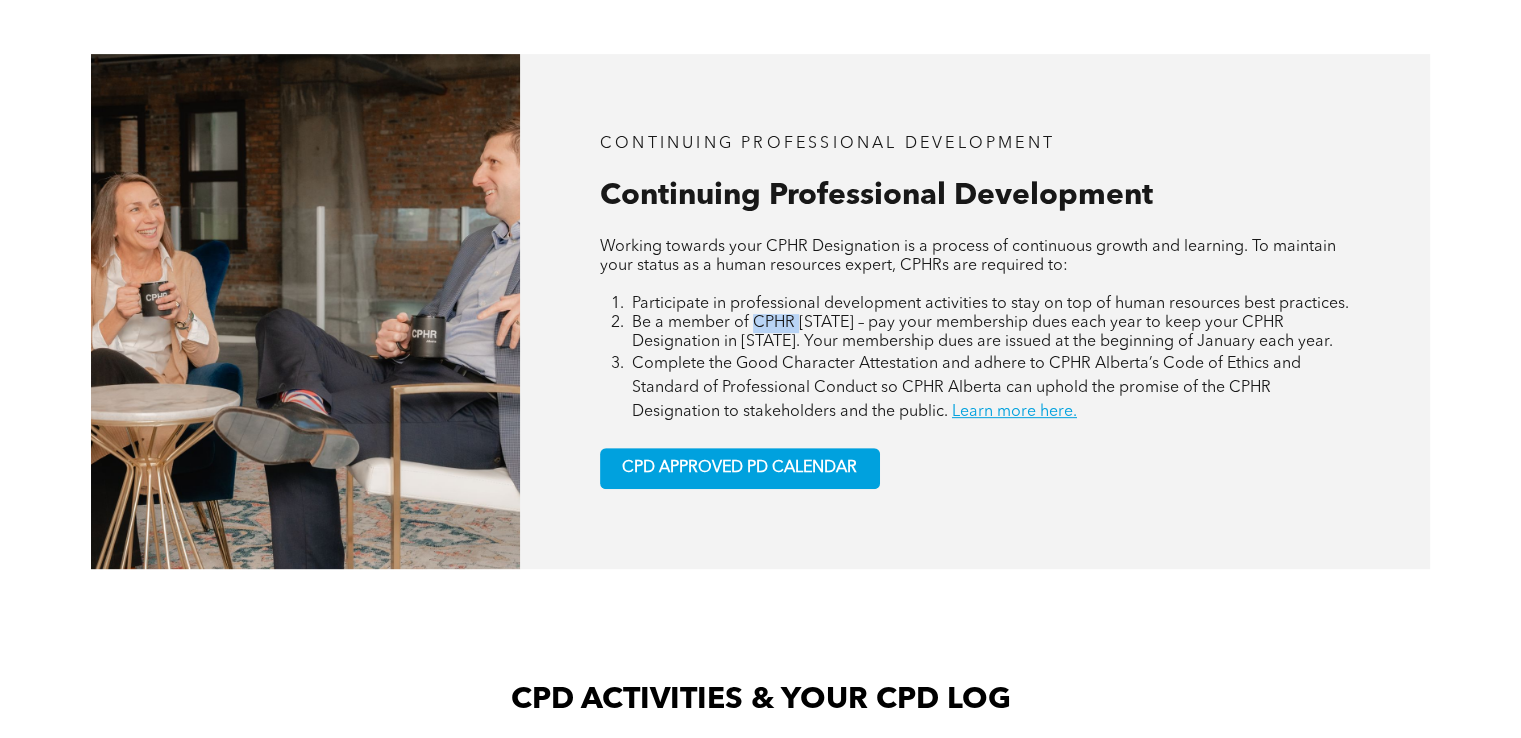 click on "Be a member of CPHR Alberta – pay your membership dues each year to keep your CPHR Designation in Alberta. Your membership dues are issued at the beginning of January each year." at bounding box center (982, 332) 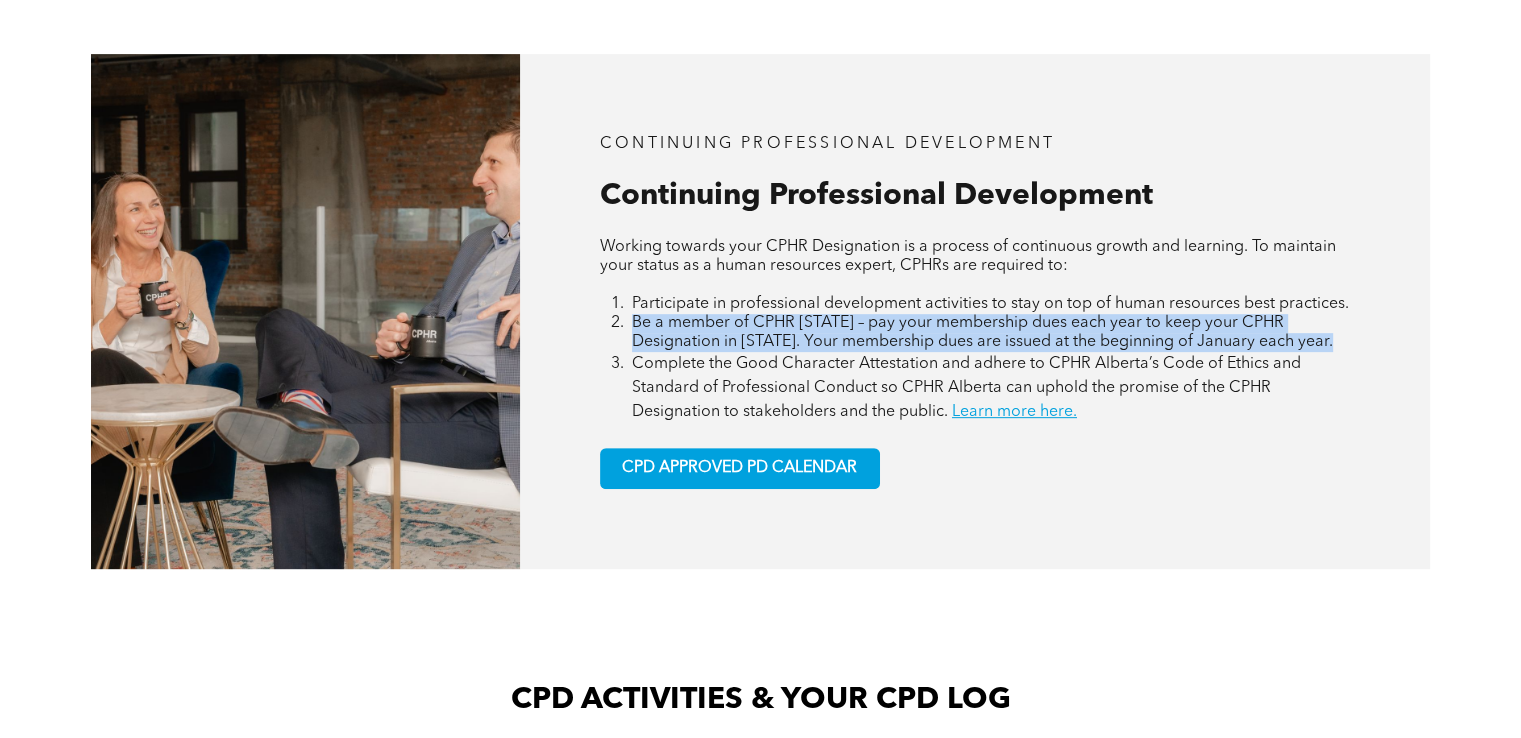 click on "Be a member of CPHR Alberta – pay your membership dues each year to keep your CPHR Designation in Alberta. Your membership dues are issued at the beginning of January each year." at bounding box center (982, 332) 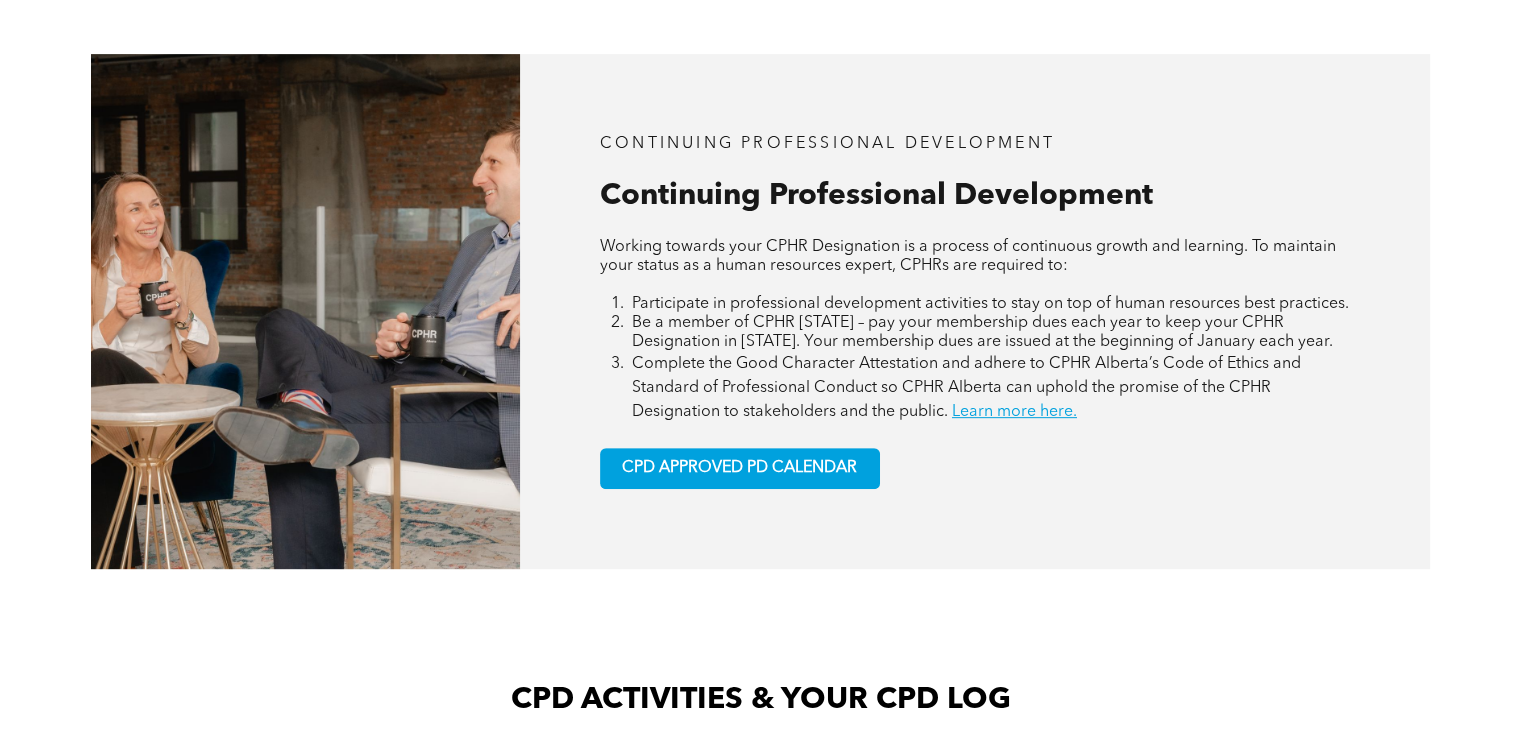 click on "Complete the Good Character Attestation and adhere to CPHR Alberta’s Code of Ethics and Standard of Professional Conduct so CPHR Alberta can uphold the promise of the CPHR Designation to stakeholders and the public." at bounding box center [966, 388] 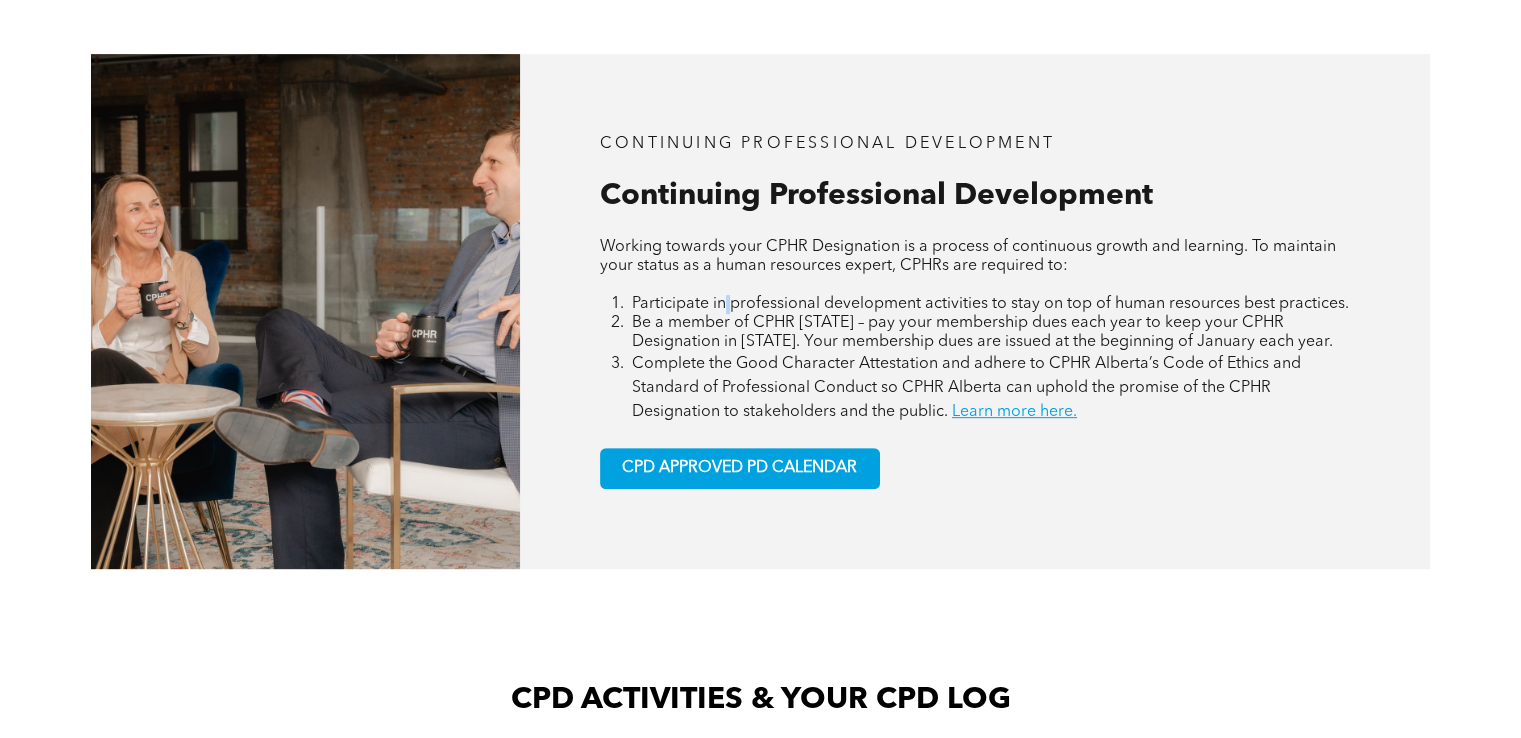 click on "Participate in professional development activities to stay on top of human resources best practices." at bounding box center (990, 304) 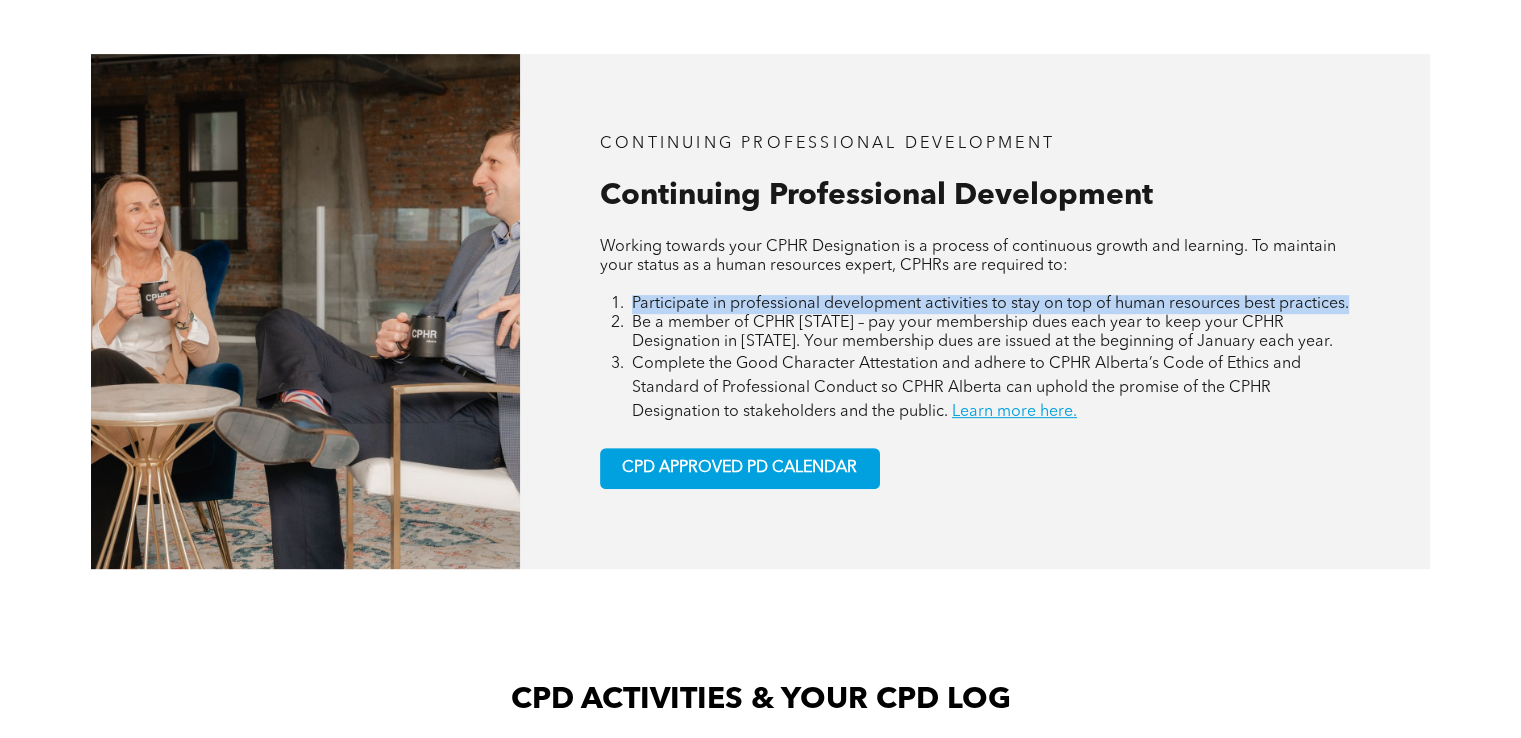 click on "Participate in professional development activities to stay on top of human resources best practices." at bounding box center (990, 304) 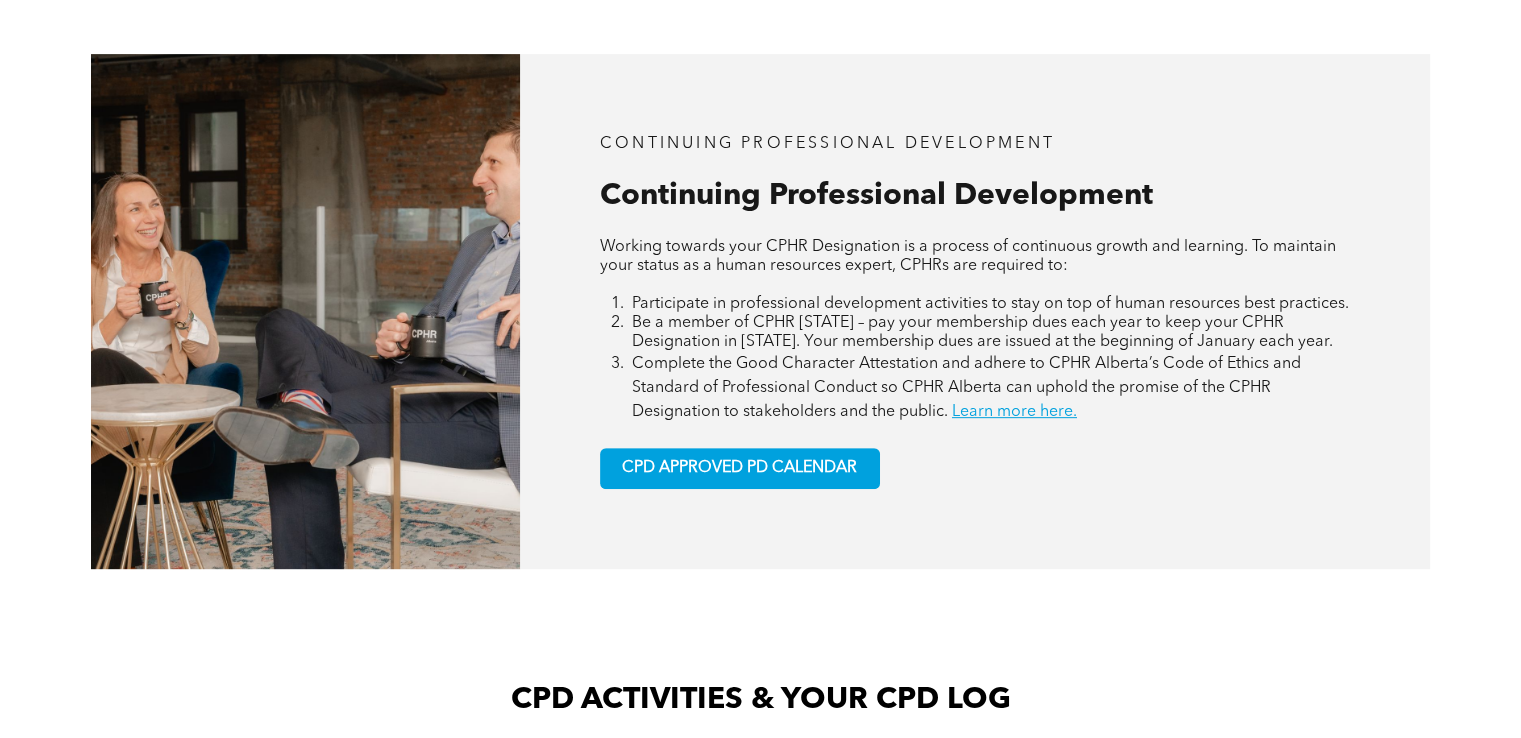 click on "Be a member of CPHR Alberta – pay your membership dues each year to keep your CPHR Designation in Alberta. Your membership dues are issued at the beginning of January each year." at bounding box center (982, 332) 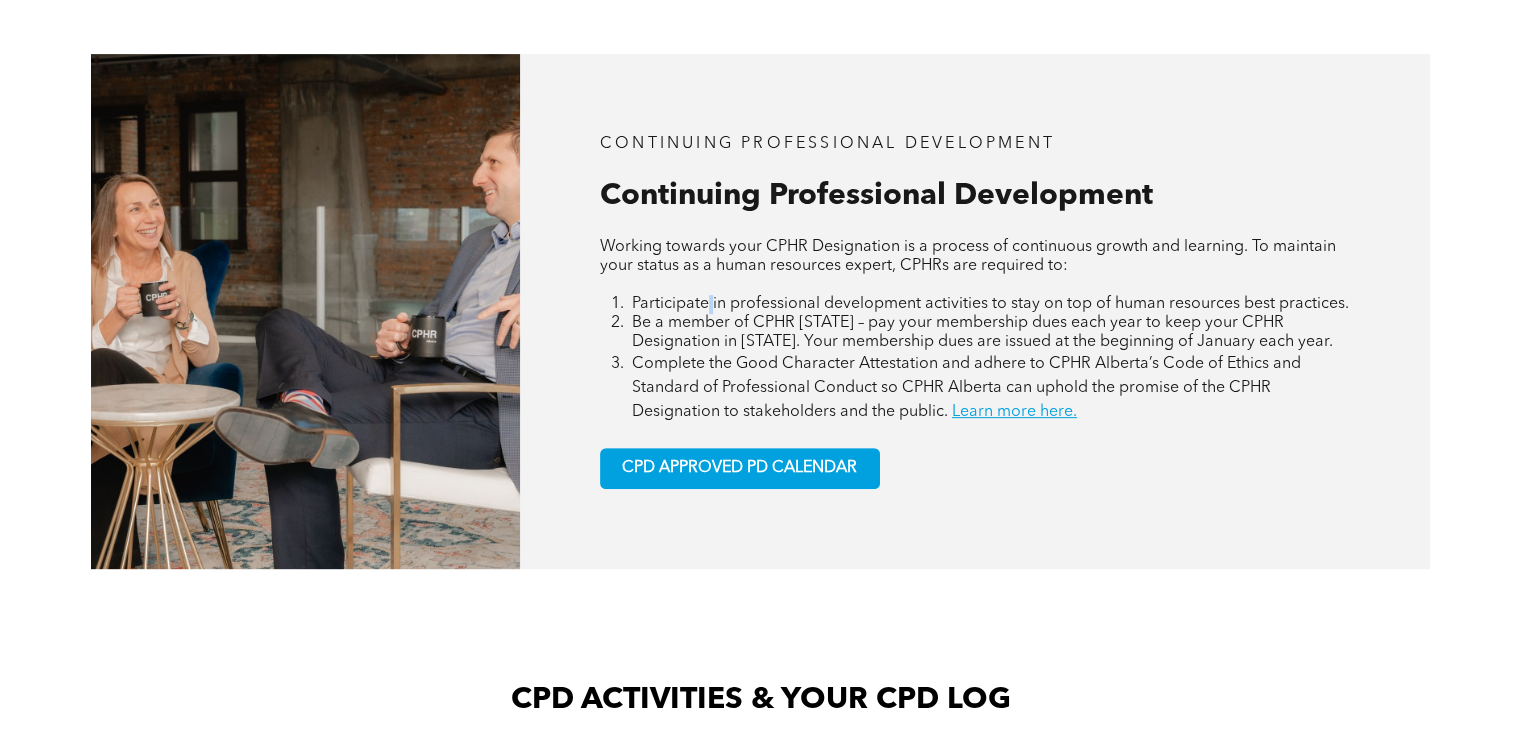 click on "Participate in professional development activities to stay on top of human resources best practices." at bounding box center [990, 304] 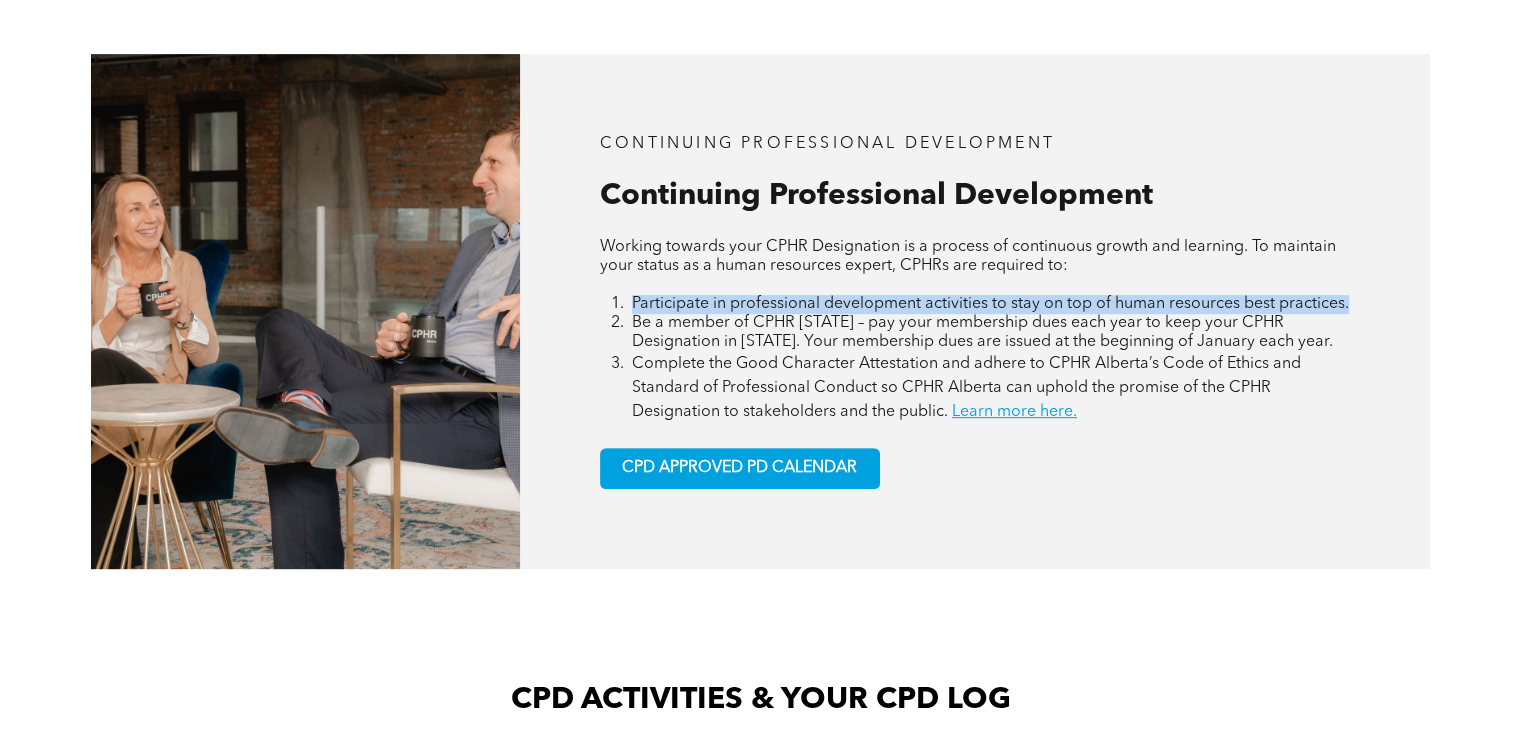 click on "Participate in professional development activities to stay on top of human resources best practices." at bounding box center (990, 304) 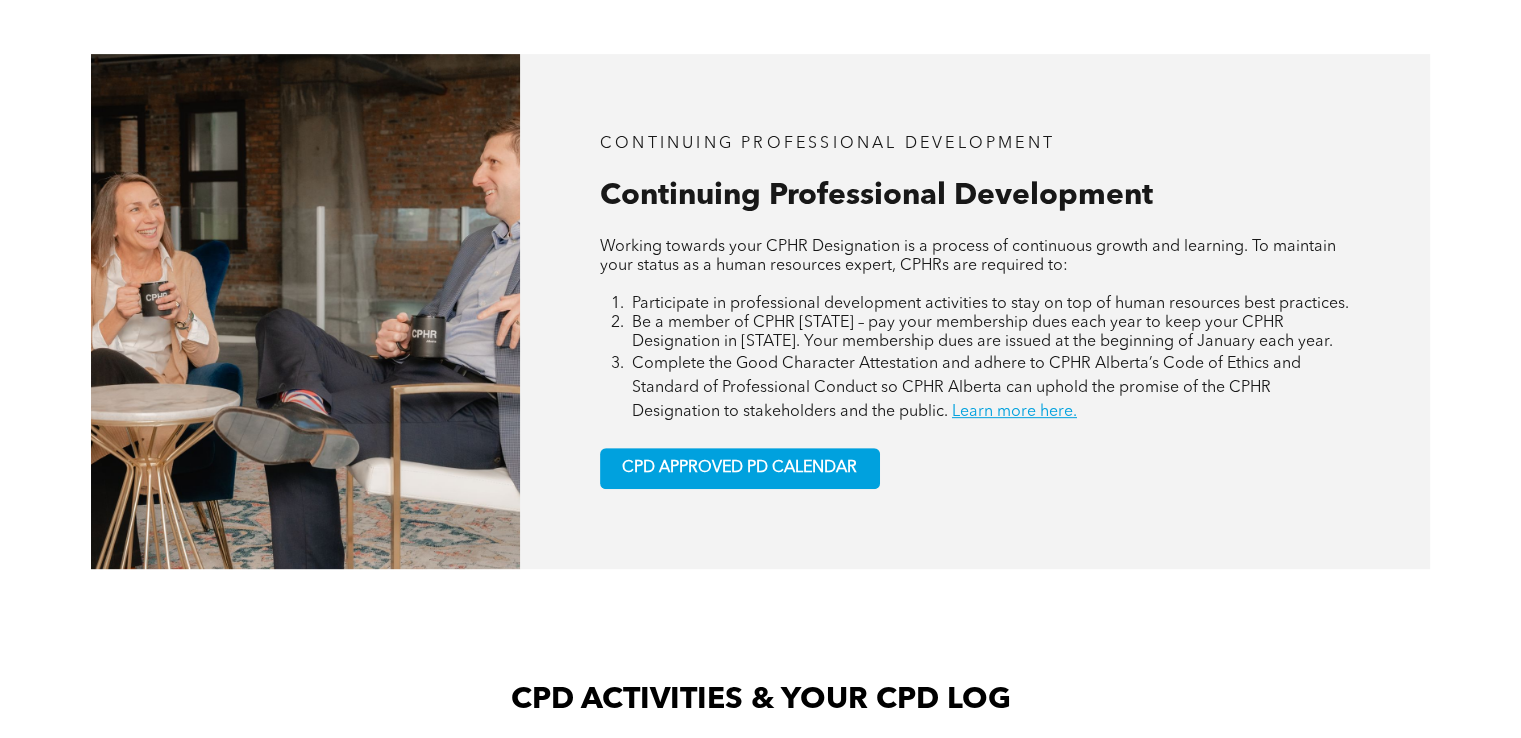 click on "Be a member of CPHR Alberta – pay your membership dues each year to keep your CPHR Designation in Alberta. Your membership dues are issued at the beginning of January each year." at bounding box center (982, 332) 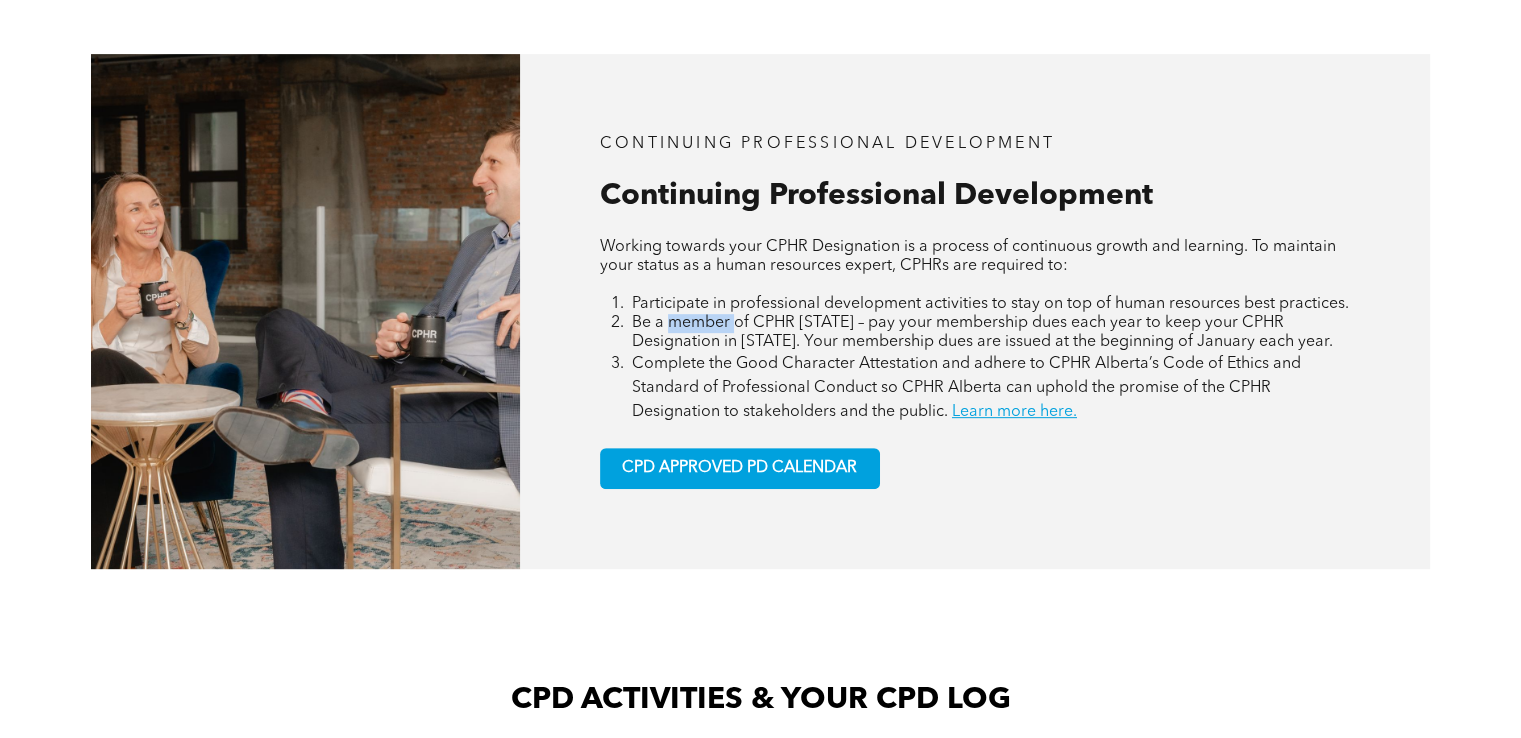 click on "Be a member of CPHR Alberta – pay your membership dues each year to keep your CPHR Designation in Alberta. Your membership dues are issued at the beginning of January each year." at bounding box center (982, 332) 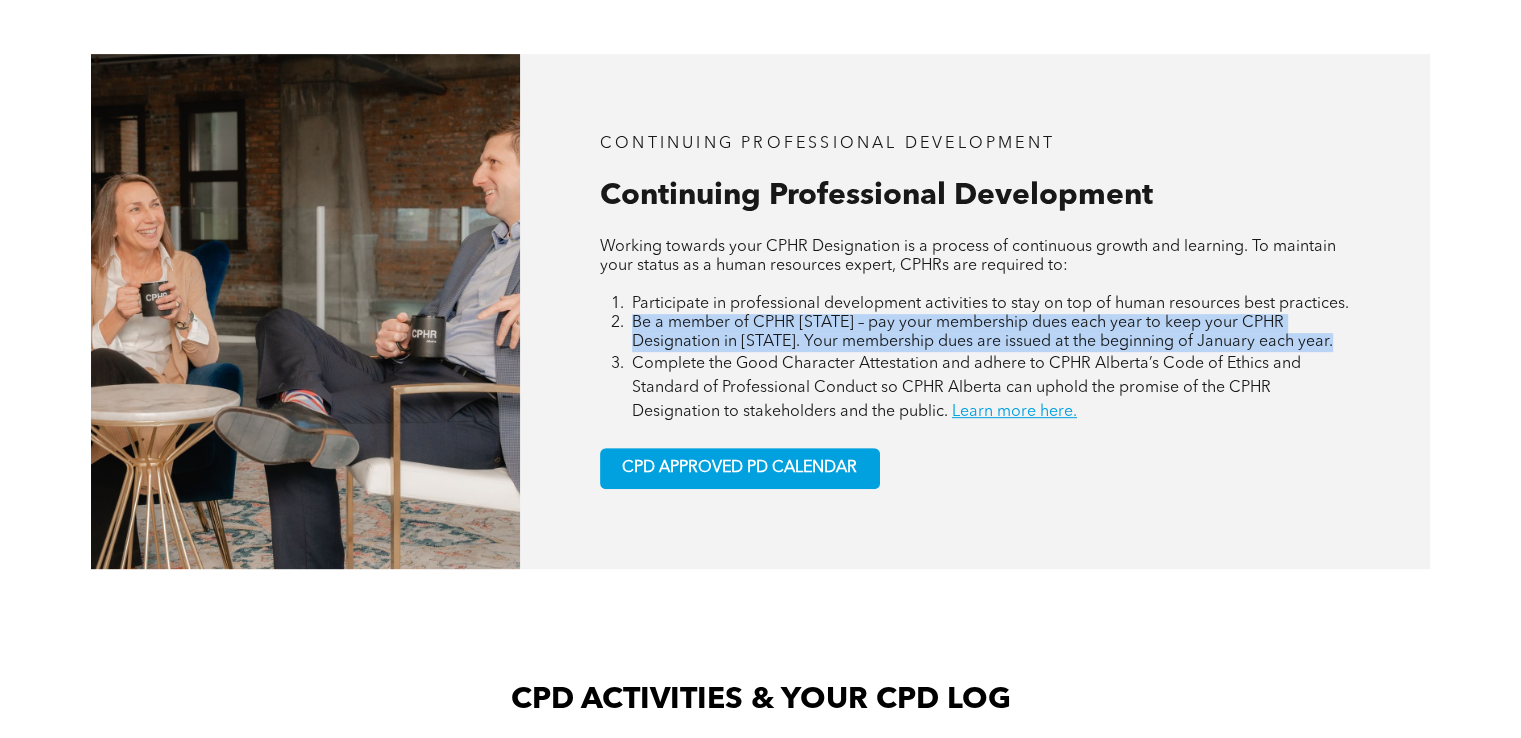 click on "Be a member of CPHR Alberta – pay your membership dues each year to keep your CPHR Designation in Alberta. Your membership dues are issued at the beginning of January each year." at bounding box center (982, 332) 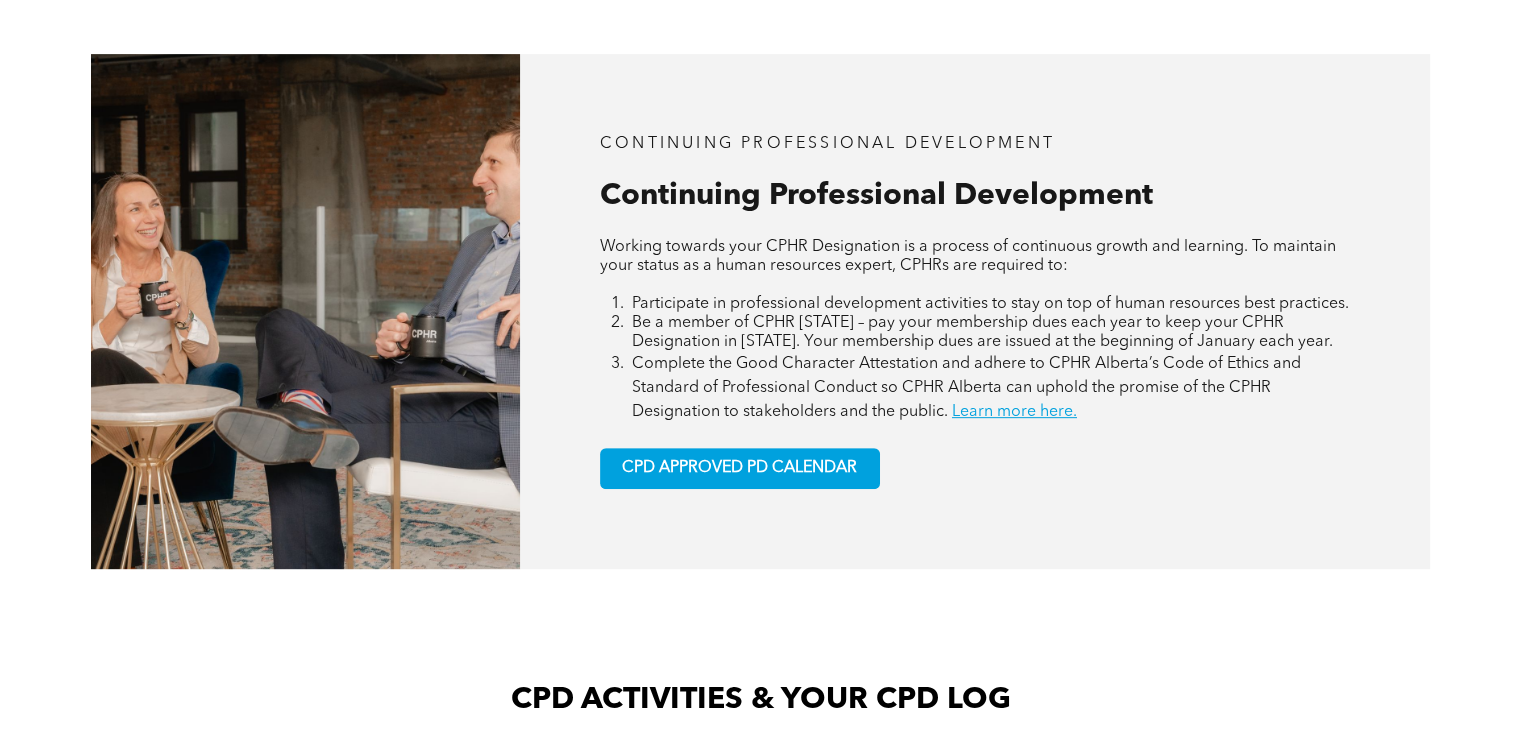 click on "Participate in professional development activities to stay on top of human resources best practices." at bounding box center (991, 304) 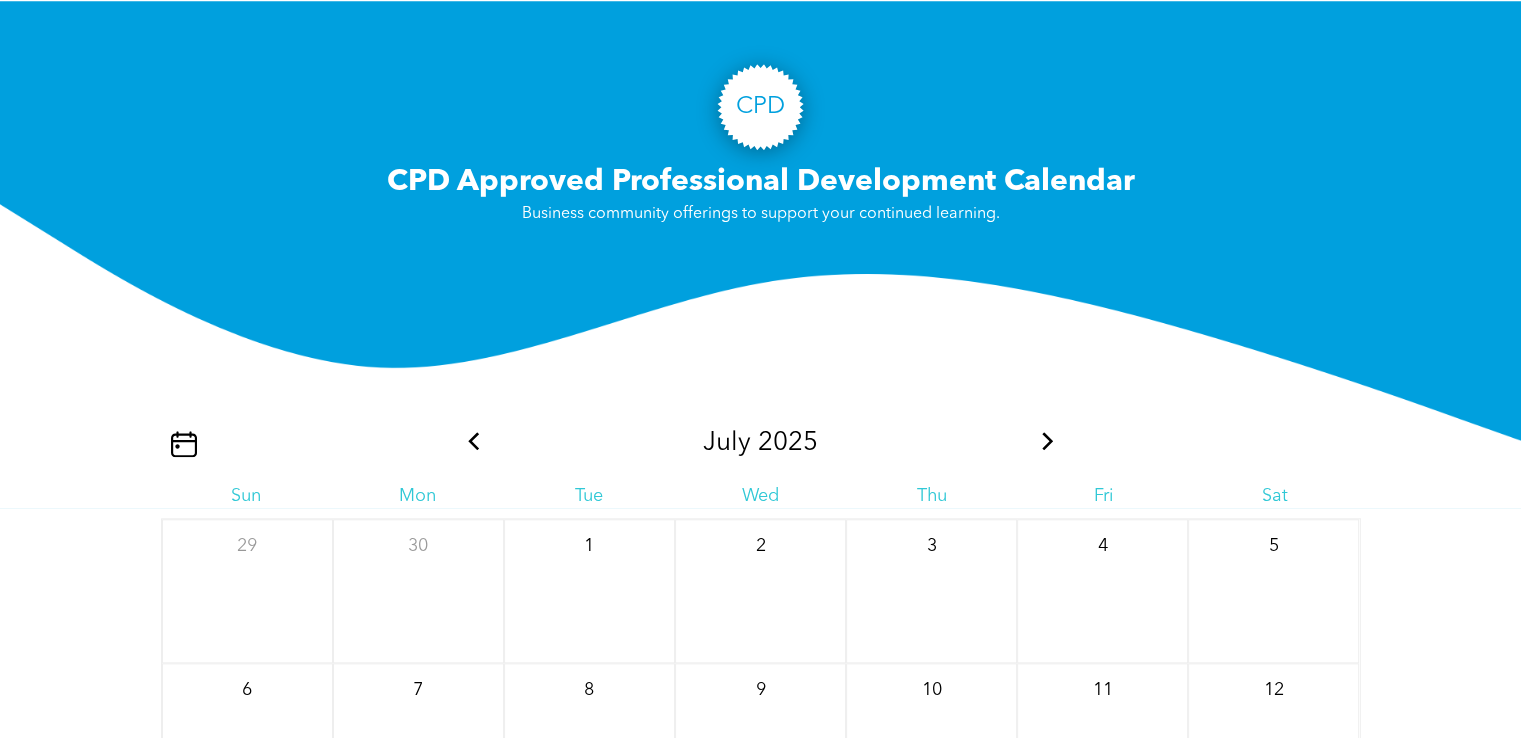 scroll, scrollTop: 2394, scrollLeft: 0, axis: vertical 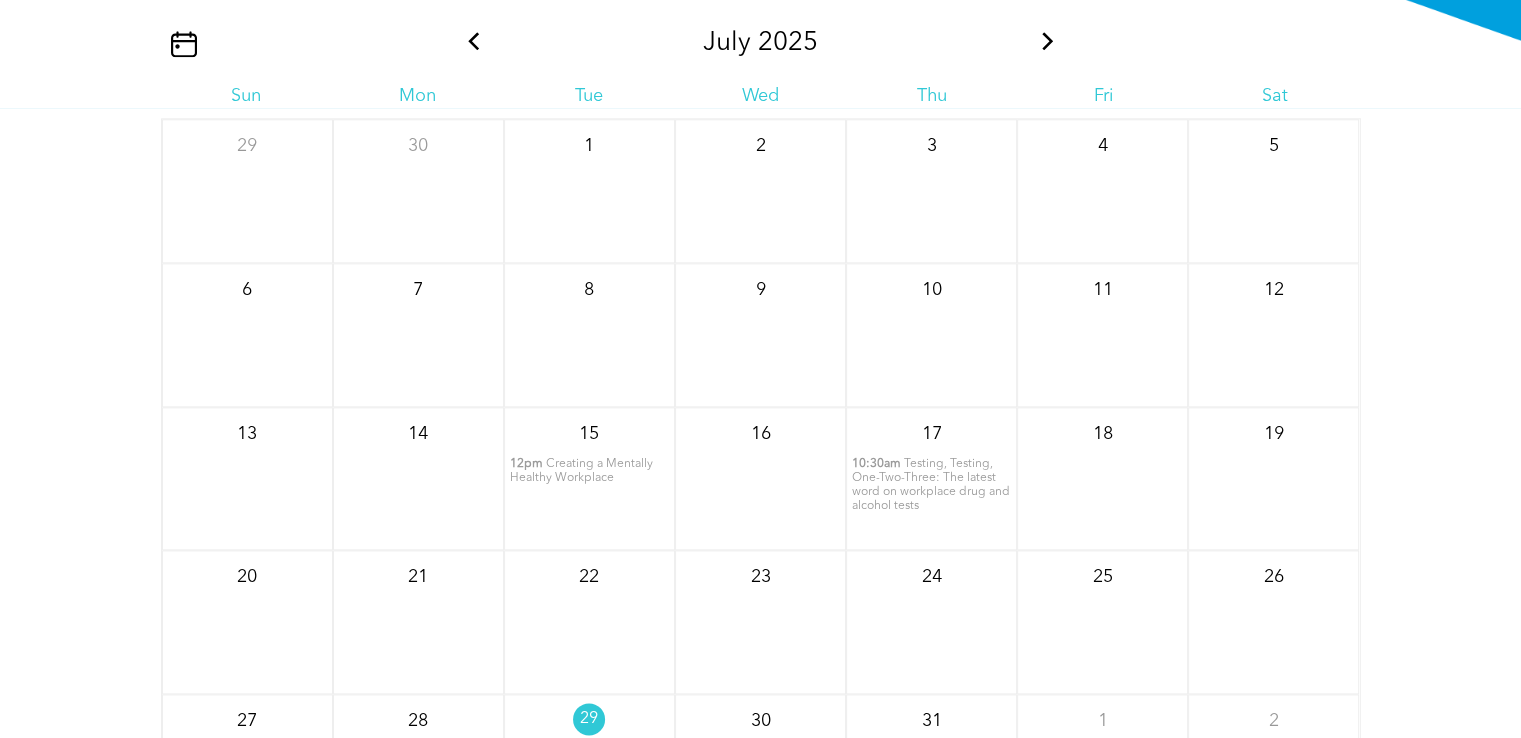 click on "Creating a Mentally Healthy Workplace" at bounding box center [581, 471] 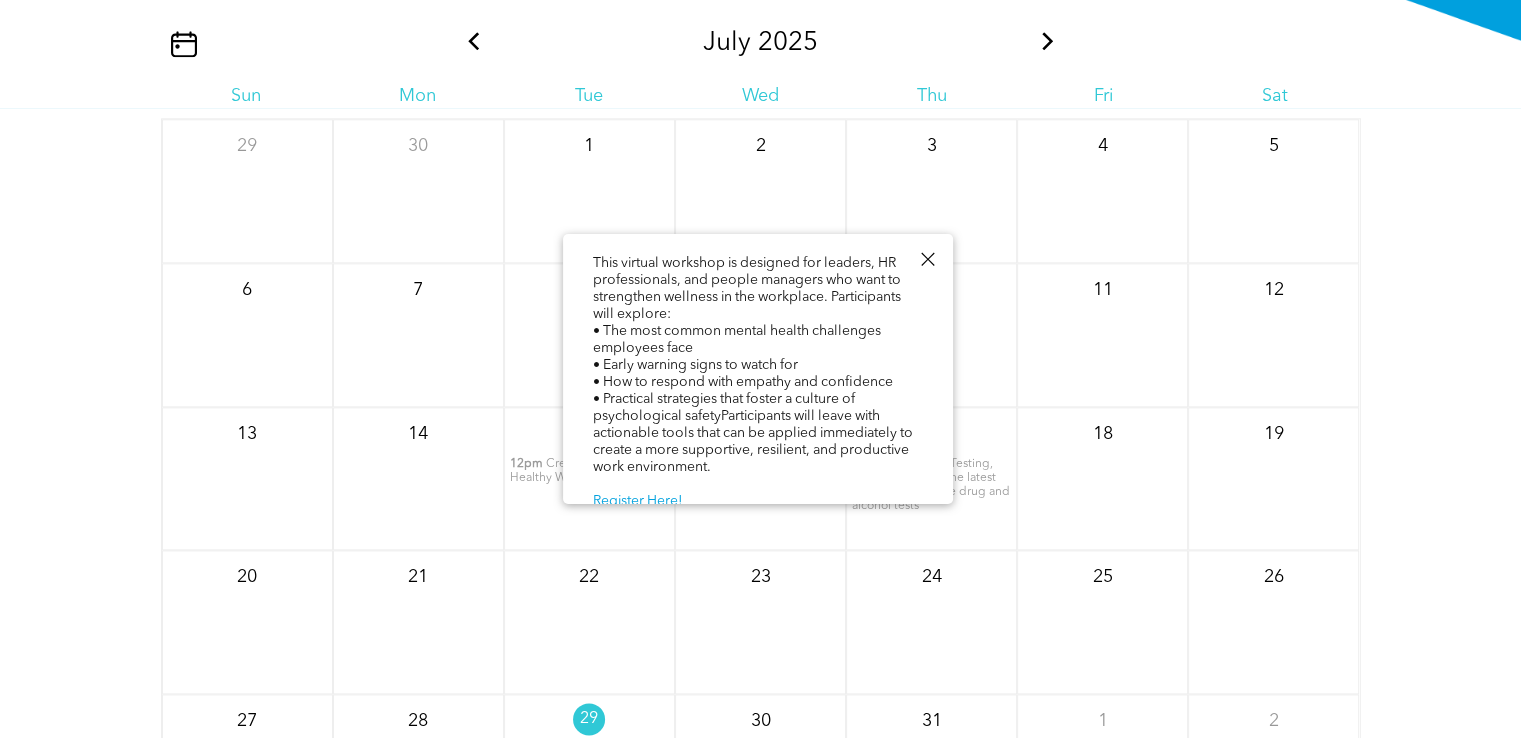 scroll, scrollTop: 136, scrollLeft: 0, axis: vertical 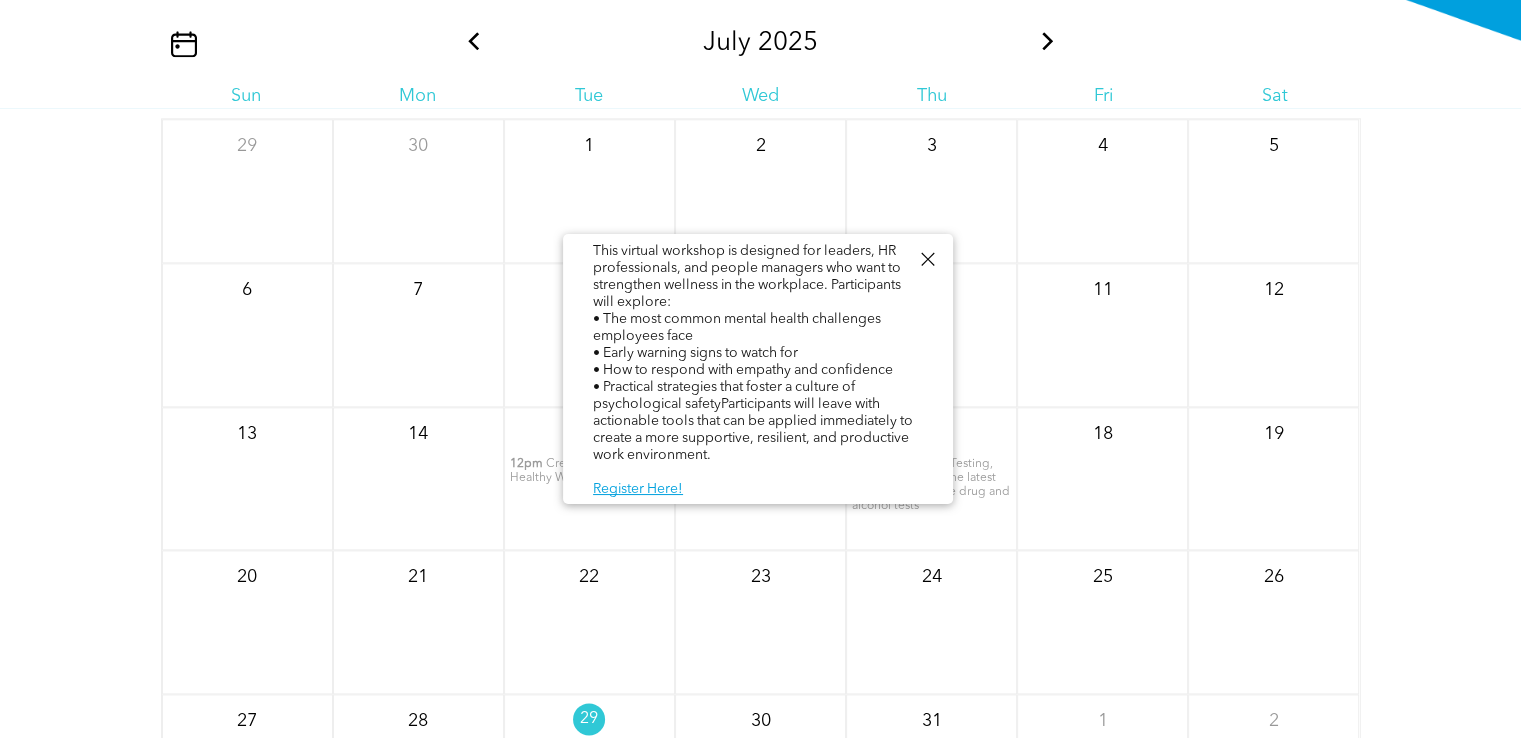 click on "14" at bounding box center (418, 479) 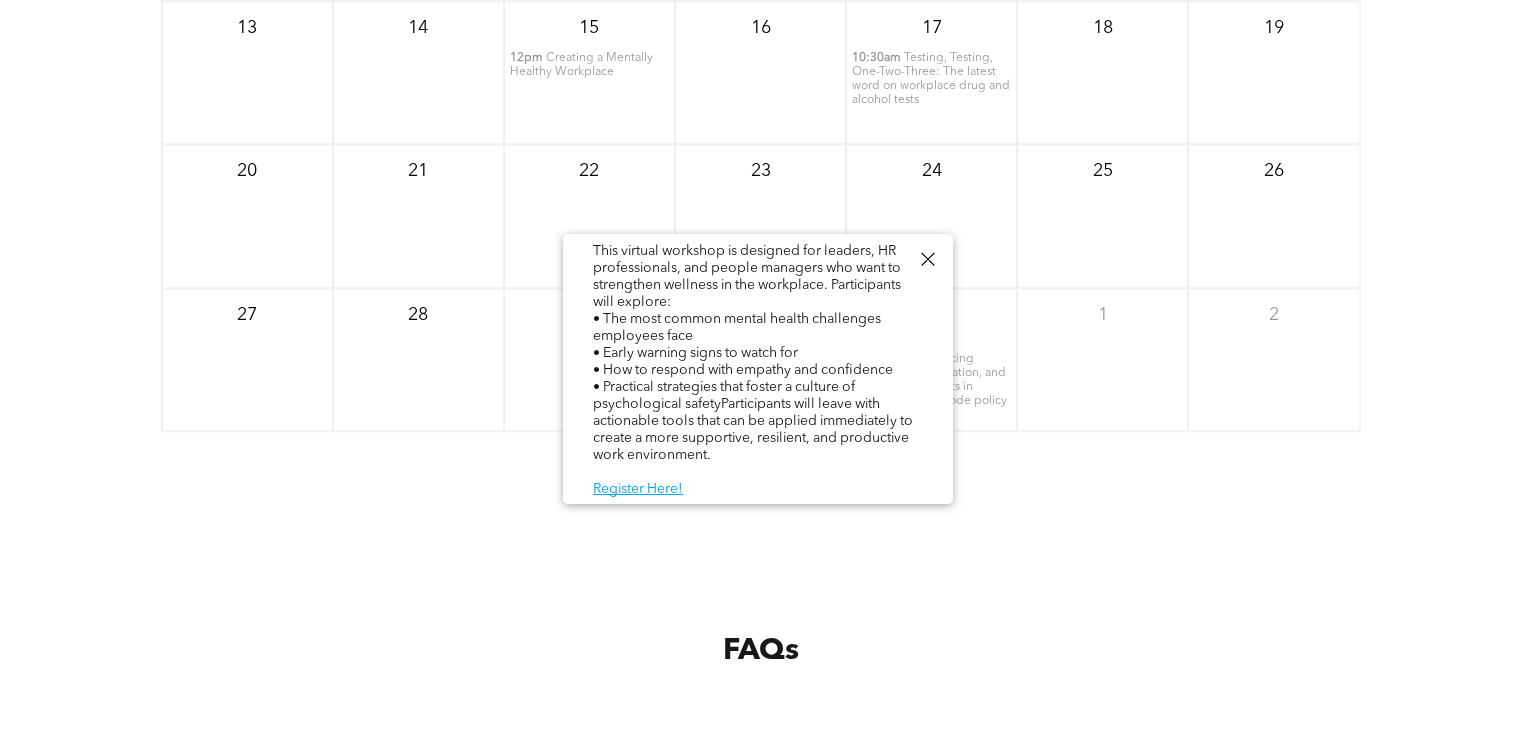 scroll, scrollTop: 2894, scrollLeft: 0, axis: vertical 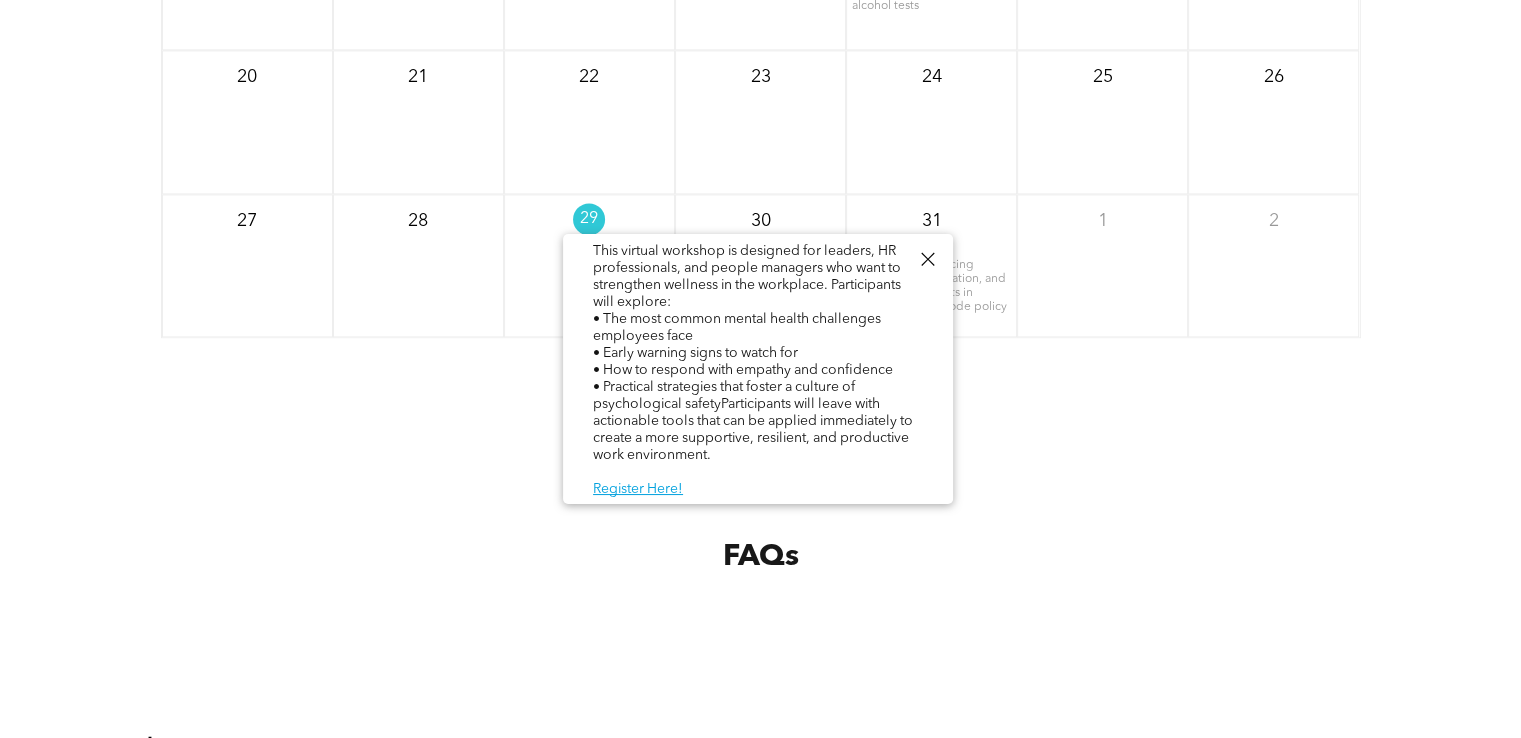 click on "FAQs" at bounding box center (760, 609) 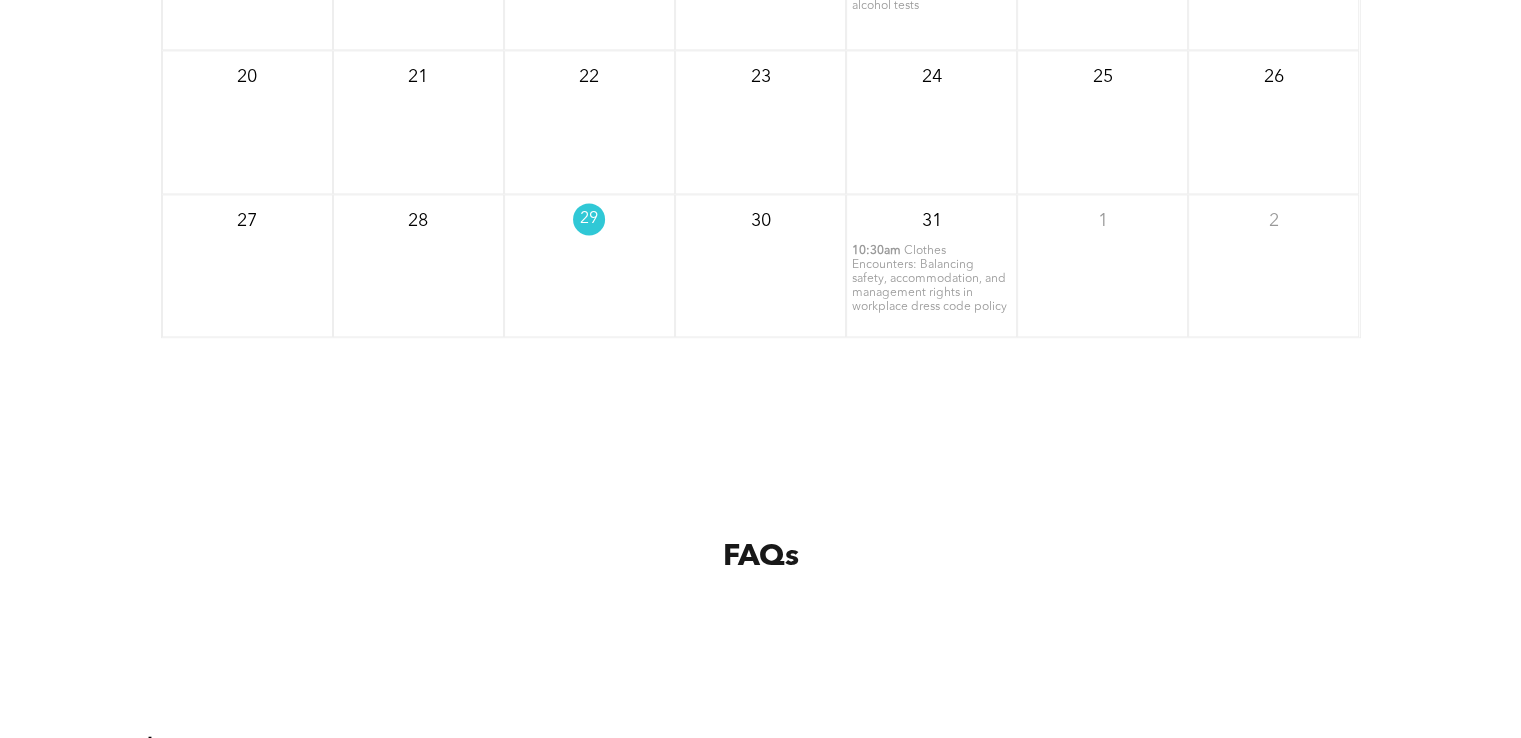 click on "FAQs" at bounding box center [760, 555] 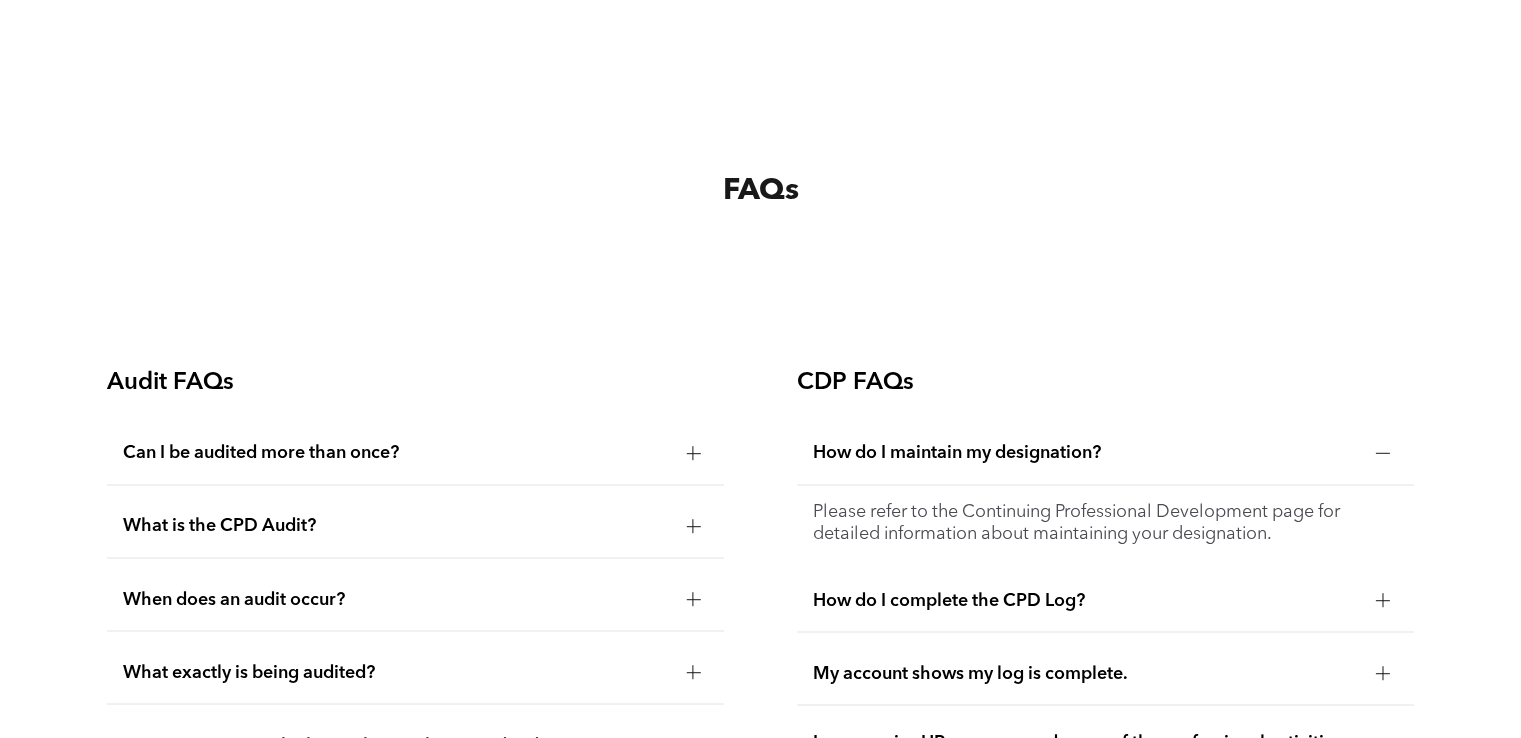 scroll, scrollTop: 3294, scrollLeft: 0, axis: vertical 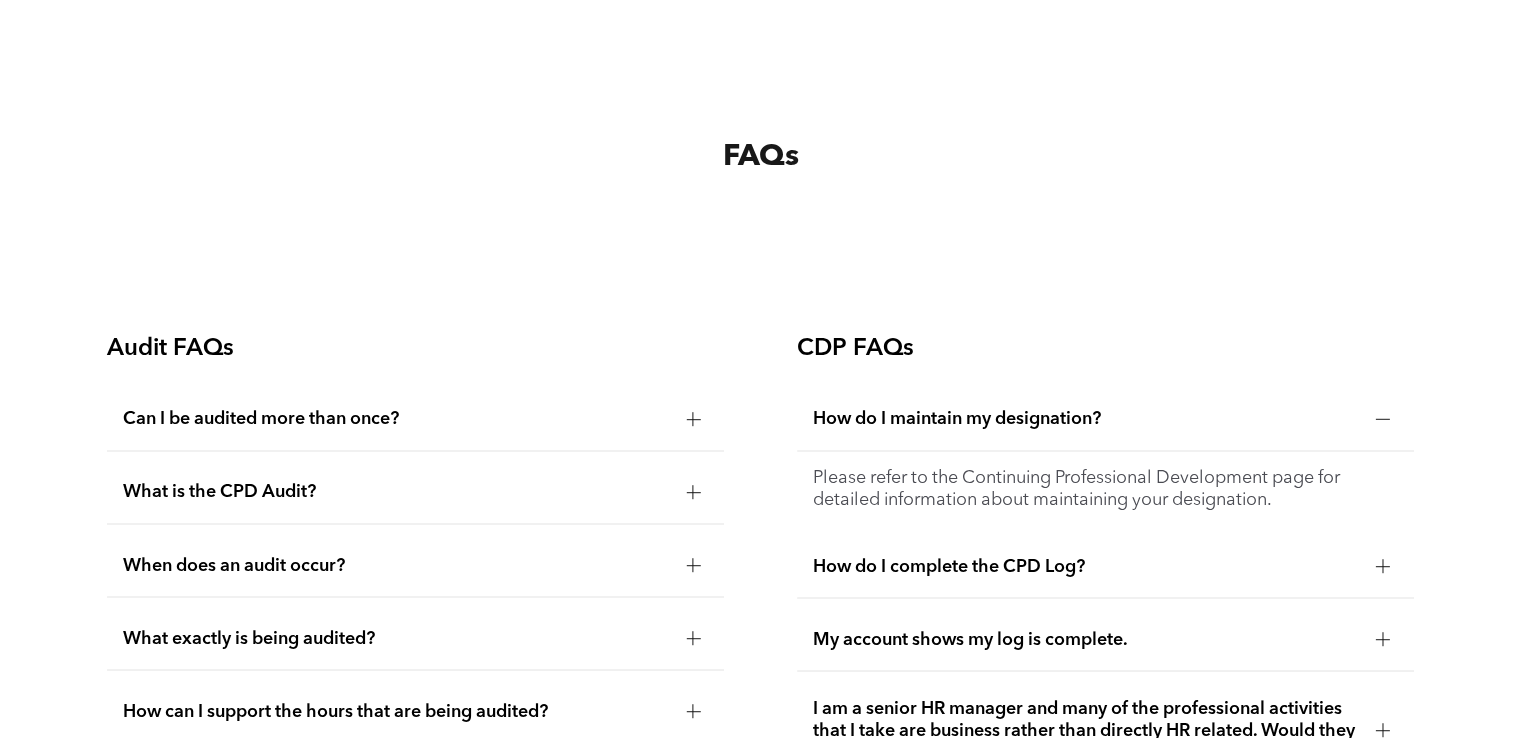 click on "Can I be audited more than once?" at bounding box center [396, 419] 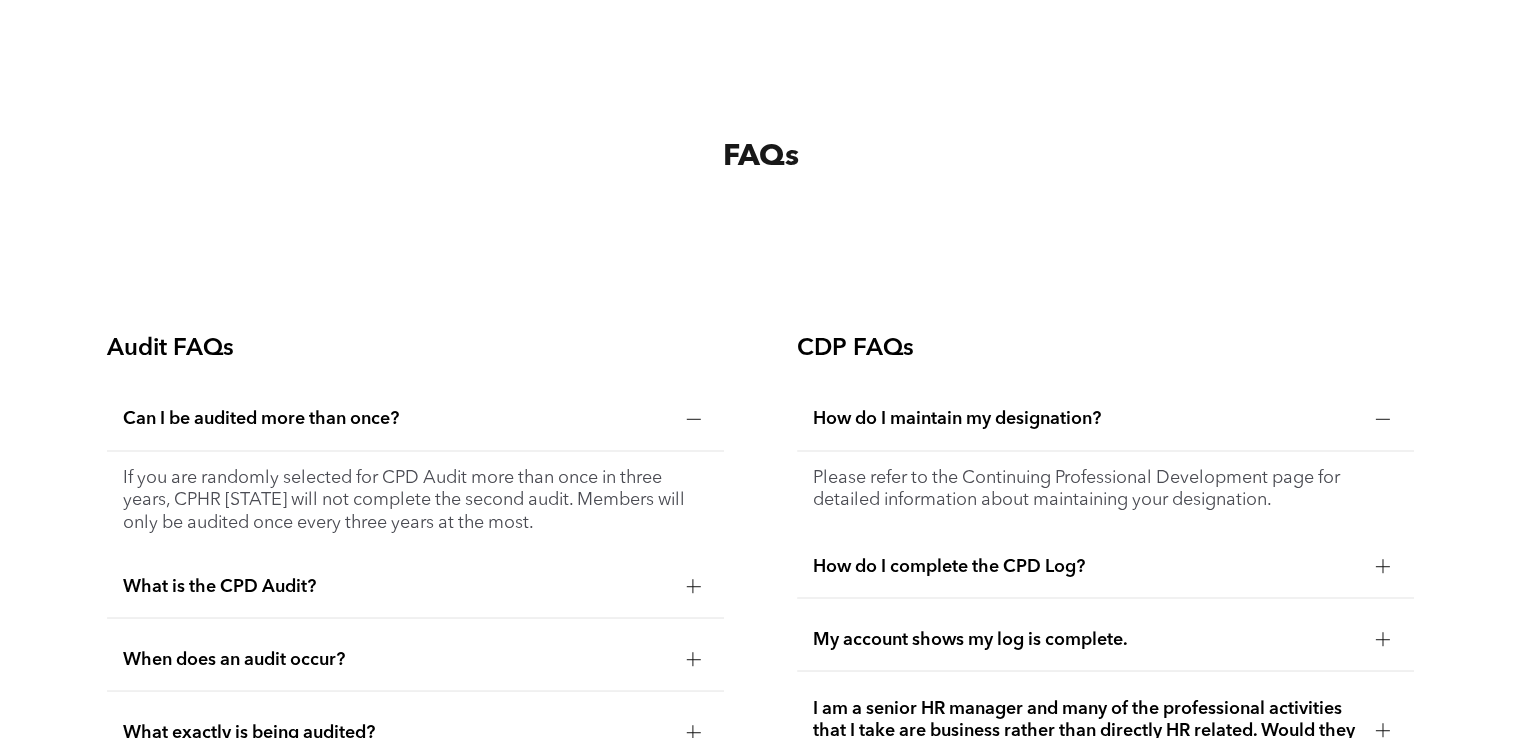 click on "Can I be audited more than once?" at bounding box center (396, 419) 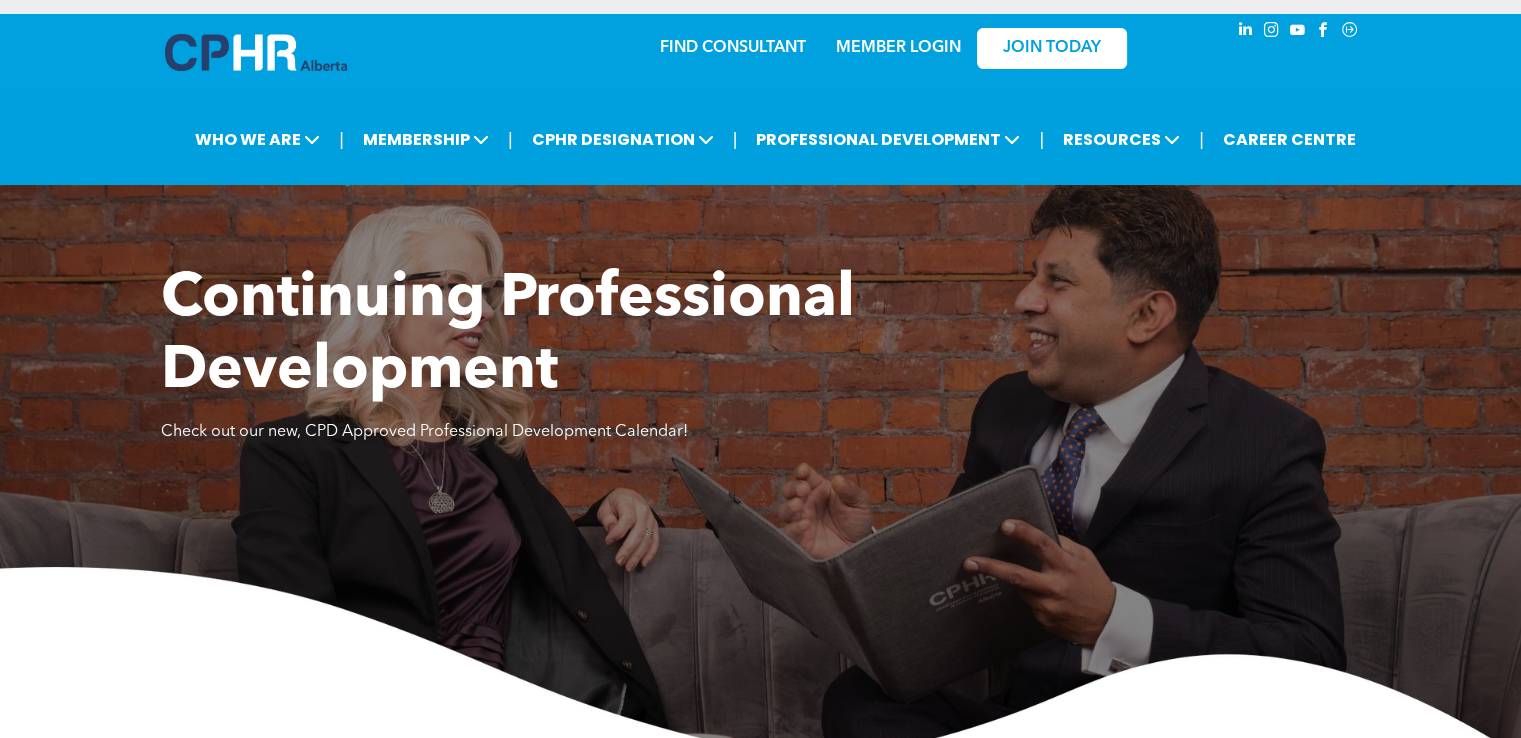 scroll, scrollTop: 0, scrollLeft: 0, axis: both 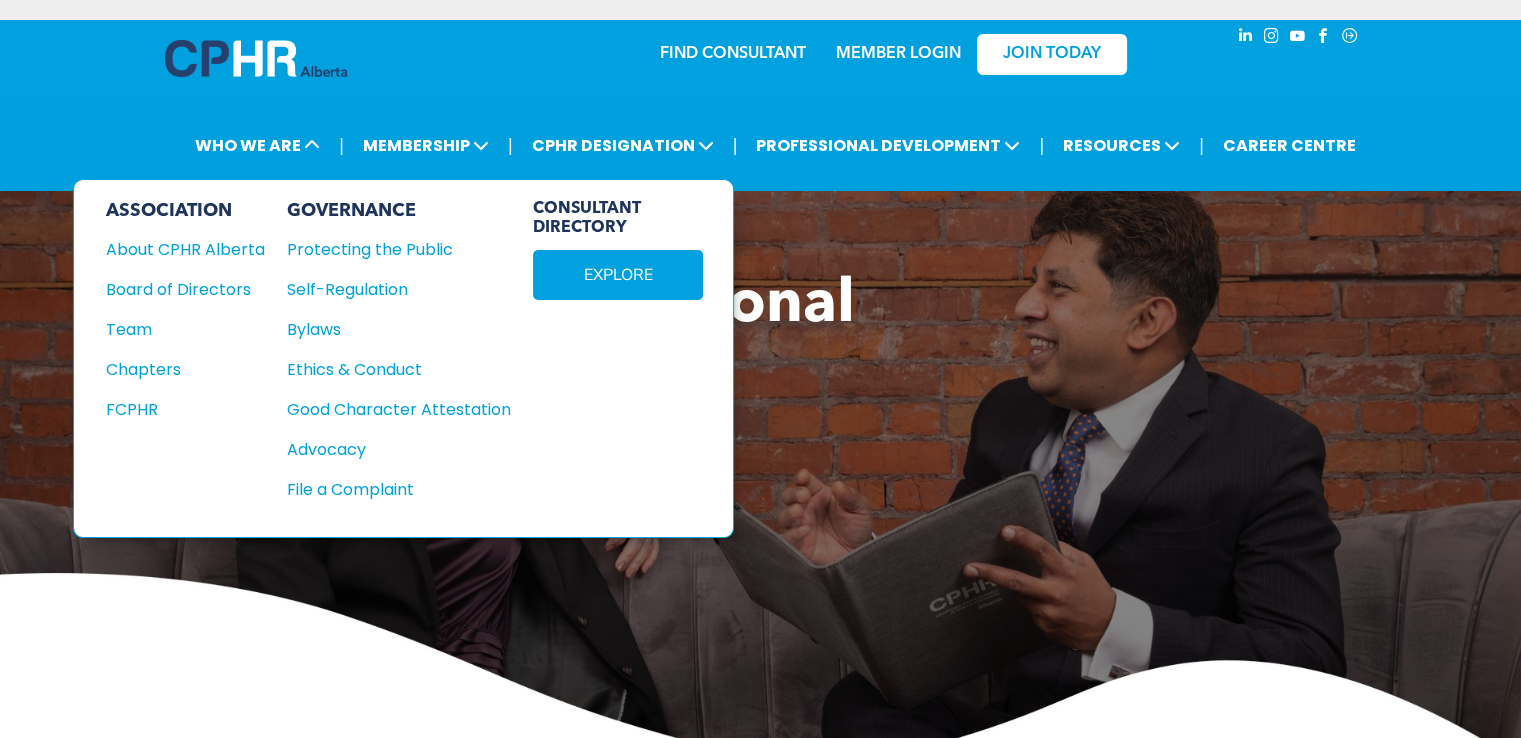 click on "WHO WE ARE" at bounding box center (257, 145) 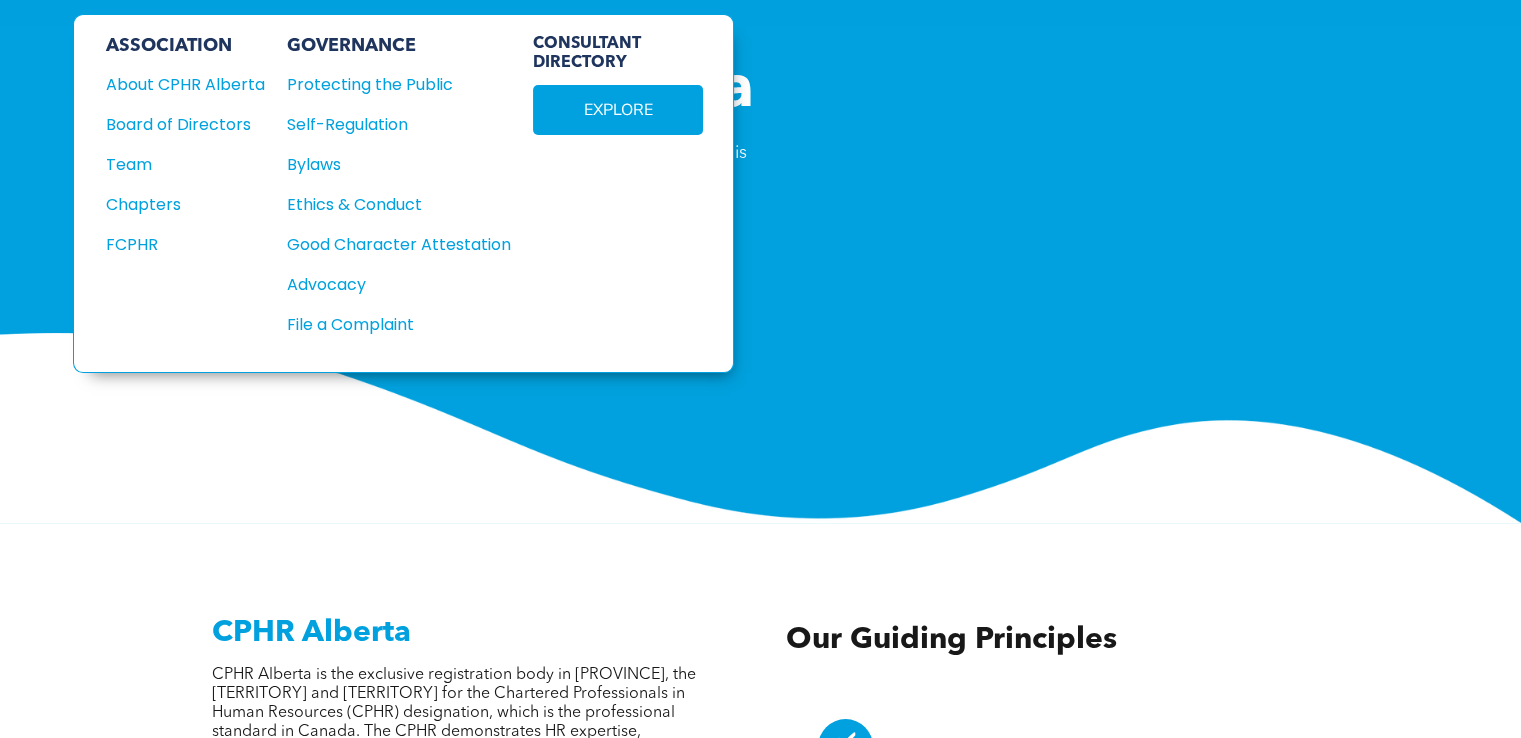 scroll, scrollTop: 200, scrollLeft: 0, axis: vertical 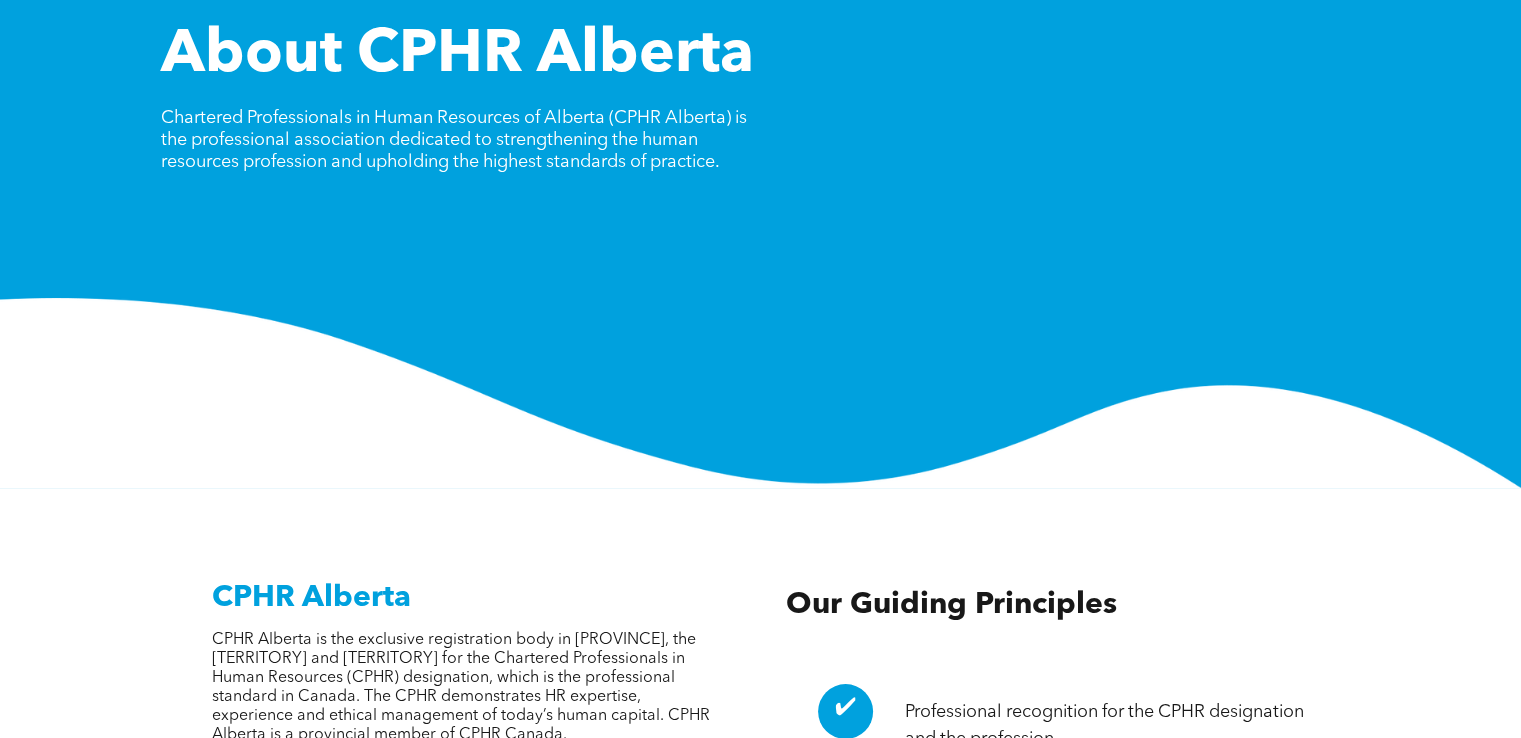 click on "Chartered Professionals in Human Resources of Alberta (CPHR Alberta) is the professional association dedicated to strengthening the human resources profession and upholding the highest standards of practice." at bounding box center [454, 140] 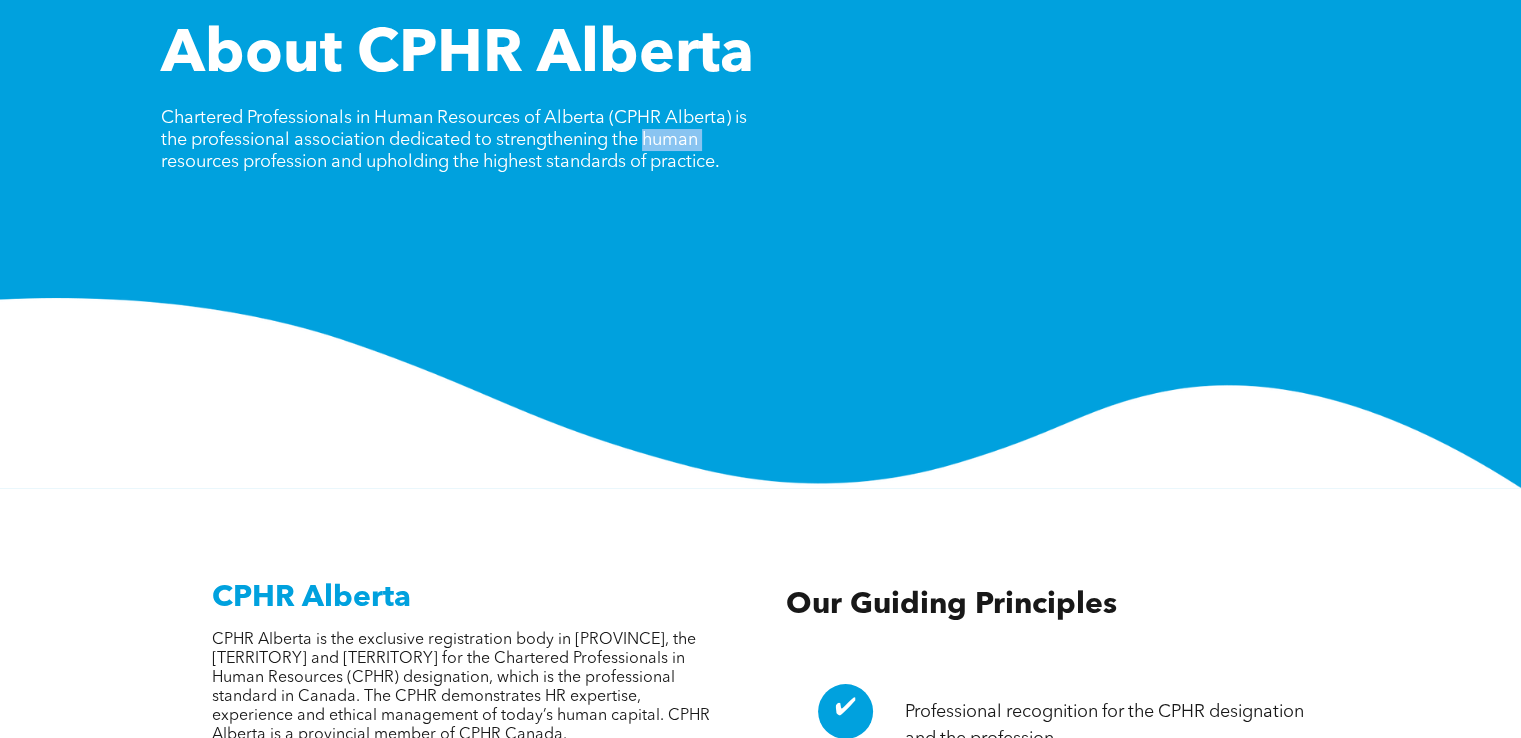 click on "Chartered Professionals in Human Resources of Alberta (CPHR Alberta) is the professional association dedicated to strengthening the human resources profession and upholding the highest standards of practice." at bounding box center (454, 140) 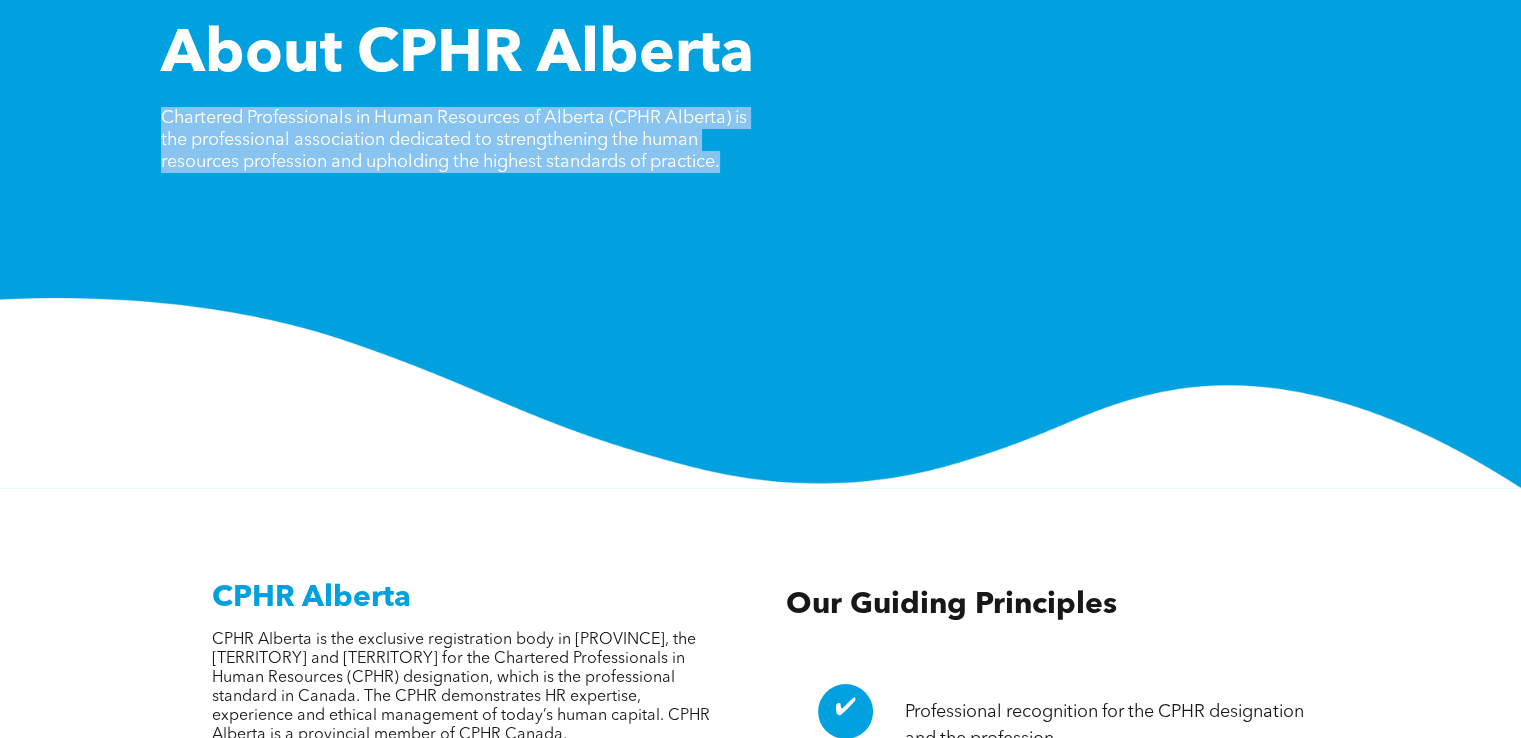 click on "Chartered Professionals in Human Resources of Alberta (CPHR Alberta) is the professional association dedicated to strengthening the human resources profession and upholding the highest standards of practice." at bounding box center (454, 140) 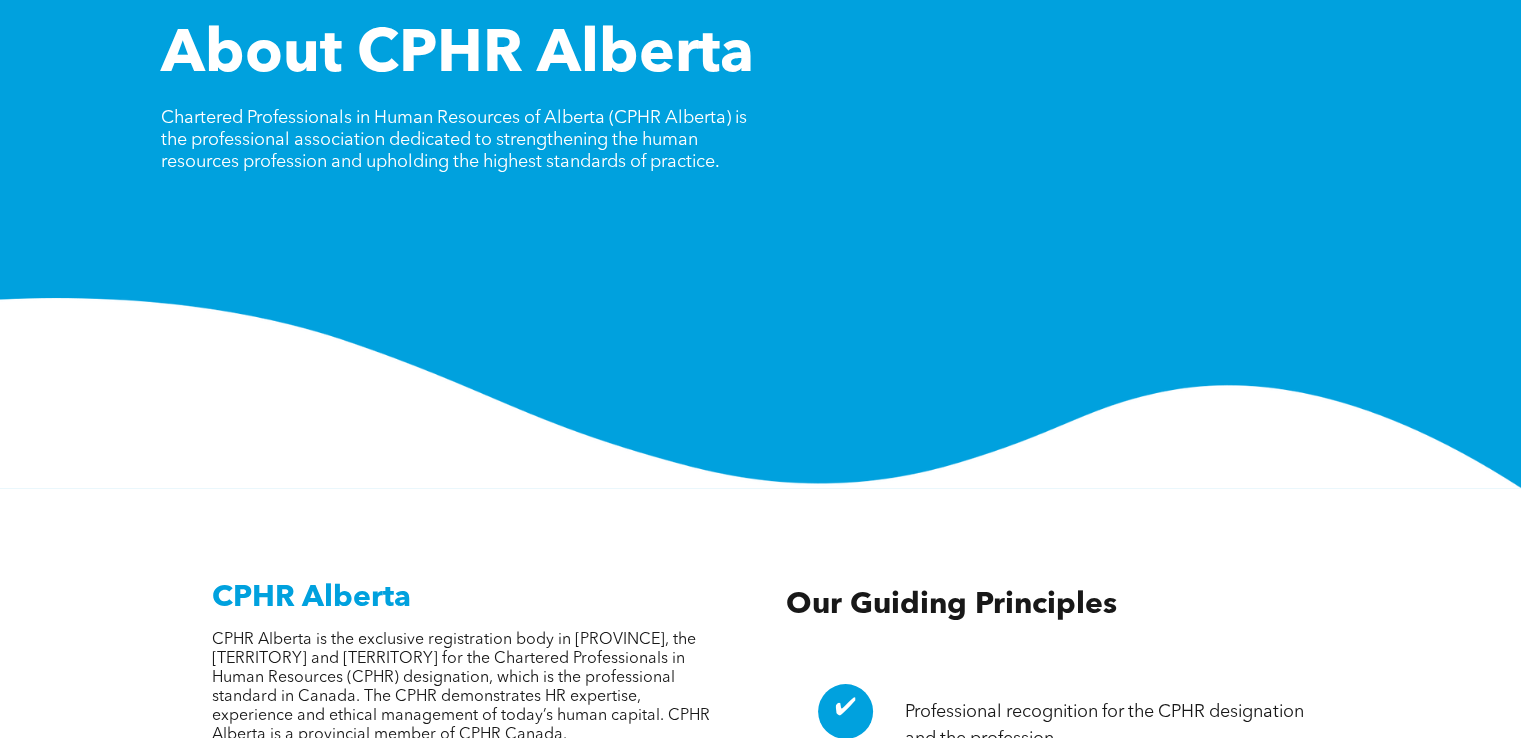 click on "About CPHR Alberta
Chartered Professionals in Human Resources of Alberta (CPHR Alberta) is the professional association dedicated to strengthening the human resources profession and upholding the highest standards of practice." at bounding box center (760, 254) 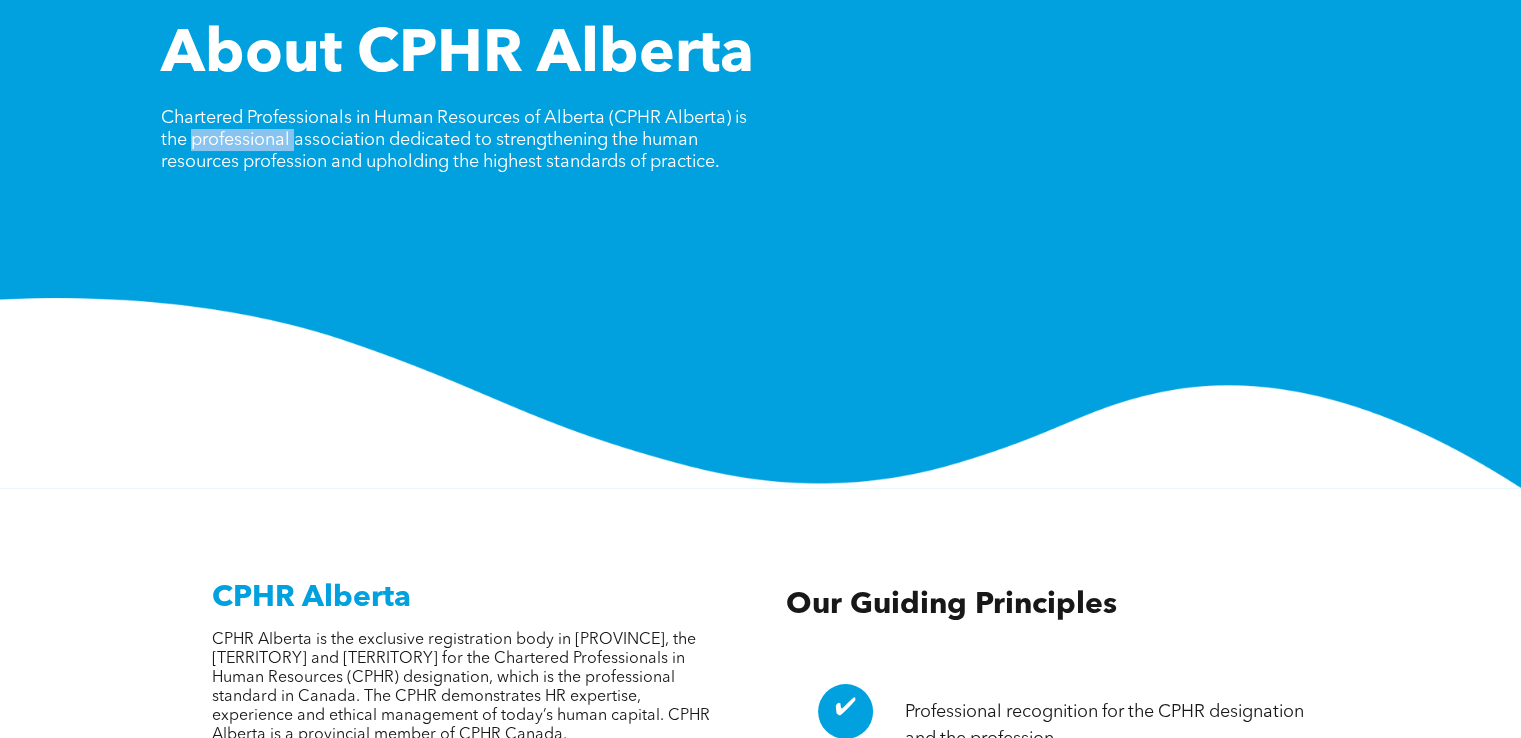 click on "Chartered Professionals in Human Resources of Alberta (CPHR Alberta) is the professional association dedicated to strengthening the human resources profession and upholding the highest standards of practice." at bounding box center (454, 140) 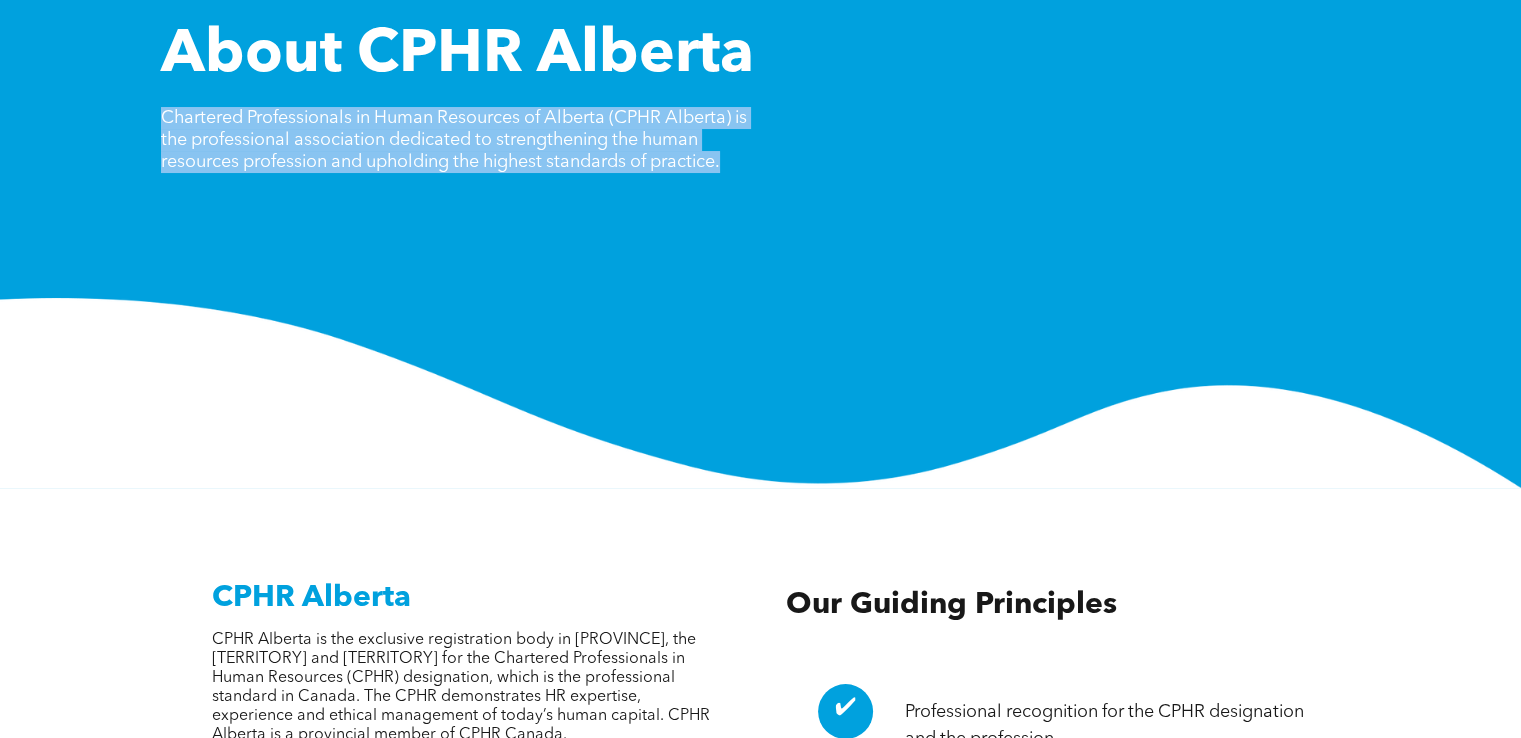 click on "Chartered Professionals in Human Resources of Alberta (CPHR Alberta) is the professional association dedicated to strengthening the human resources profession and upholding the highest standards of practice." at bounding box center (454, 140) 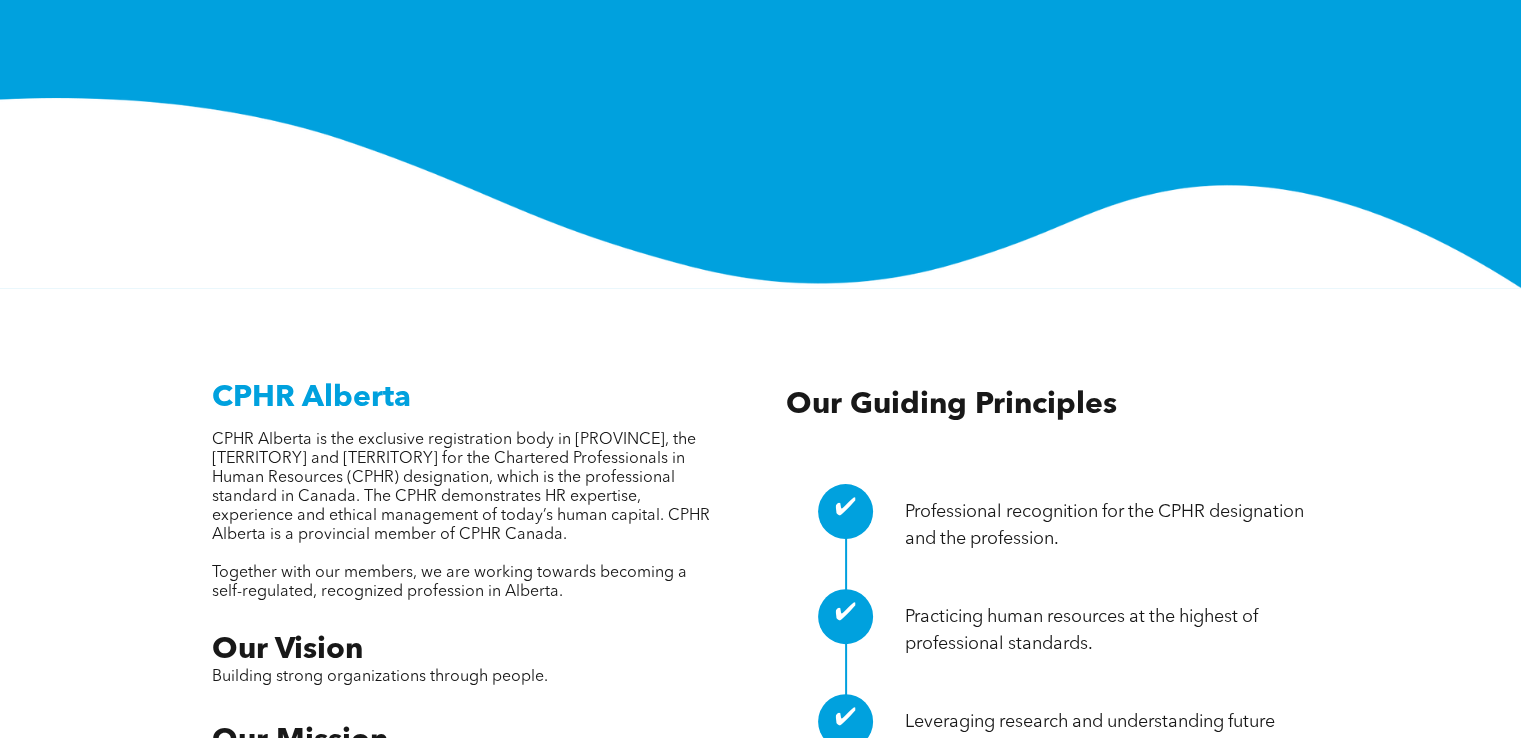 scroll, scrollTop: 900, scrollLeft: 0, axis: vertical 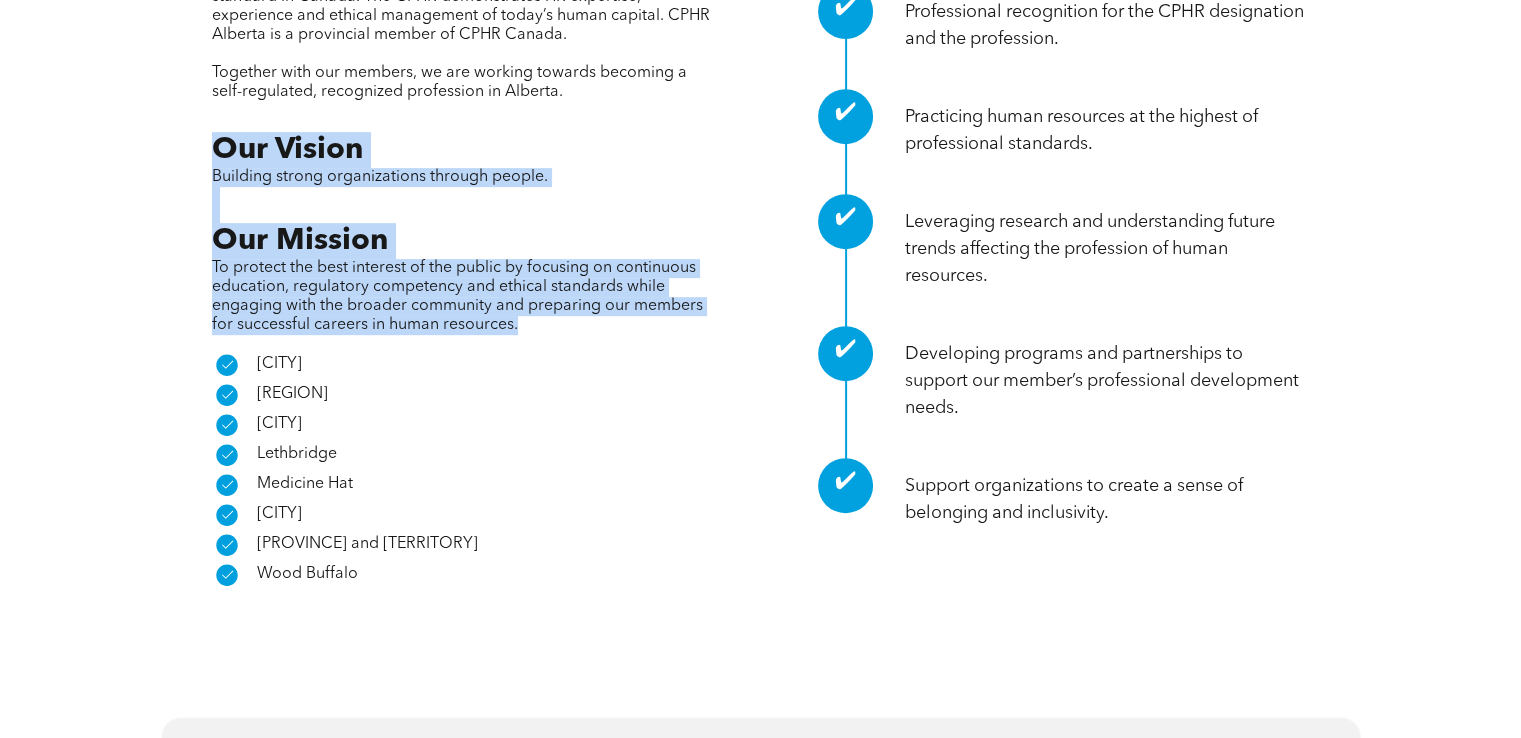 drag, startPoint x: 205, startPoint y: 132, endPoint x: 602, endPoint y: 323, distance: 440.55646 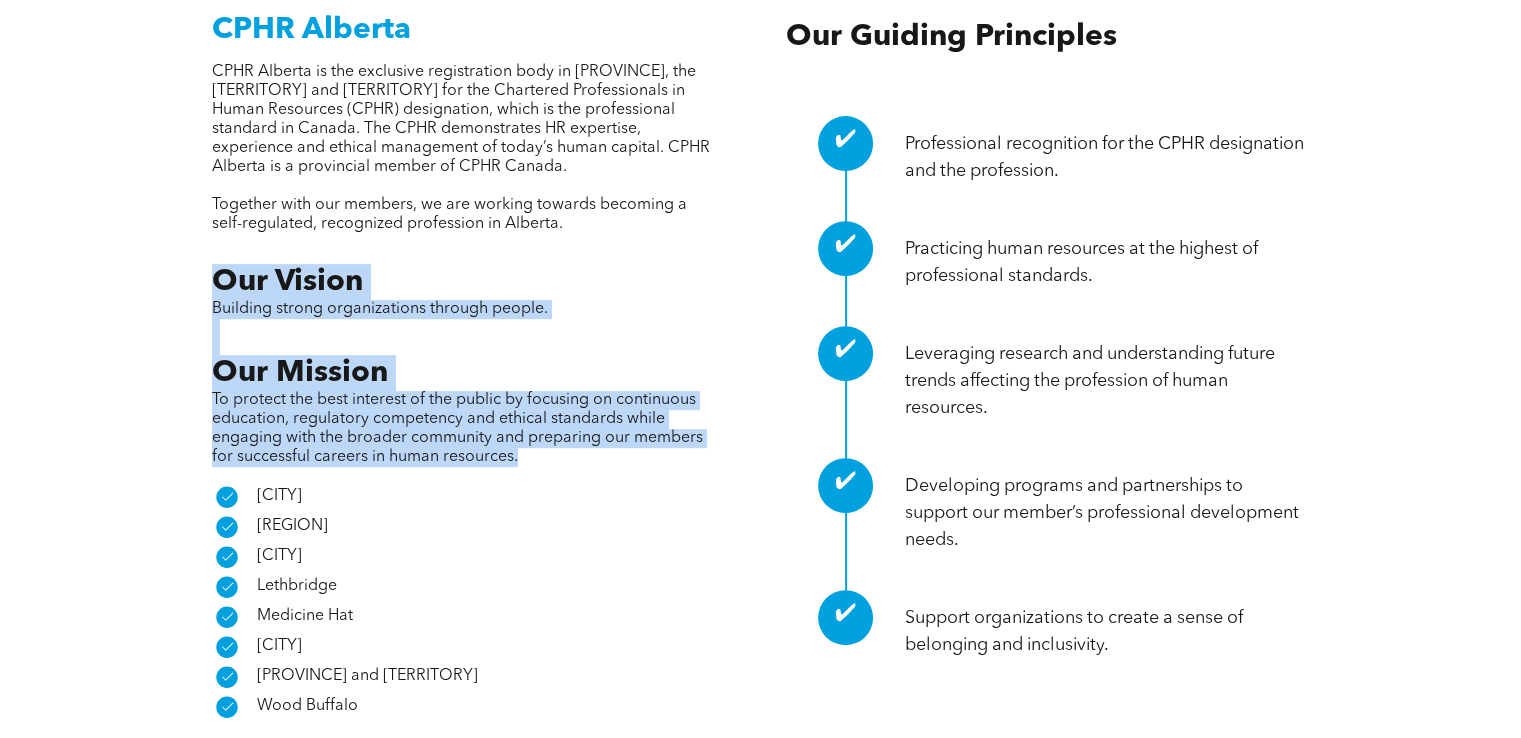 scroll, scrollTop: 600, scrollLeft: 0, axis: vertical 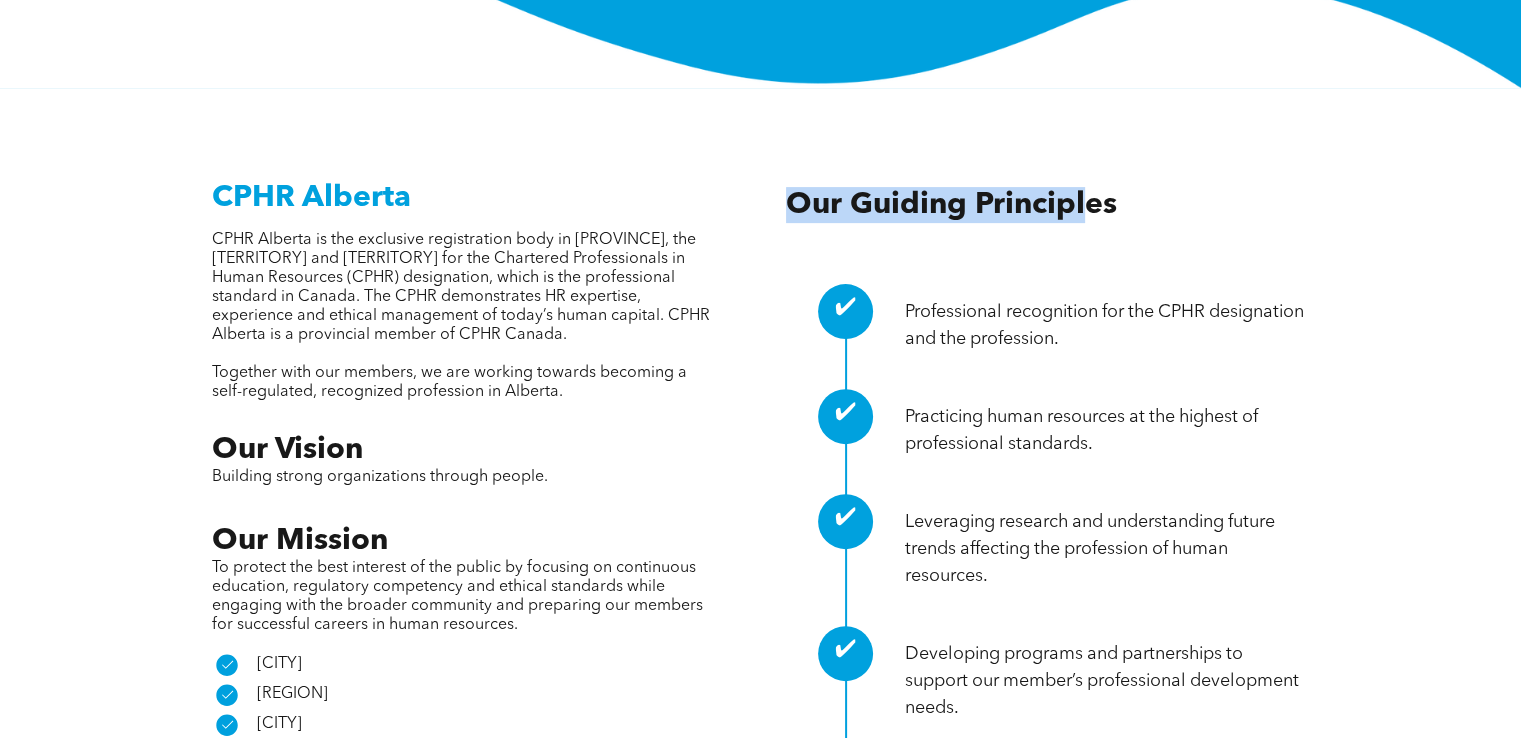 drag, startPoint x: 786, startPoint y: 214, endPoint x: 1080, endPoint y: 218, distance: 294.02722 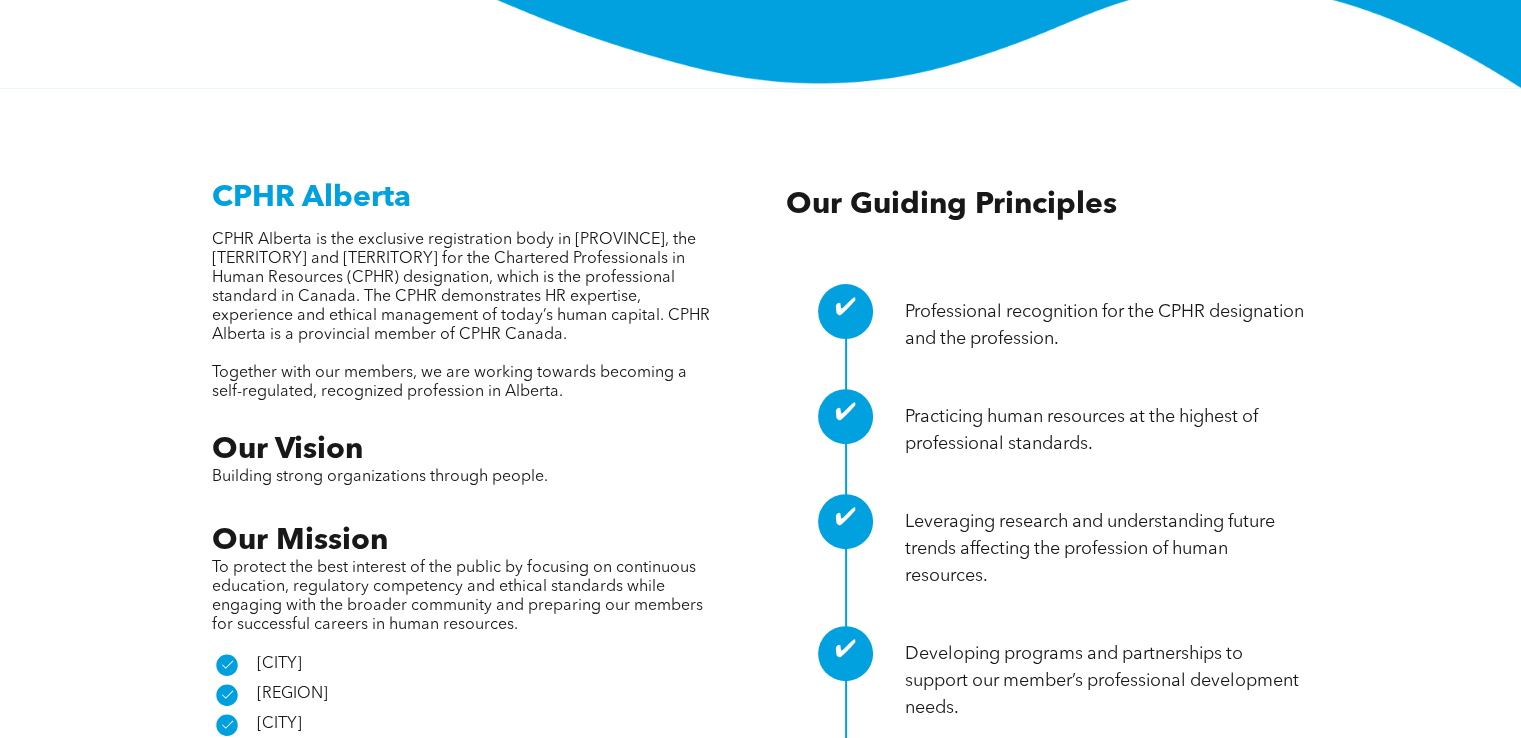 click on "✔
Professional recognition for the CPHR designation and the profession.
✔
Practicing human resources at the highest of professional standards.
✔
Leveraging research and understanding future trends affecting the profession of human resources.
✔
Developing programs and partnerships to support our member’s professional development needs.
✔
Support organizations to create a sense of belonging and inclusivity.
Our Guiding Principles" at bounding box center [1048, 517] 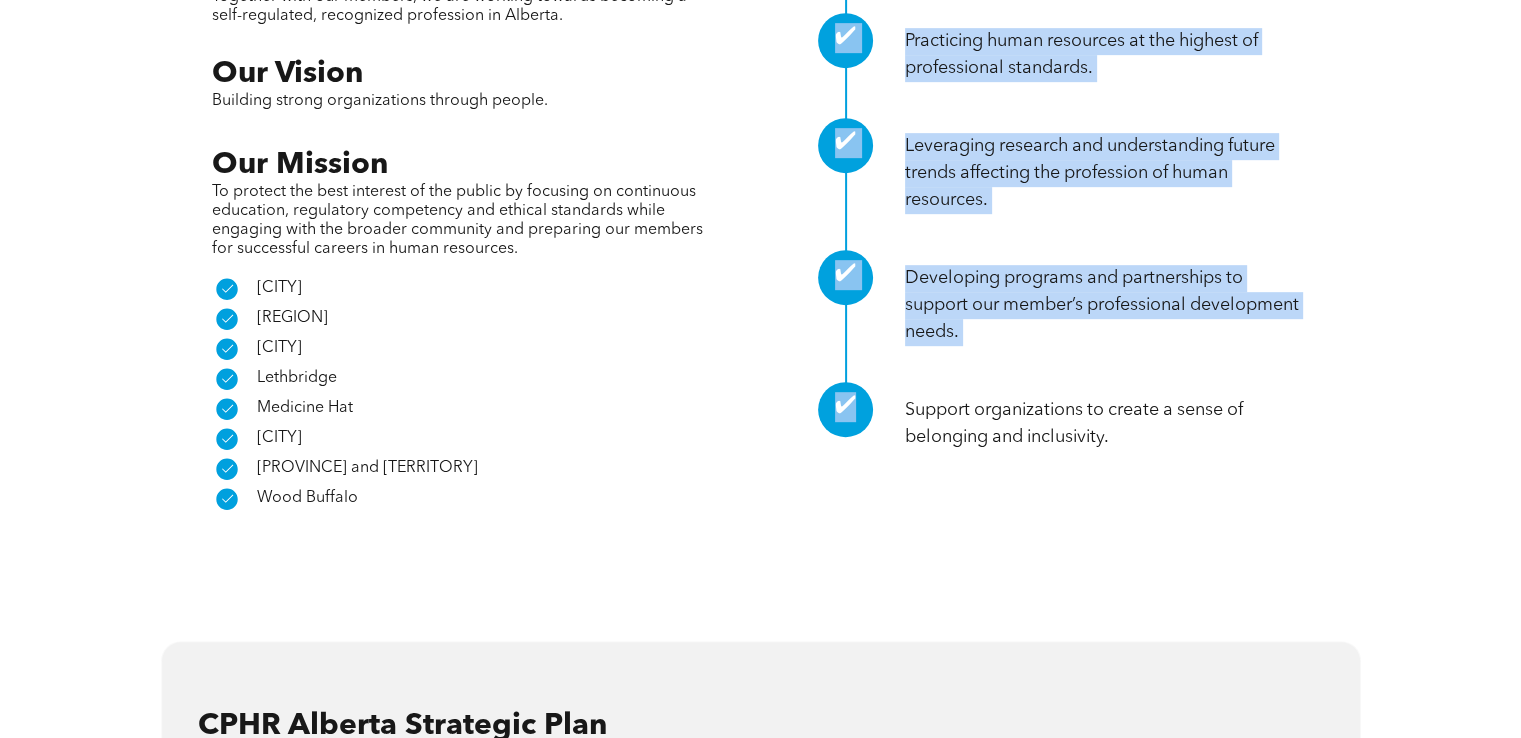 scroll, scrollTop: 1000, scrollLeft: 0, axis: vertical 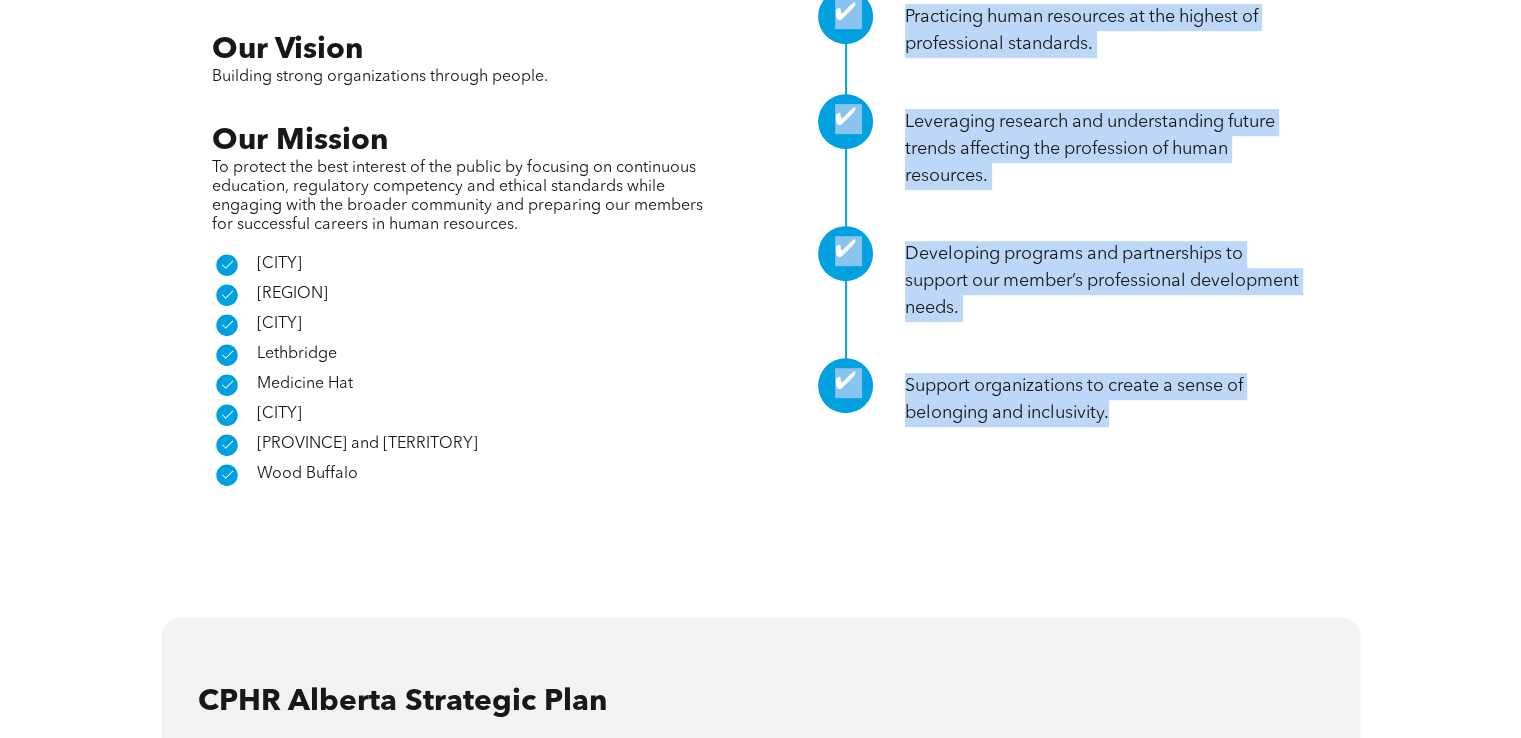 drag, startPoint x: 900, startPoint y: 304, endPoint x: 1114, endPoint y: 409, distance: 238.37155 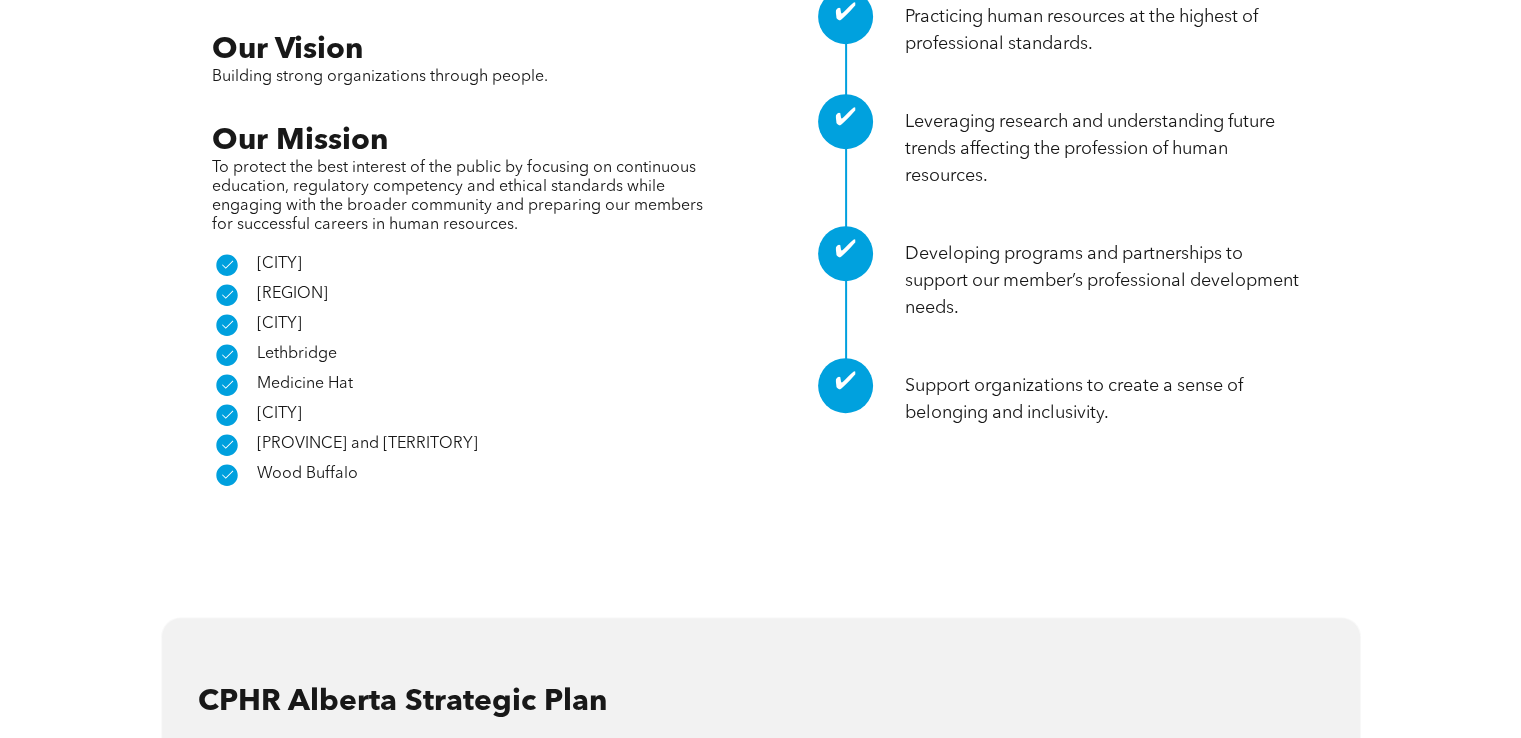 click on "A check mark in a black circle on a white background.
Grande Prairie ﻿" at bounding box center (463, 415) 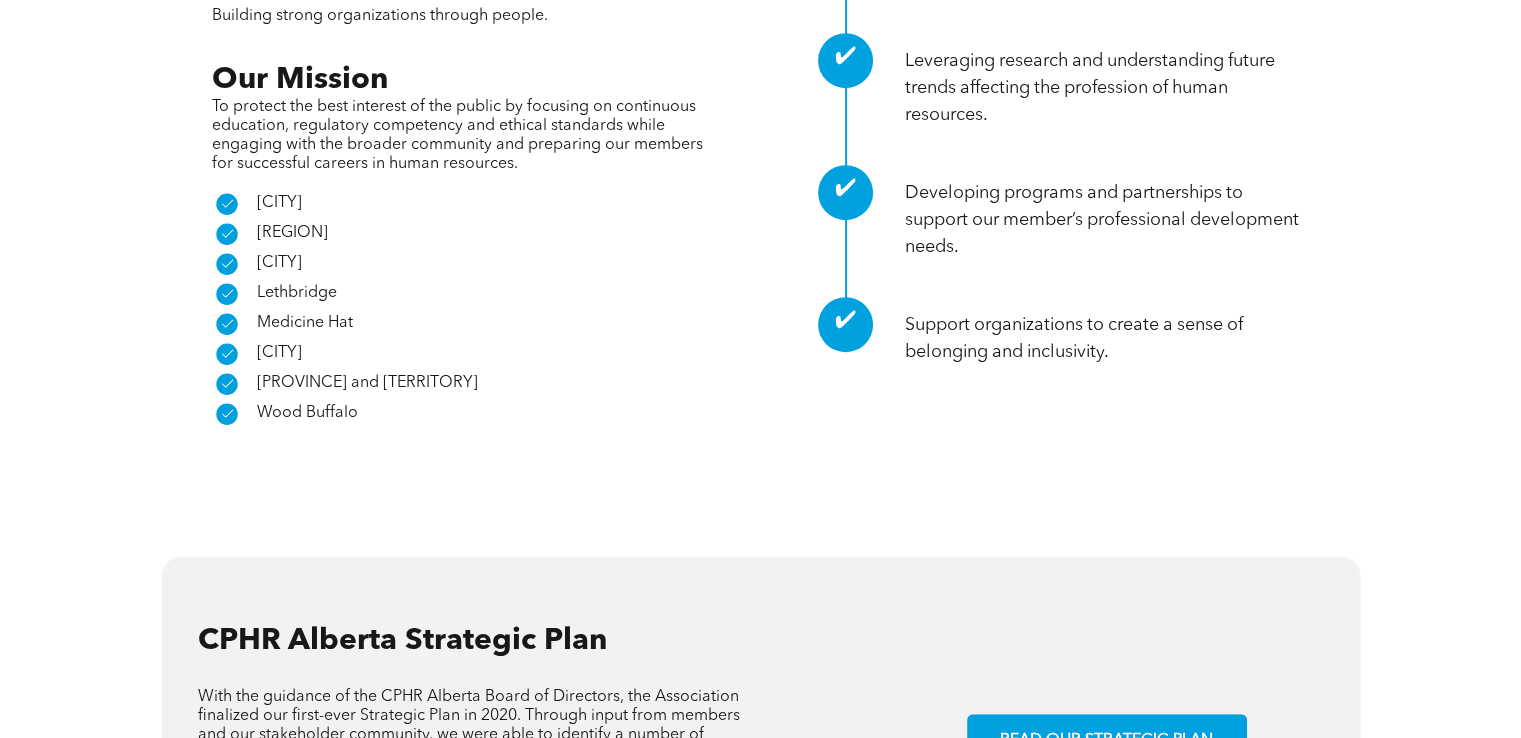 scroll, scrollTop: 900, scrollLeft: 0, axis: vertical 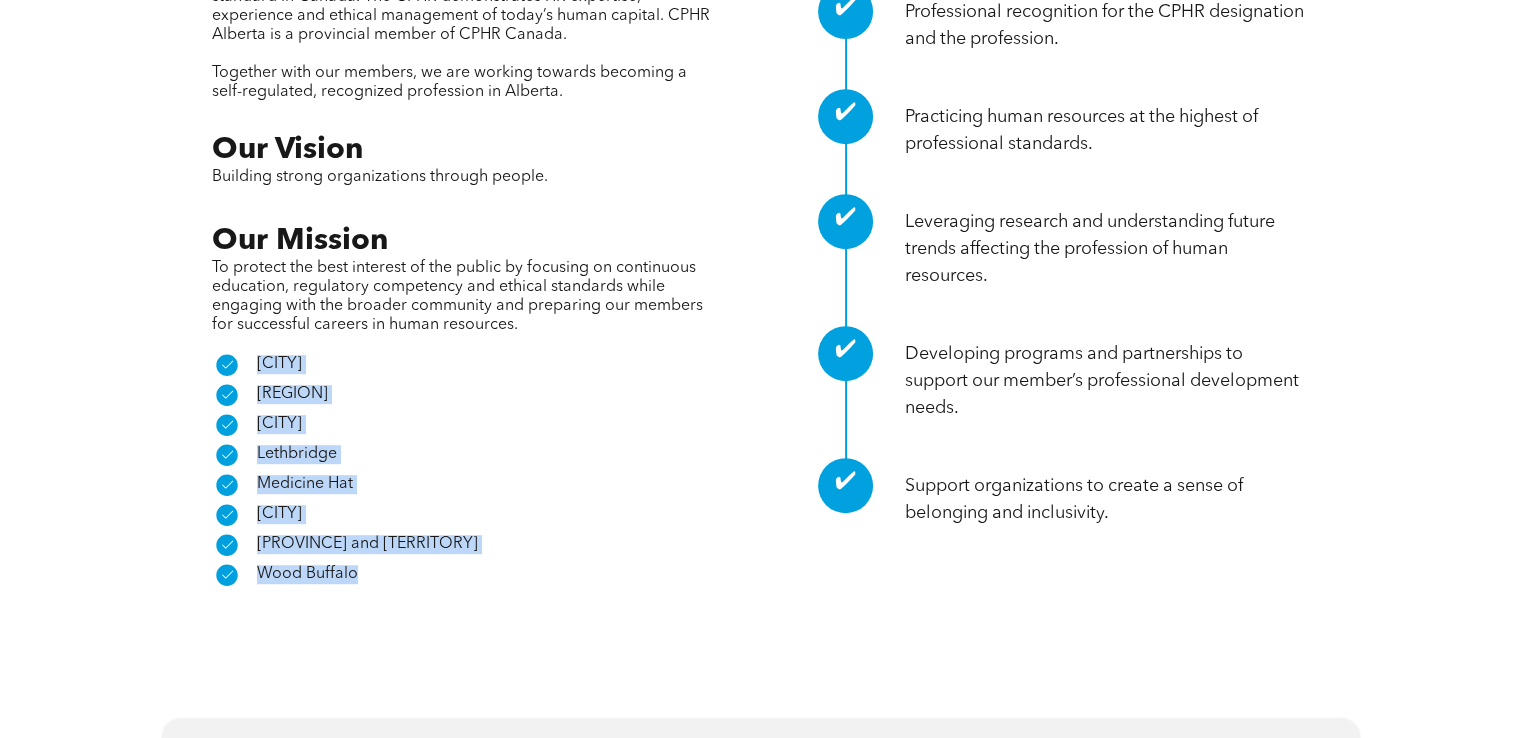 drag, startPoint x: 256, startPoint y: 365, endPoint x: 437, endPoint y: 611, distance: 305.41284 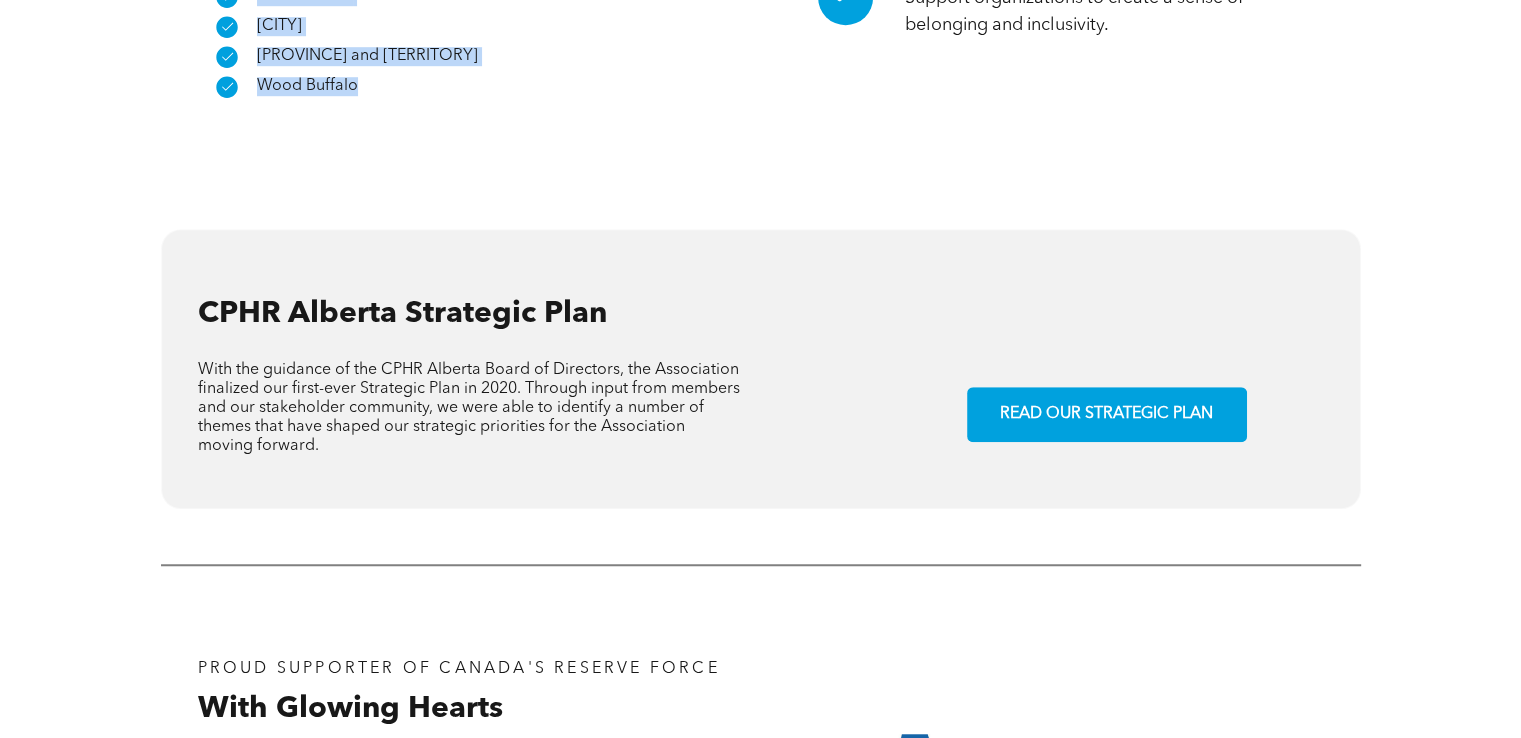 scroll, scrollTop: 1400, scrollLeft: 0, axis: vertical 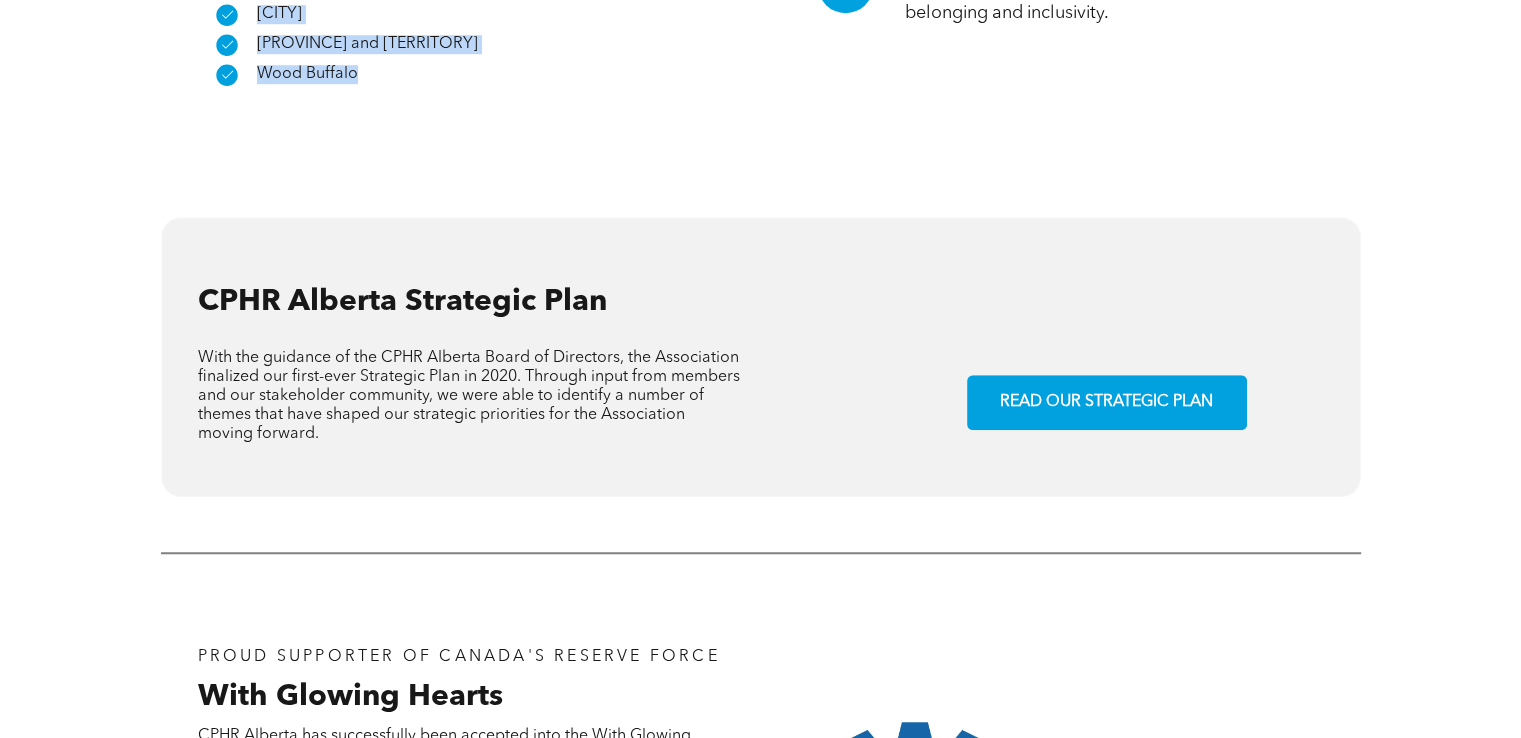 click on "READ OUR STRATEGIC PLAN" at bounding box center (1106, 402) 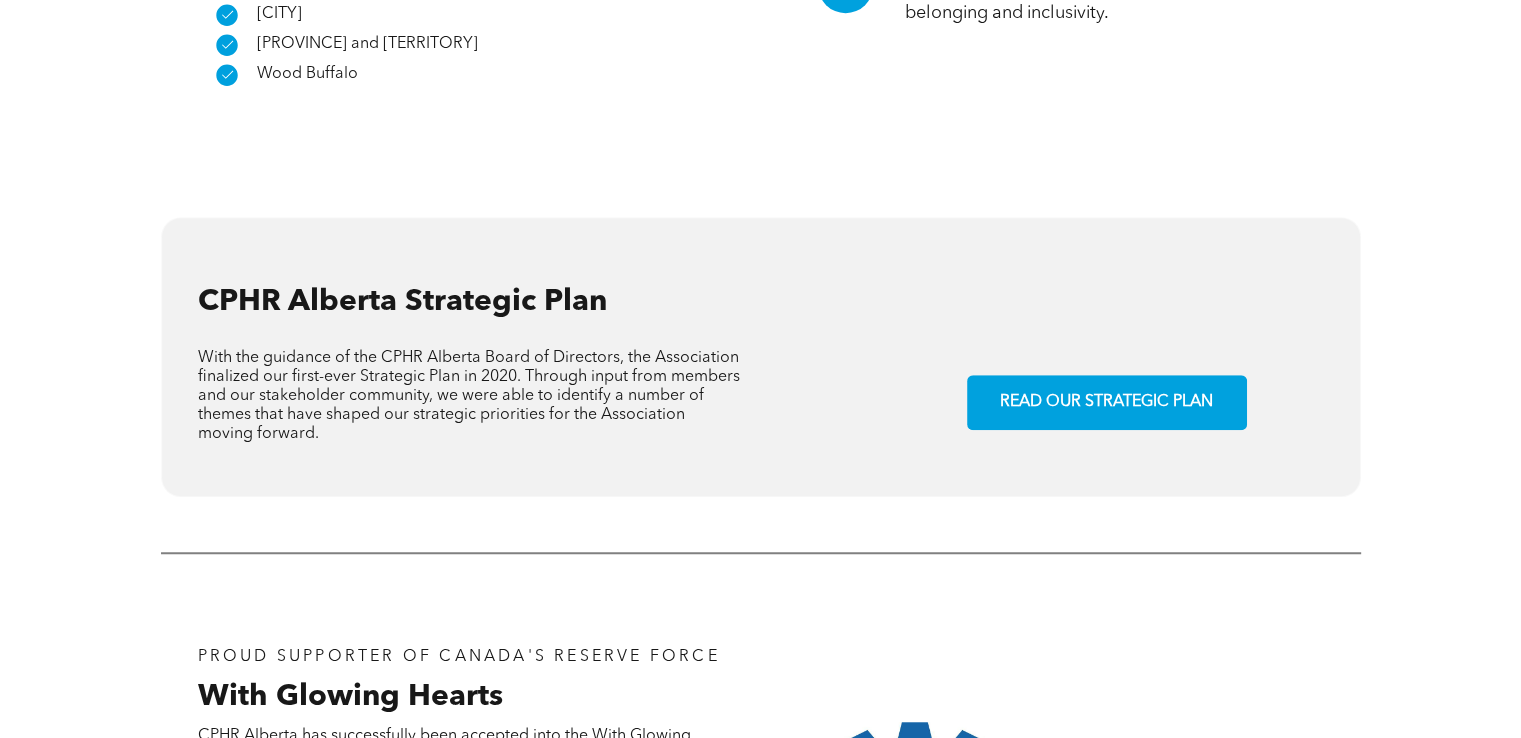 click on "With the guidance of the CPHR Alberta Board of Directors, the Association finalized our first-ever Strategic Plan in 2020. Through input from members and our stakeholder community, we were able to identify a number of themes that have shaped our strategic priorities for the Association moving forward." at bounding box center (469, 396) 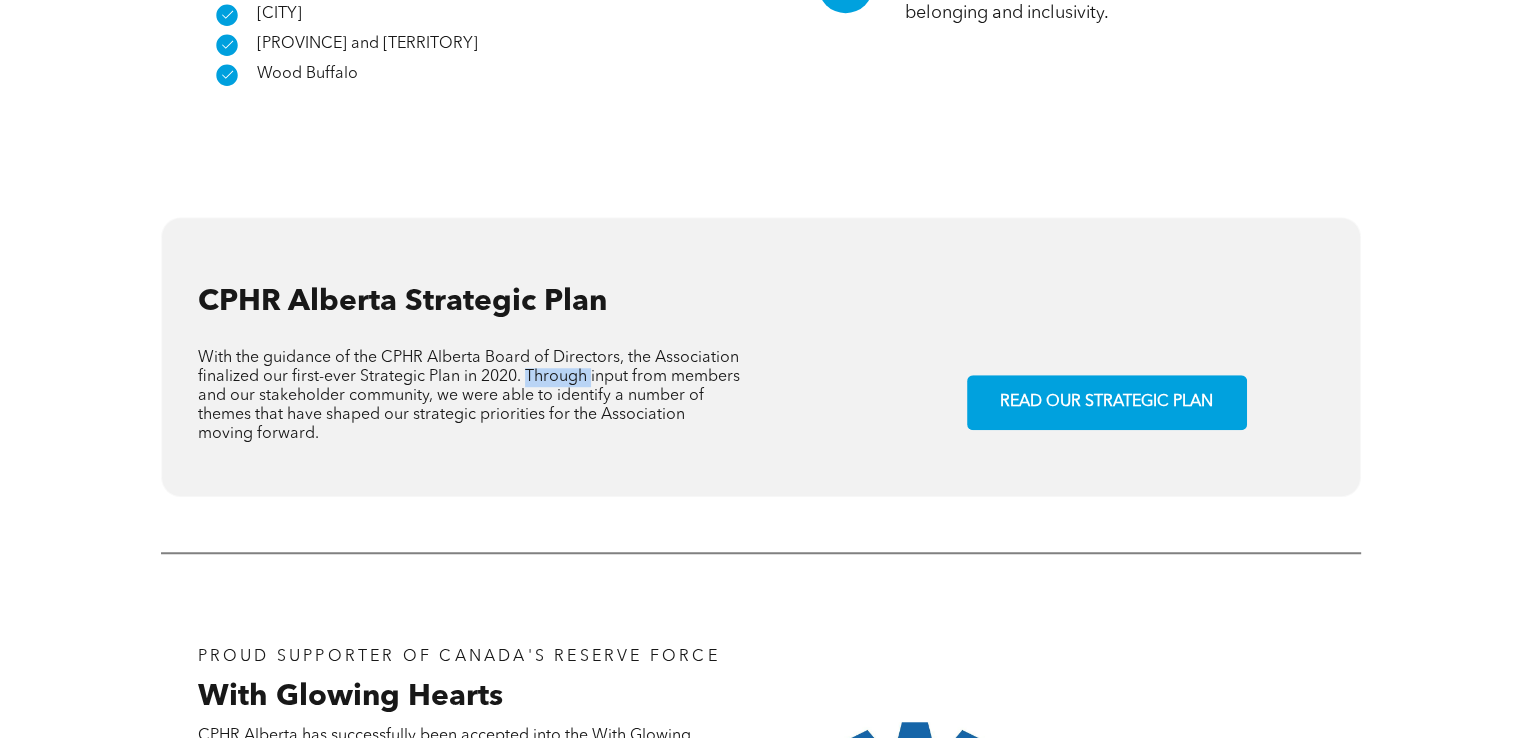 click on "With the guidance of the CPHR Alberta Board of Directors, the Association finalized our first-ever Strategic Plan in 2020. Through input from members and our stakeholder community, we were able to identify a number of themes that have shaped our strategic priorities for the Association moving forward." at bounding box center [469, 396] 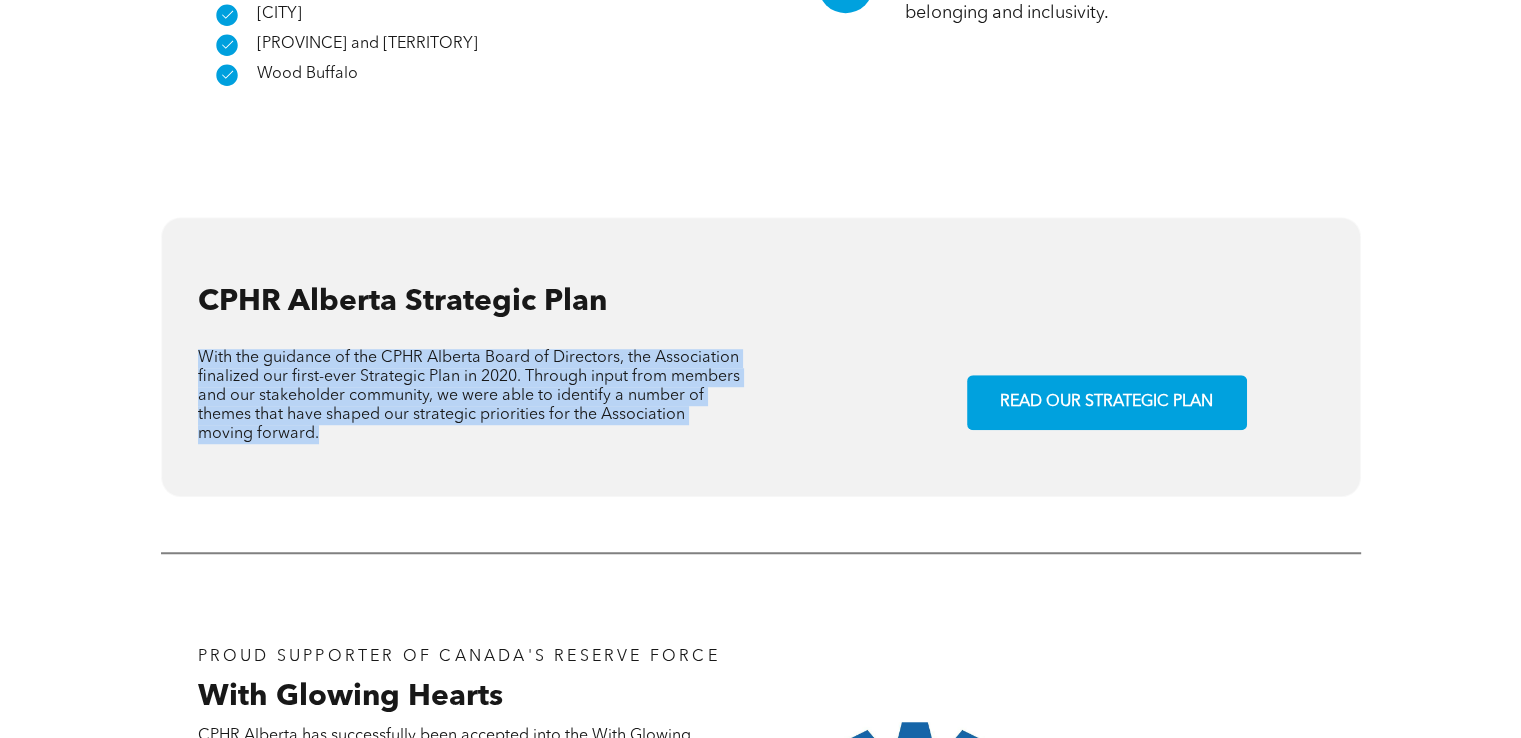 click on "With the guidance of the CPHR Alberta Board of Directors, the Association finalized our first-ever Strategic Plan in 2020. Through input from members and our stakeholder community, we were able to identify a number of themes that have shaped our strategic priorities for the Association moving forward." at bounding box center [469, 396] 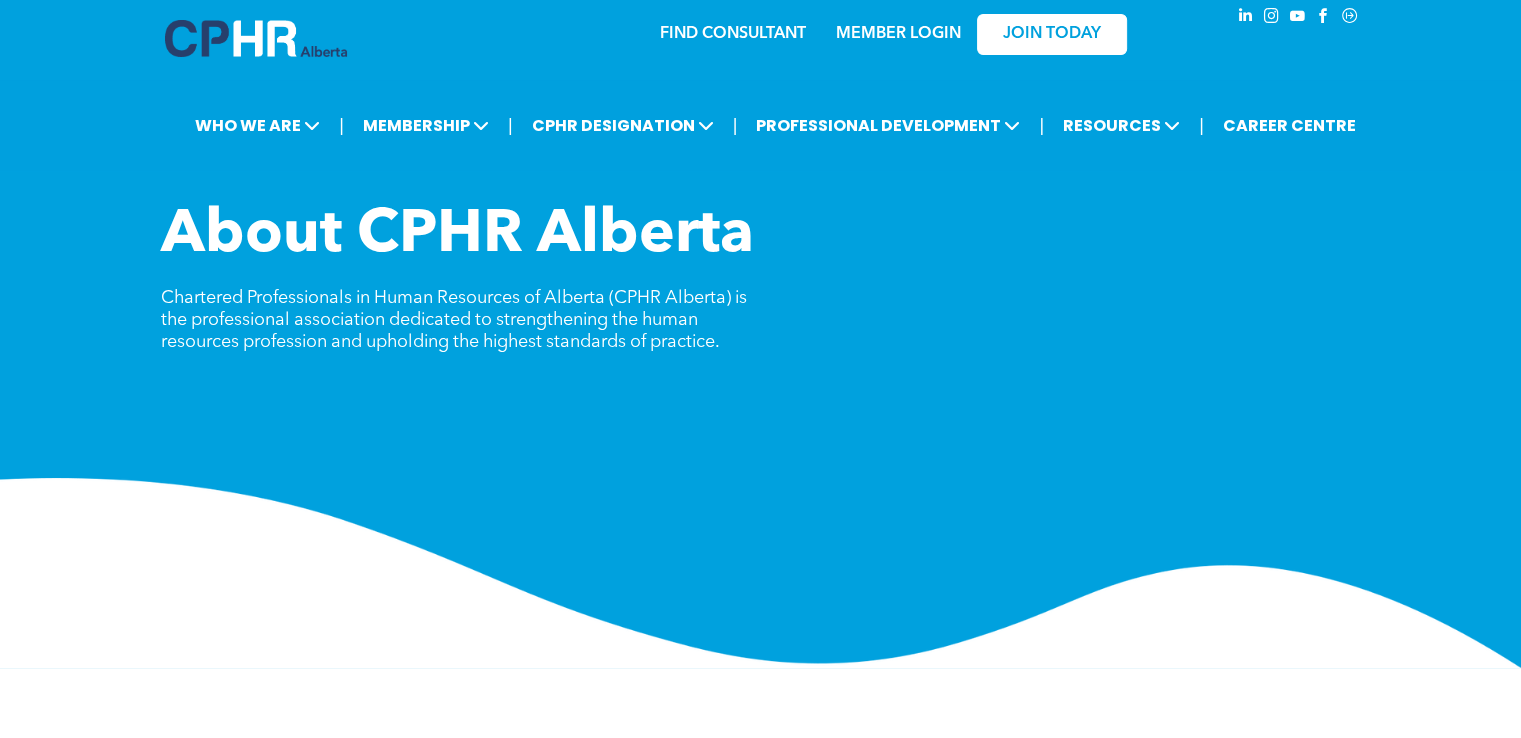 scroll, scrollTop: 0, scrollLeft: 0, axis: both 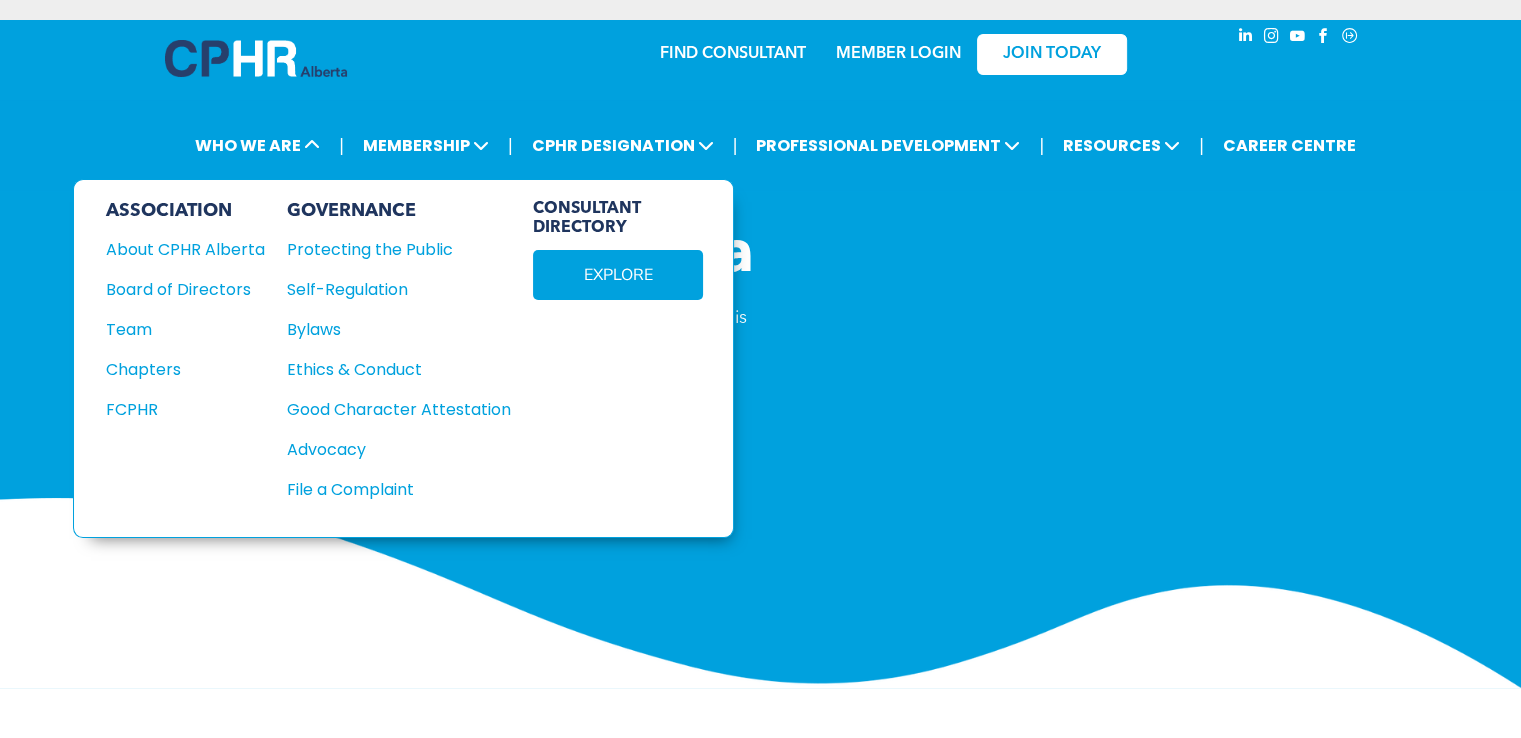 click on "Chapters" at bounding box center [177, 369] 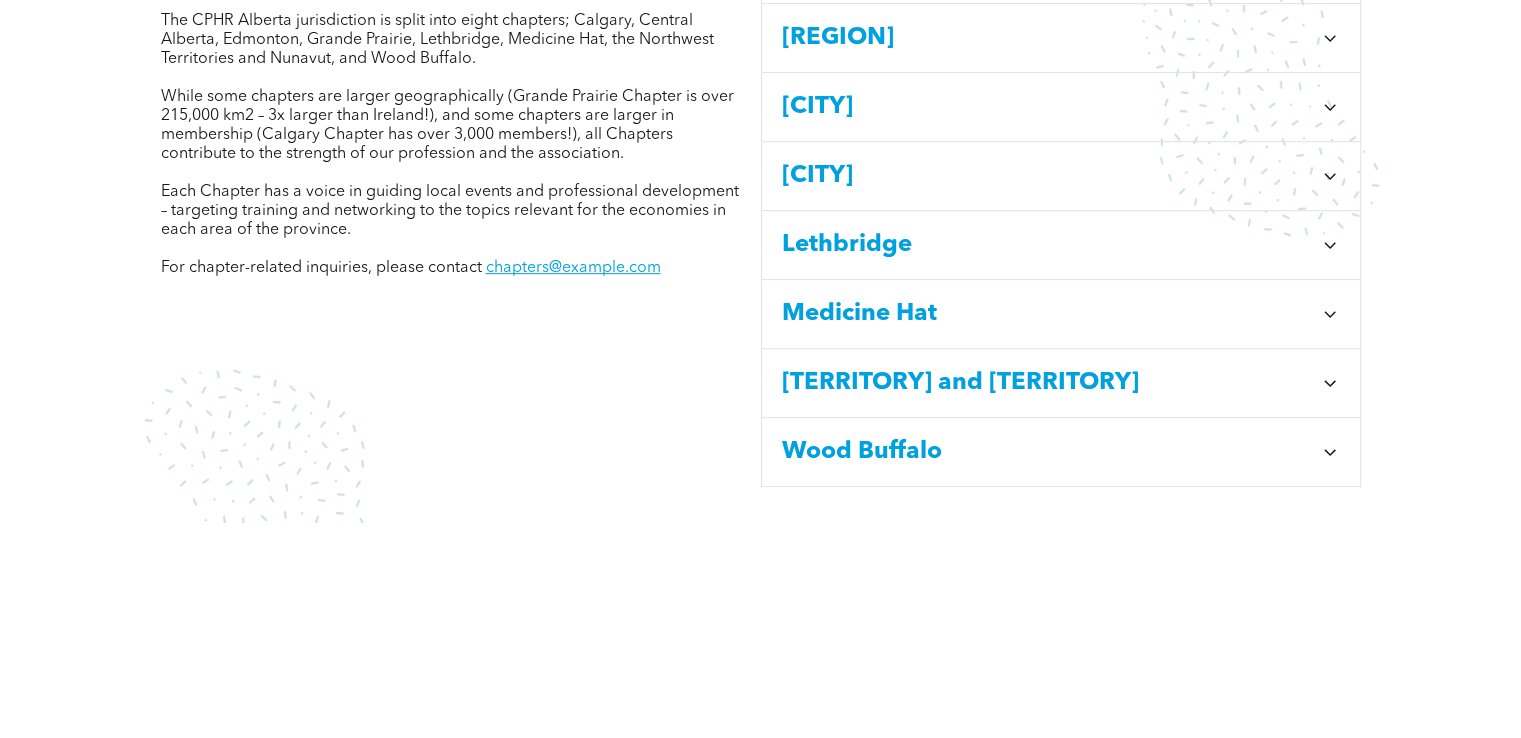 scroll, scrollTop: 700, scrollLeft: 0, axis: vertical 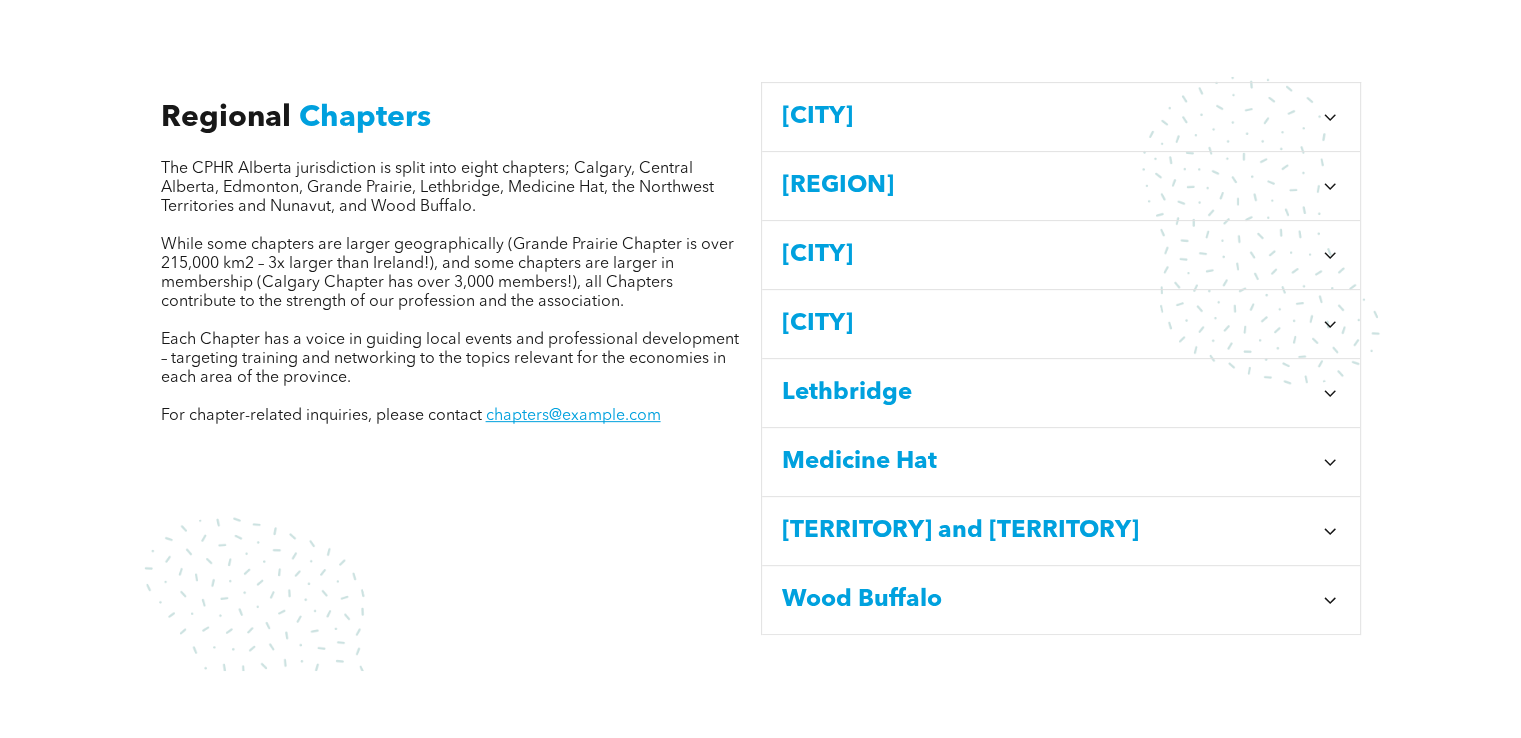 click on "Each Chapter has a voice in guiding local events and professional development – targeting training and networking to the topics relevant for the economies in each area of the province." at bounding box center [450, 359] 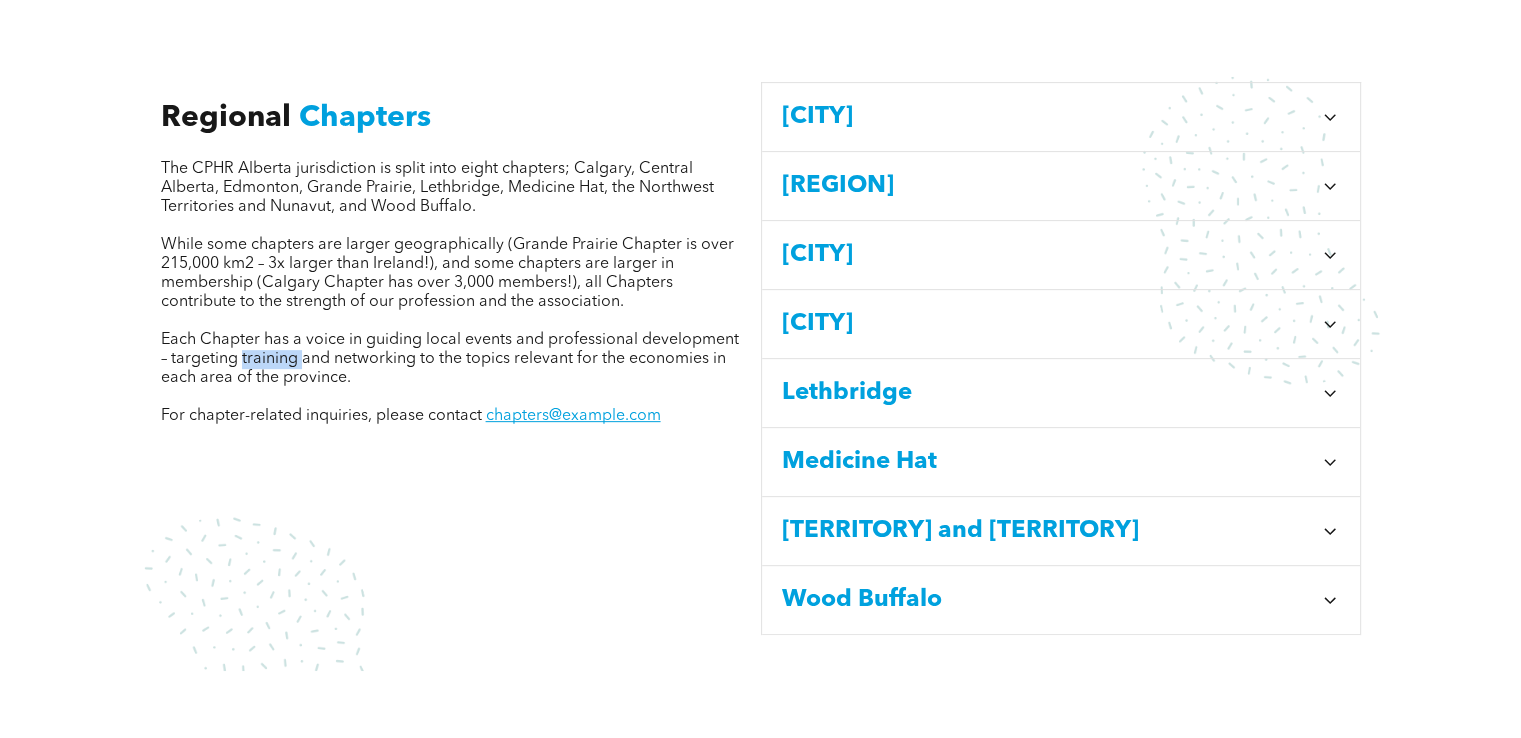 click on "Each Chapter has a voice in guiding local events and professional development – targeting training and networking to the topics relevant for the economies in each area of the province." at bounding box center (450, 359) 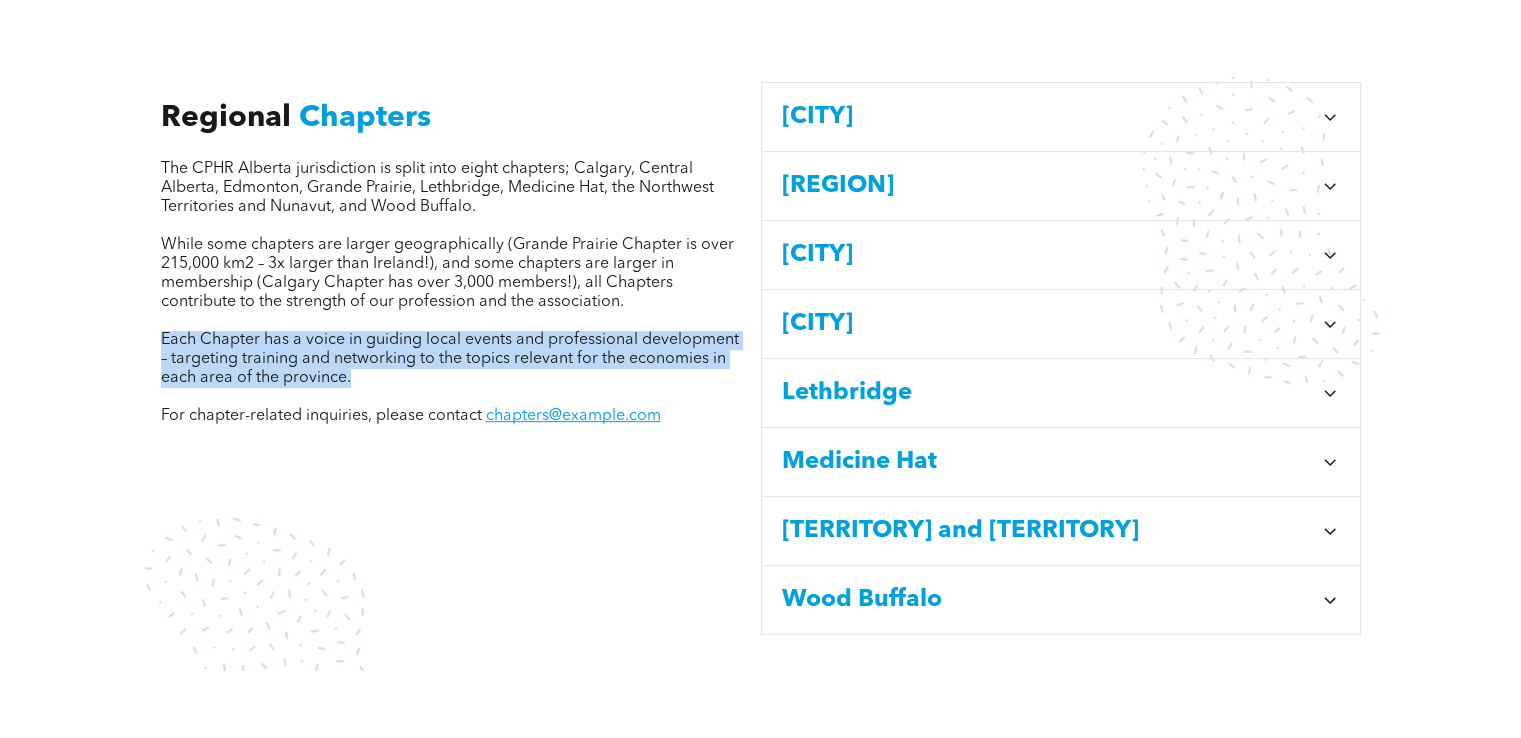 click on "Each Chapter has a voice in guiding local events and professional development – targeting training and networking to the topics relevant for the economies in each area of the province." at bounding box center (450, 359) 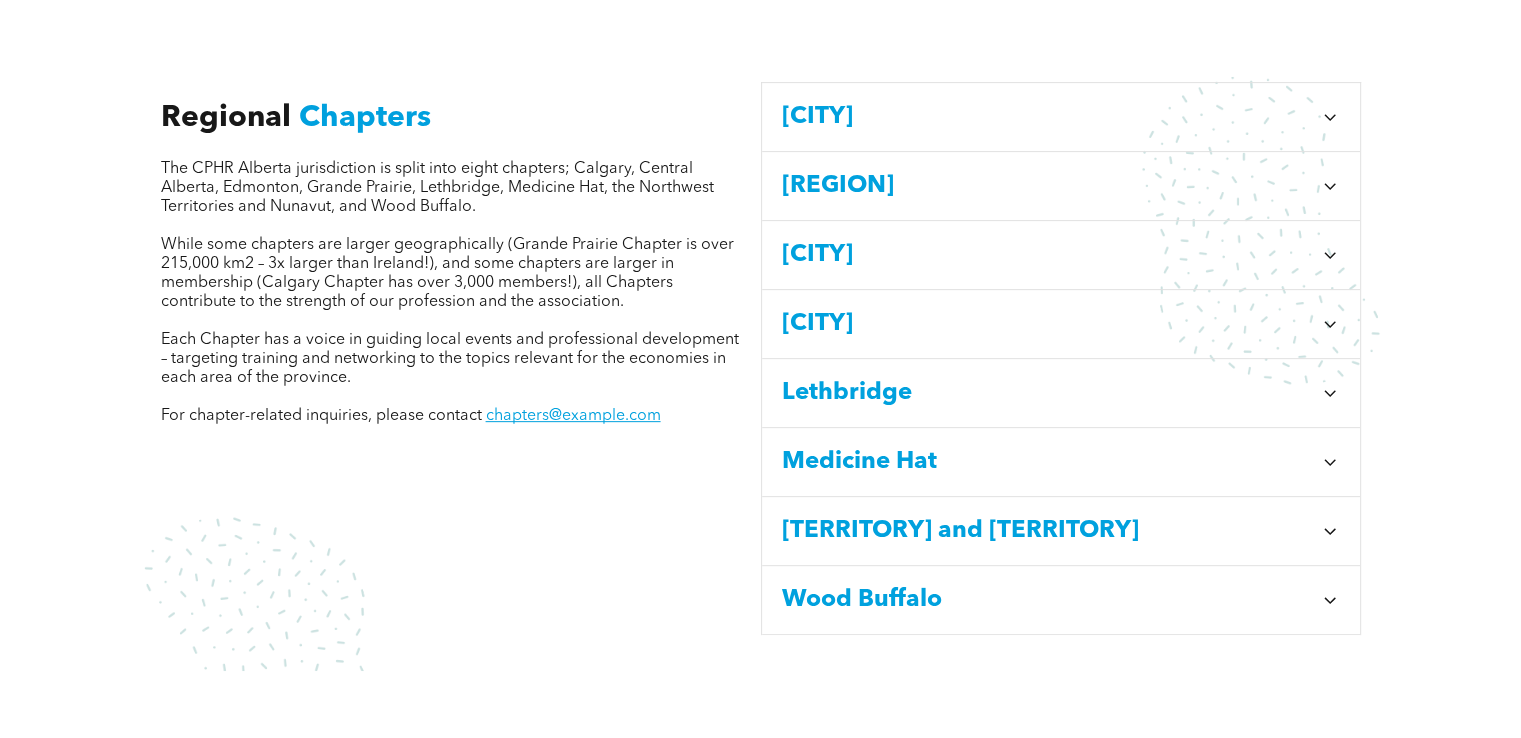 click at bounding box center (452, 321) 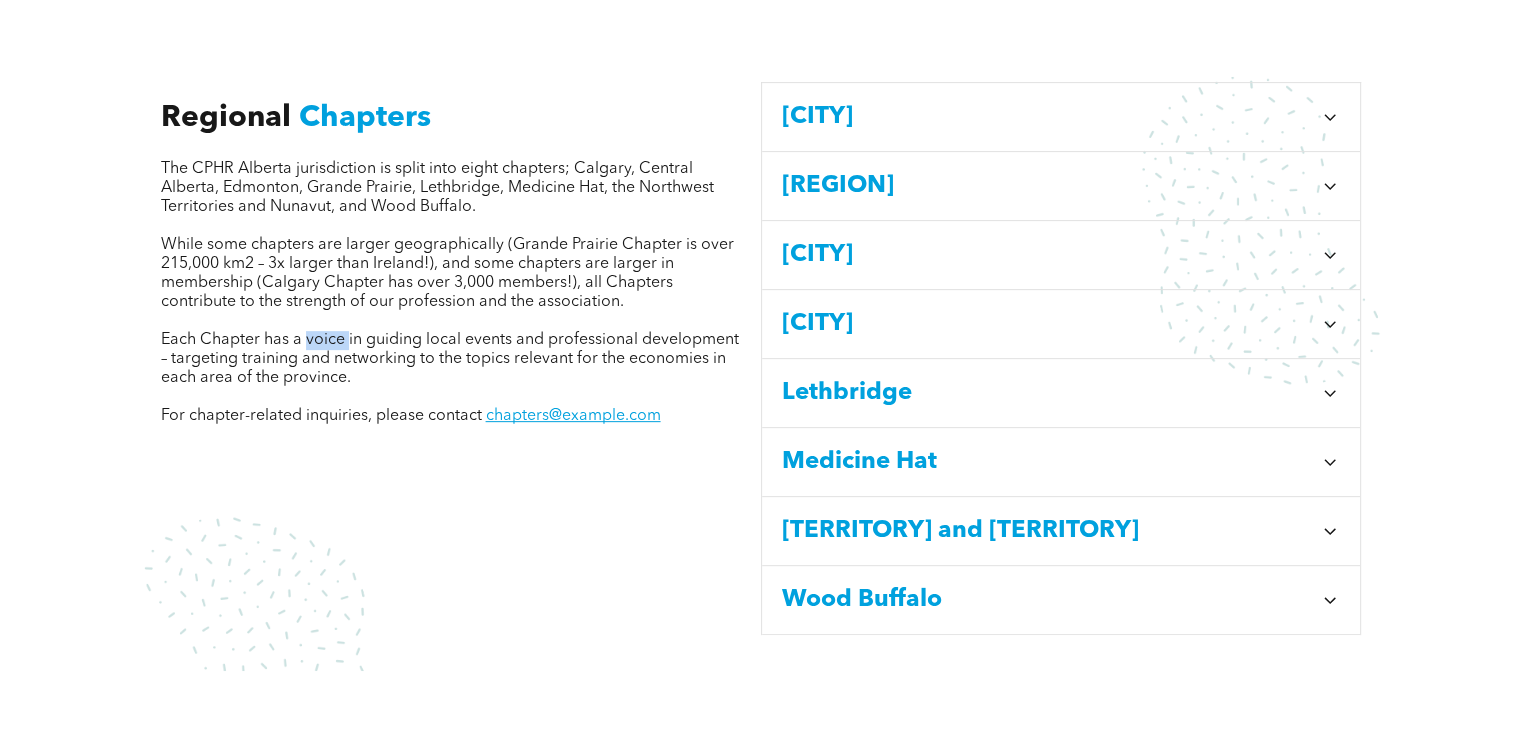 click on "Each Chapter has a voice in guiding local events and professional development – targeting training and networking to the topics relevant for the economies in each area of the province." at bounding box center [450, 359] 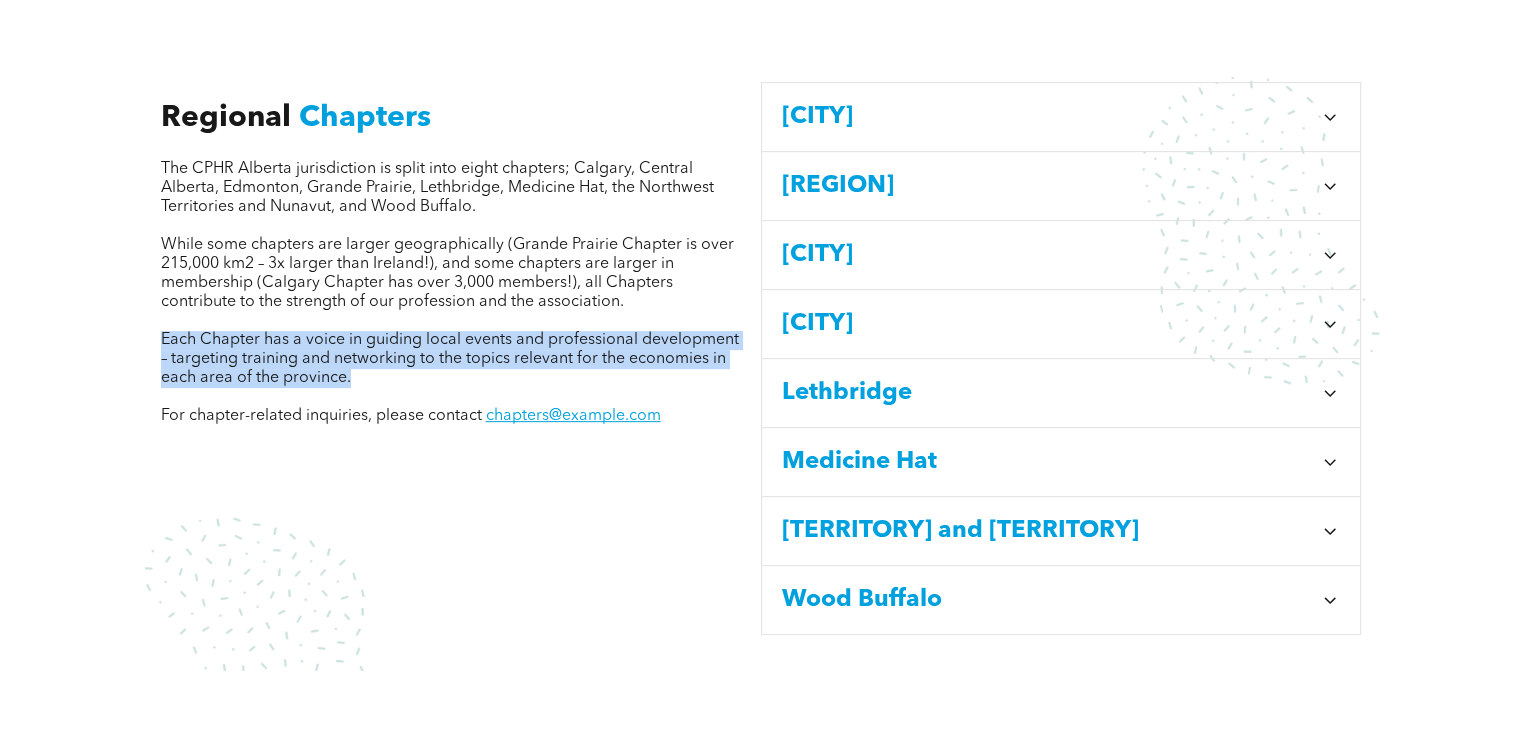click on "Each Chapter has a voice in guiding local events and professional development – targeting training and networking to the topics relevant for the economies in each area of the province." at bounding box center [450, 359] 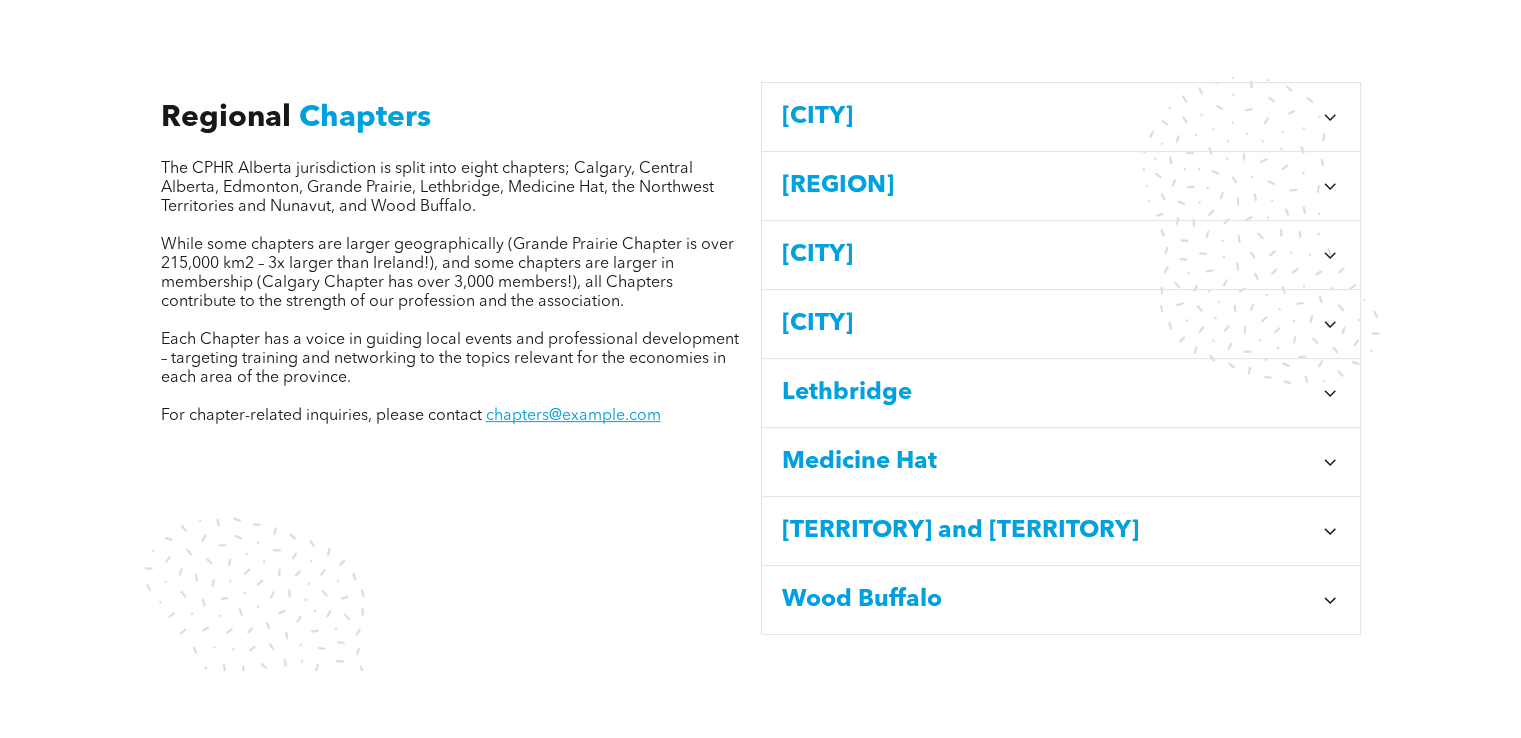 click on "Regional
Chapters
The CPHR Alberta jurisdiction is split into eight chapters; Calgary, Central Alberta, Edmonton, Grande Prairie, Lethbridge, Medicine Hat, the Northwest Territories and Nunavut, and Wood Buffalo.  While some chapters are larger geographically (Grande Prairie Chapter is over 215,000 km2 – 3x larger than Ireland!), and some chapters are larger in membership (Calgary Chapter has over 3,000 members!), all Chapters contribute to the strength of our profession and the association. Each Chapter has a voice in guiding local events and professional development – targeting training and networking to the topics relevant for the economies in each area of the province.  For chapter-related inquiries, please contact
chapters@cphrab.ca" at bounding box center (461, 358) 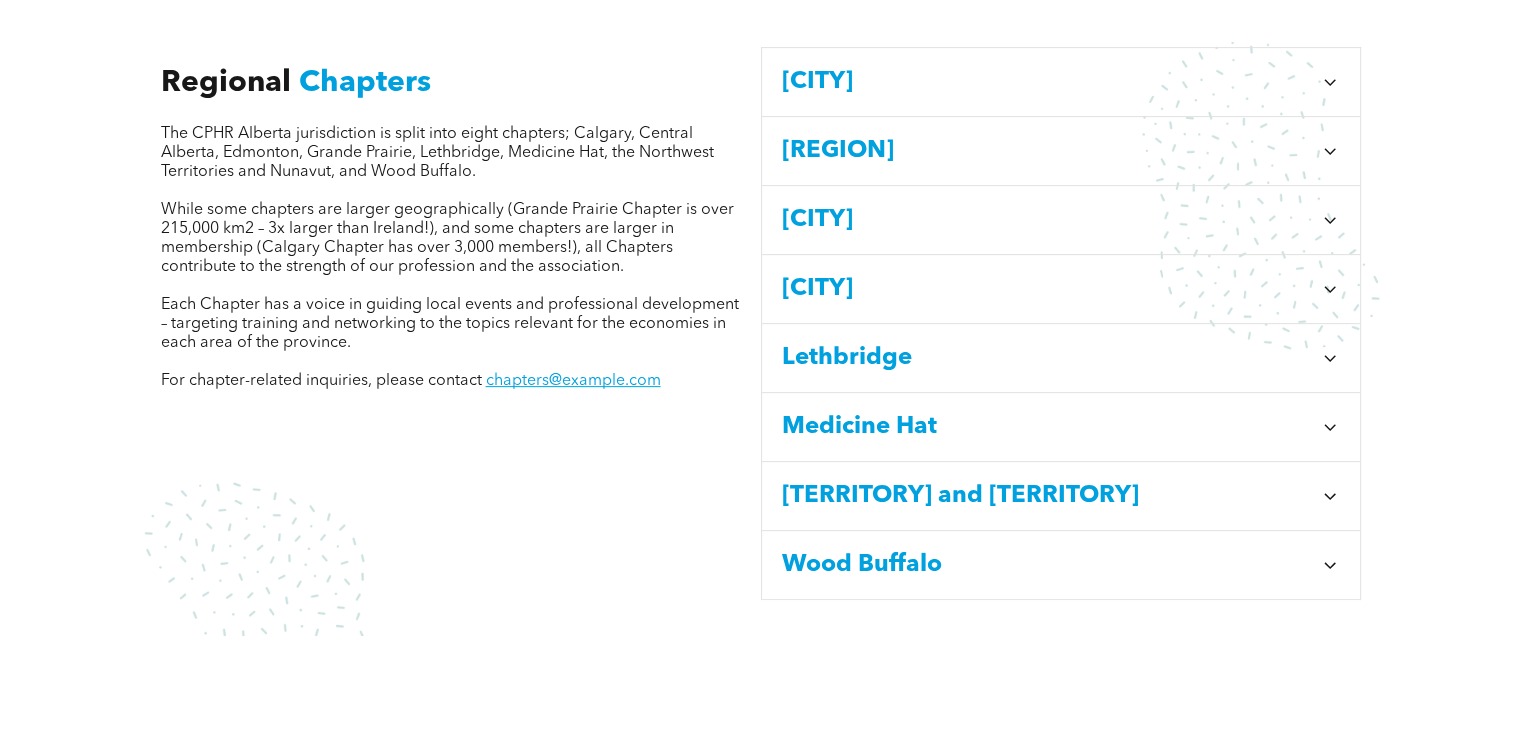 scroll, scrollTop: 700, scrollLeft: 0, axis: vertical 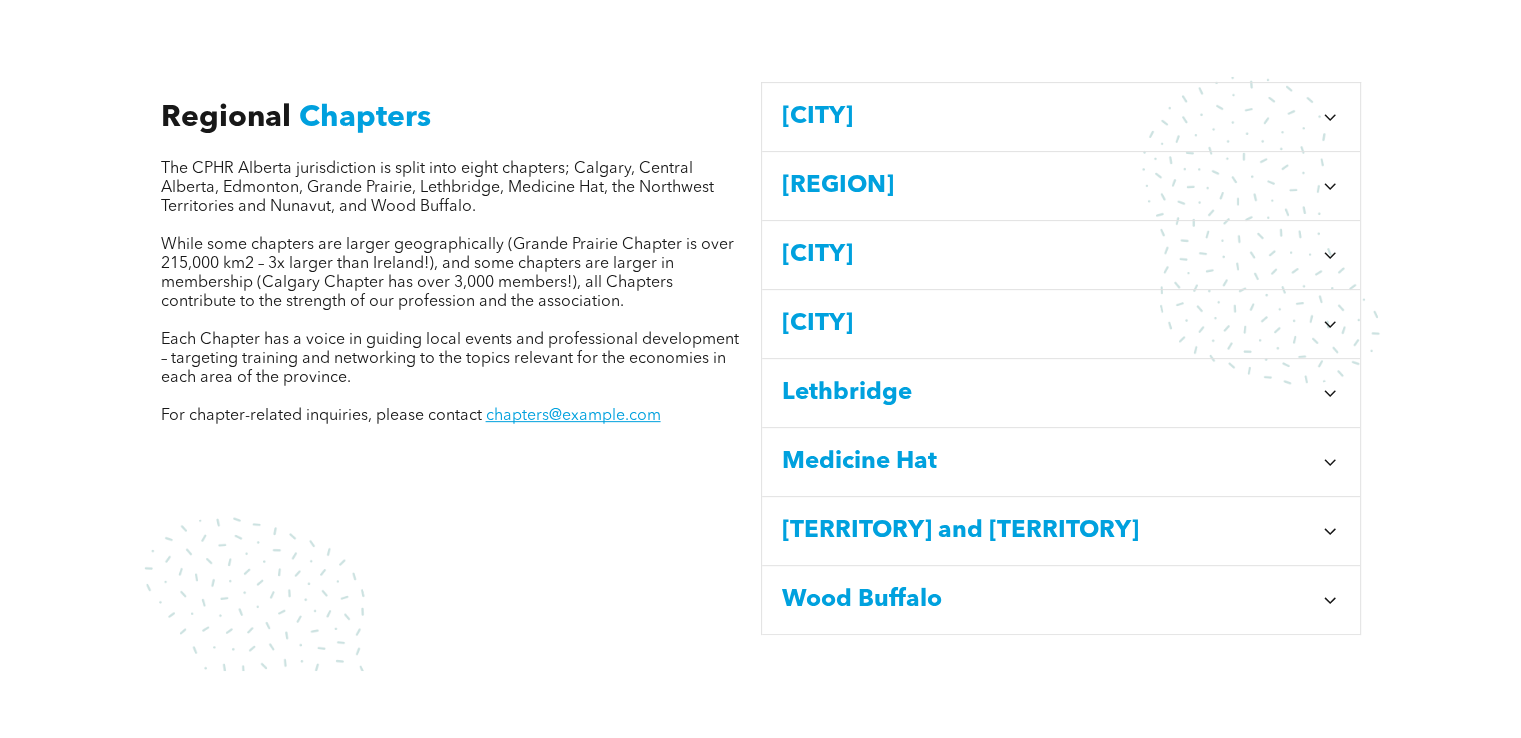 click on "Central Alberta" at bounding box center (1061, 186) 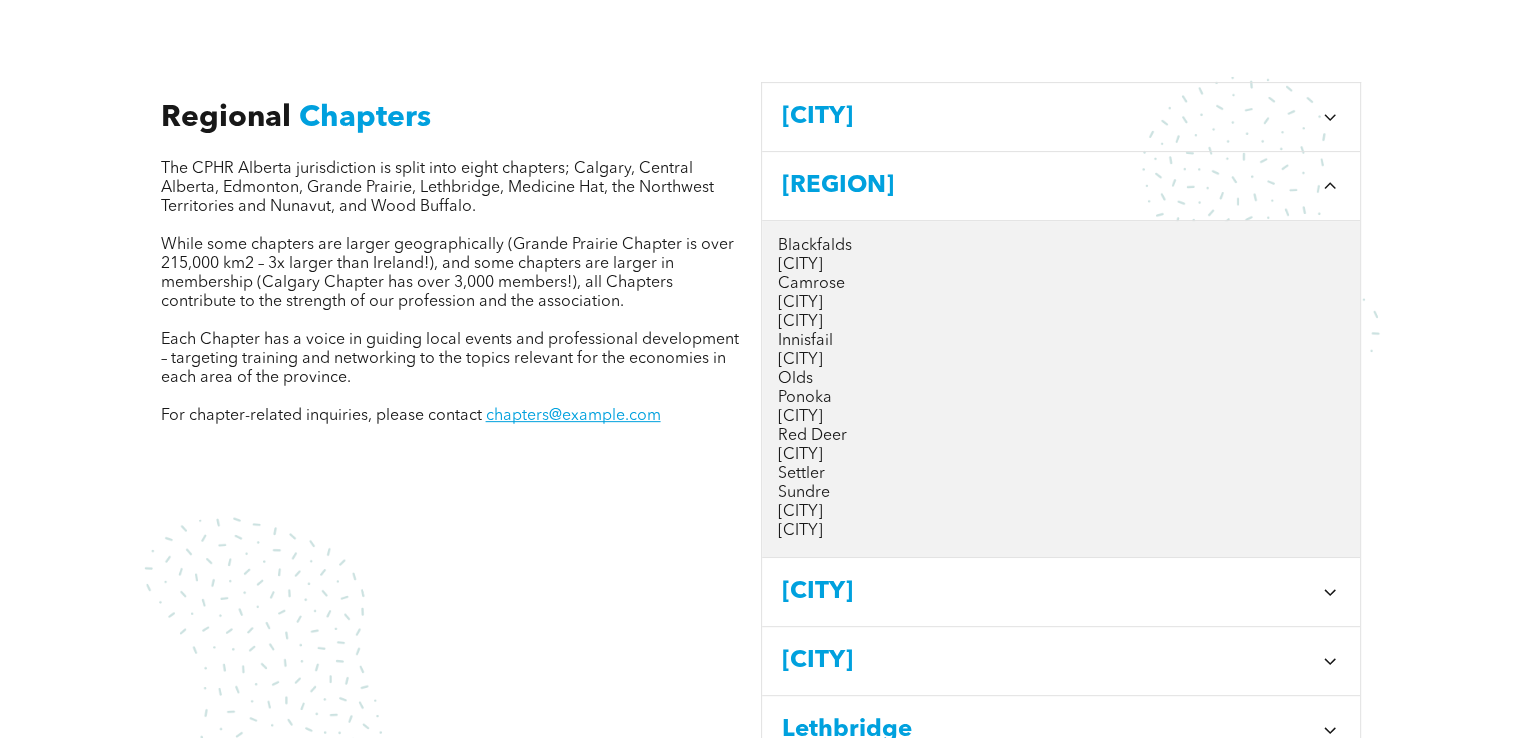 click on "Calgary" at bounding box center [1047, 117] 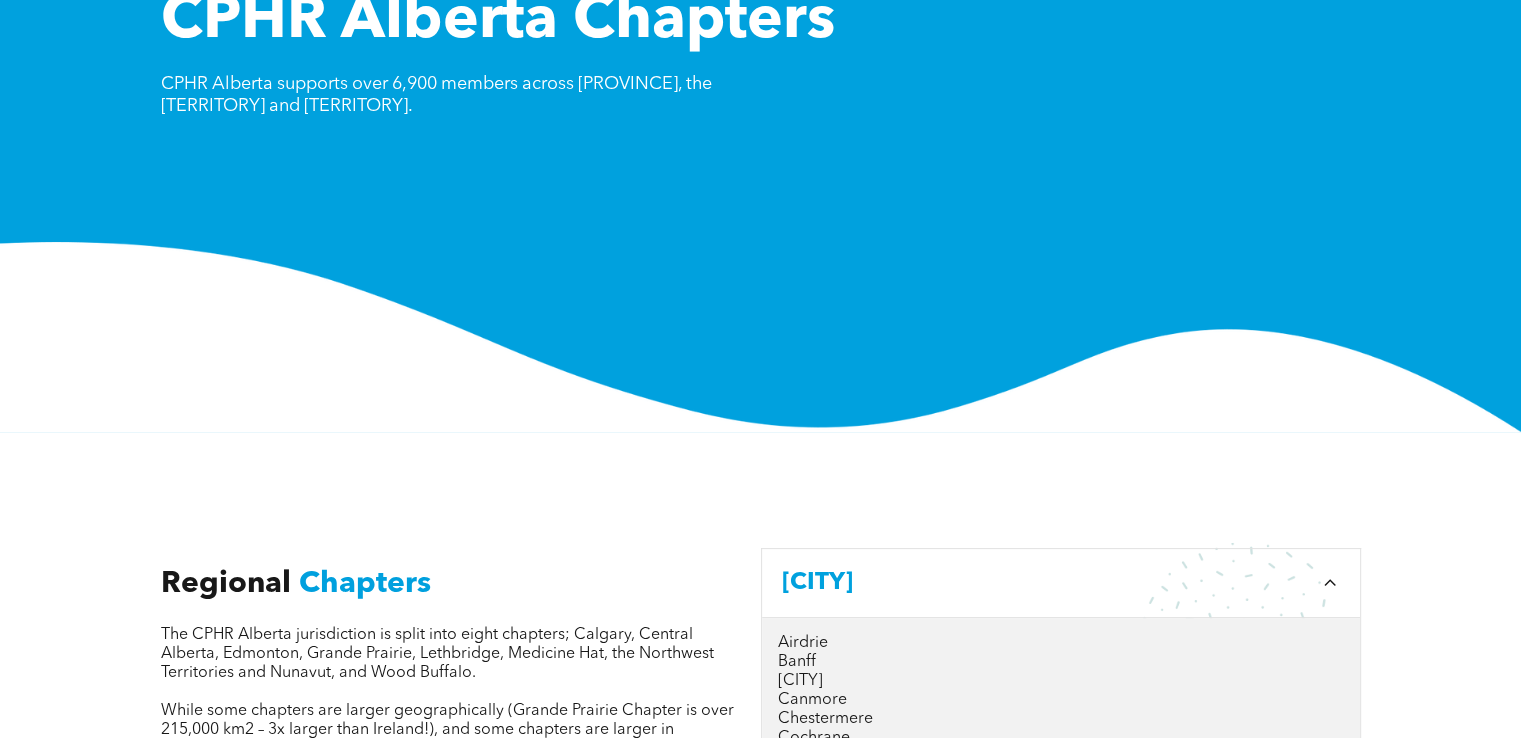 scroll, scrollTop: 0, scrollLeft: 0, axis: both 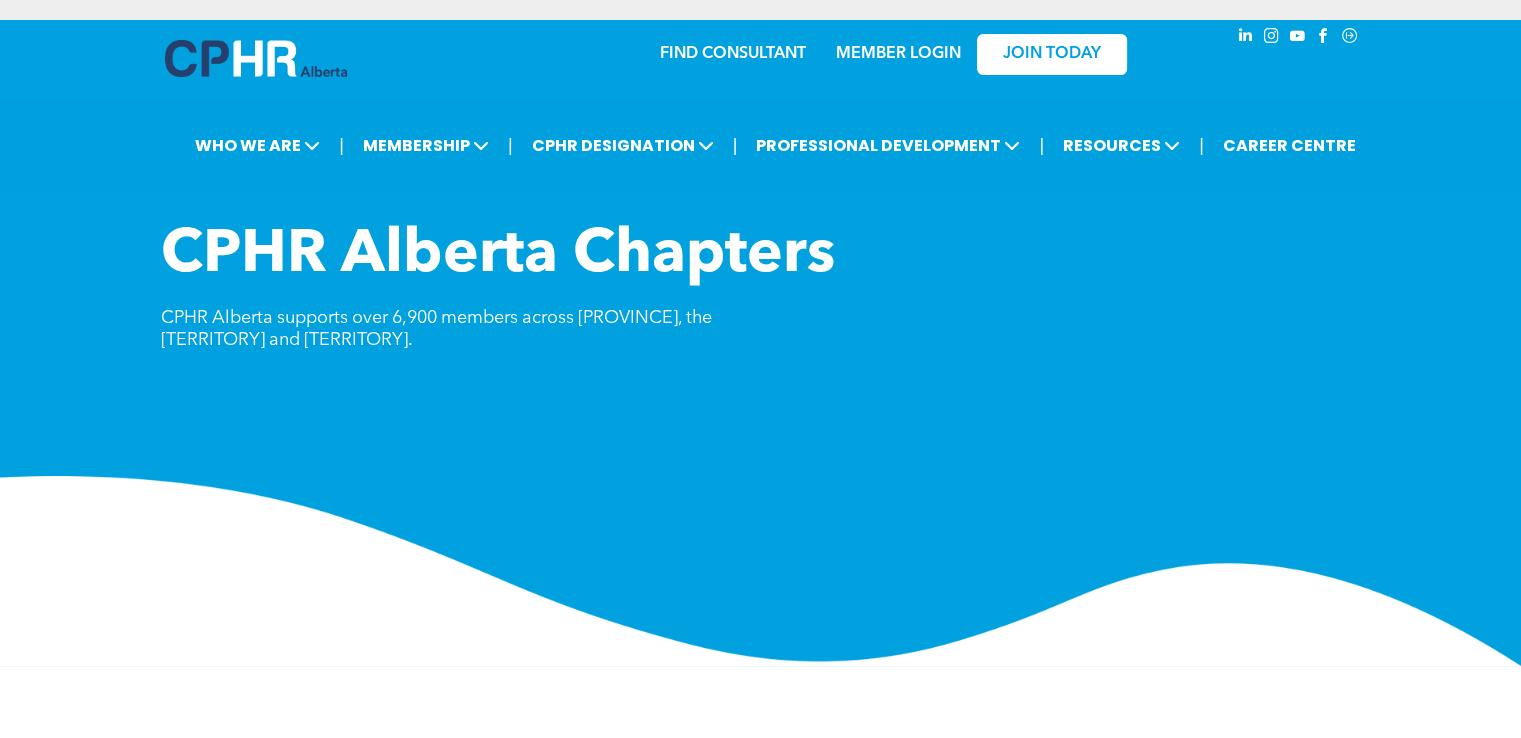 click on "CPHR Alberta supports over 6,900 members across Alberta, the Northwest Territories and Nunavut." at bounding box center [461, 329] 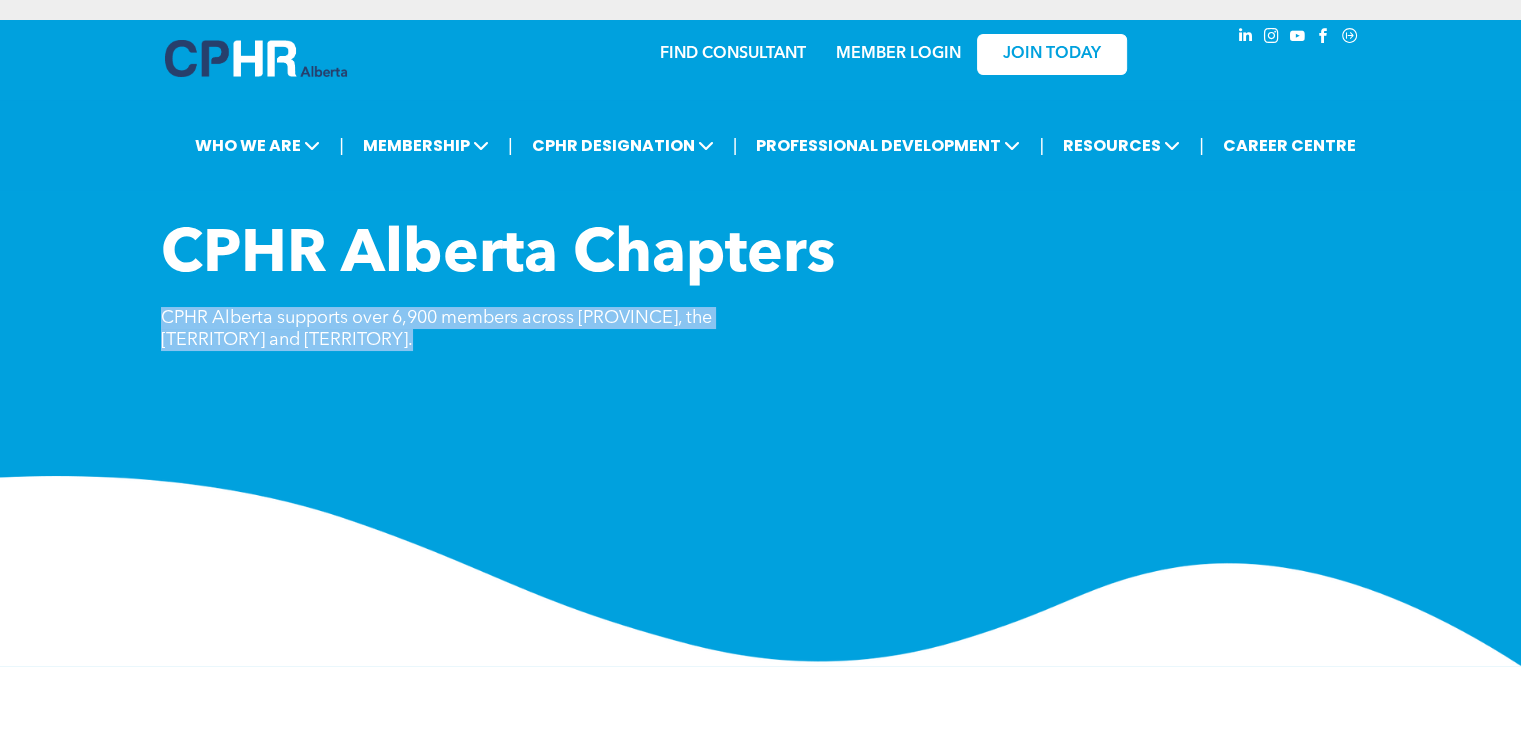 click on "CPHR Alberta supports over 6,900 members across Alberta, the Northwest Territories and Nunavut." at bounding box center [461, 329] 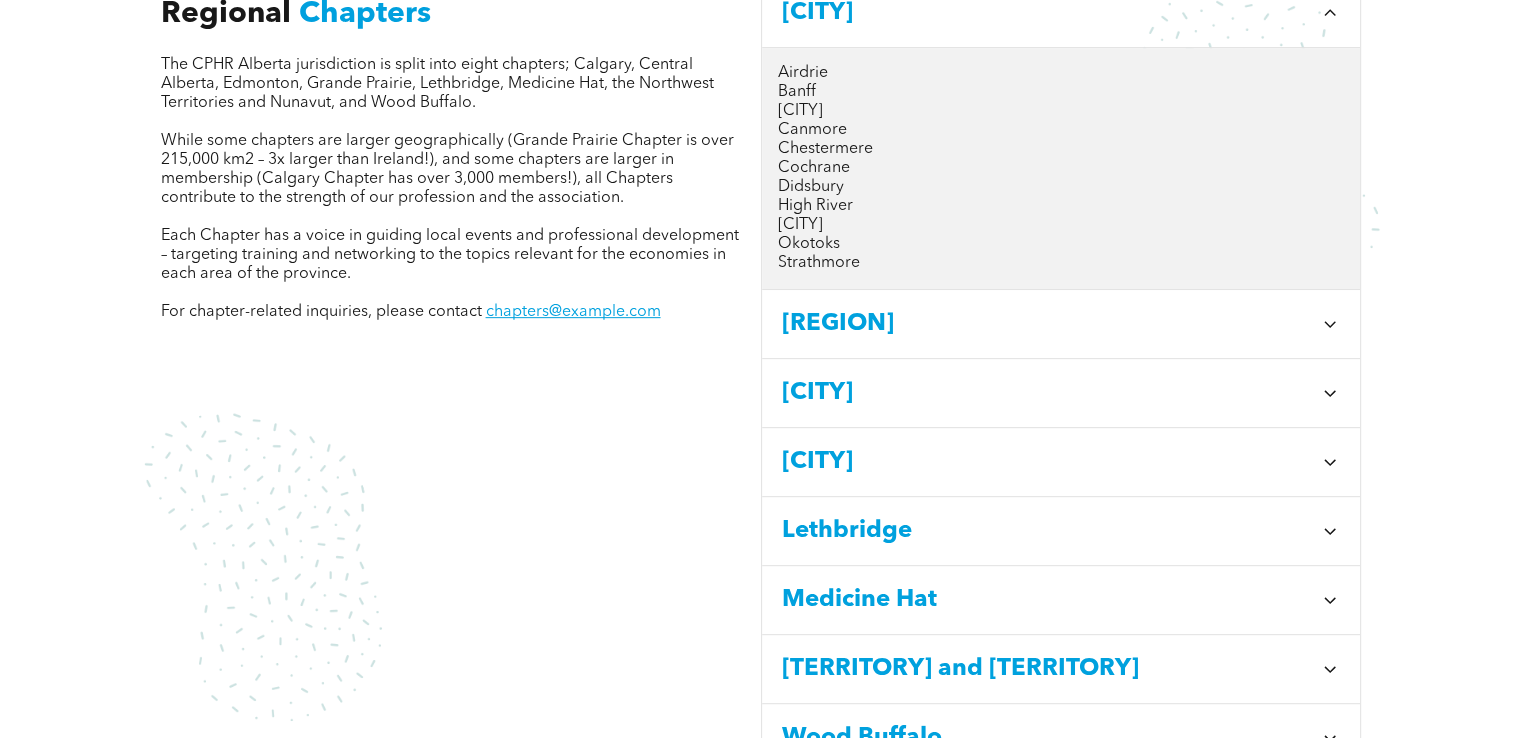 scroll, scrollTop: 700, scrollLeft: 0, axis: vertical 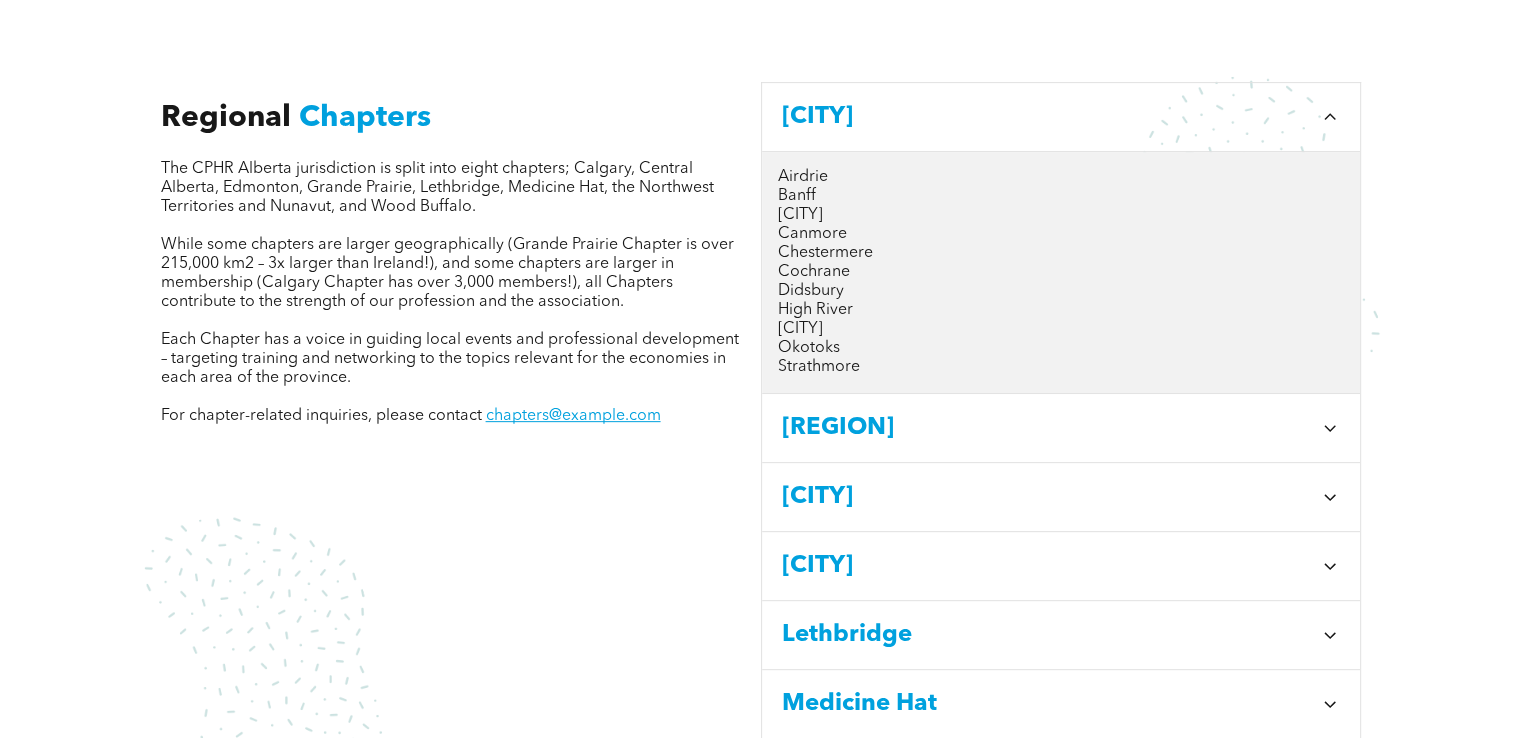 click on "Each Chapter has a voice in guiding local events and professional development – targeting training and networking to the topics relevant for the economies in each area of the province." at bounding box center (450, 359) 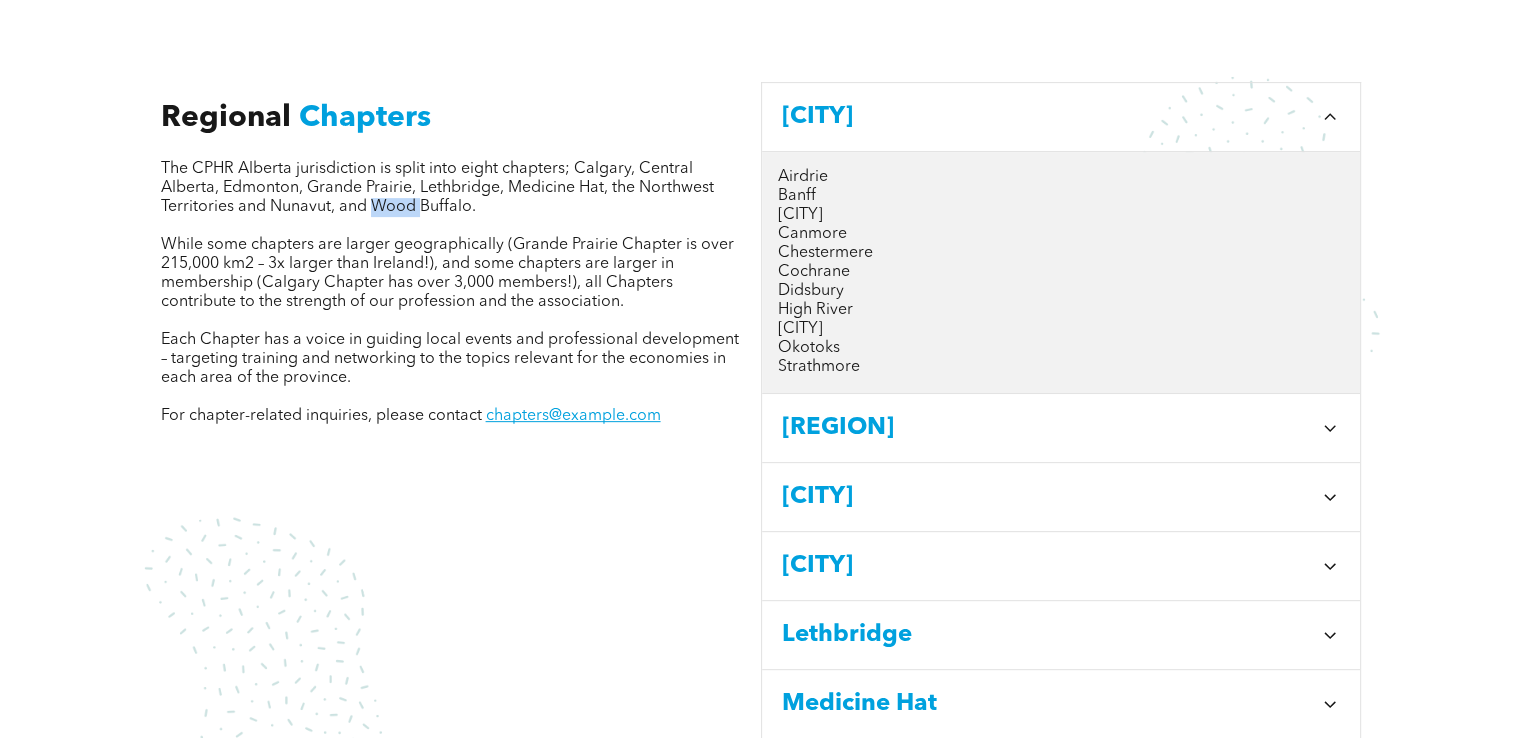 click on "The CPHR Alberta jurisdiction is split into eight chapters; Calgary, Central Alberta, Edmonton, Grande Prairie, Lethbridge, Medicine Hat, the Northwest Territories and Nunavut, and Wood Buffalo." at bounding box center [437, 188] 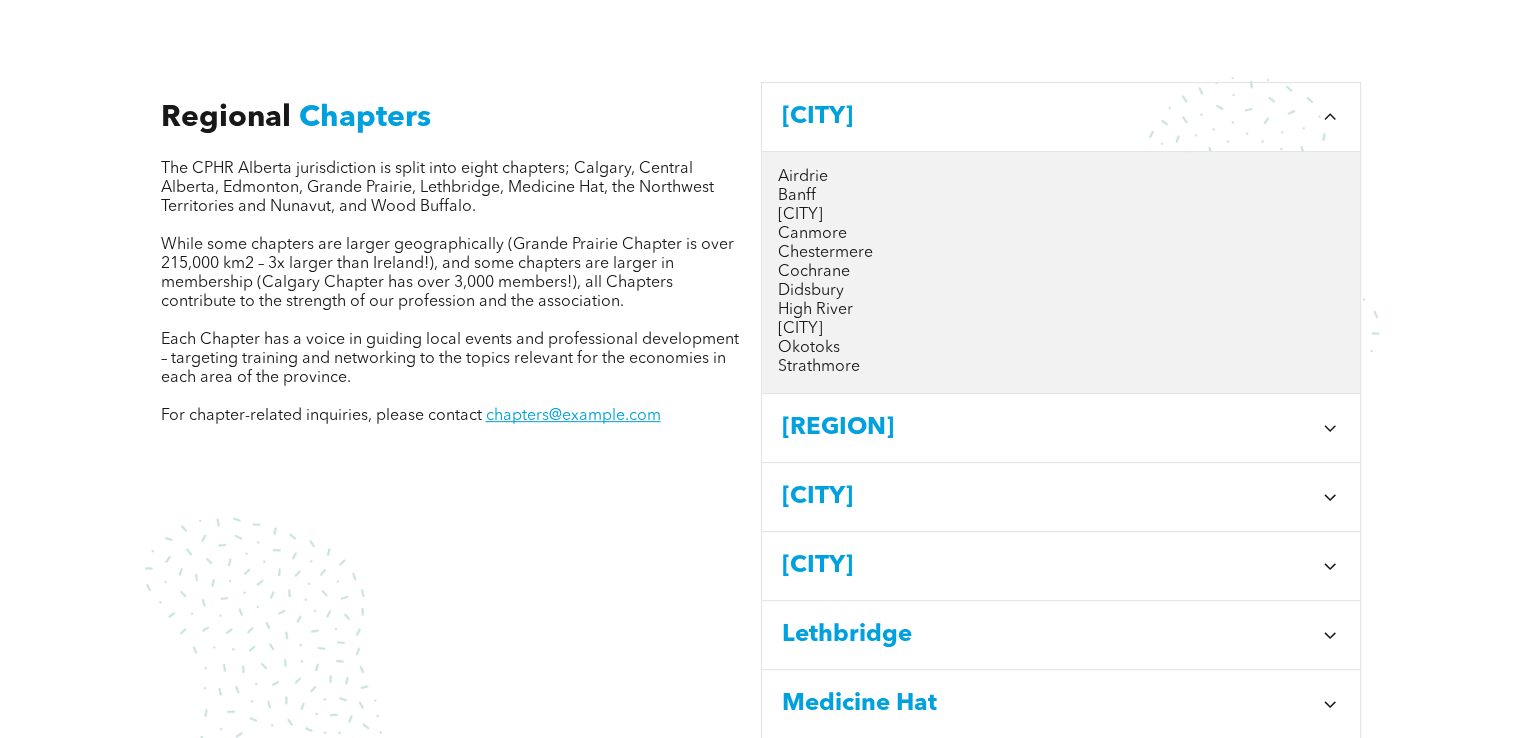 click at bounding box center [452, 226] 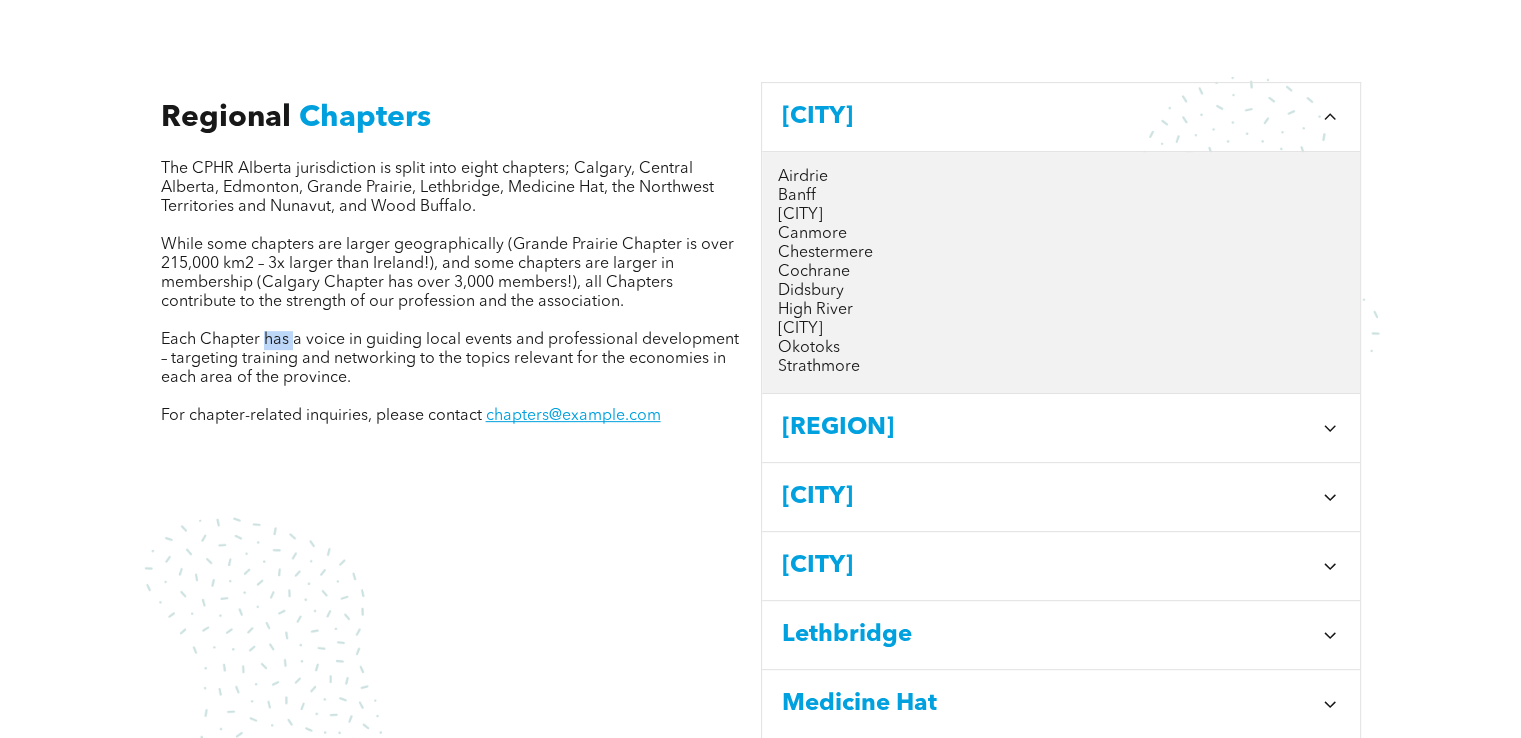 click on "Each Chapter has a voice in guiding local events and professional development – targeting training and networking to the topics relevant for the economies in each area of the province." at bounding box center (450, 359) 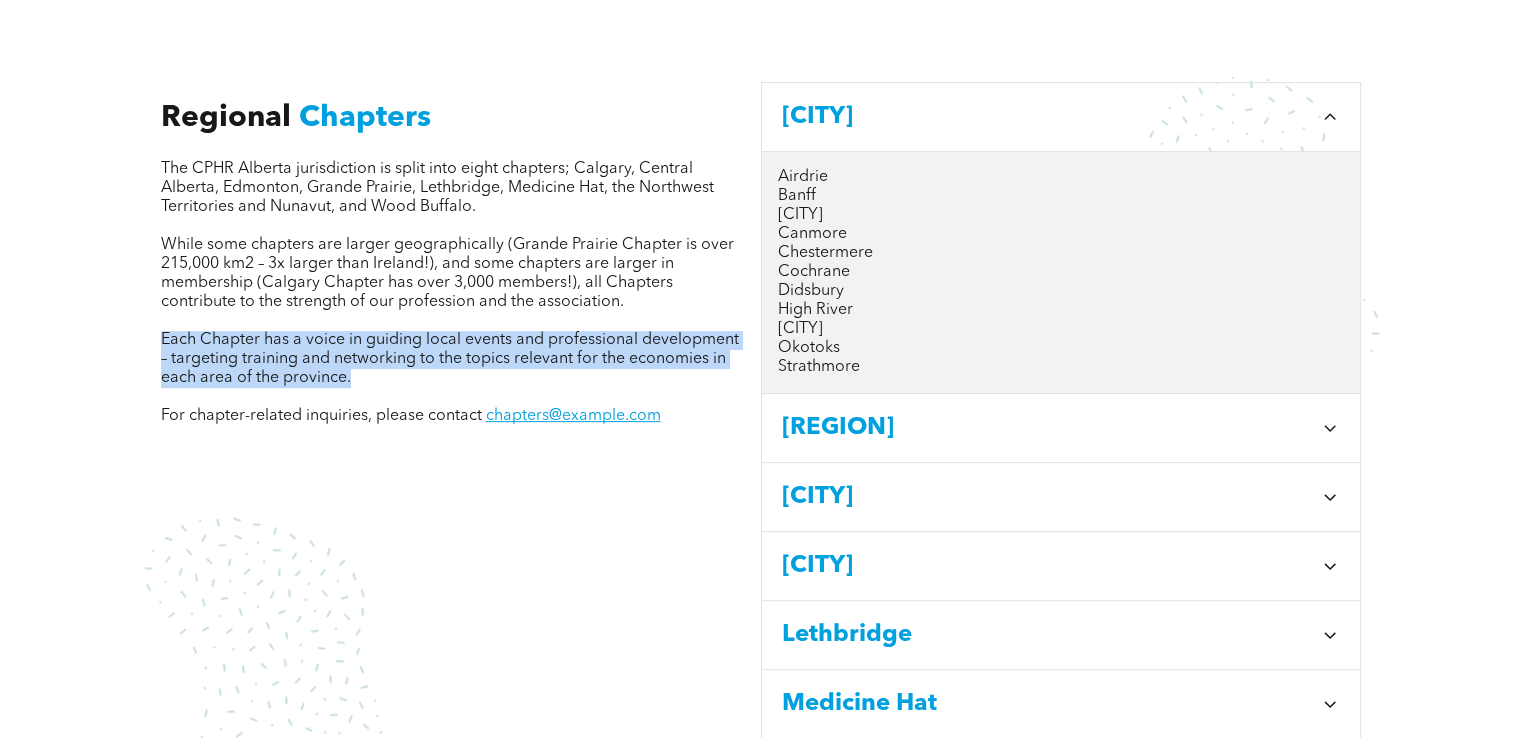 click on "Each Chapter has a voice in guiding local events and professional development – targeting training and networking to the topics relevant for the economies in each area of the province." at bounding box center (450, 359) 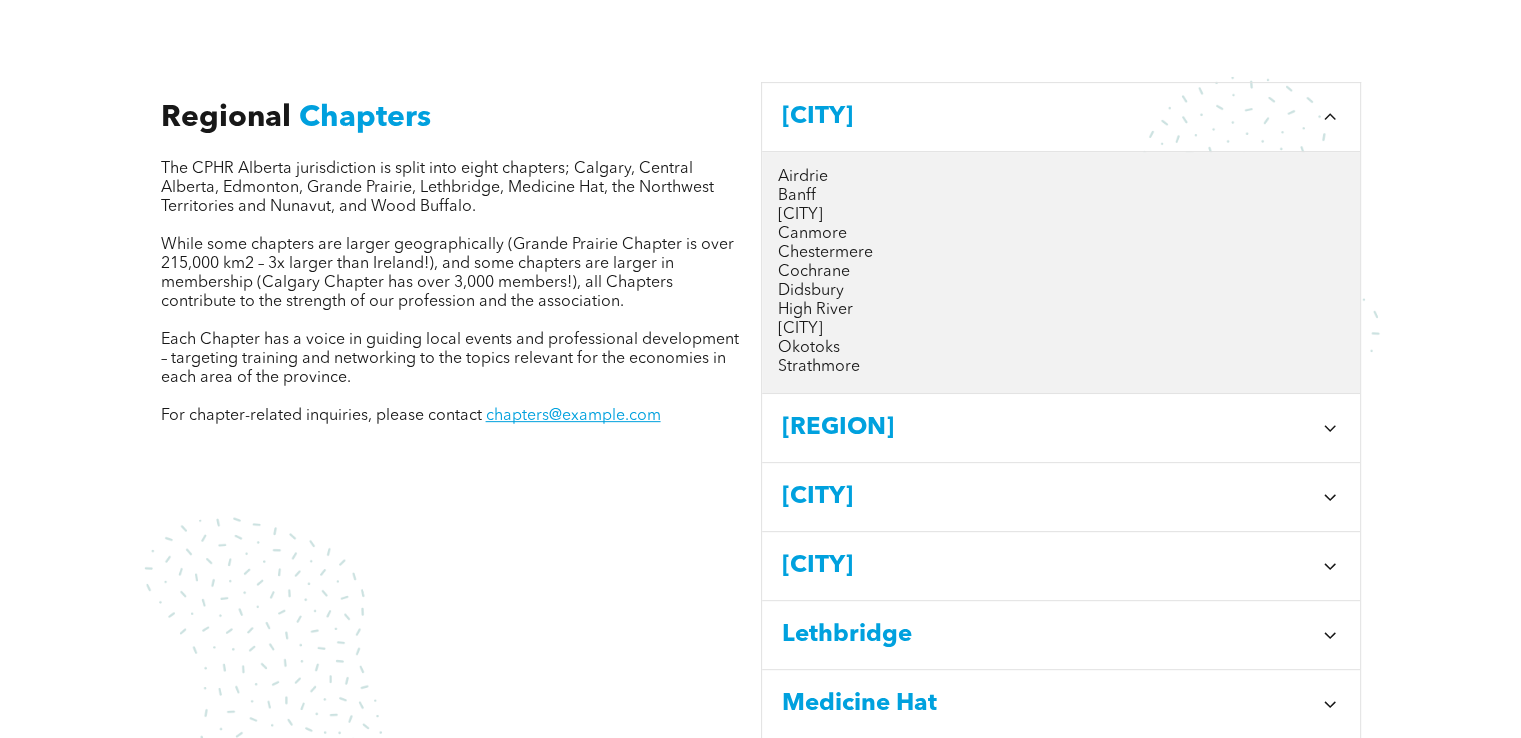 click at bounding box center [452, 321] 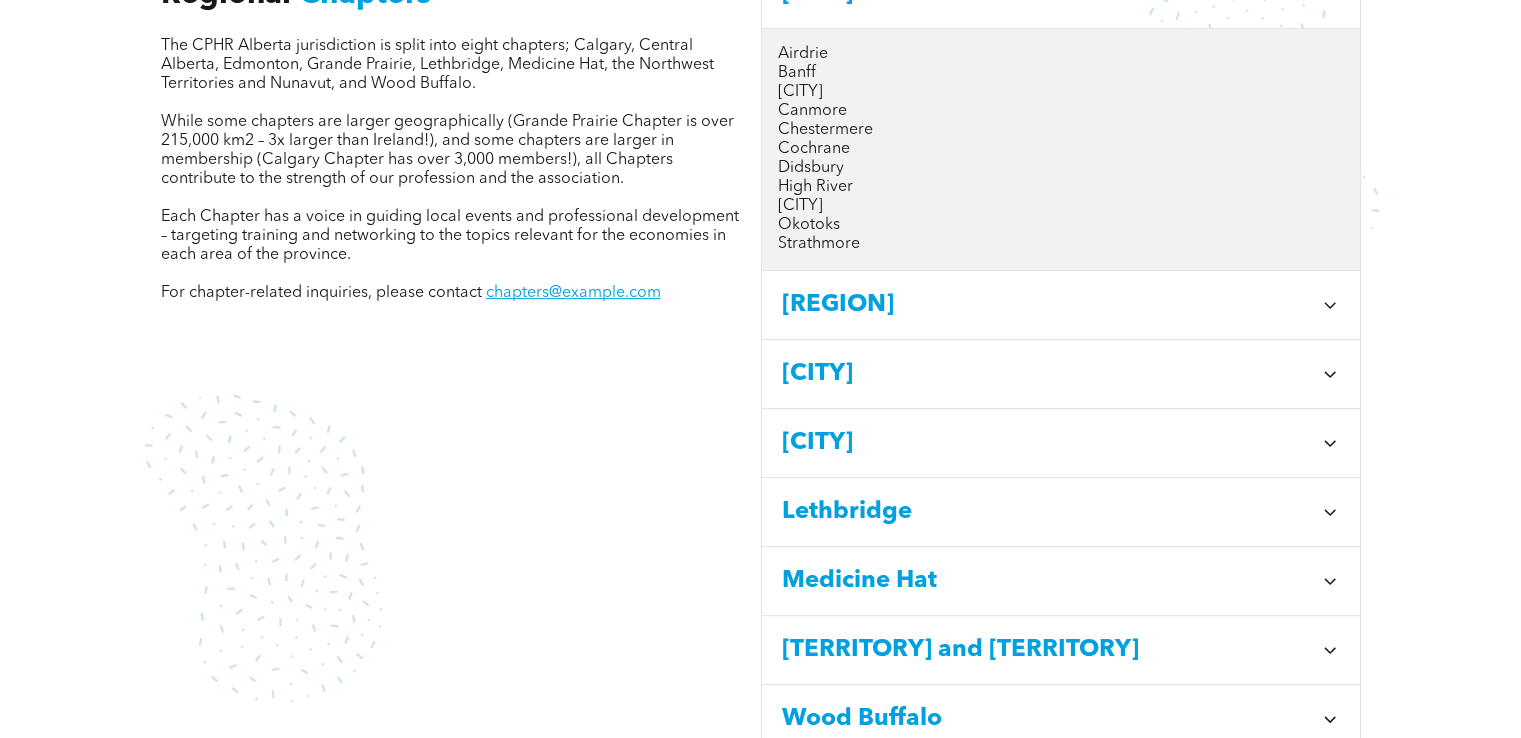scroll, scrollTop: 1494, scrollLeft: 0, axis: vertical 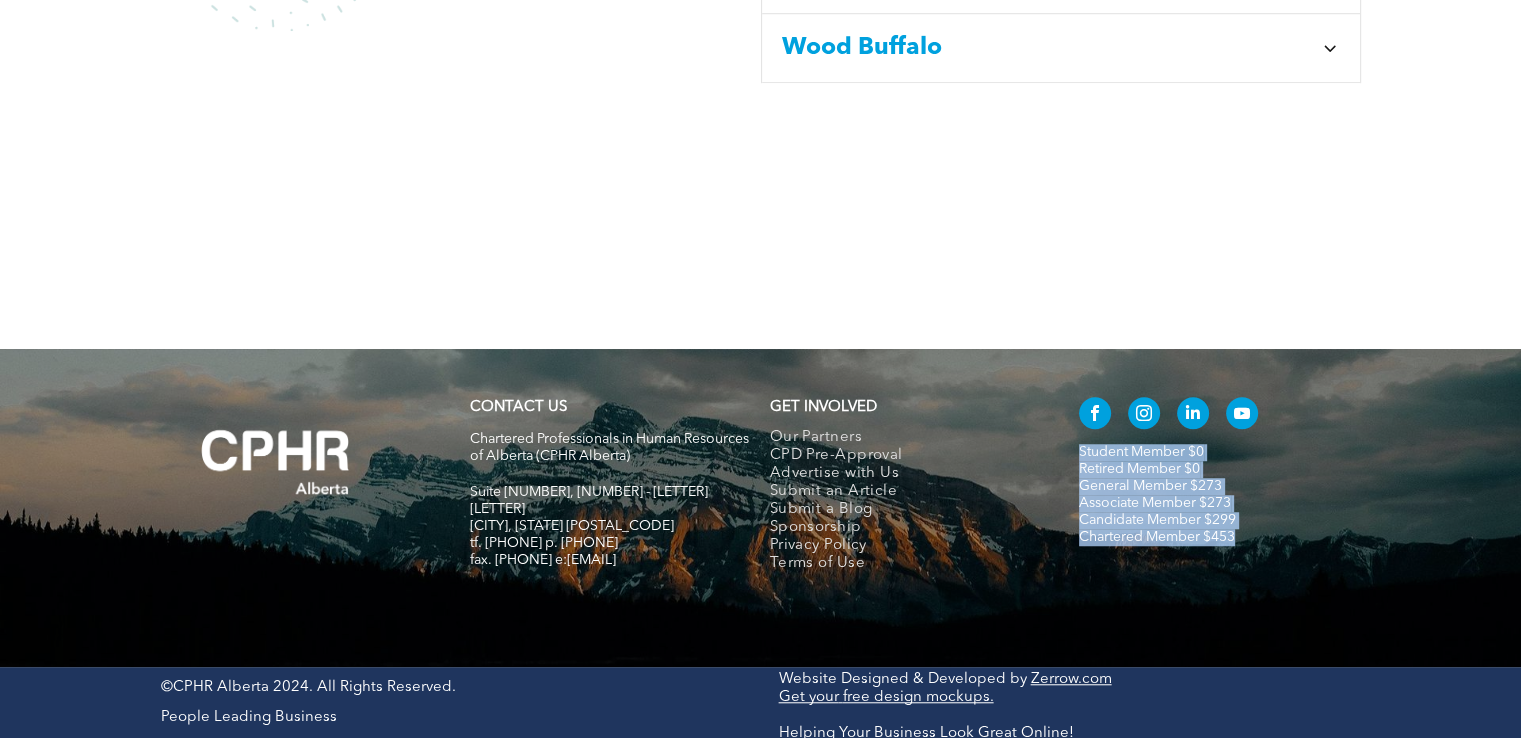 drag, startPoint x: 1067, startPoint y: 445, endPoint x: 1255, endPoint y: 544, distance: 212.47353 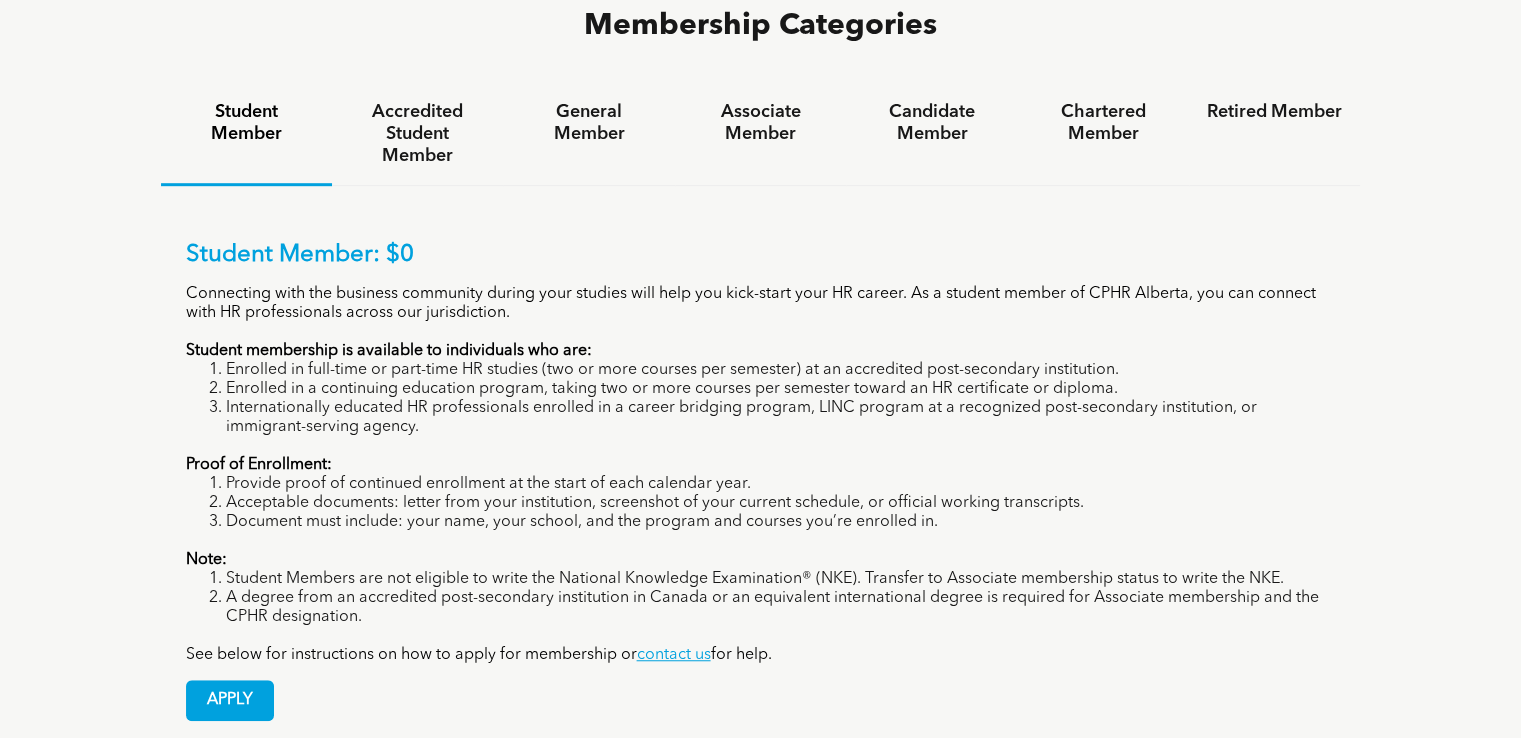 scroll, scrollTop: 1400, scrollLeft: 0, axis: vertical 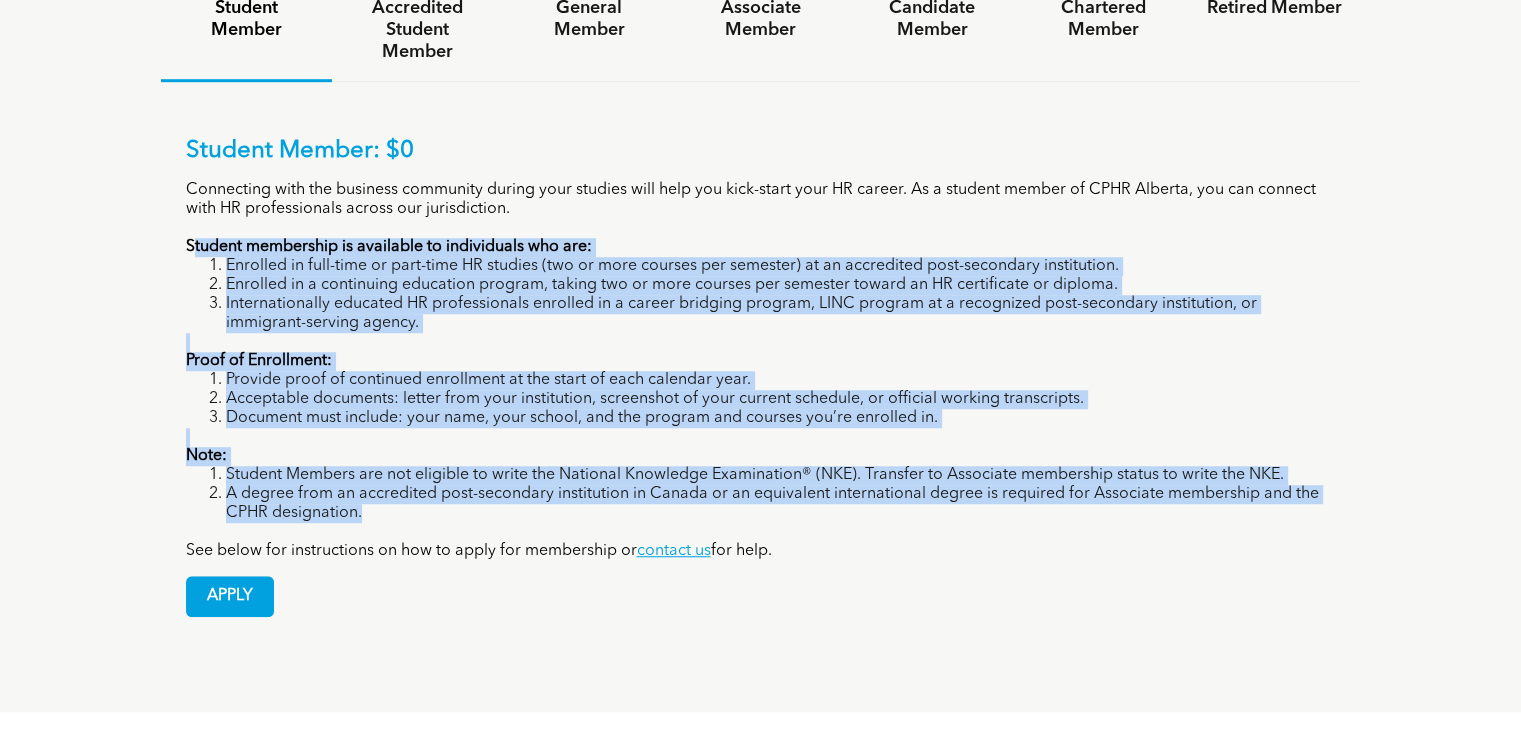 drag, startPoint x: 190, startPoint y: 249, endPoint x: 609, endPoint y: 512, distance: 494.70193 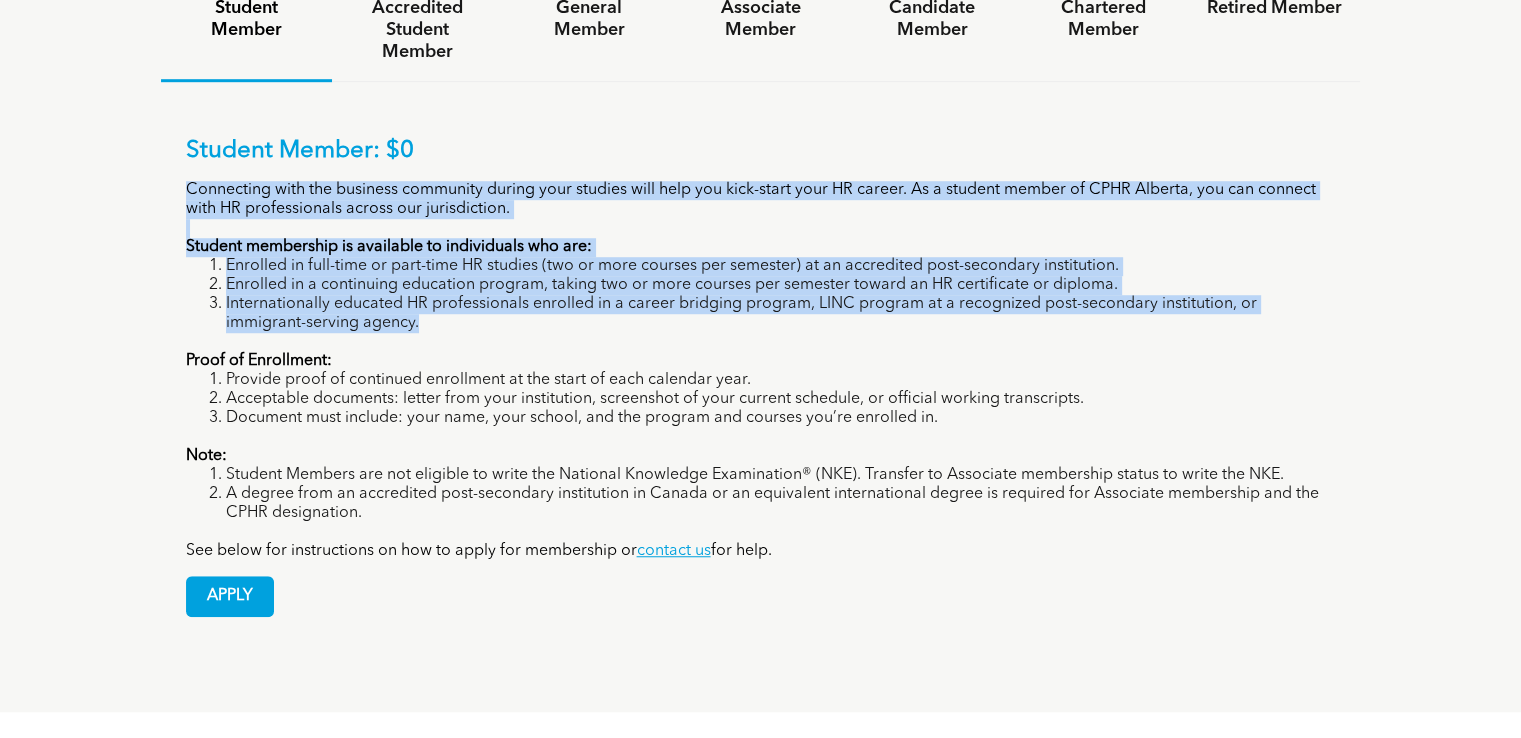 drag, startPoint x: 220, startPoint y: 184, endPoint x: 444, endPoint y: 335, distance: 270.14255 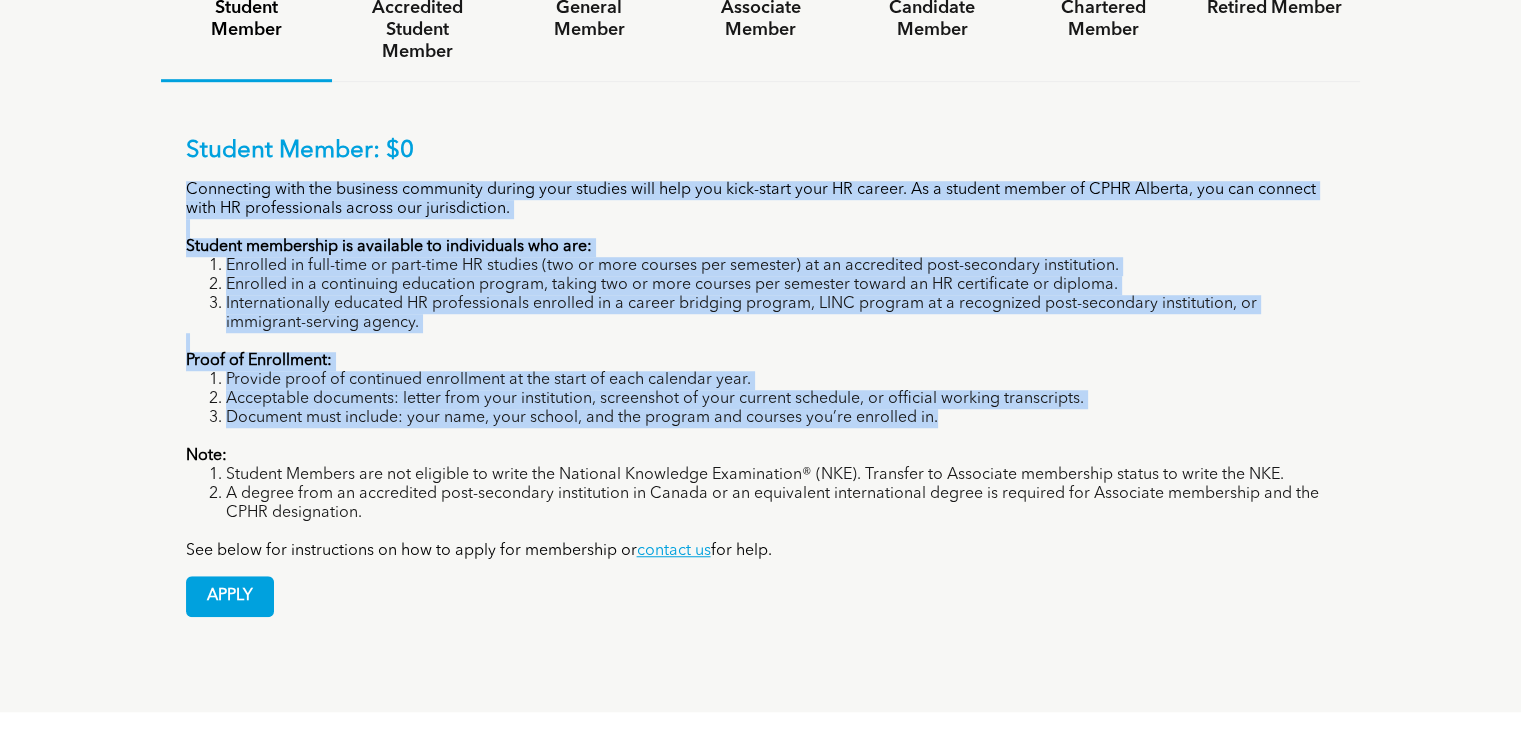 drag, startPoint x: 186, startPoint y: 181, endPoint x: 945, endPoint y: 421, distance: 796.04083 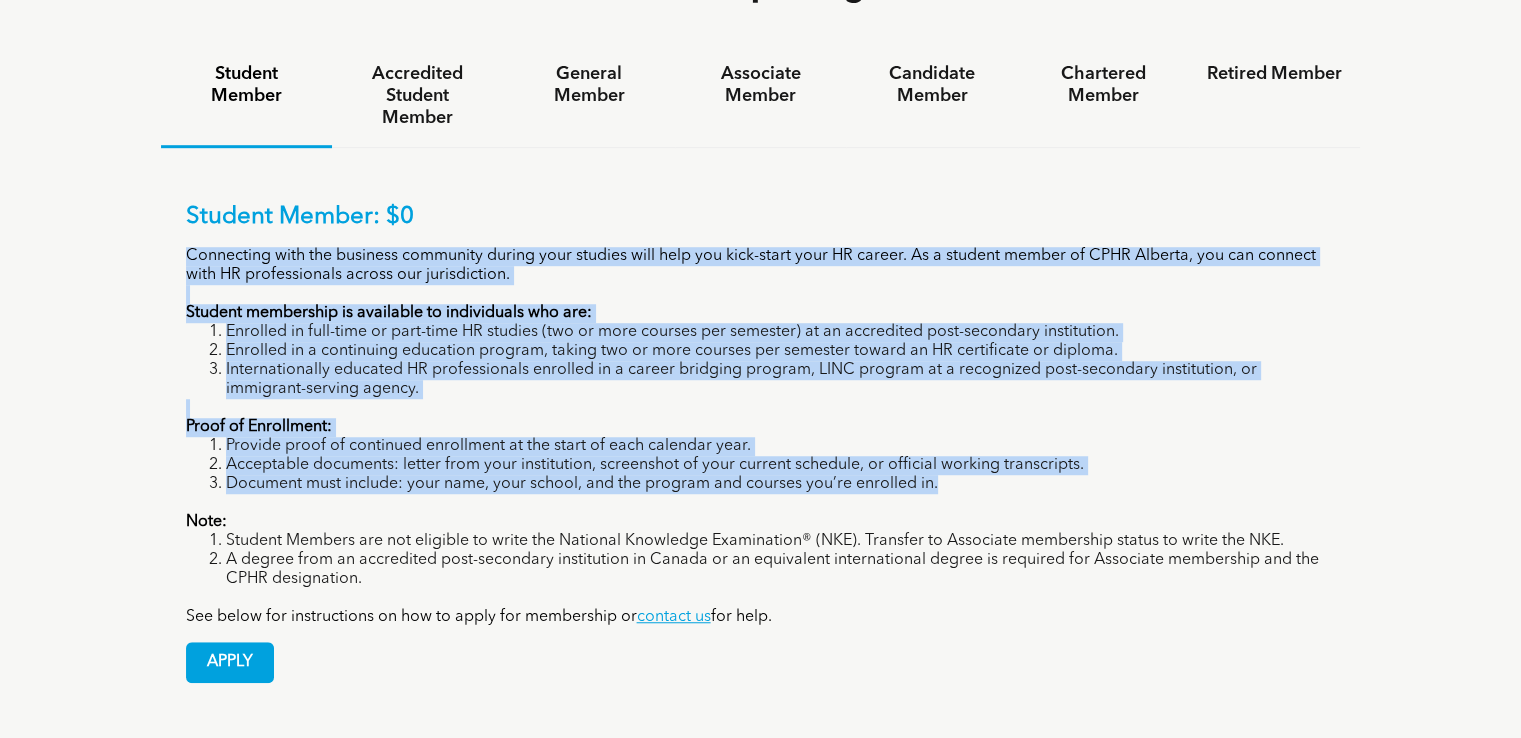 scroll, scrollTop: 1300, scrollLeft: 0, axis: vertical 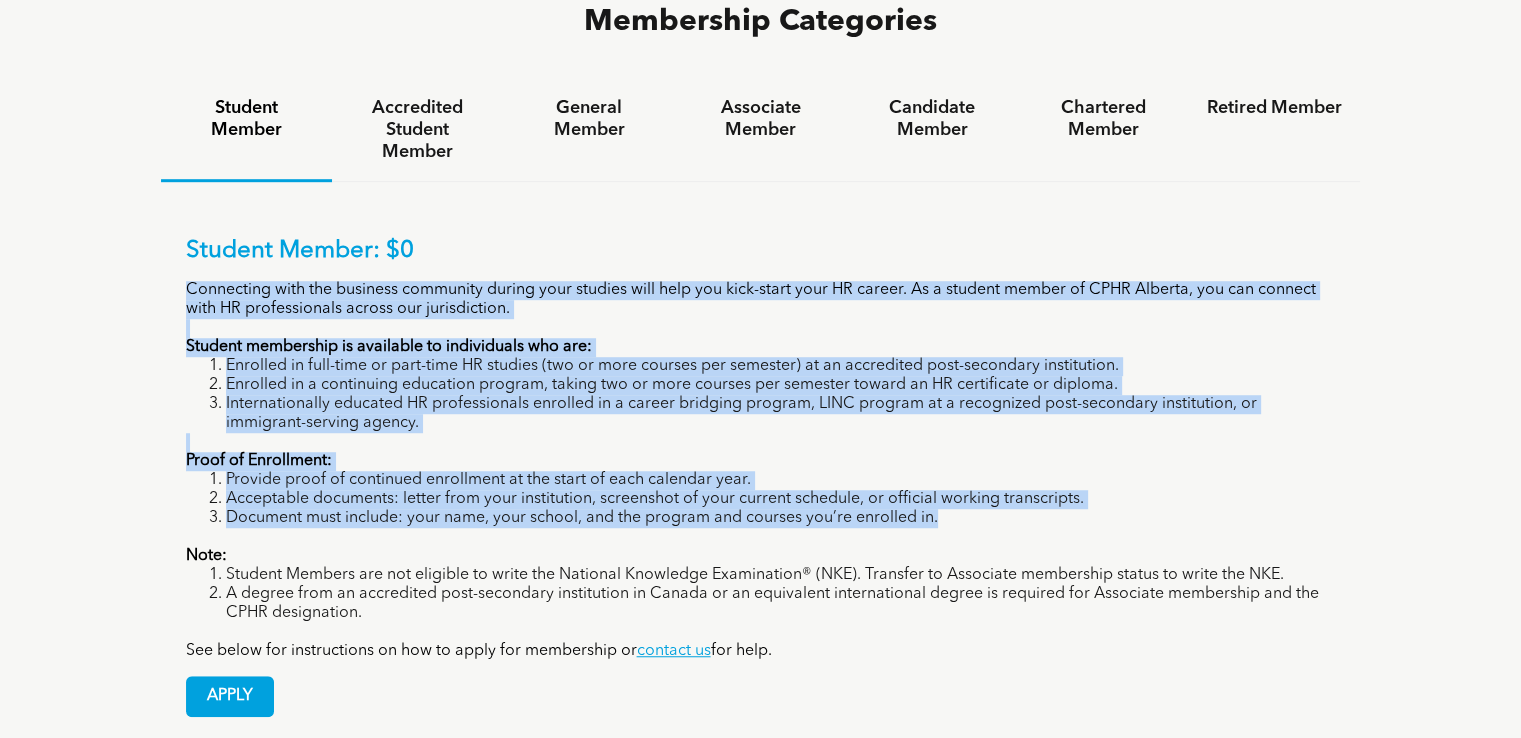 drag, startPoint x: 320, startPoint y: 475, endPoint x: 272, endPoint y: 434, distance: 63.126858 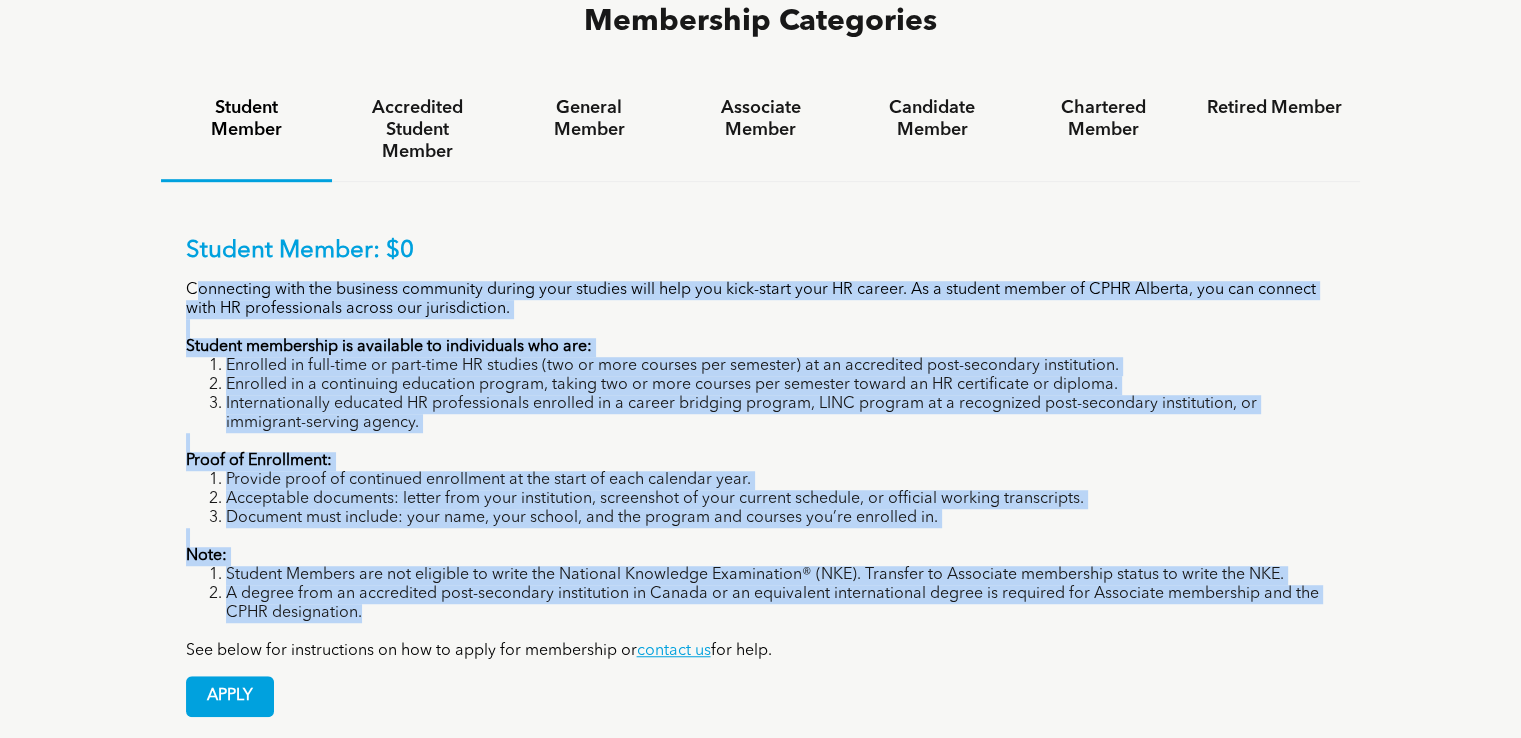 drag, startPoint x: 196, startPoint y: 278, endPoint x: 464, endPoint y: 614, distance: 429.79065 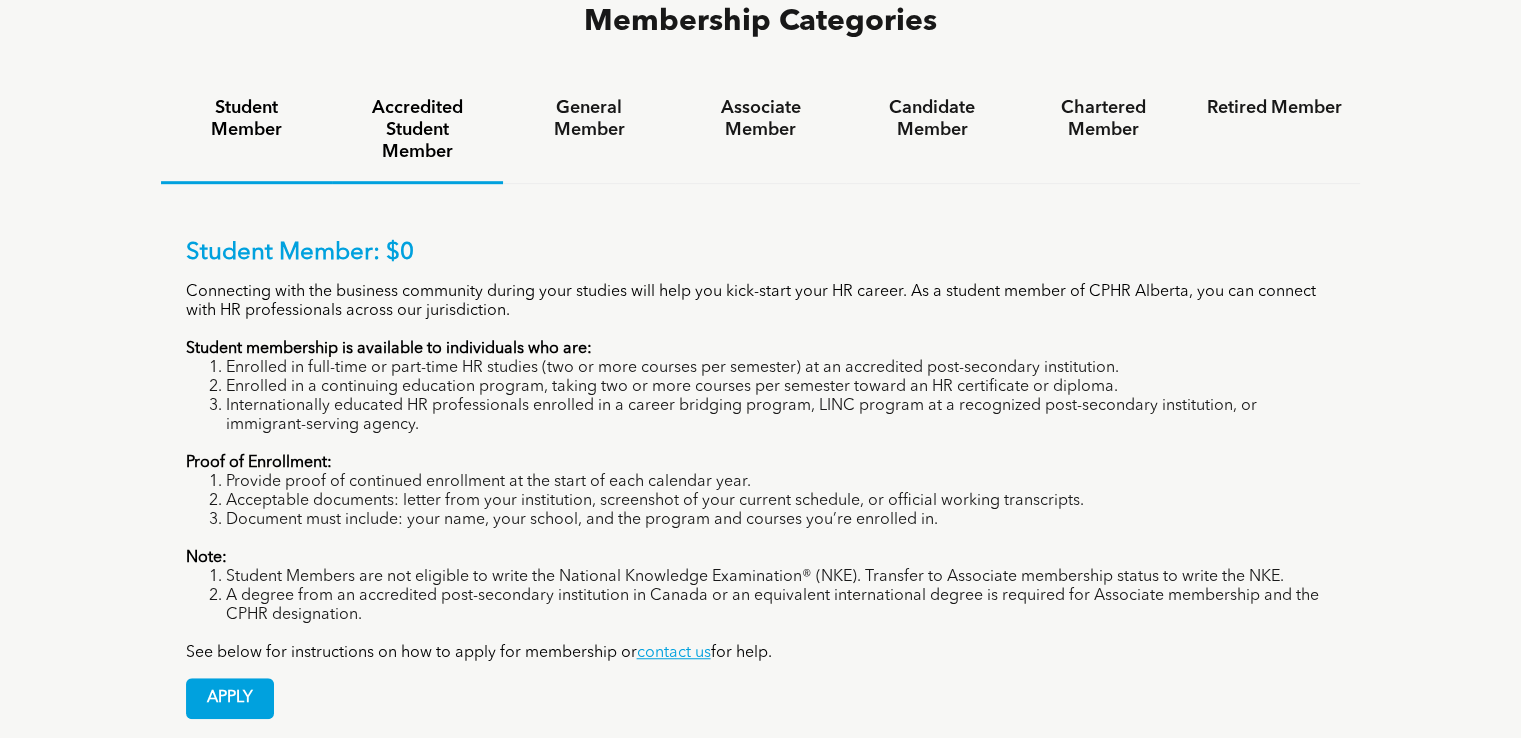 click on "Accredited Student Member" at bounding box center [417, 130] 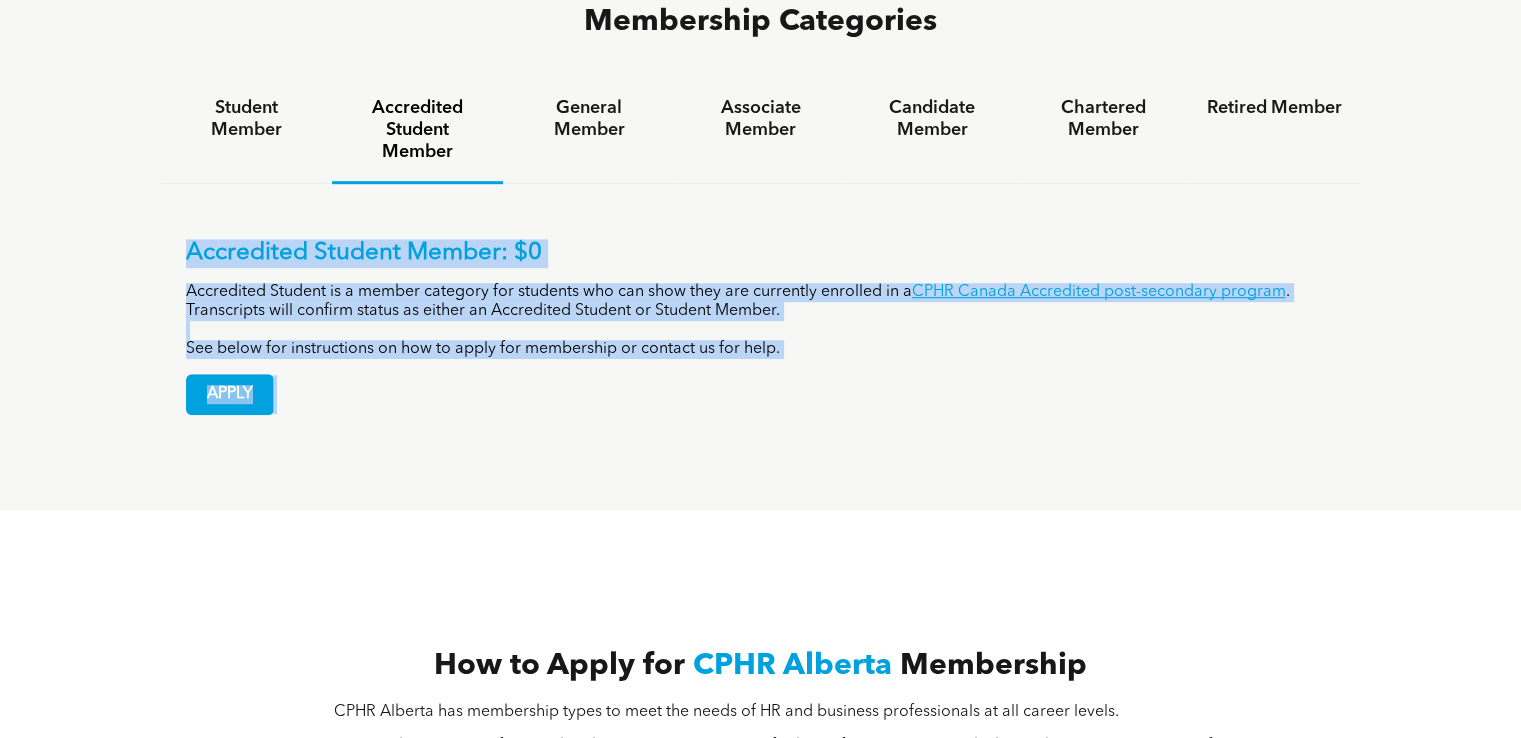 drag, startPoint x: 240, startPoint y: 261, endPoint x: 943, endPoint y: 410, distance: 718.6167 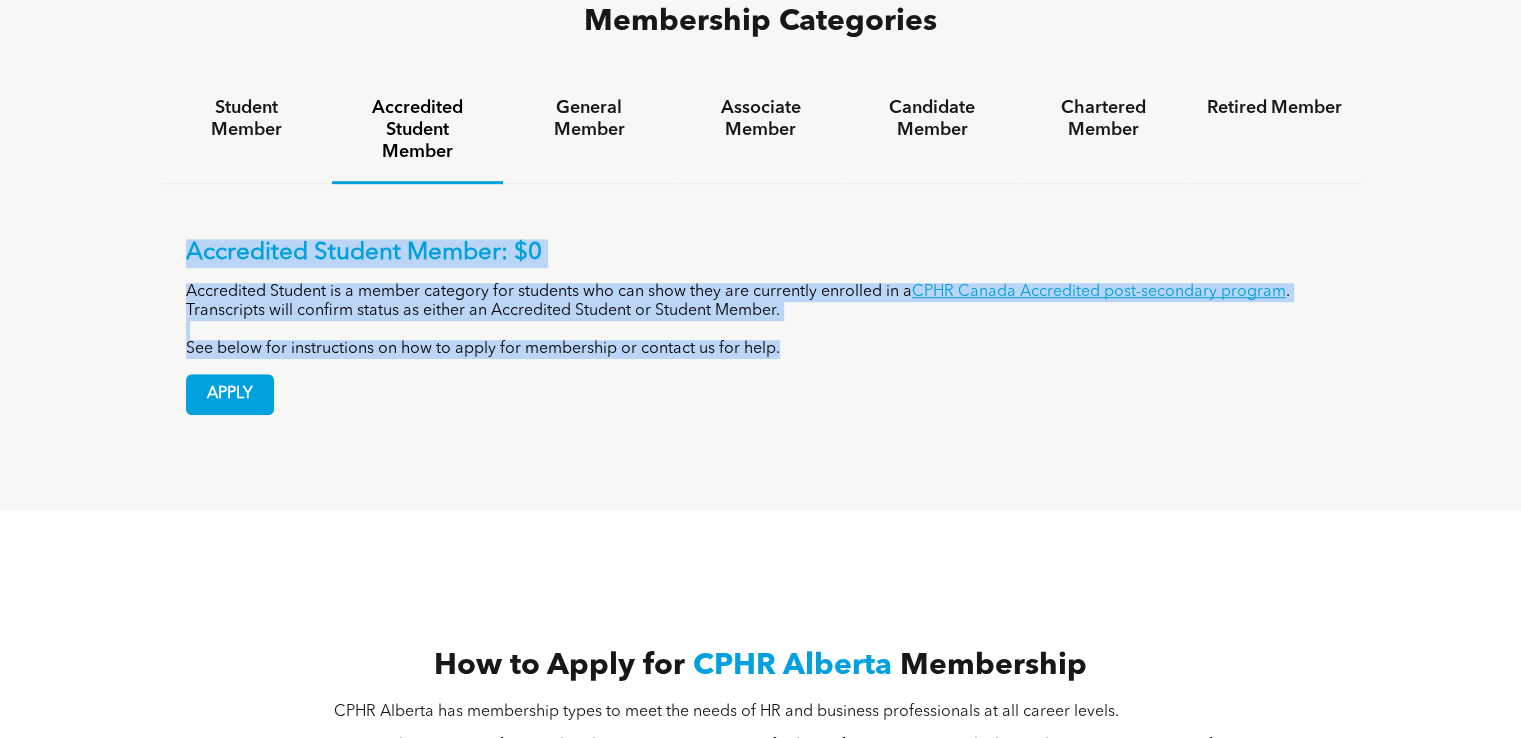drag, startPoint x: 179, startPoint y: 248, endPoint x: 800, endPoint y: 341, distance: 627.9252 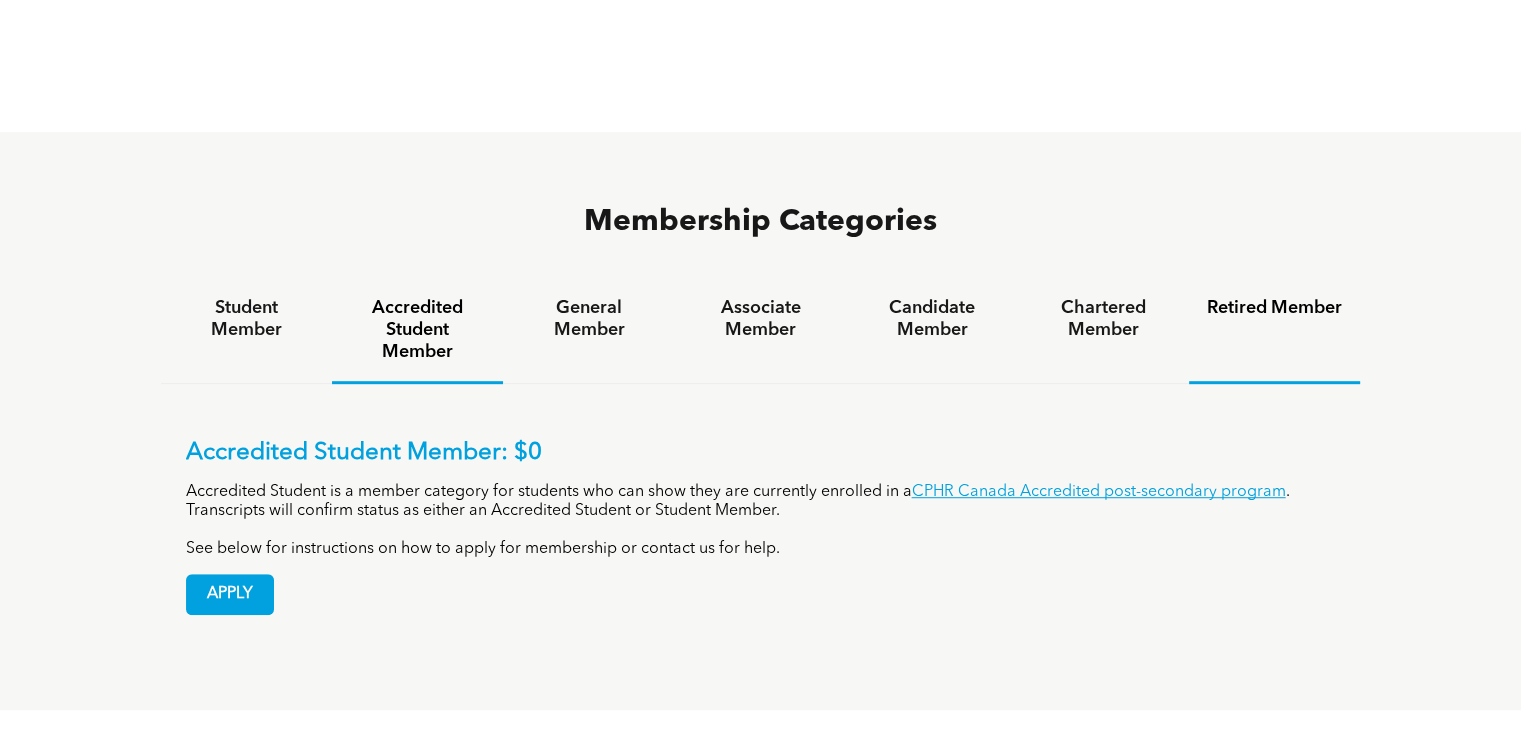 click on "Retired Member" at bounding box center (1274, 308) 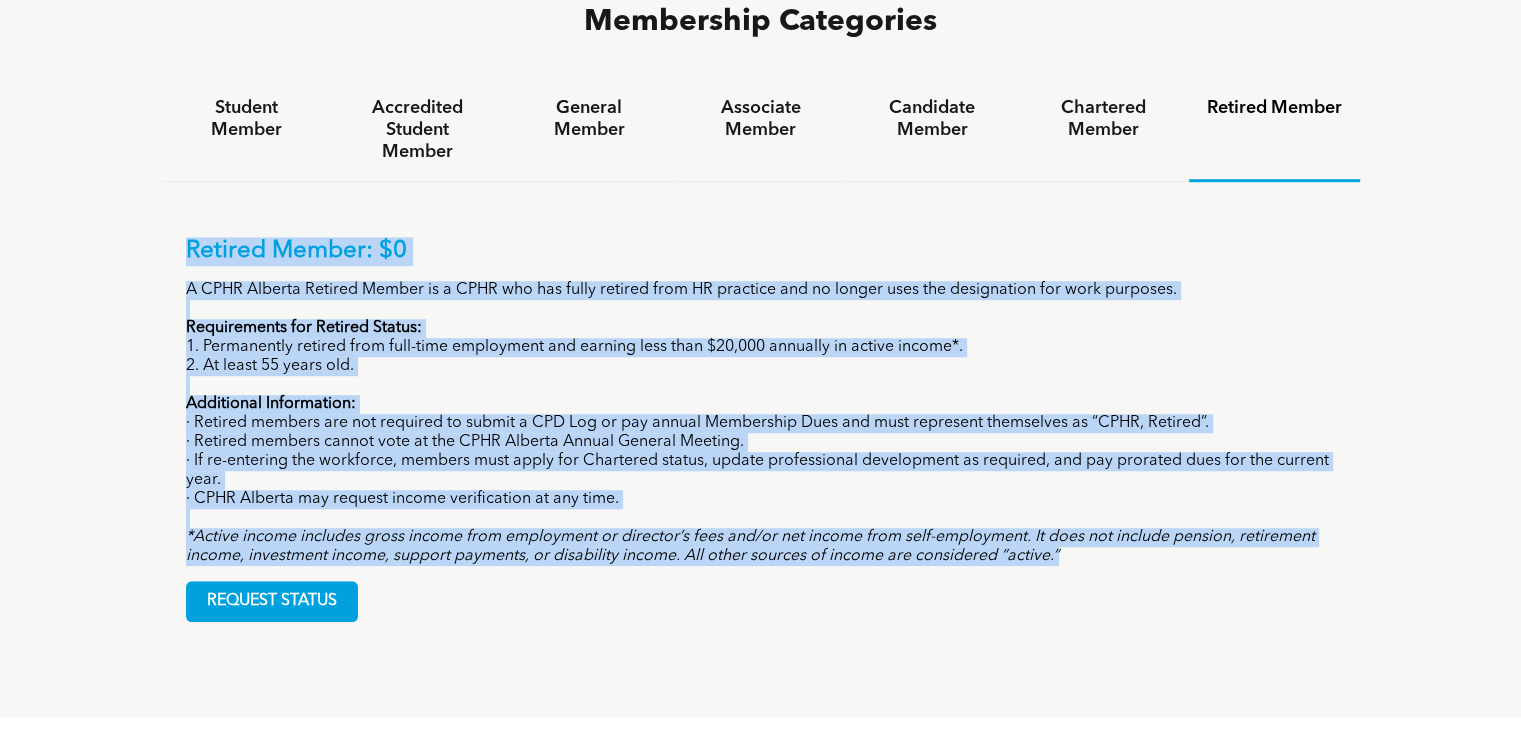 drag, startPoint x: 175, startPoint y: 249, endPoint x: 997, endPoint y: 389, distance: 833.8369 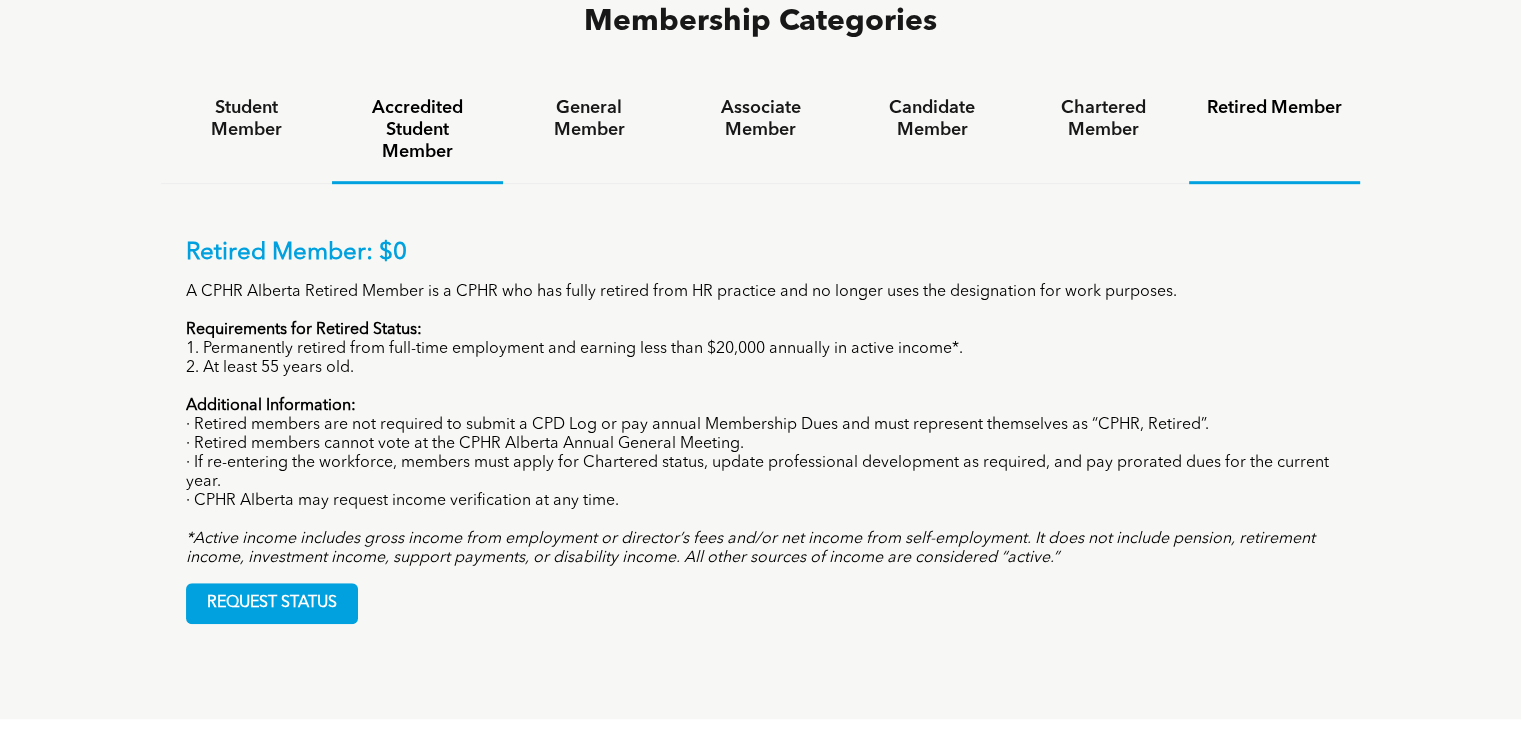 click on "Accredited Student Member" at bounding box center [417, 130] 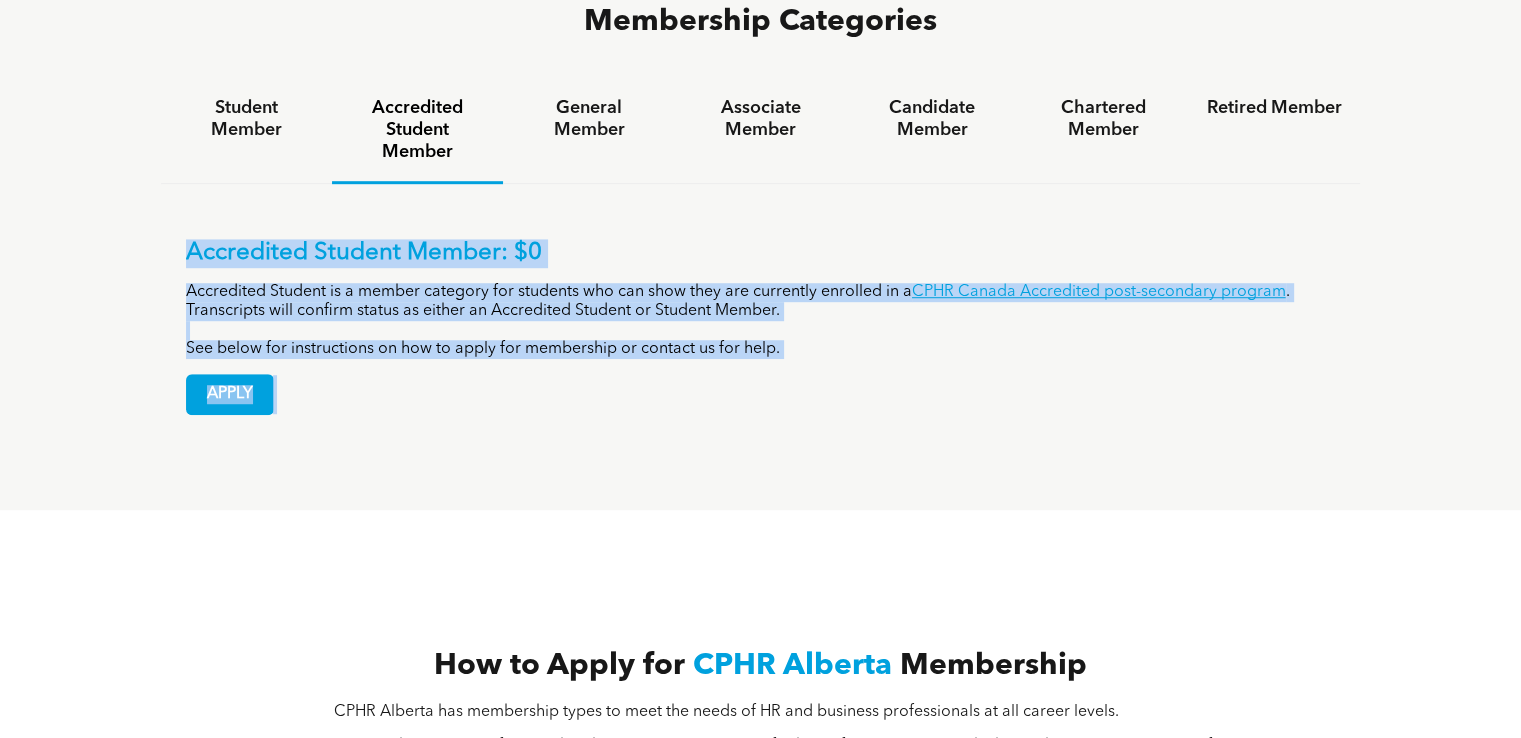 drag, startPoint x: 172, startPoint y: 250, endPoint x: 863, endPoint y: 356, distance: 699.08295 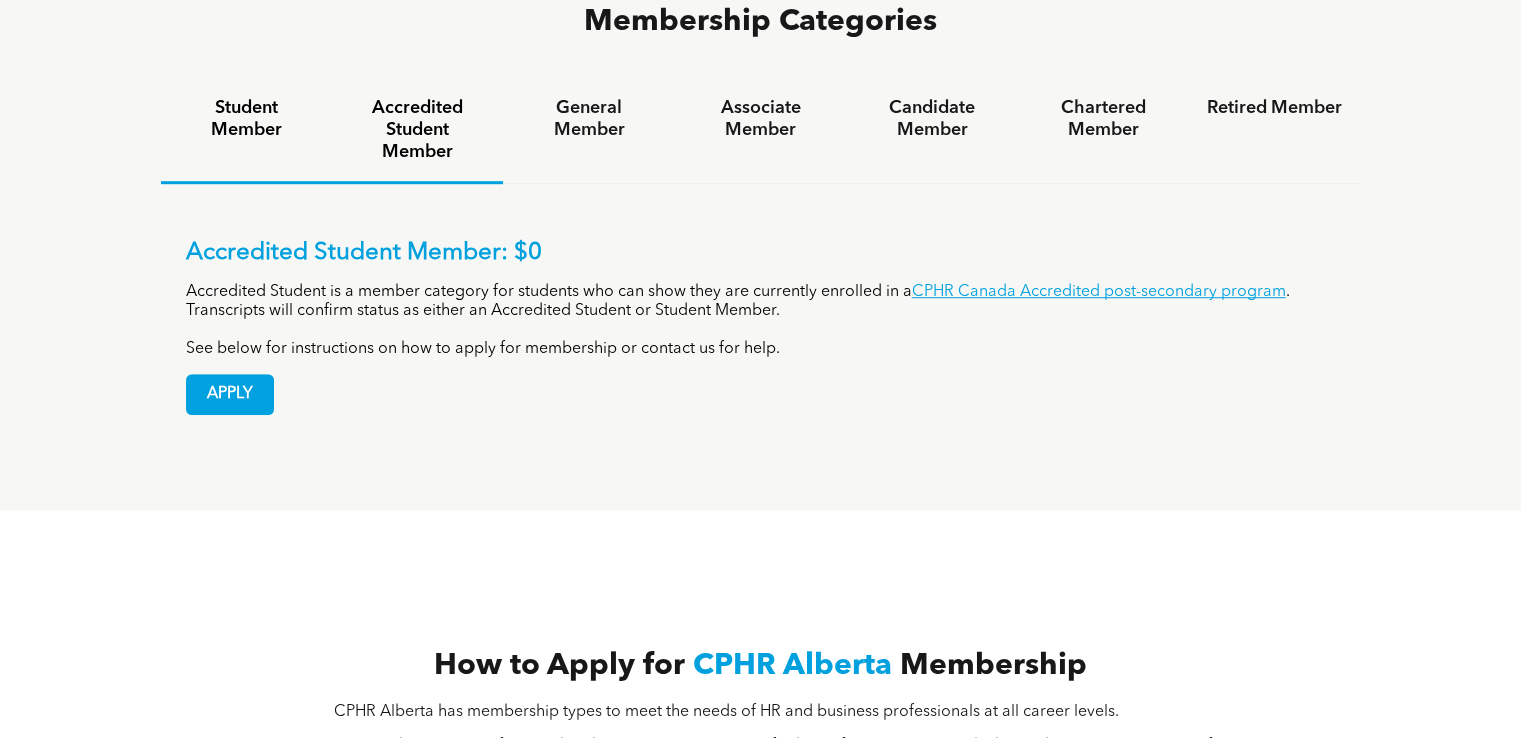 click on "Student Member" at bounding box center [246, 119] 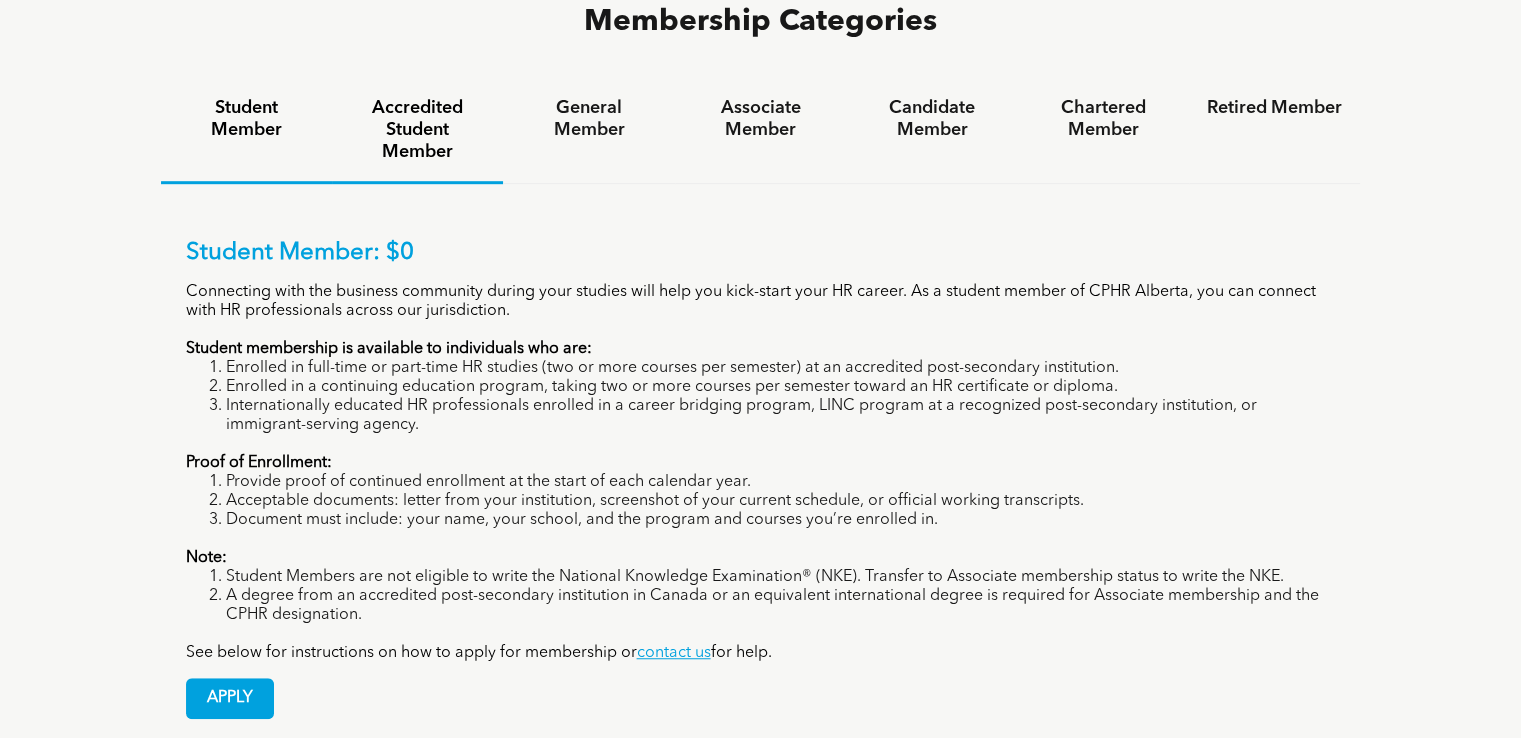 click on "Accredited Student Member" at bounding box center (417, 130) 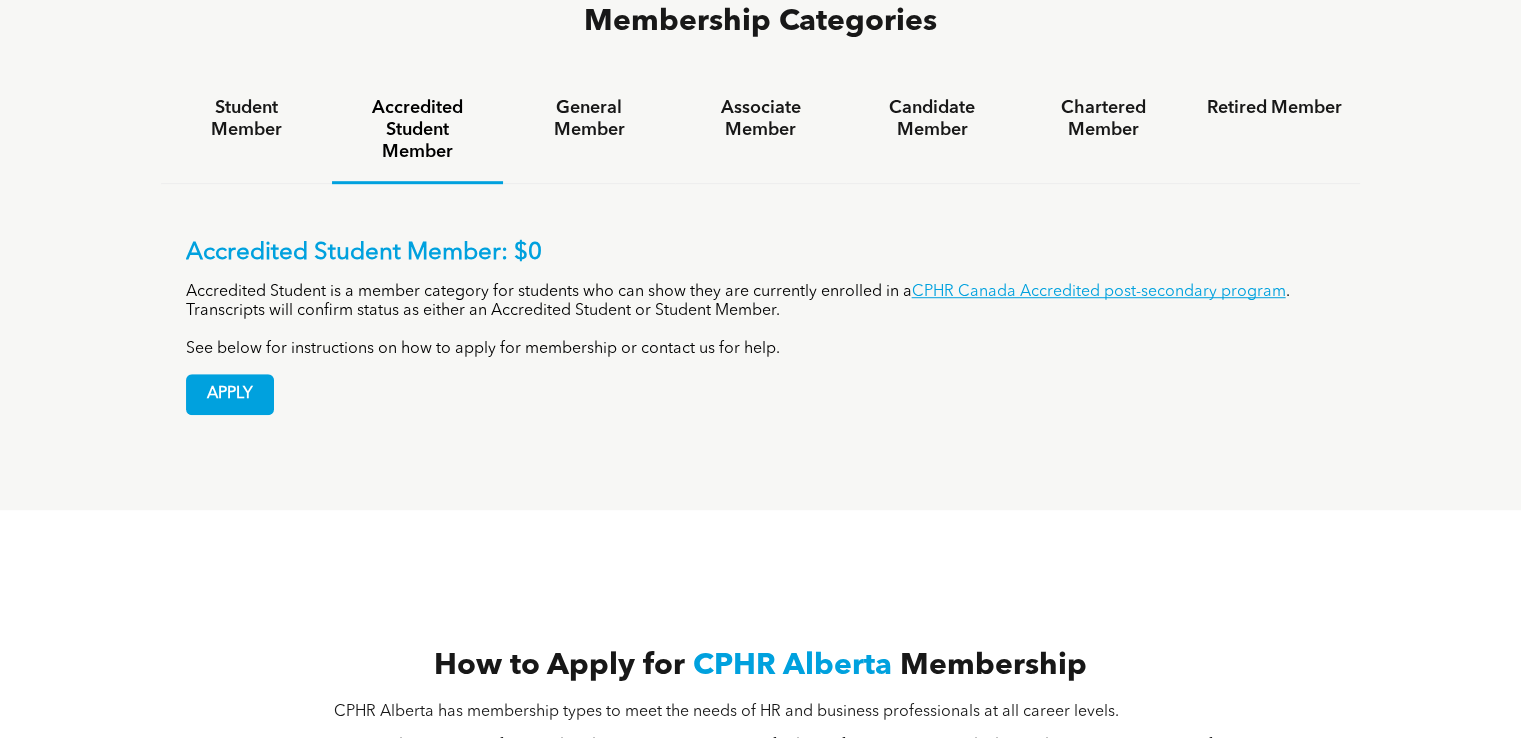 click on "General Member" at bounding box center [588, 119] 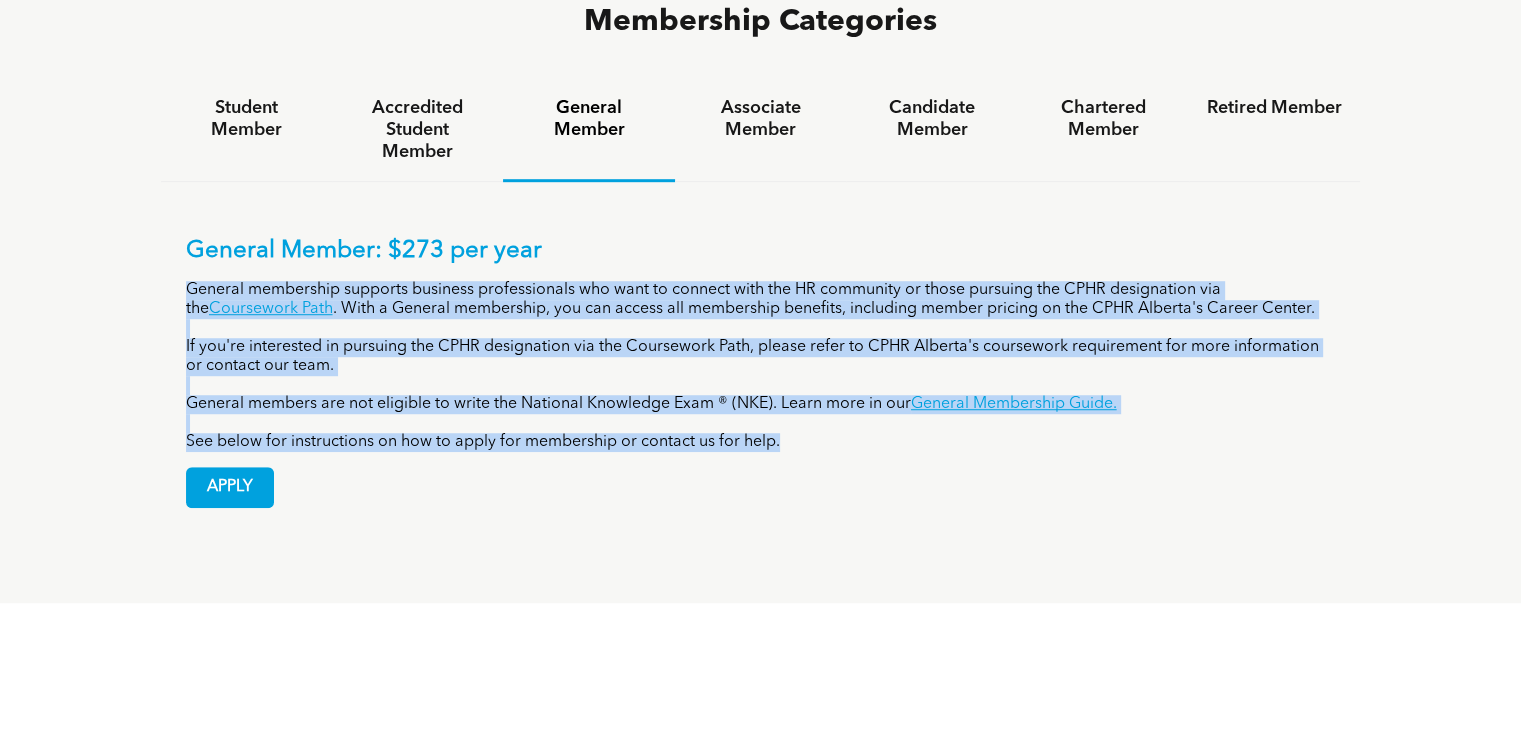 drag, startPoint x: 465, startPoint y: 278, endPoint x: 1311, endPoint y: 437, distance: 860.8118 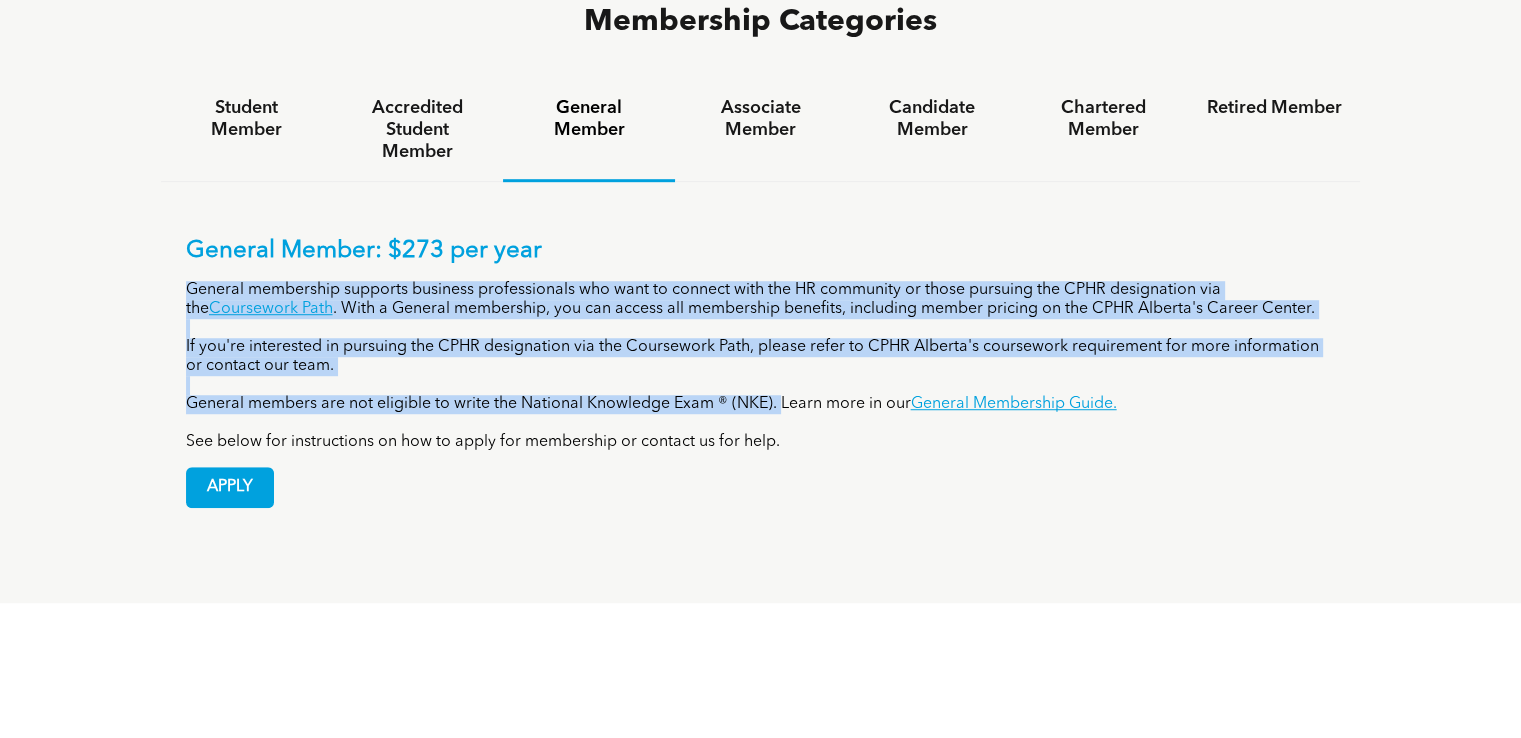 drag, startPoint x: 180, startPoint y: 288, endPoint x: 780, endPoint y: 395, distance: 609.4662 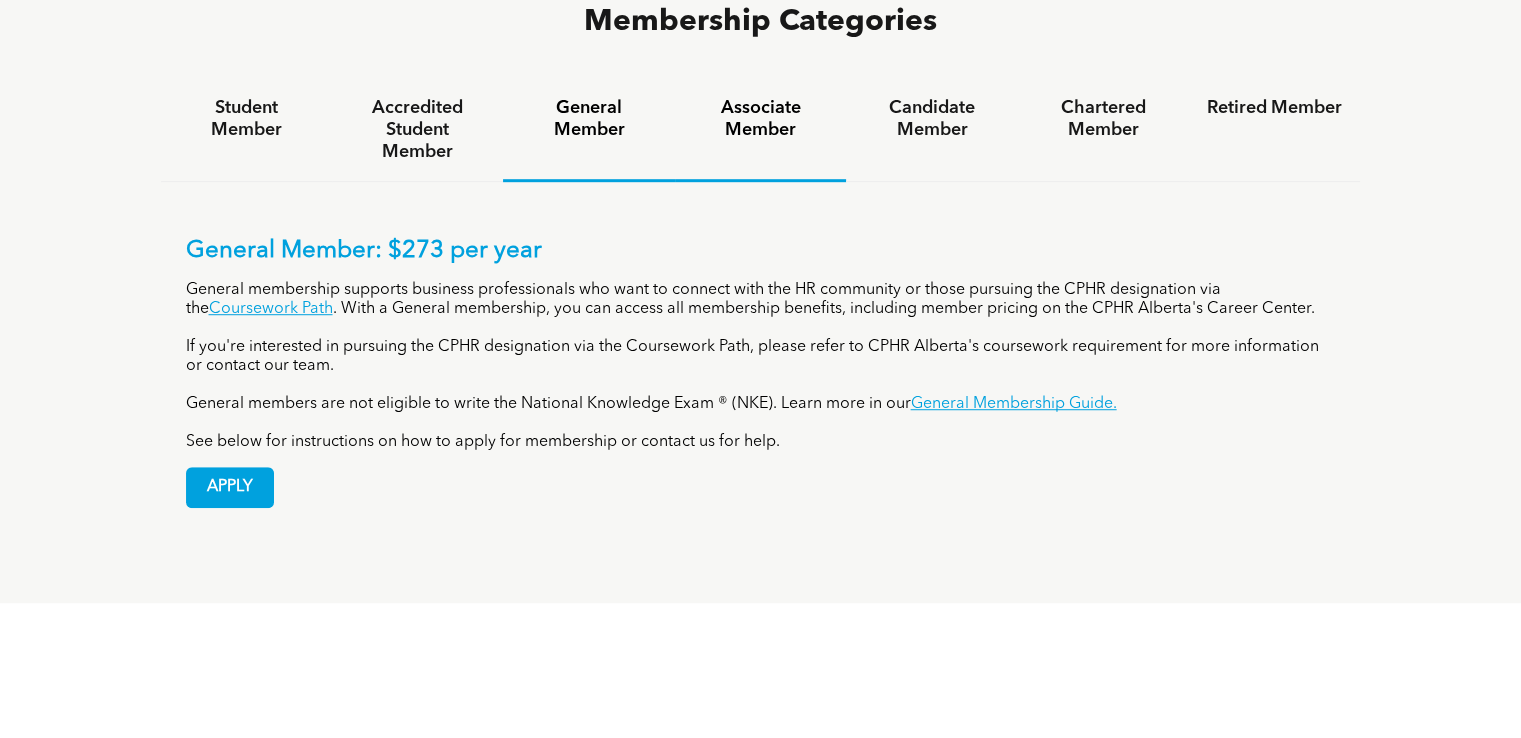 click on "Associate Member" at bounding box center [760, 119] 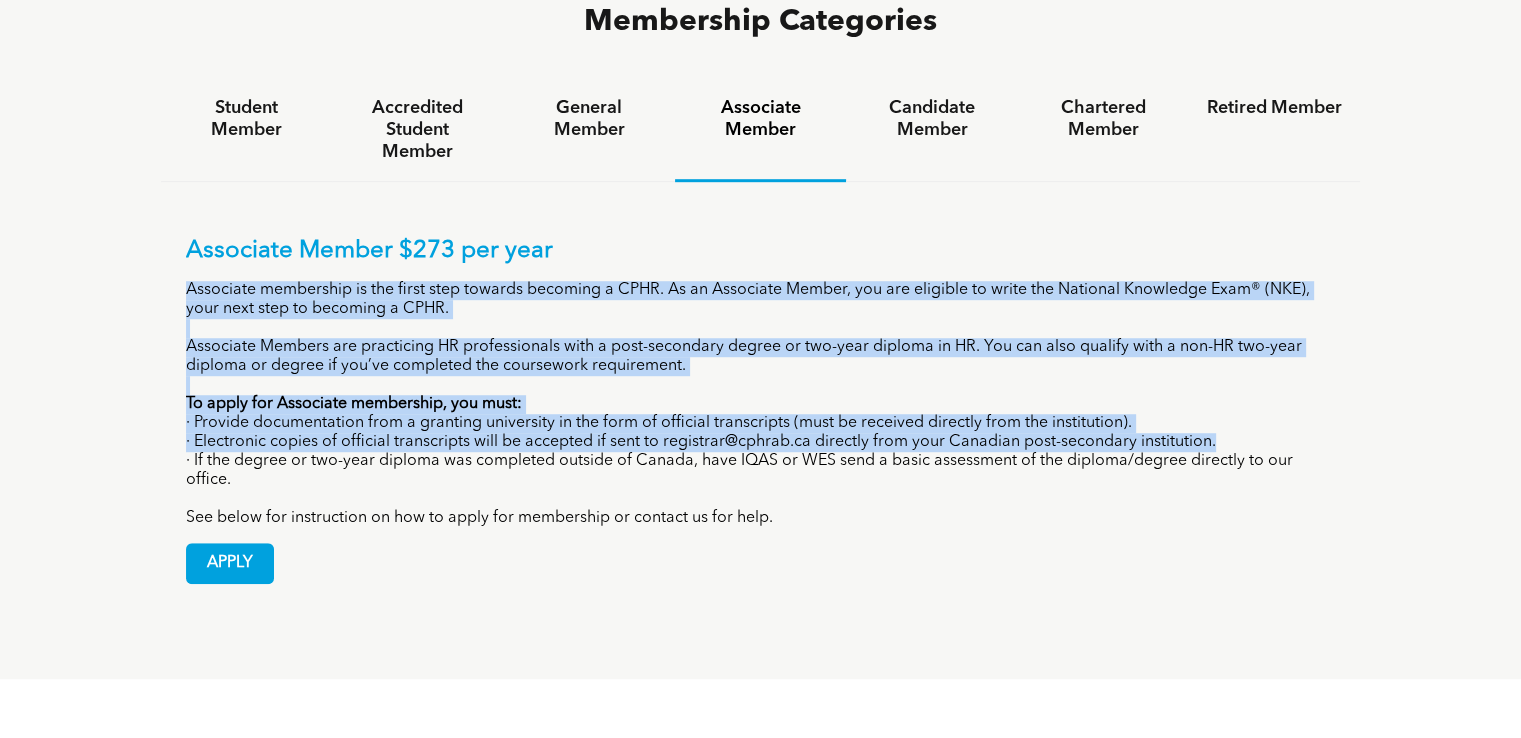 drag, startPoint x: 180, startPoint y: 287, endPoint x: 887, endPoint y: 489, distance: 735.2911 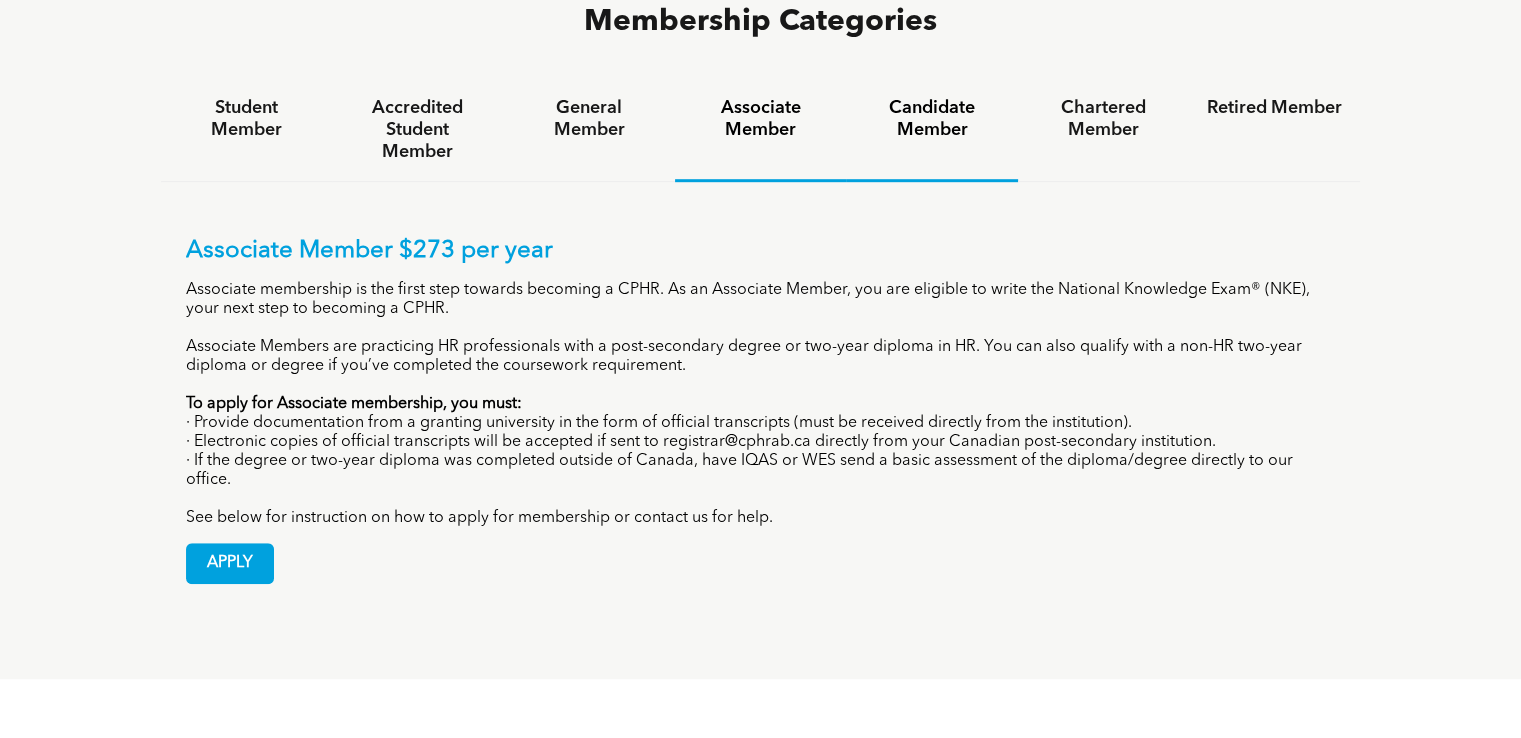 click on "Candidate Member" at bounding box center (931, 119) 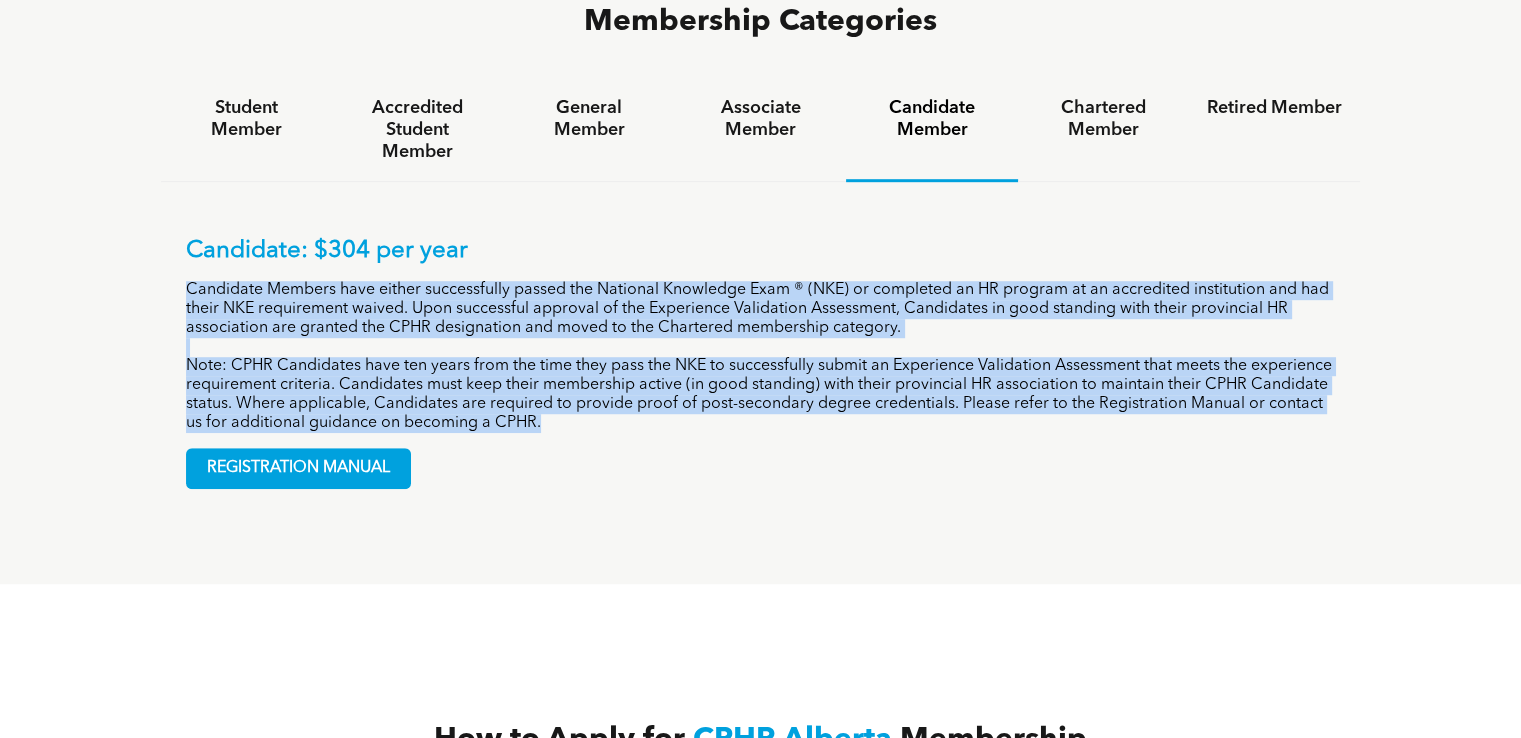 drag, startPoint x: 183, startPoint y: 285, endPoint x: 571, endPoint y: 425, distance: 412.48514 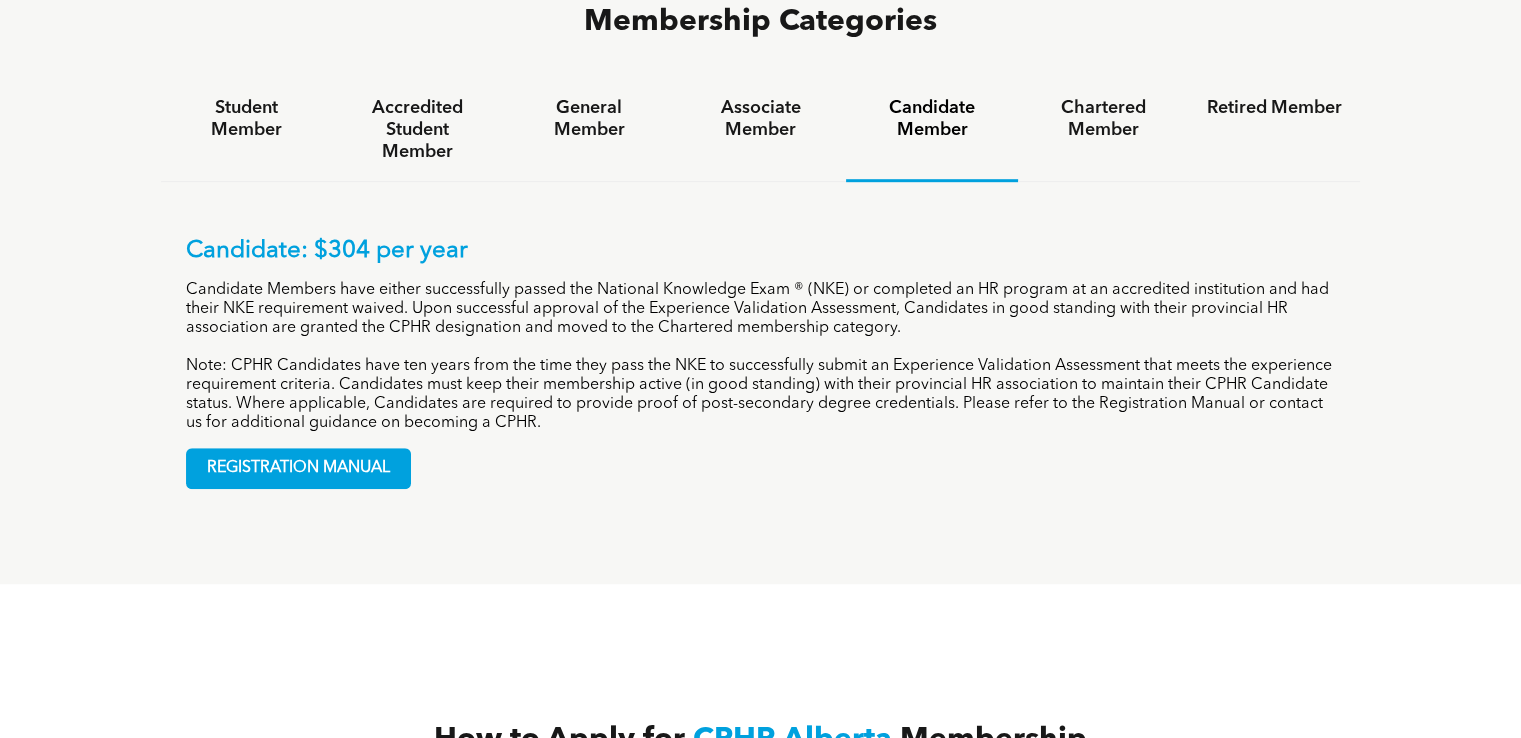 click on "Candidate: $304 per year" at bounding box center (761, 251) 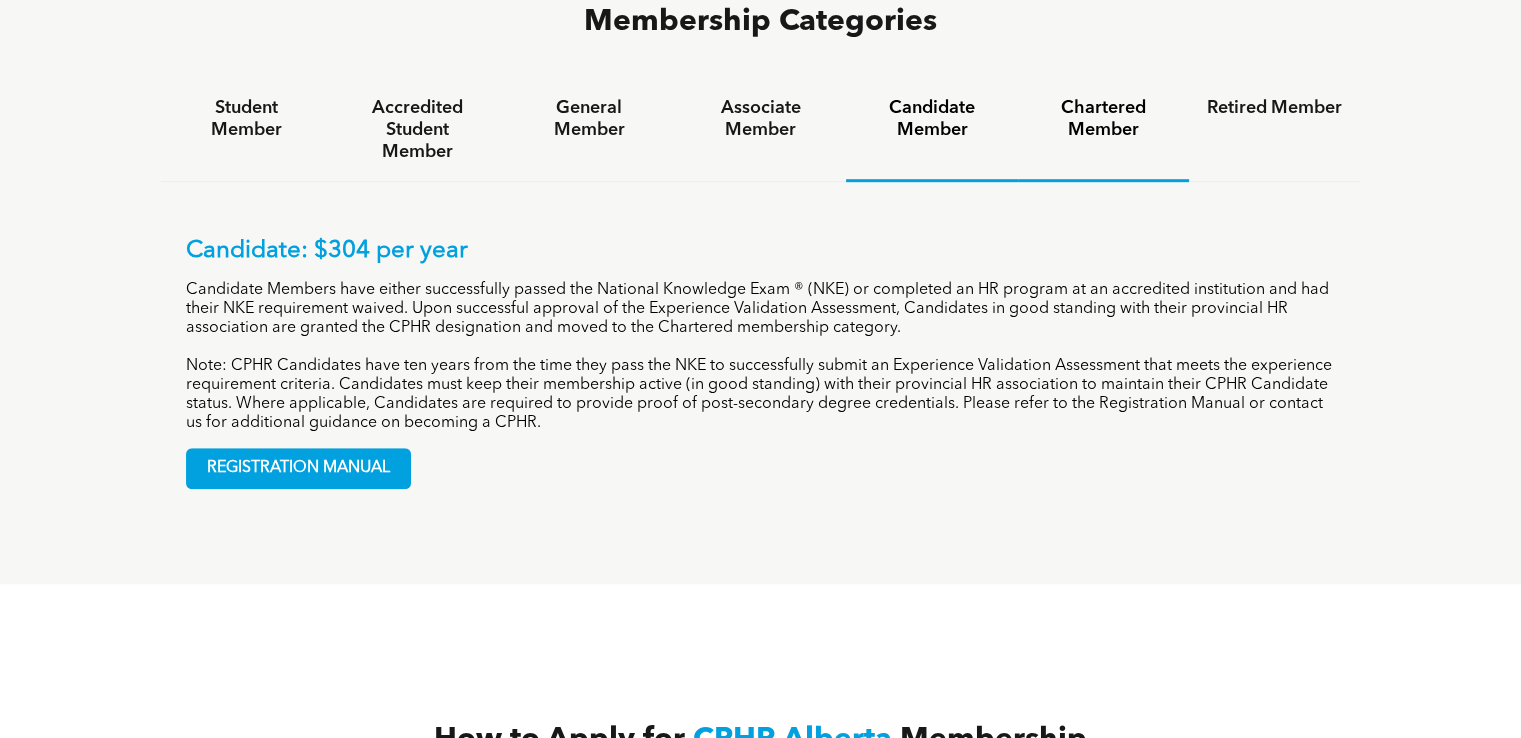 click on "Chartered Member" at bounding box center (1103, 130) 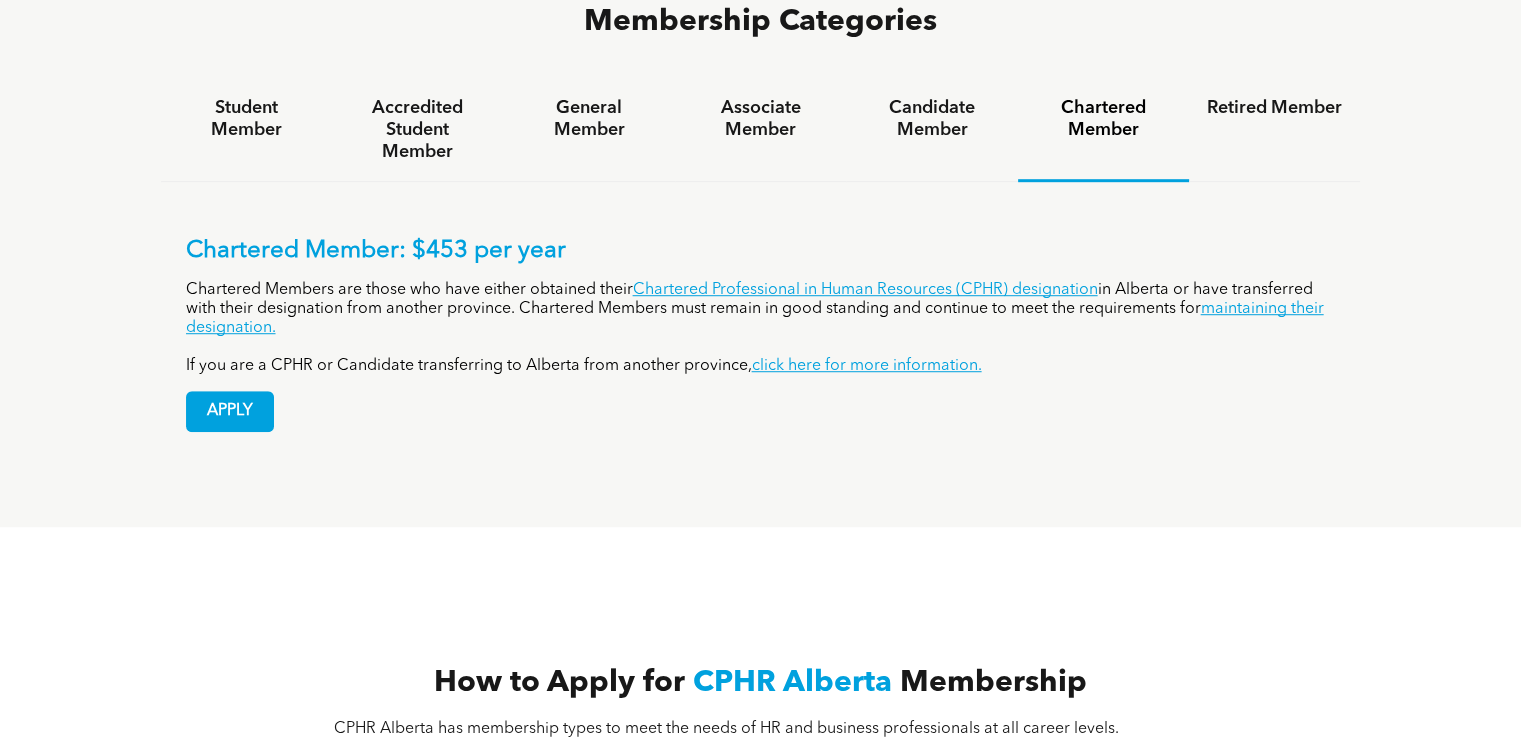 drag, startPoint x: 176, startPoint y: 288, endPoint x: 821, endPoint y: 349, distance: 647.87805 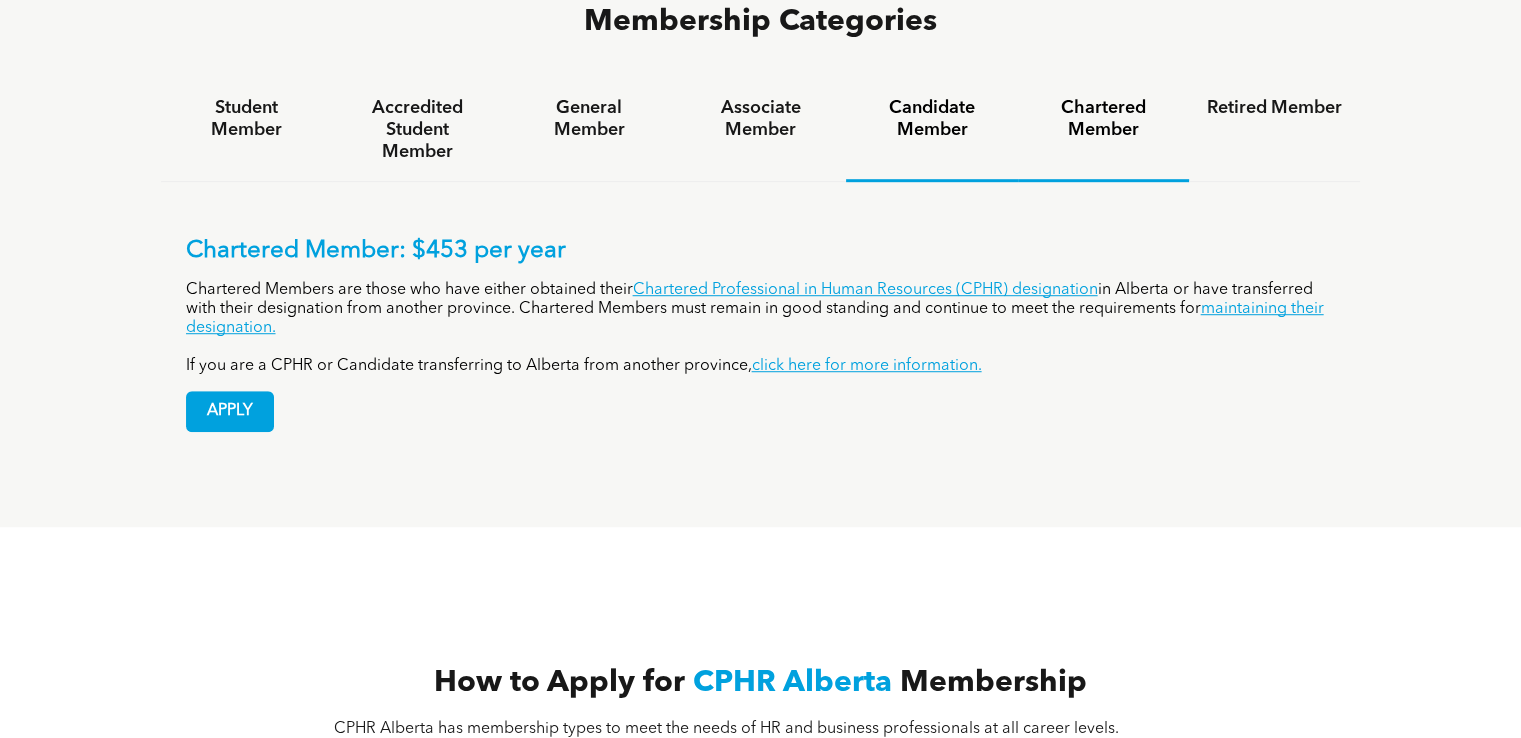 click on "Candidate Member" at bounding box center (931, 130) 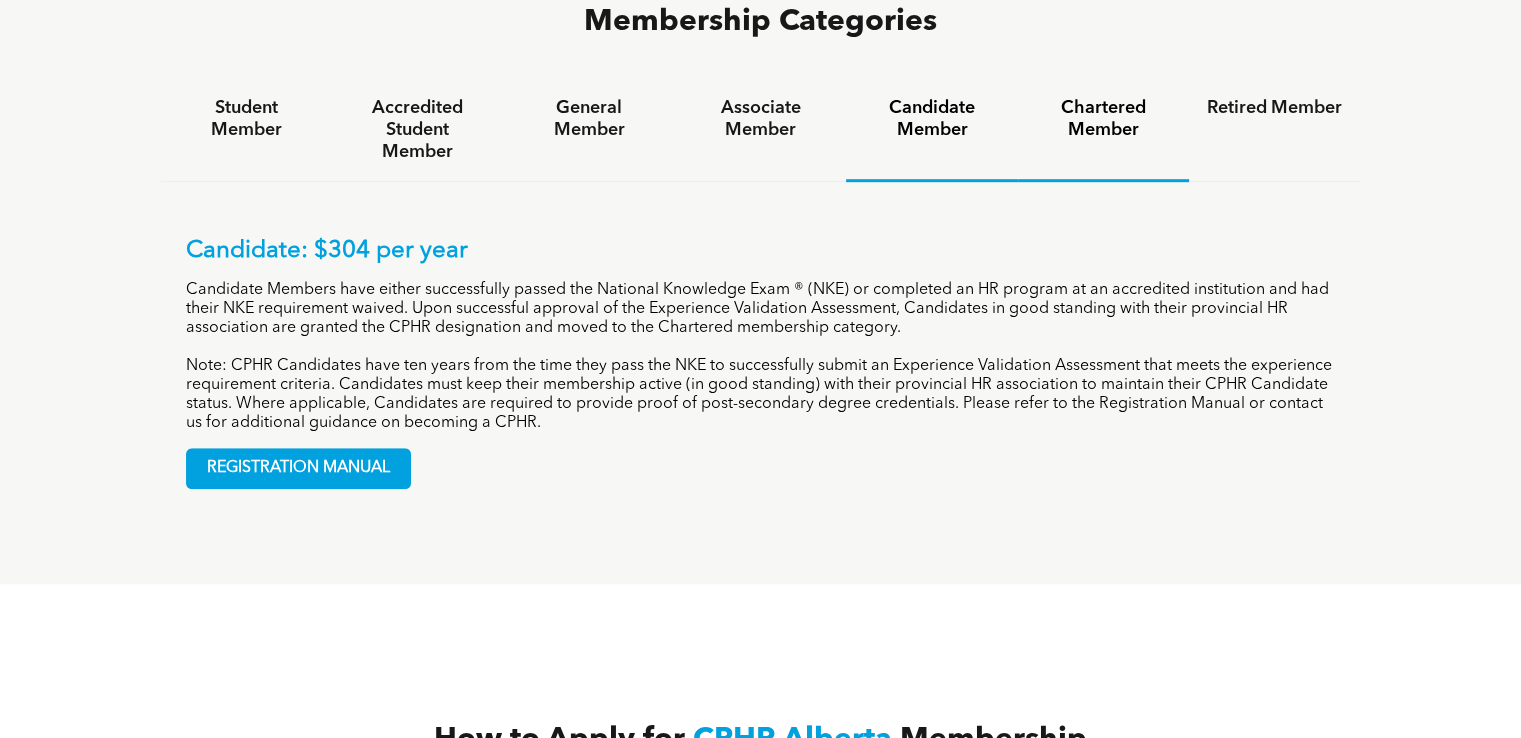 click on "Chartered Member" at bounding box center [1103, 130] 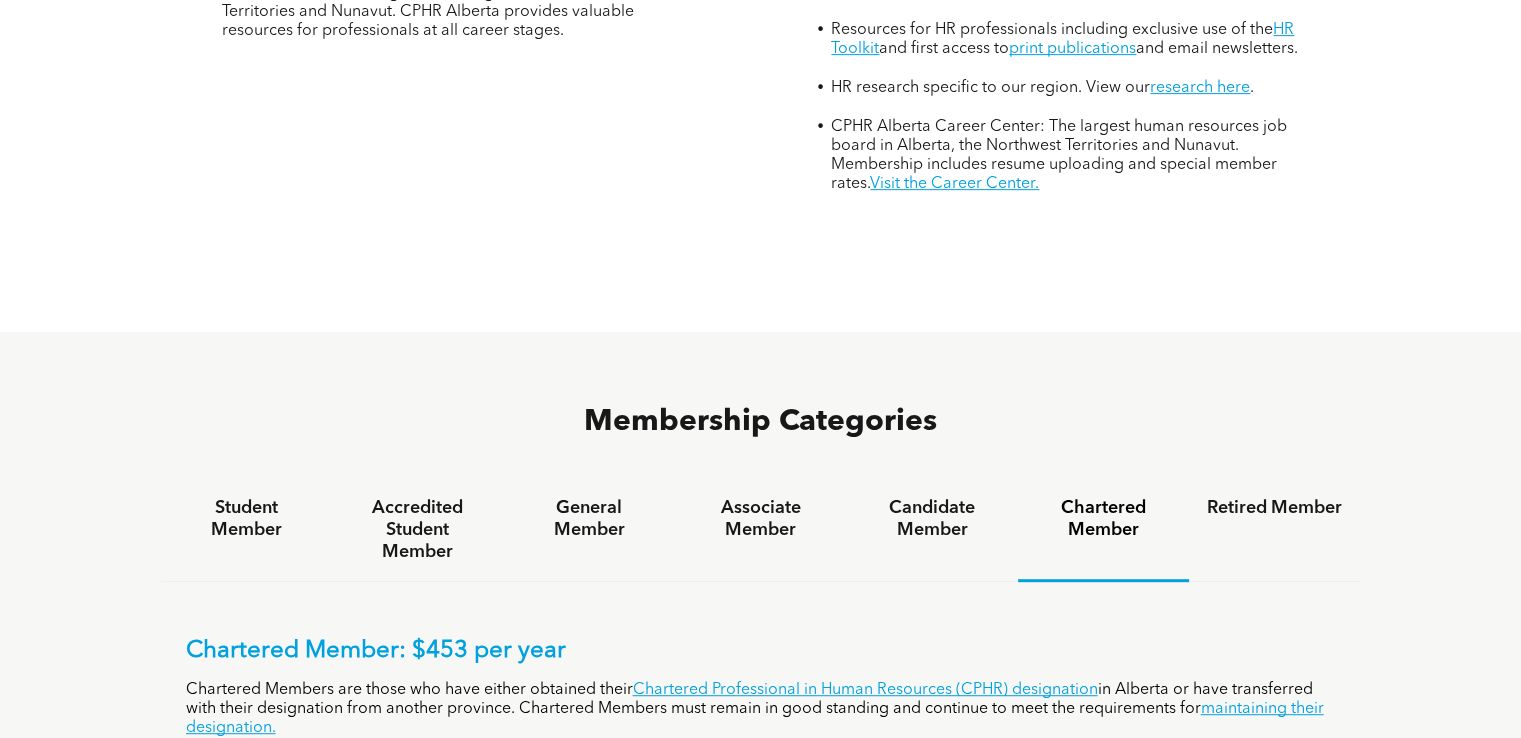 scroll, scrollTop: 200, scrollLeft: 0, axis: vertical 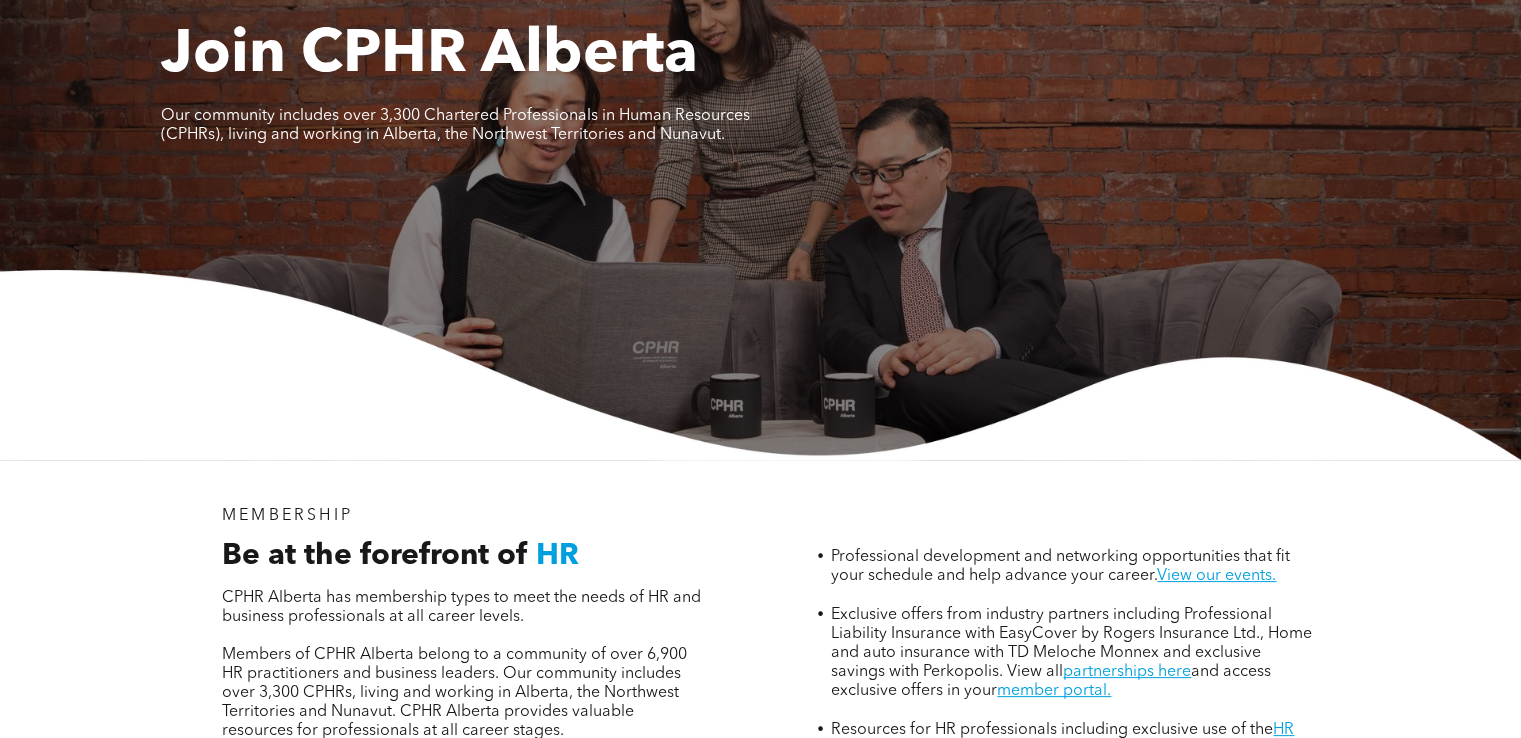click on "Be at the forefront of
HR
CPHR Alberta has membership types to meet the needs of HR and business professionals at all career levels. Members of CPHR Alberta belong to a community of over 6,900 HR practitioners and business leaders. Our community includes over 3,300 CPHRs, living and working in Alberta, the Northwest Territories and Nunavut. CPHR Alberta provides valuable resources for professionals at all career stages." at bounding box center [464, 657] 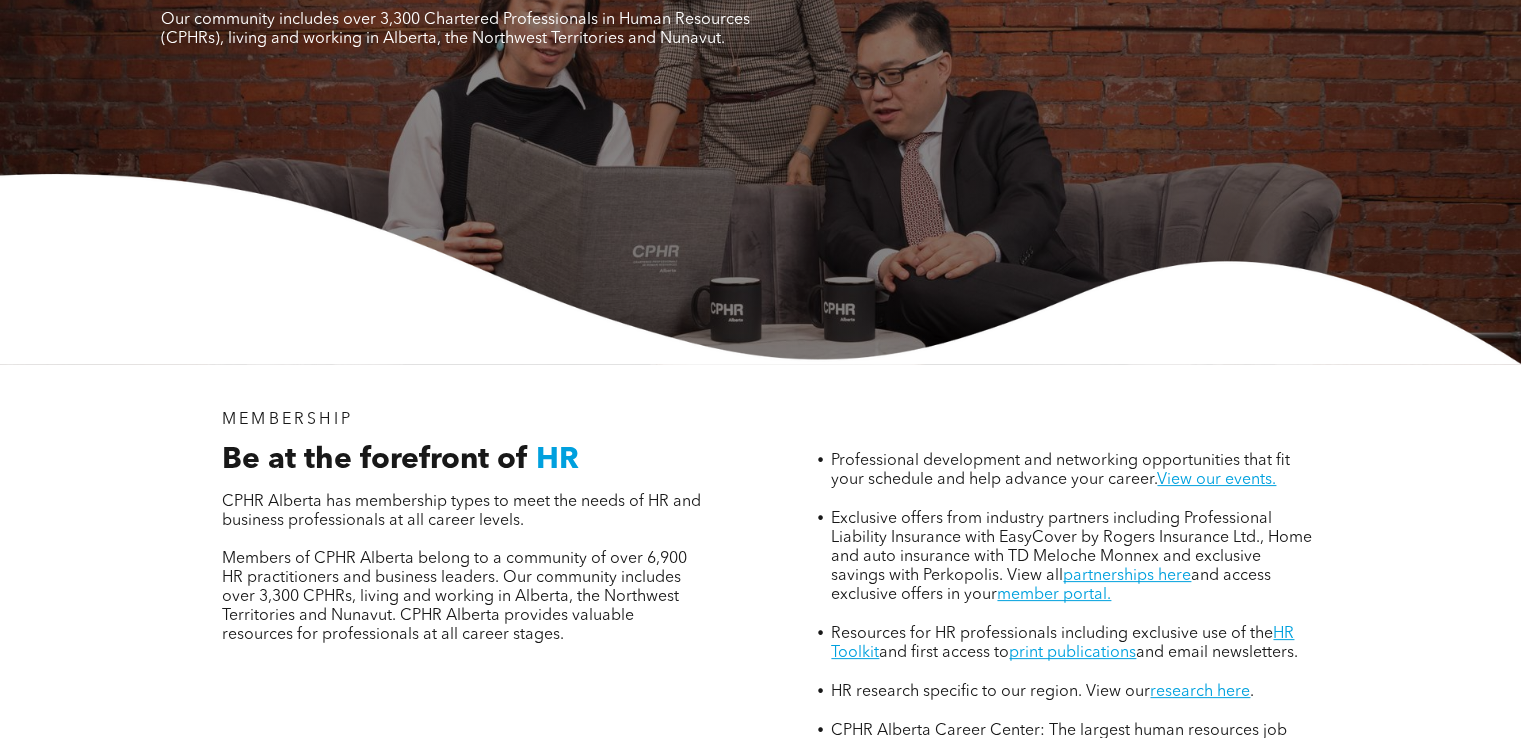 scroll, scrollTop: 400, scrollLeft: 0, axis: vertical 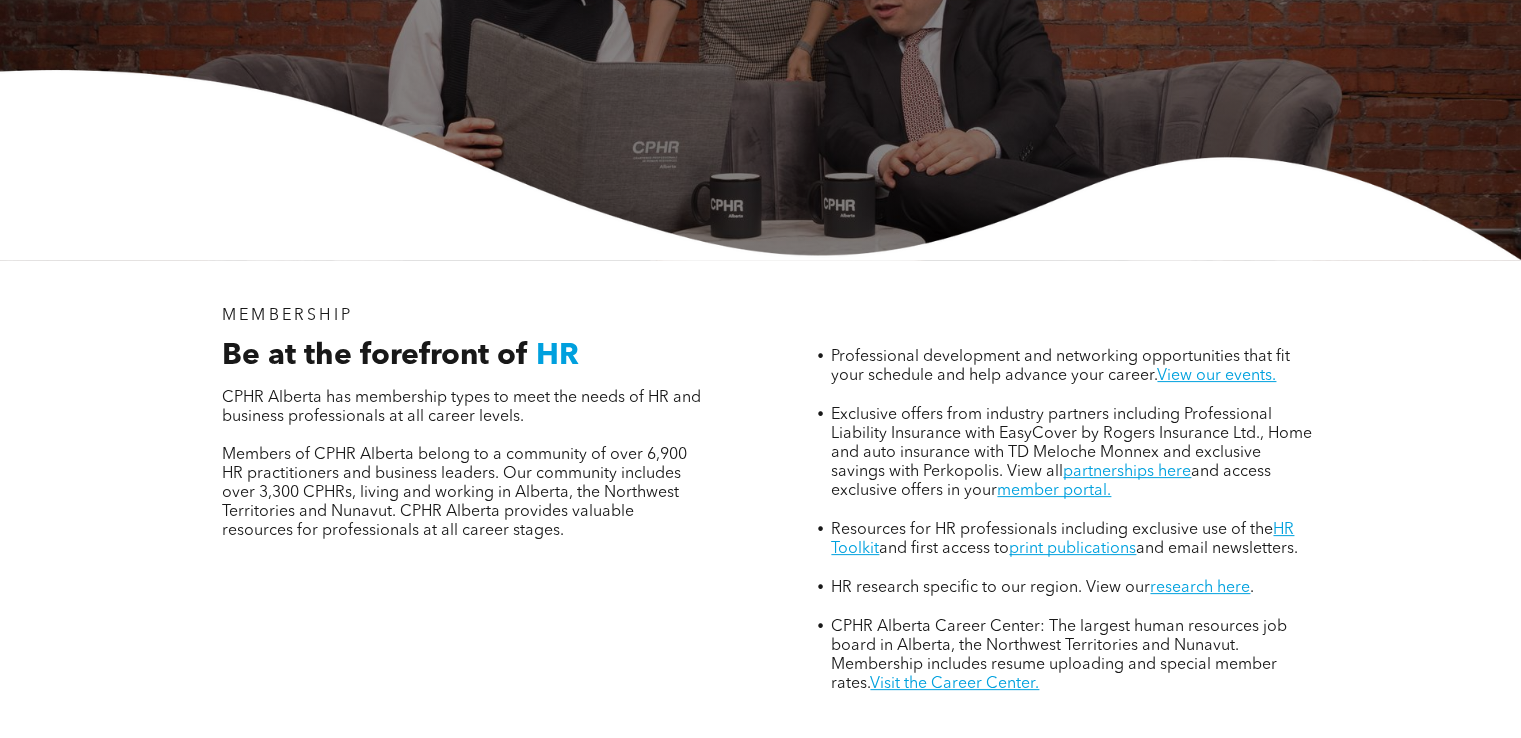 click at bounding box center (464, 436) 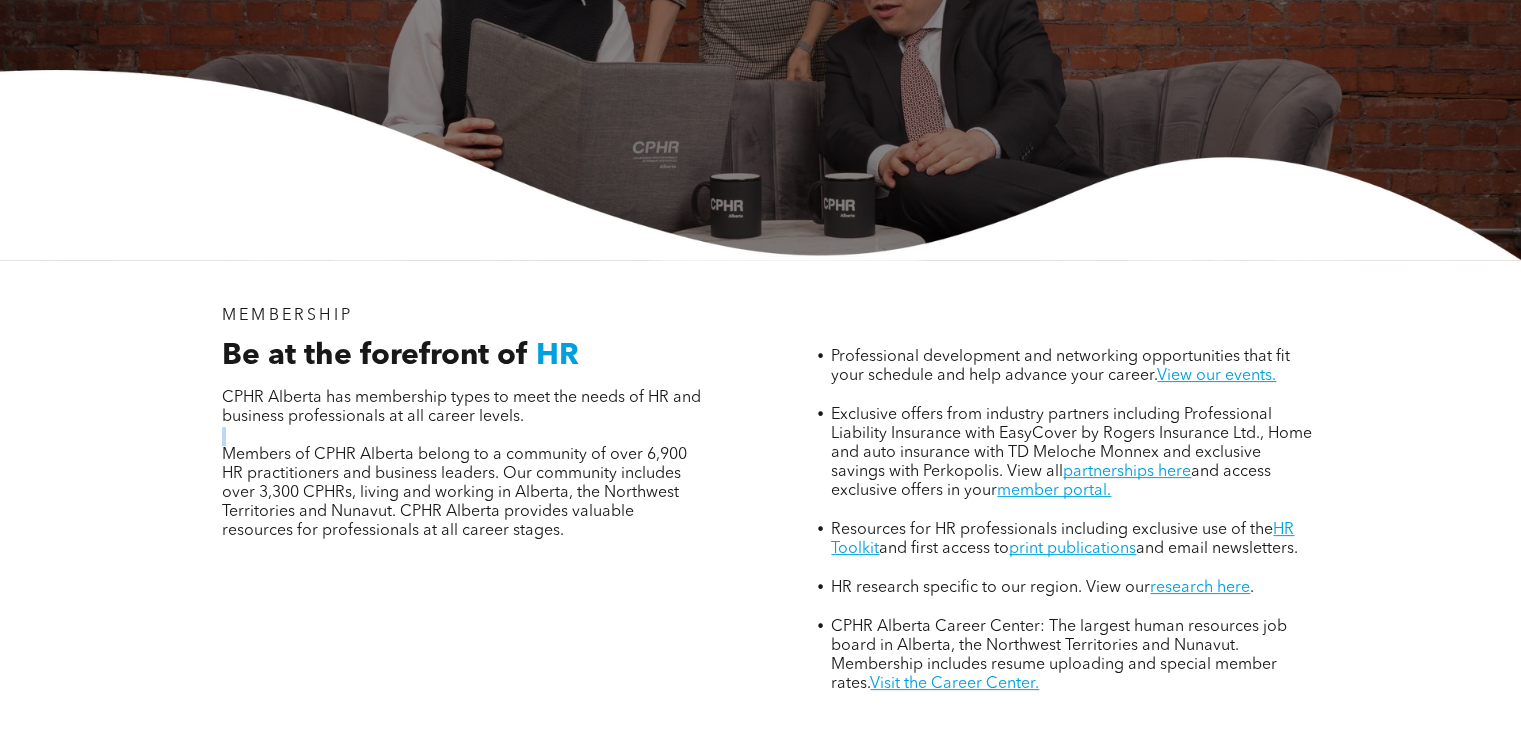 click at bounding box center (464, 436) 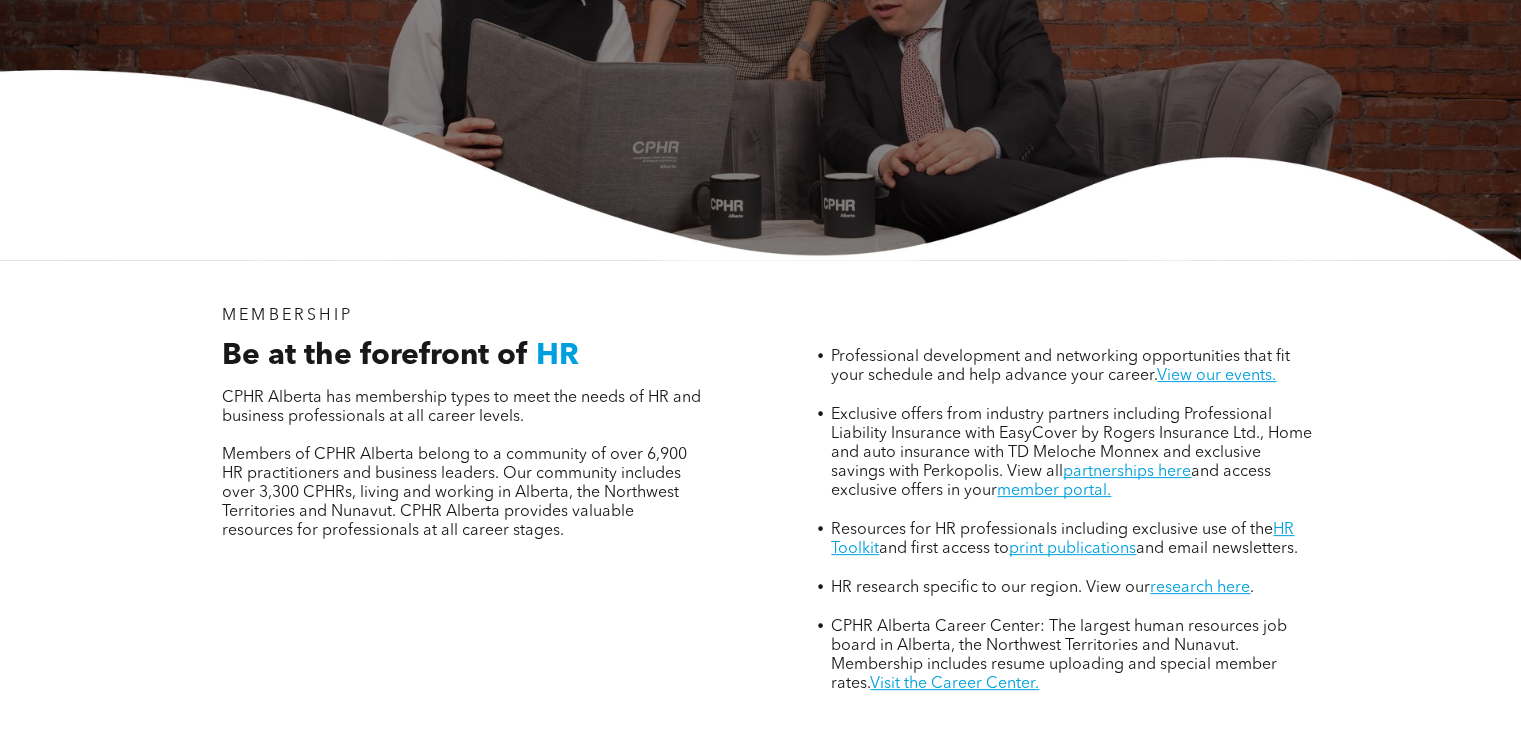 click on "Be at the forefront of
HR
CPHR Alberta has membership types to meet the needs of HR and business professionals at all career levels. Members of CPHR Alberta belong to a community of over 6,900 HR practitioners and business leaders. Our community includes over 3,300 CPHRs, living and working in Alberta, the Northwest Territories and Nunavut. CPHR Alberta provides valuable resources for professionals at all career stages." at bounding box center (464, 457) 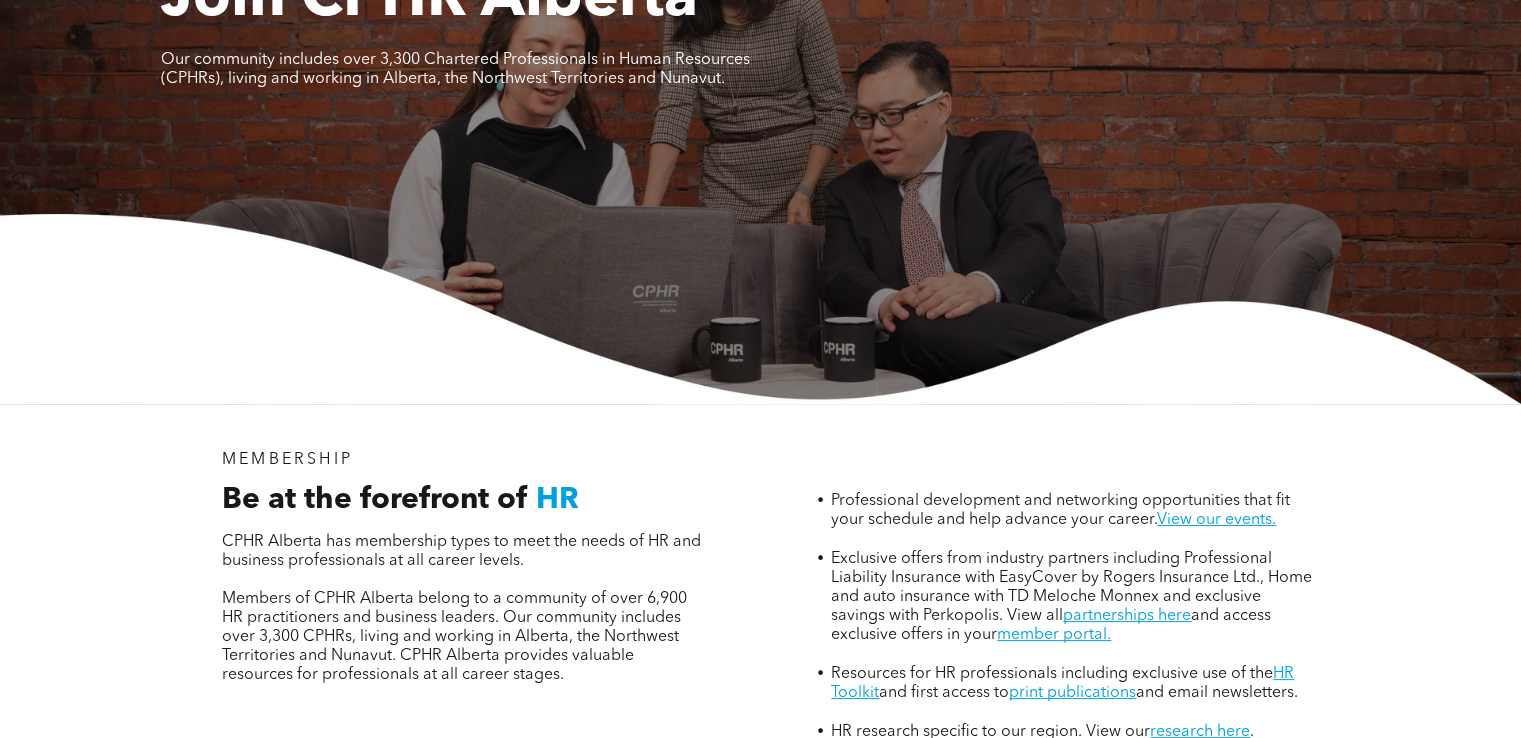 scroll, scrollTop: 0, scrollLeft: 0, axis: both 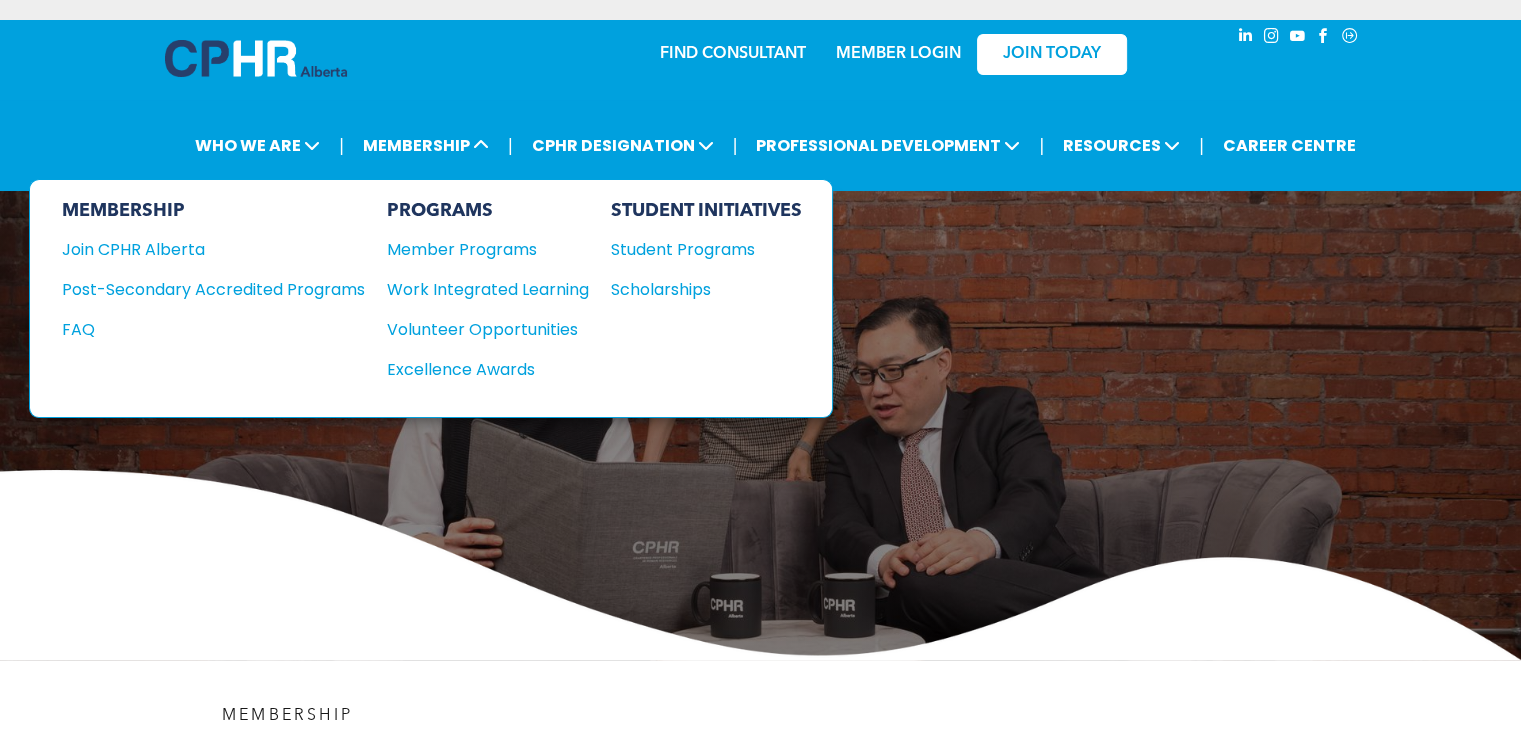click on "Member Programs" at bounding box center (478, 249) 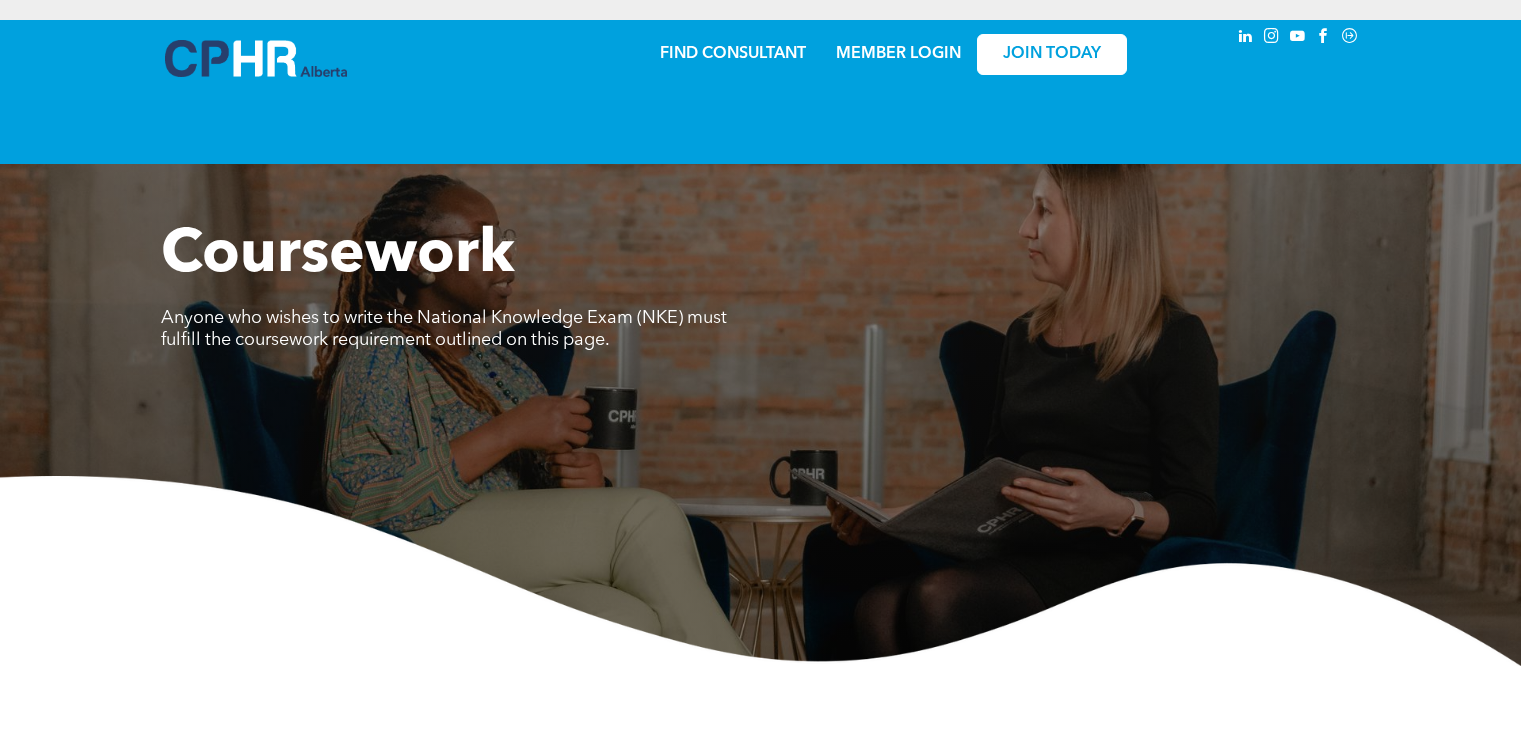 scroll, scrollTop: 0, scrollLeft: 0, axis: both 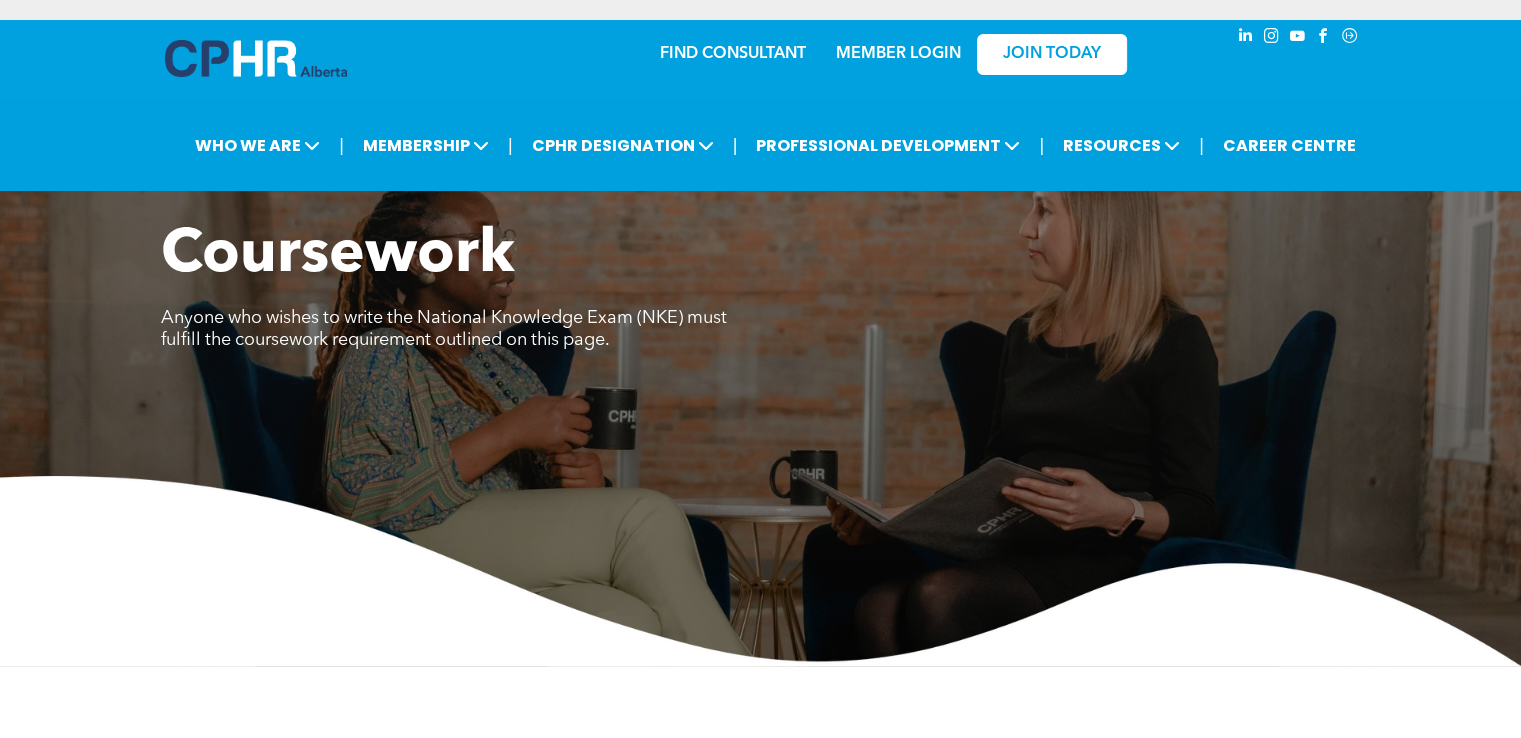 click on "Coursework
Anyone who wishes to write the National Knowledge Exam (NKE) must fulfill the coursework requirement outlined on this page." at bounding box center [760, 443] 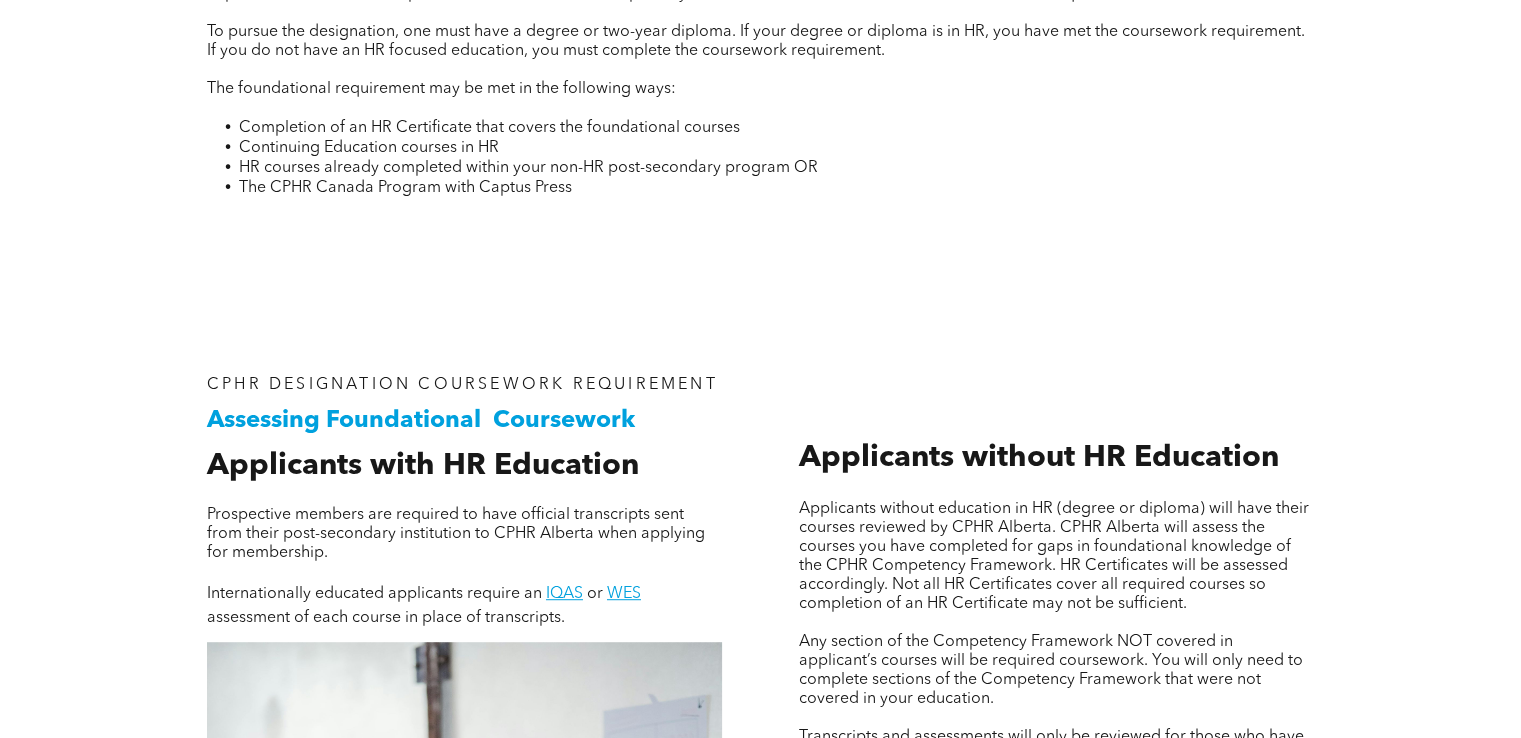 scroll, scrollTop: 800, scrollLeft: 0, axis: vertical 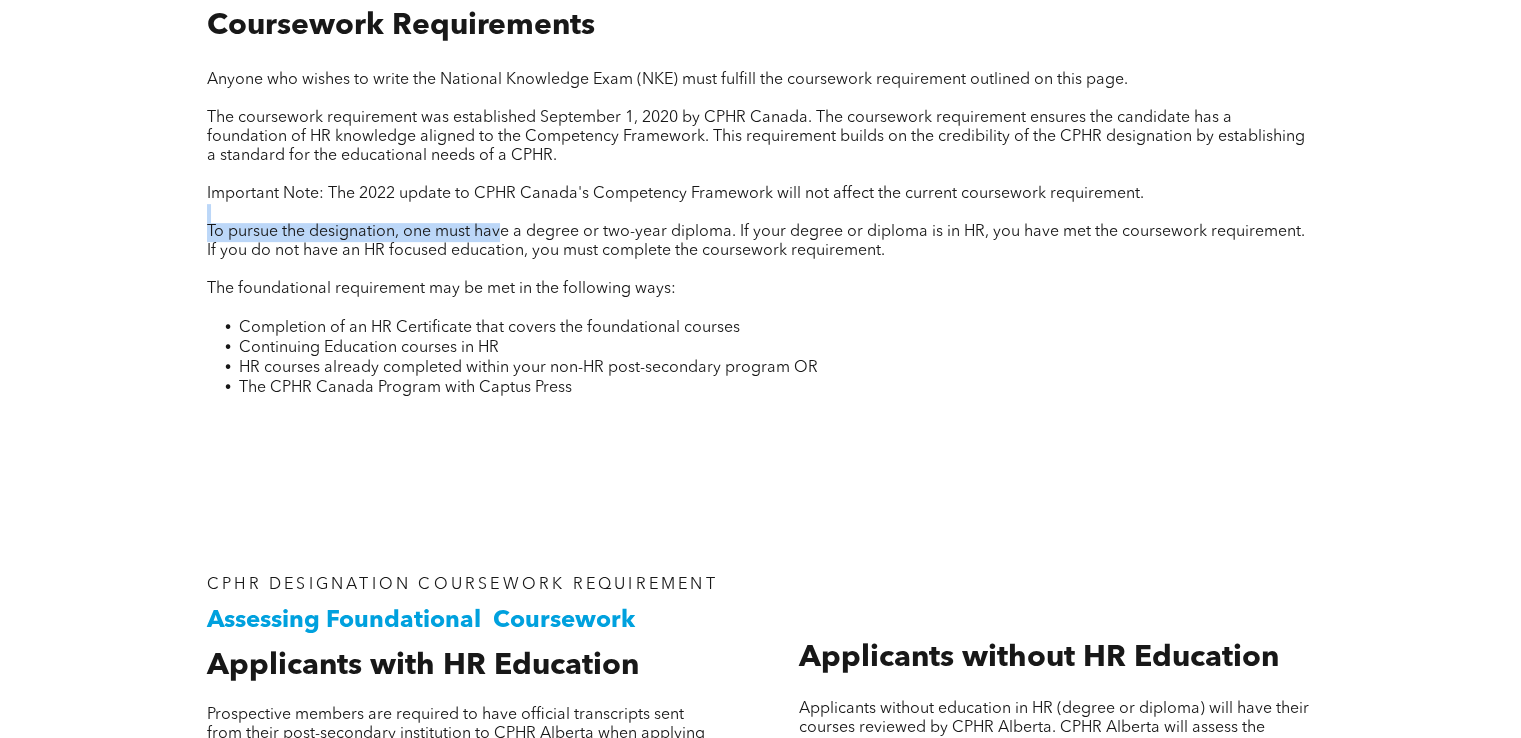 drag, startPoint x: 503, startPoint y: 225, endPoint x: 752, endPoint y: 241, distance: 249.51352 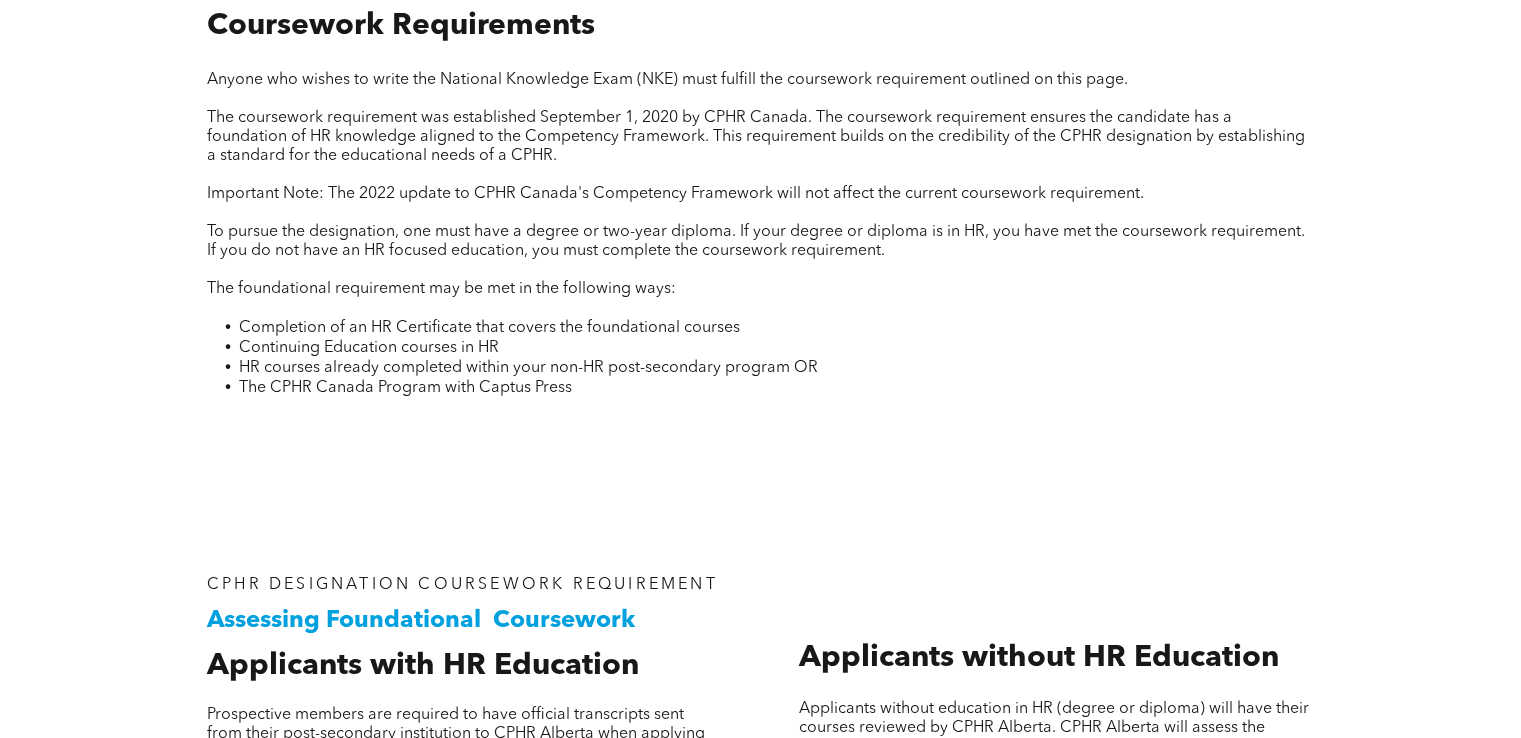 click on "To pursue the designation, one must have a degree or two-year diploma. If your degree or diploma is in HR, you have met the coursework requirement. If you do not have an HR focused education, you must complete the coursework requirement." at bounding box center (756, 241) 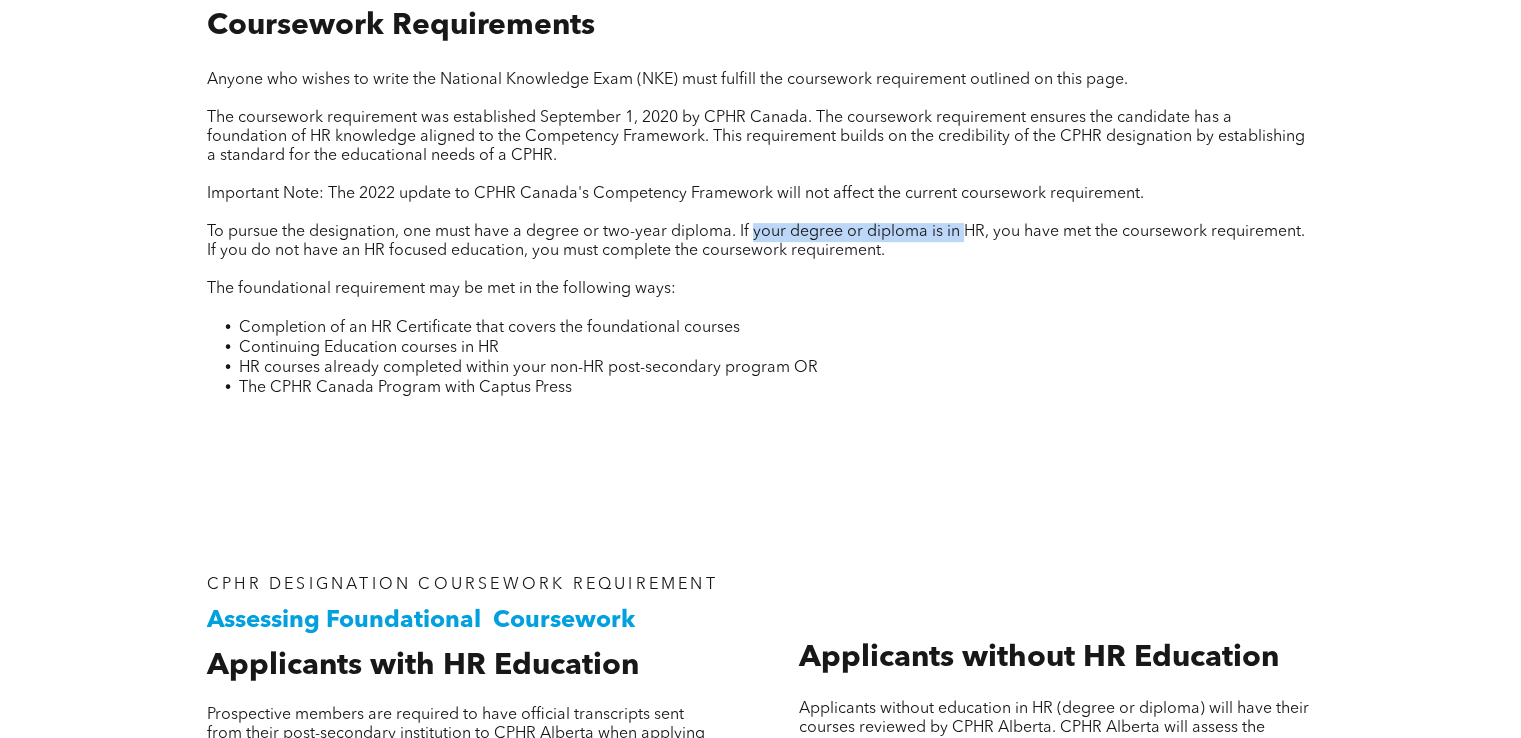 drag, startPoint x: 752, startPoint y: 241, endPoint x: 959, endPoint y: 241, distance: 207 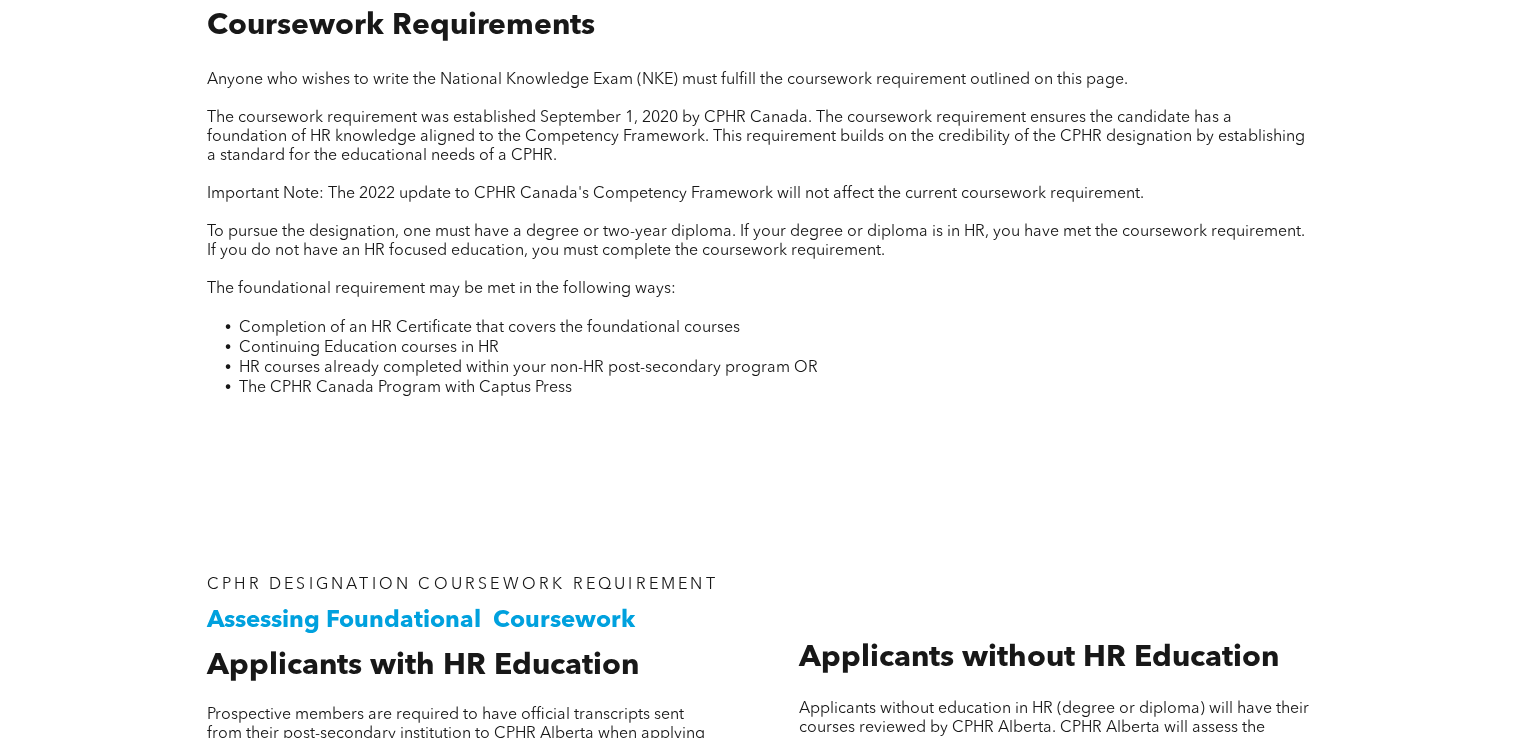 click on "To pursue the designation, one must have a degree or two-year diploma. If your degree or diploma is in HR, you have met the coursework requirement. If you do not have an HR focused education, you must complete the coursework requirement." at bounding box center (760, 242) 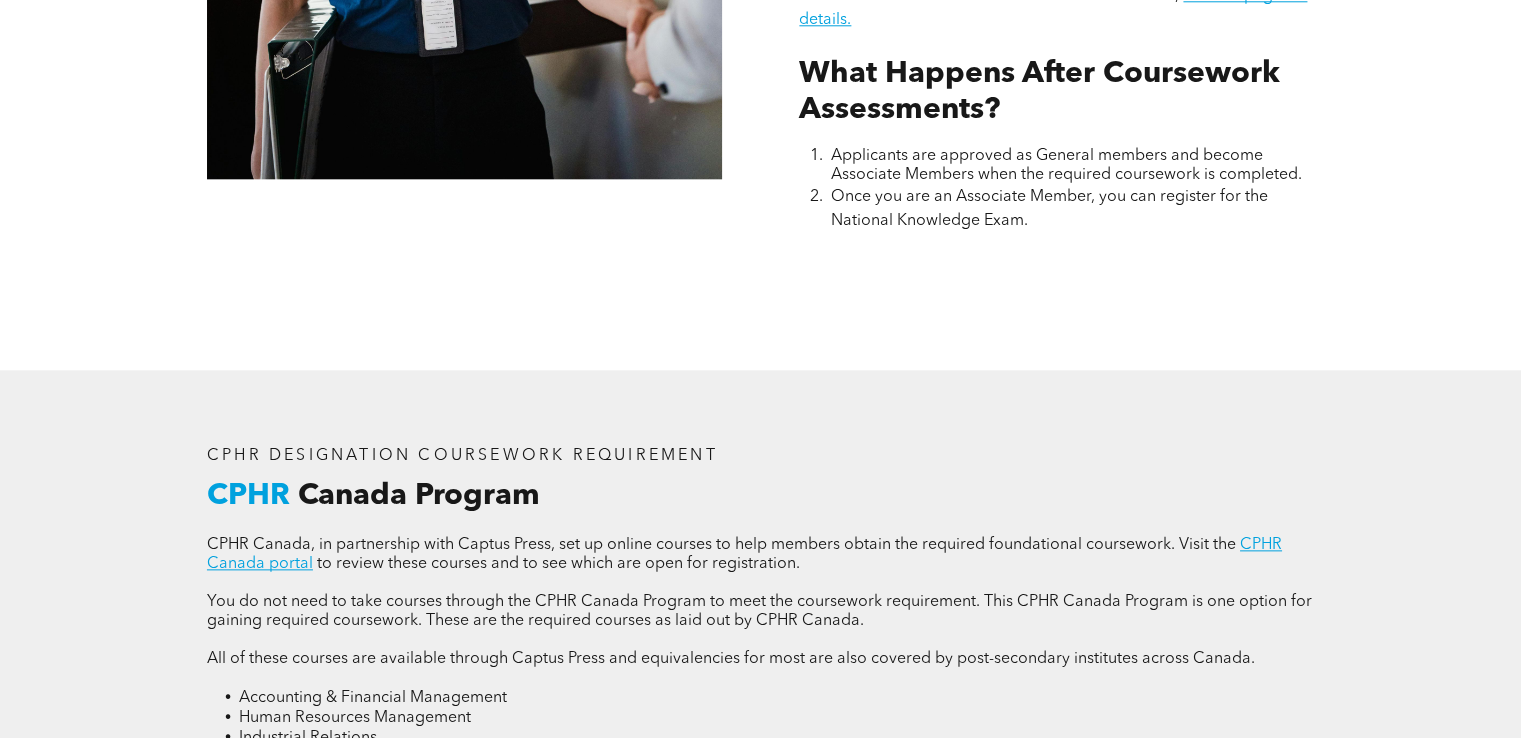 scroll, scrollTop: 2400, scrollLeft: 0, axis: vertical 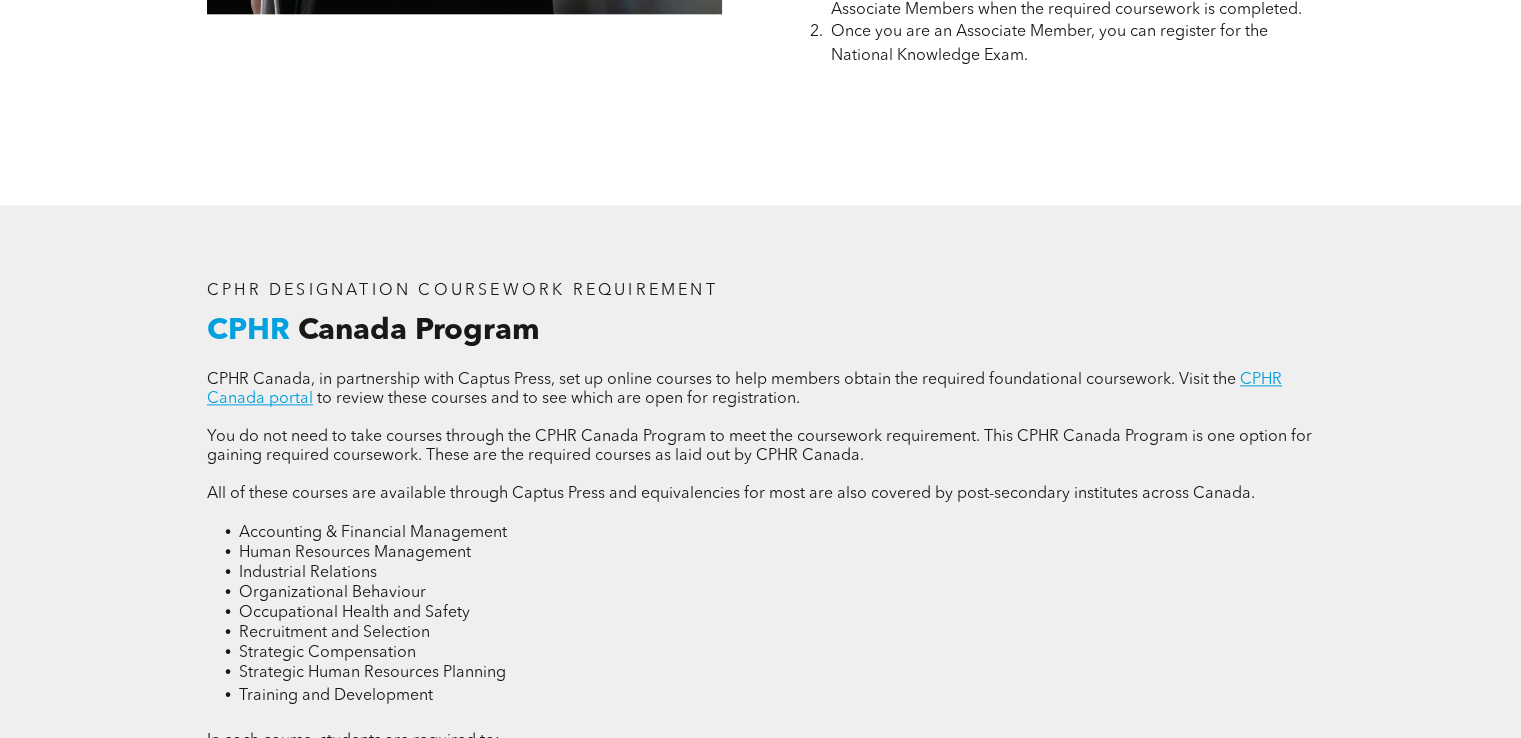click on "CPHR DESIGNATION COURSEWORK REQUIREMENT" at bounding box center [462, 291] 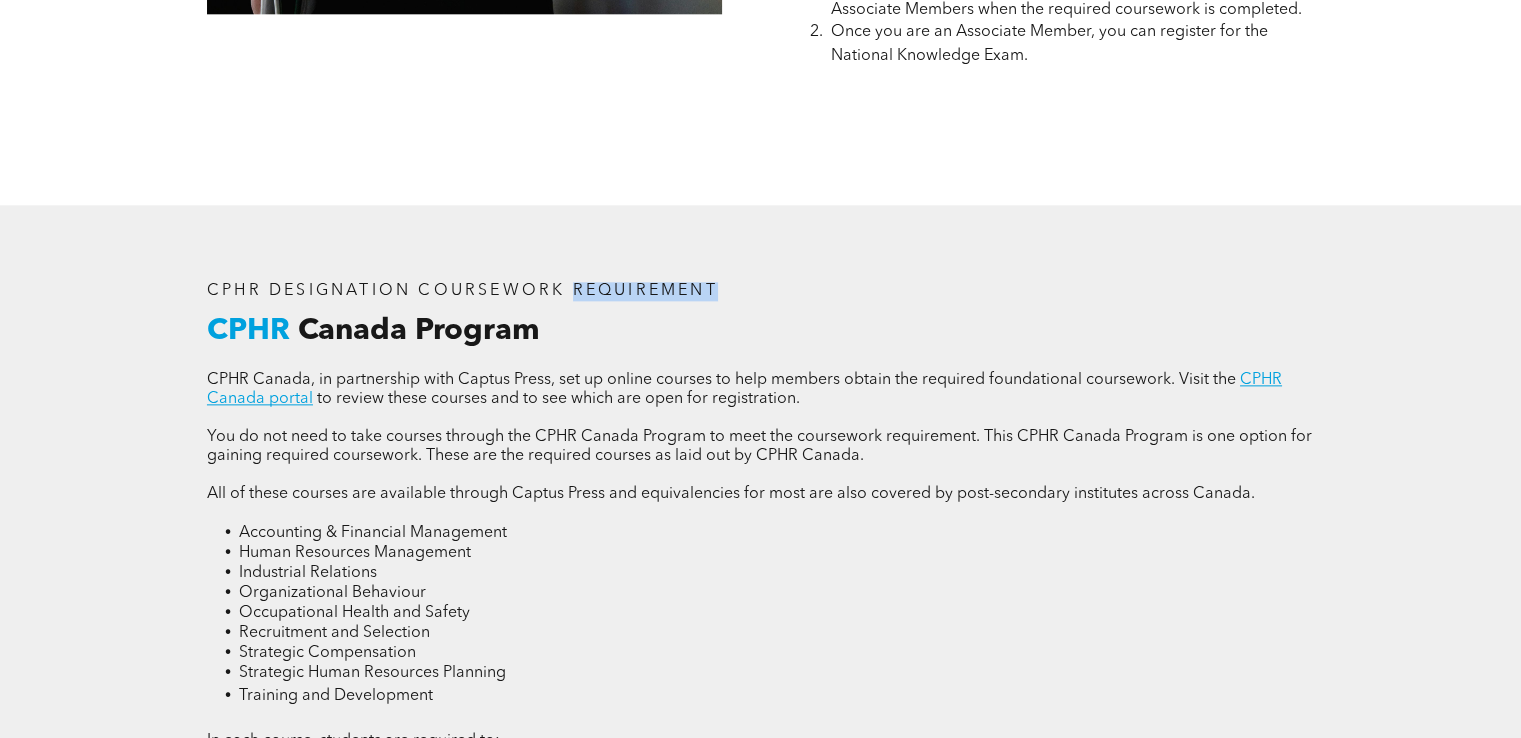 click on "CPHR DESIGNATION COURSEWORK REQUIREMENT" at bounding box center [462, 291] 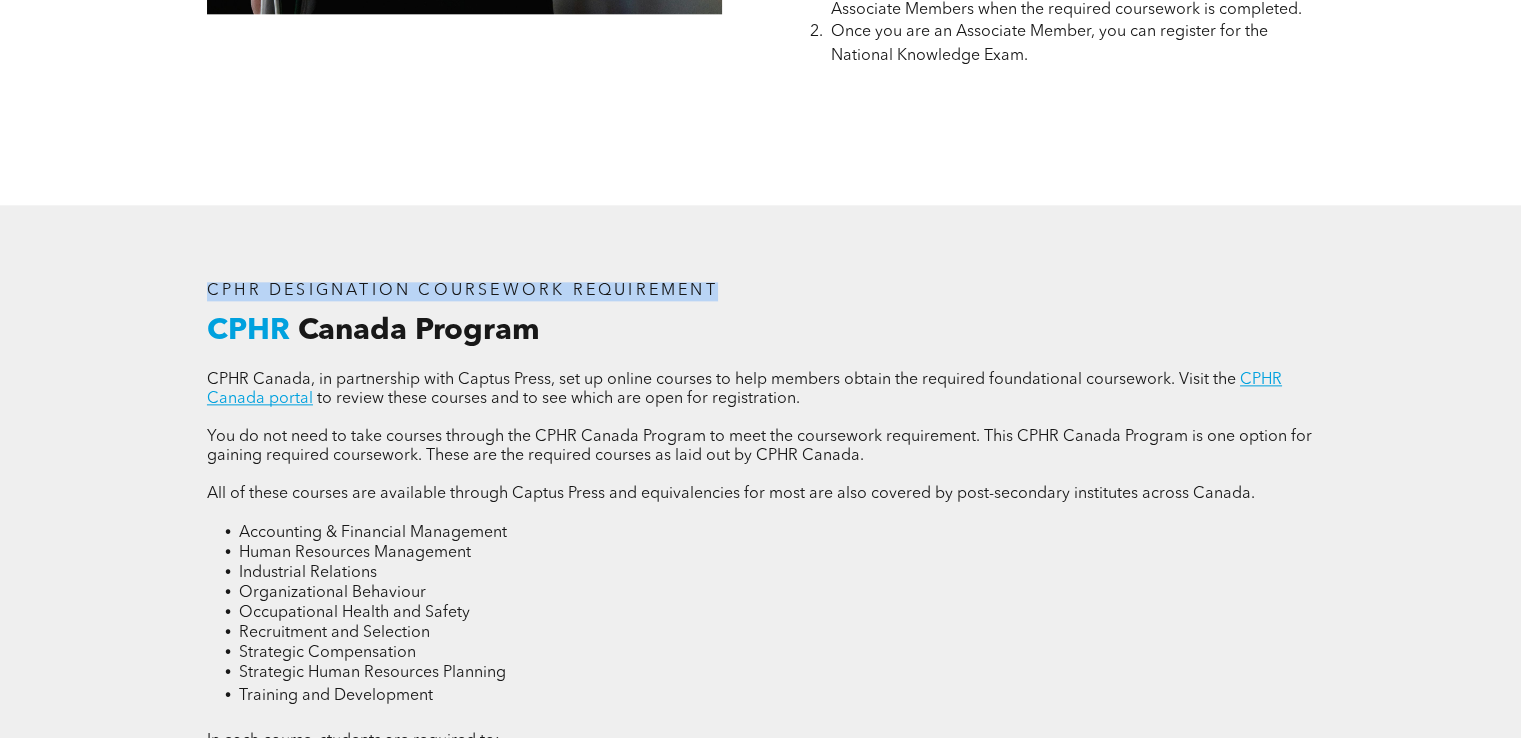 click on "CPHR DESIGNATION COURSEWORK REQUIREMENT" at bounding box center (462, 291) 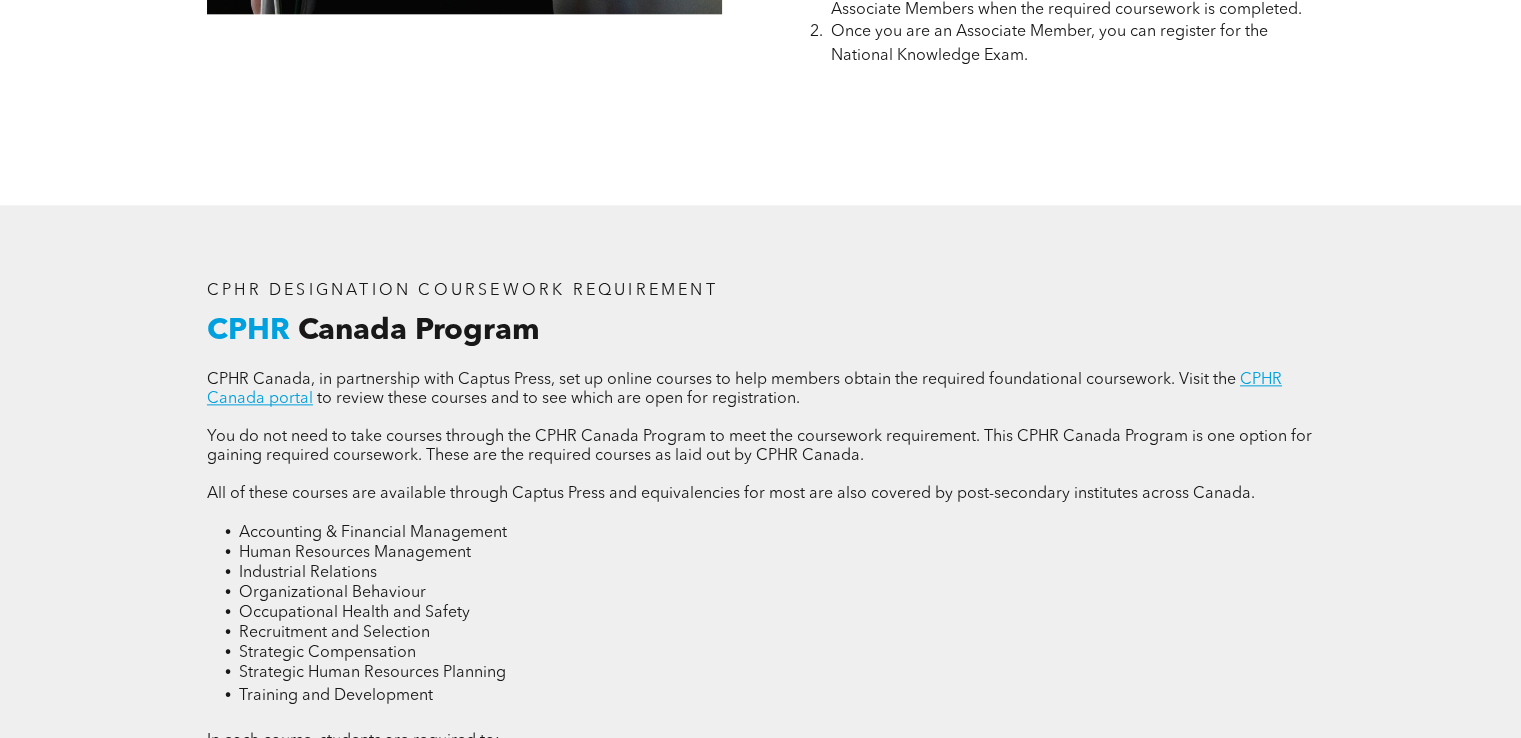 click at bounding box center (760, 418) 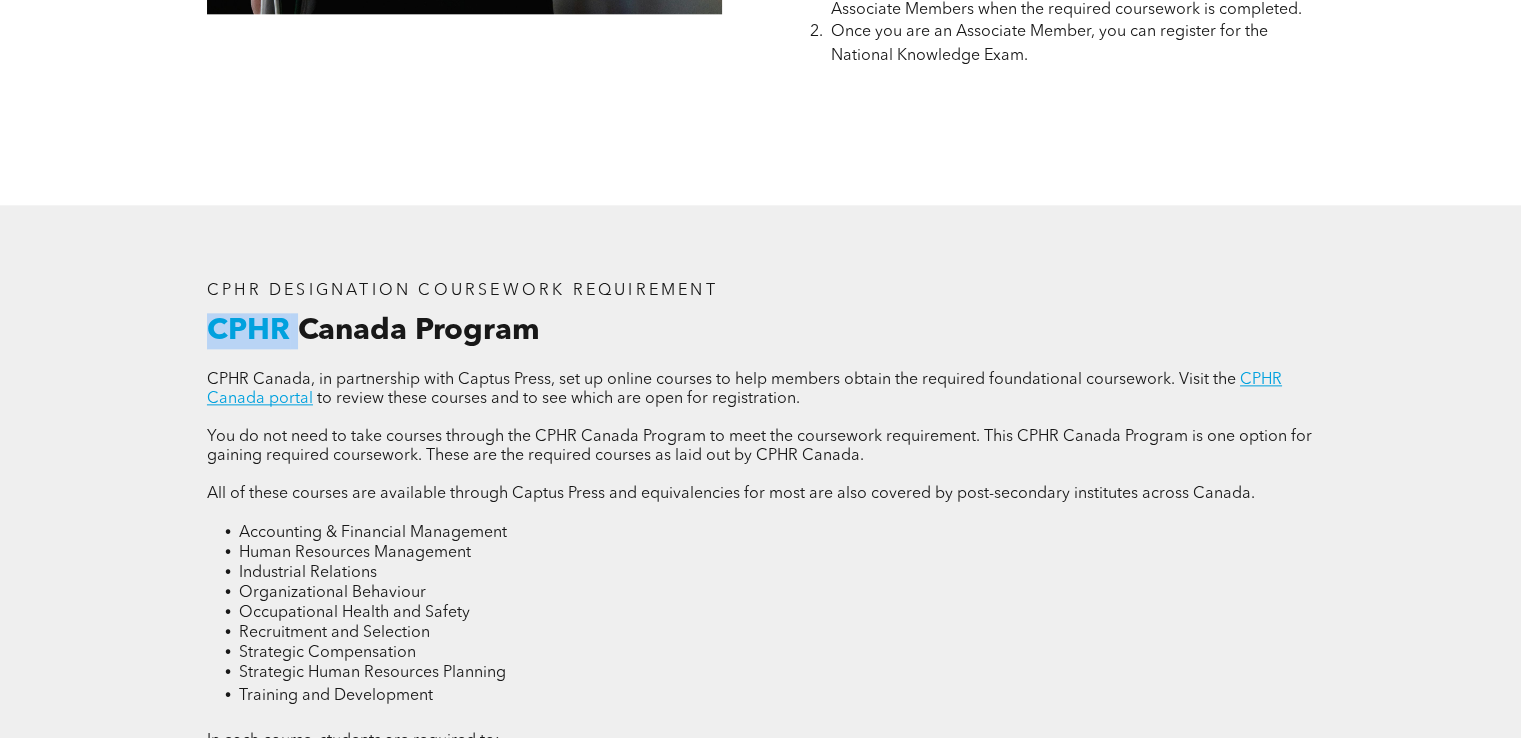 click on "CPHR" at bounding box center [248, 331] 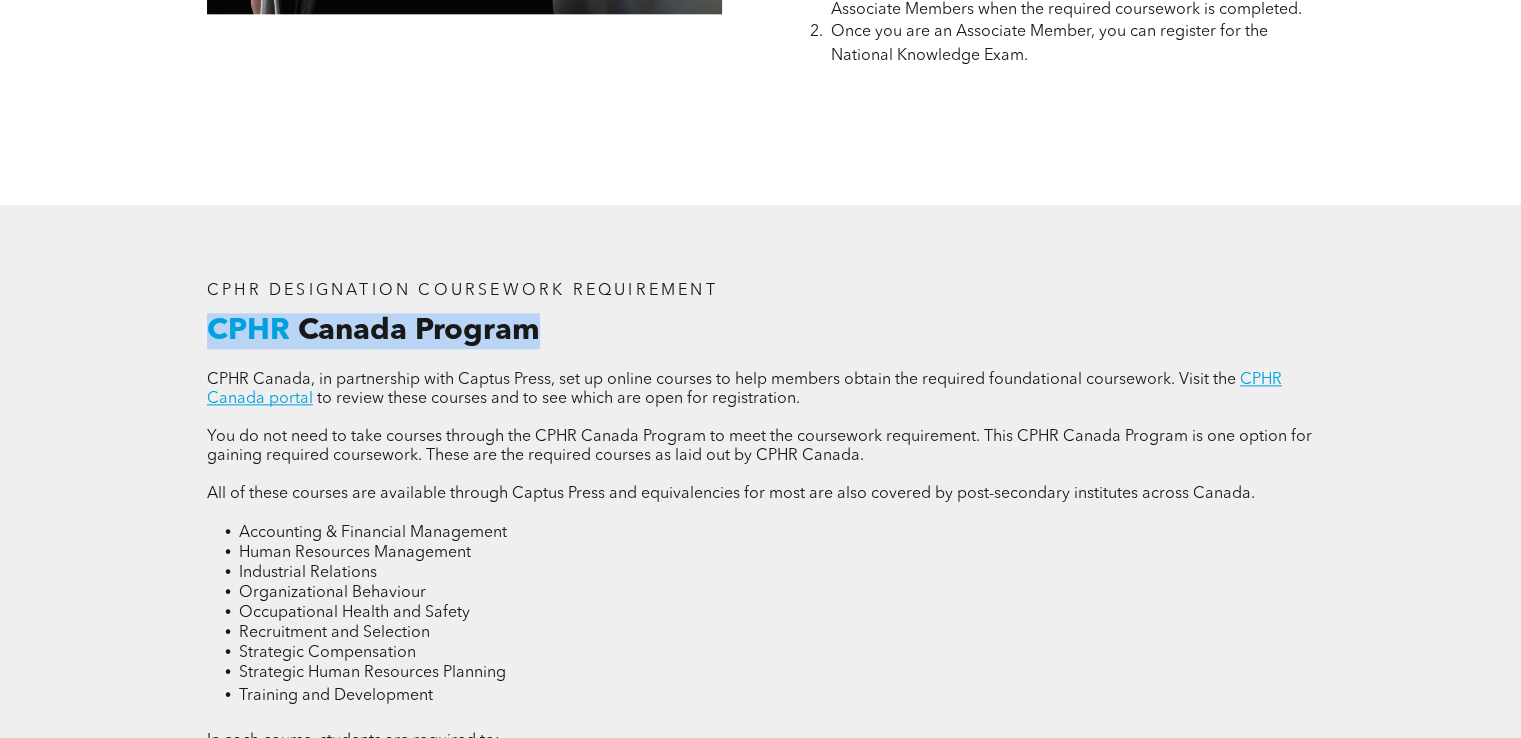 click on "CPHR" at bounding box center (248, 331) 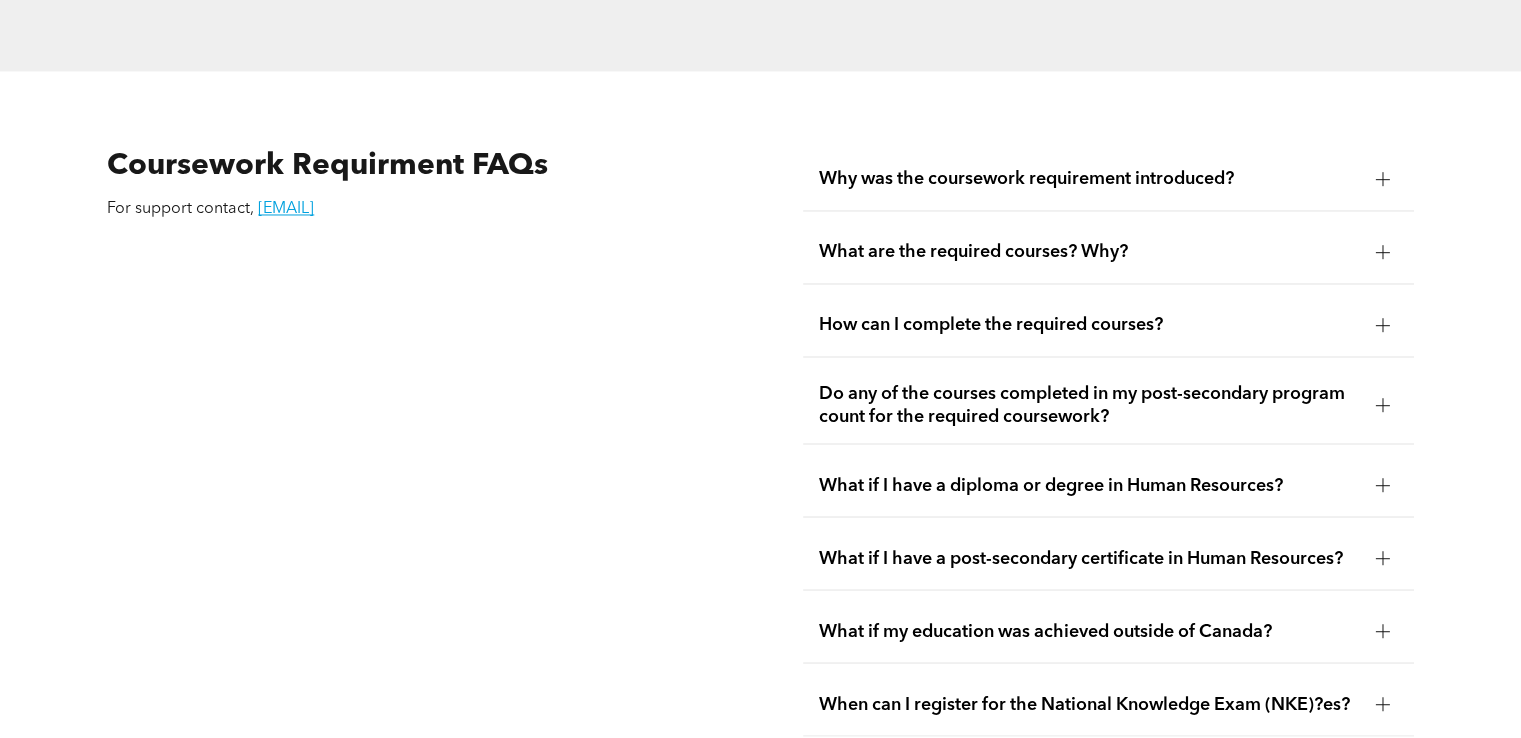 scroll, scrollTop: 3400, scrollLeft: 0, axis: vertical 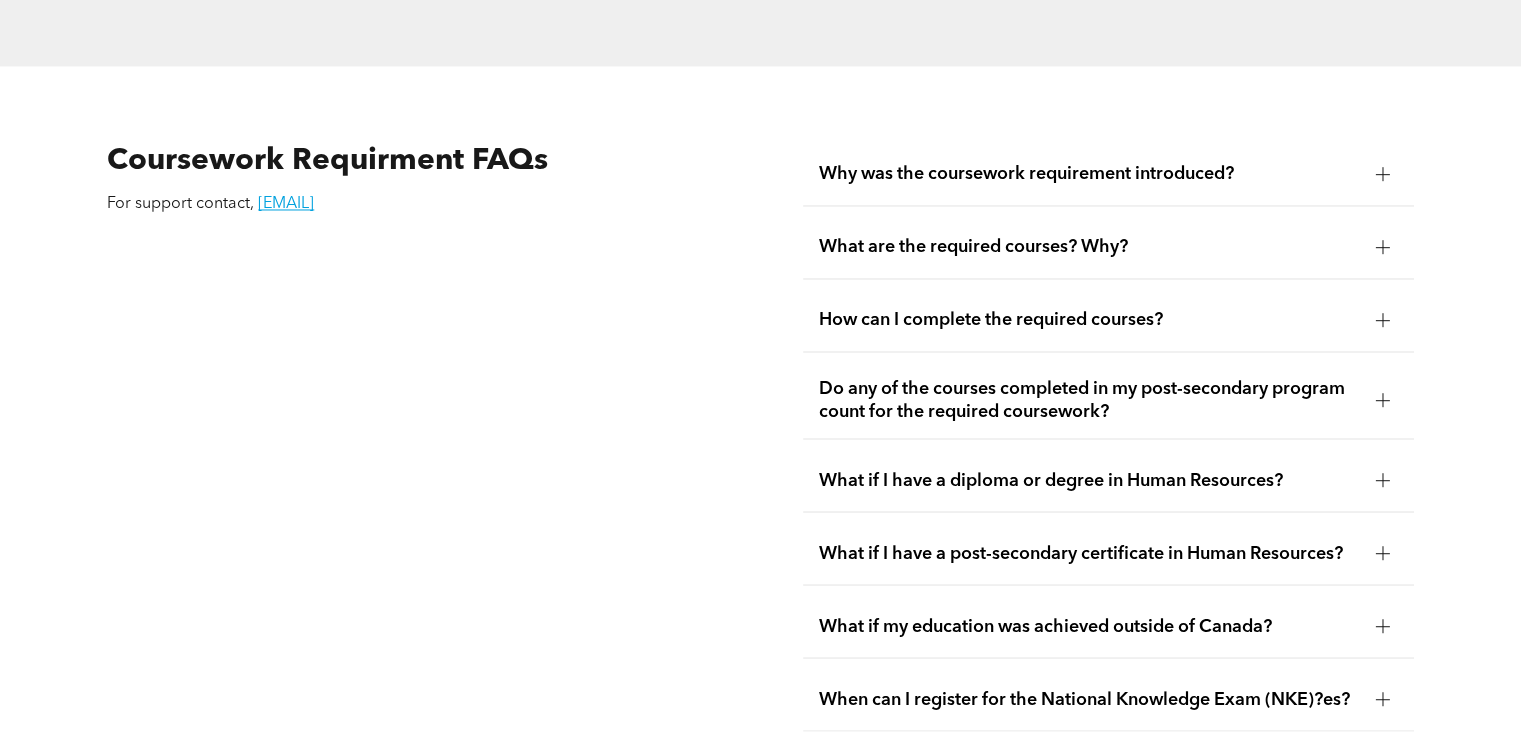 click on "Why was the coursework requirement introduced?" at bounding box center [1089, 174] 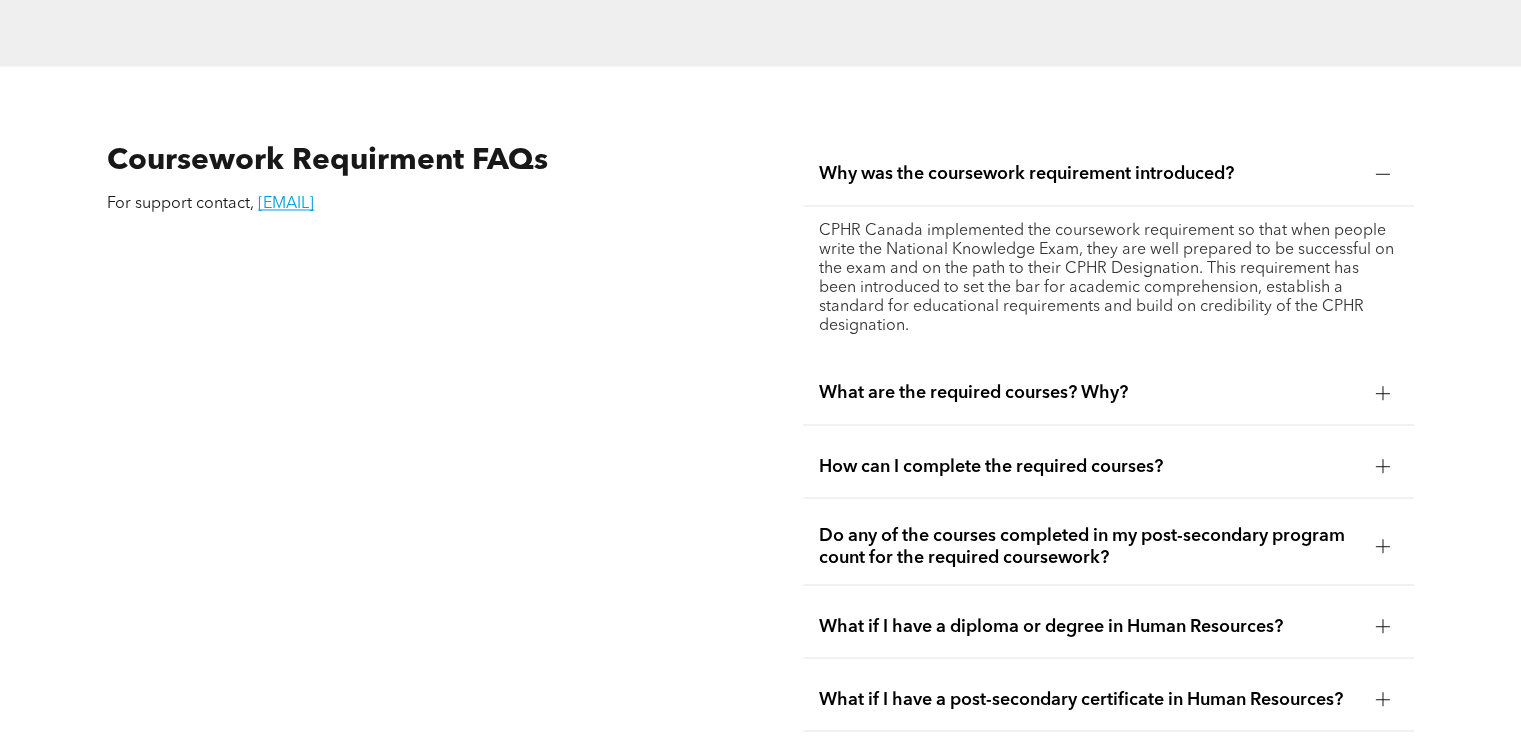click on "Why was the coursework requirement introduced?" at bounding box center (1089, 174) 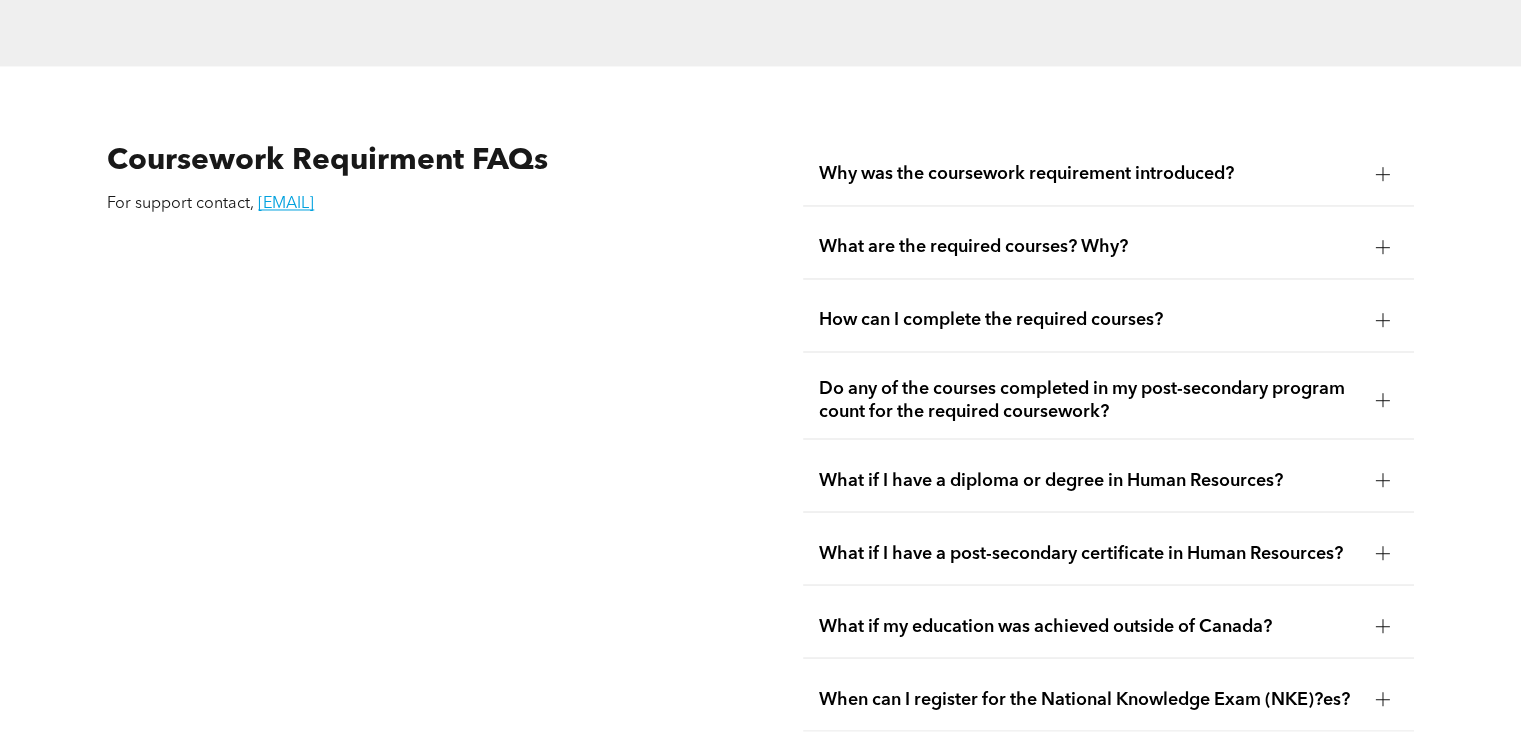 click on "What are the required courses? Why?" at bounding box center [1108, 247] 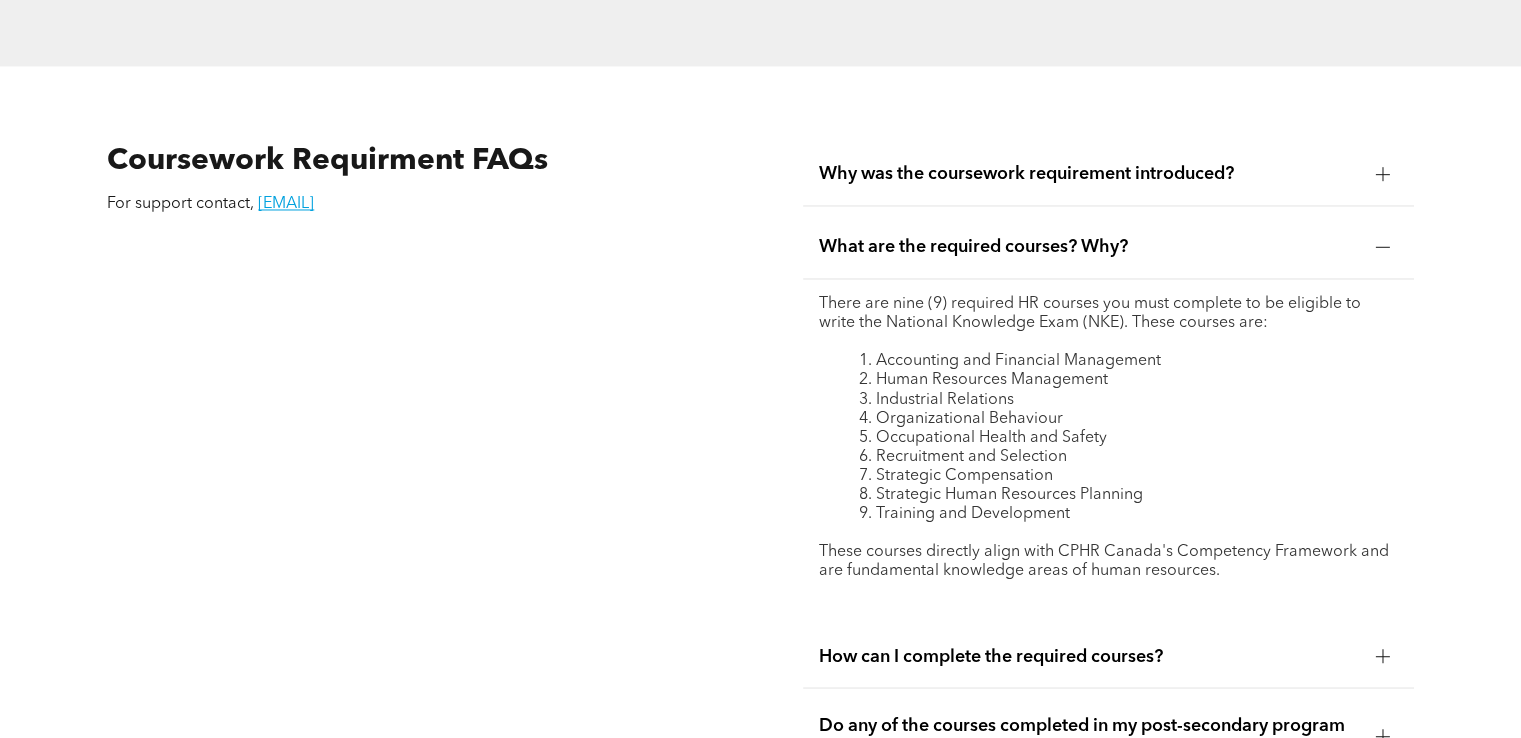 click on "What are the required courses? Why?" at bounding box center [1108, 247] 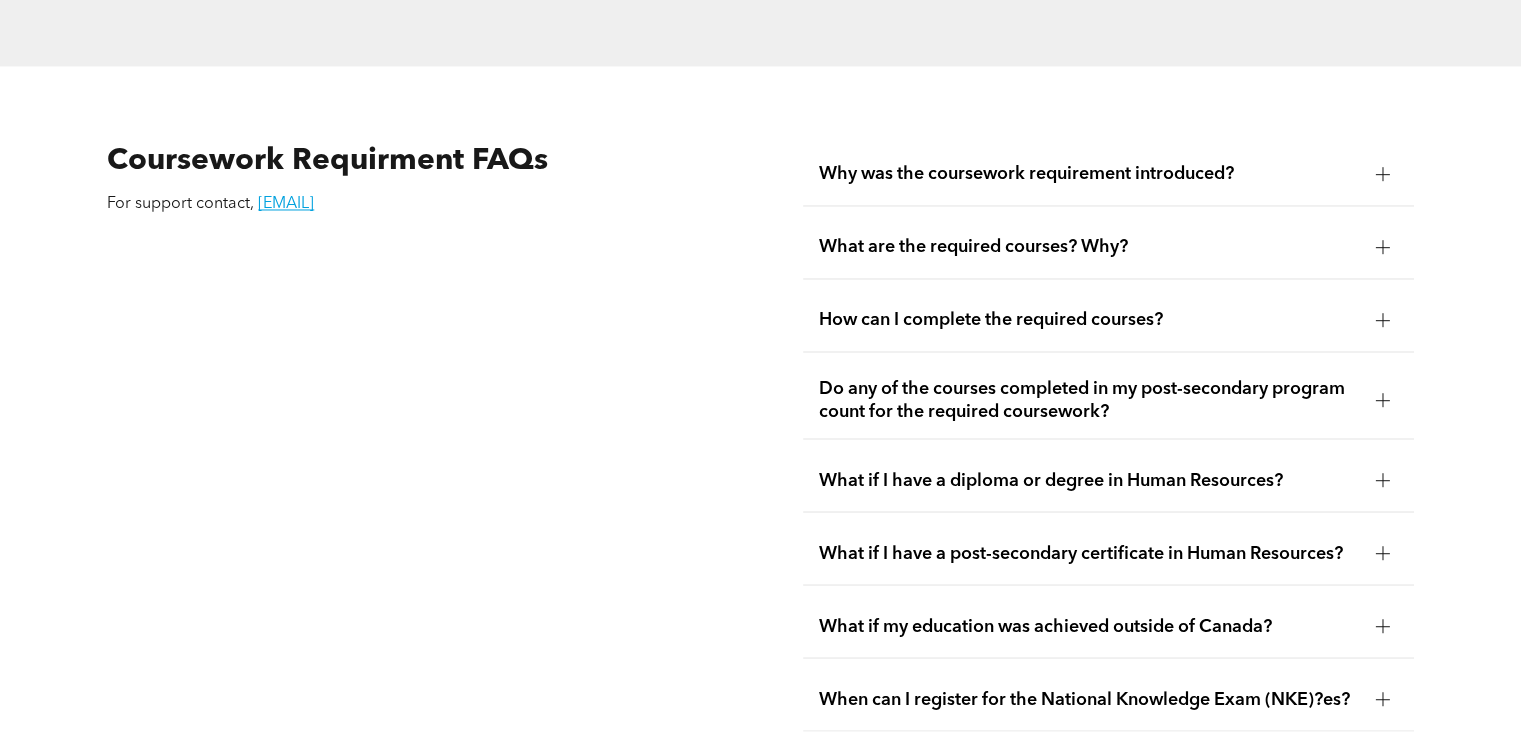 click on "Why was the coursework requirement introduced?" at bounding box center (1108, 174) 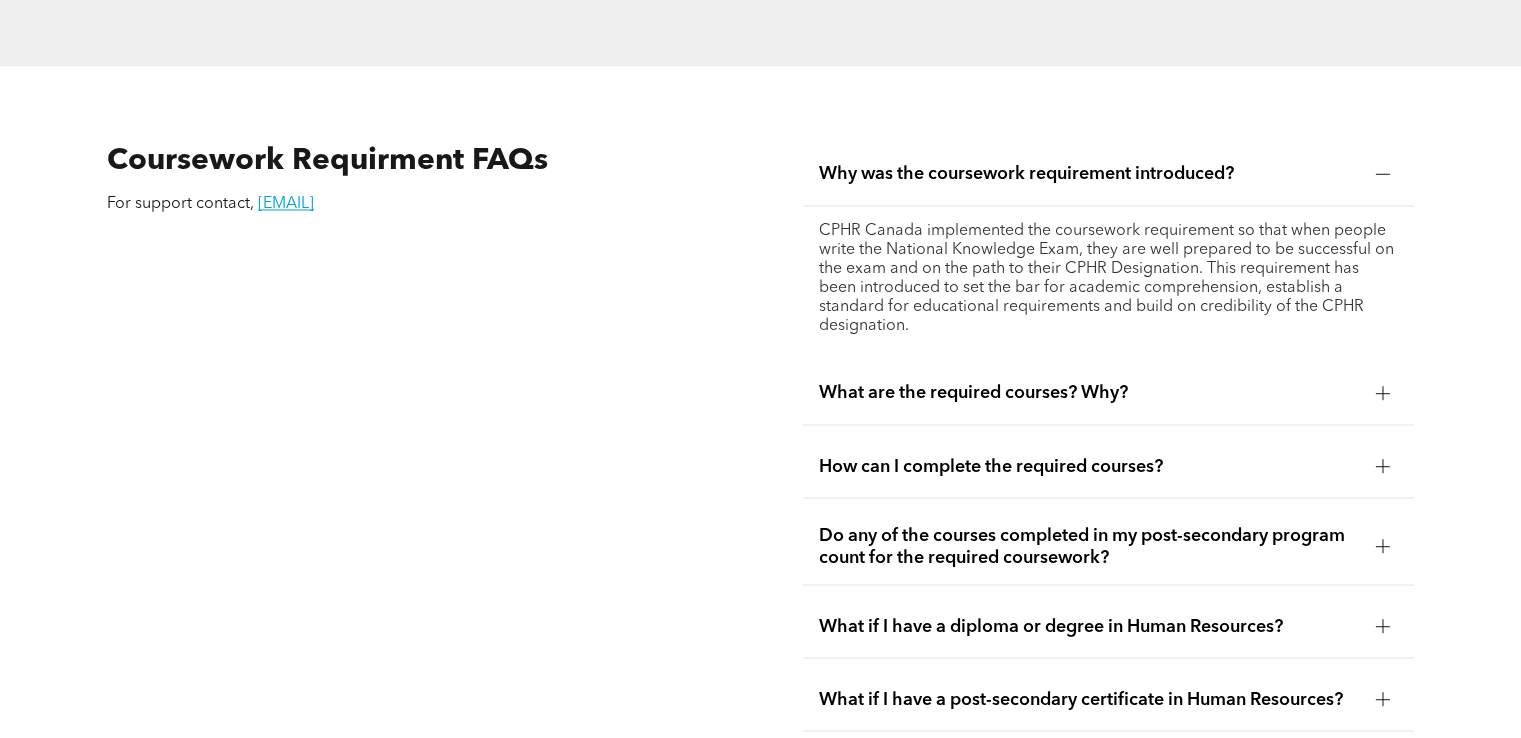 click on "Why was the coursework requirement introduced?" at bounding box center (1108, 174) 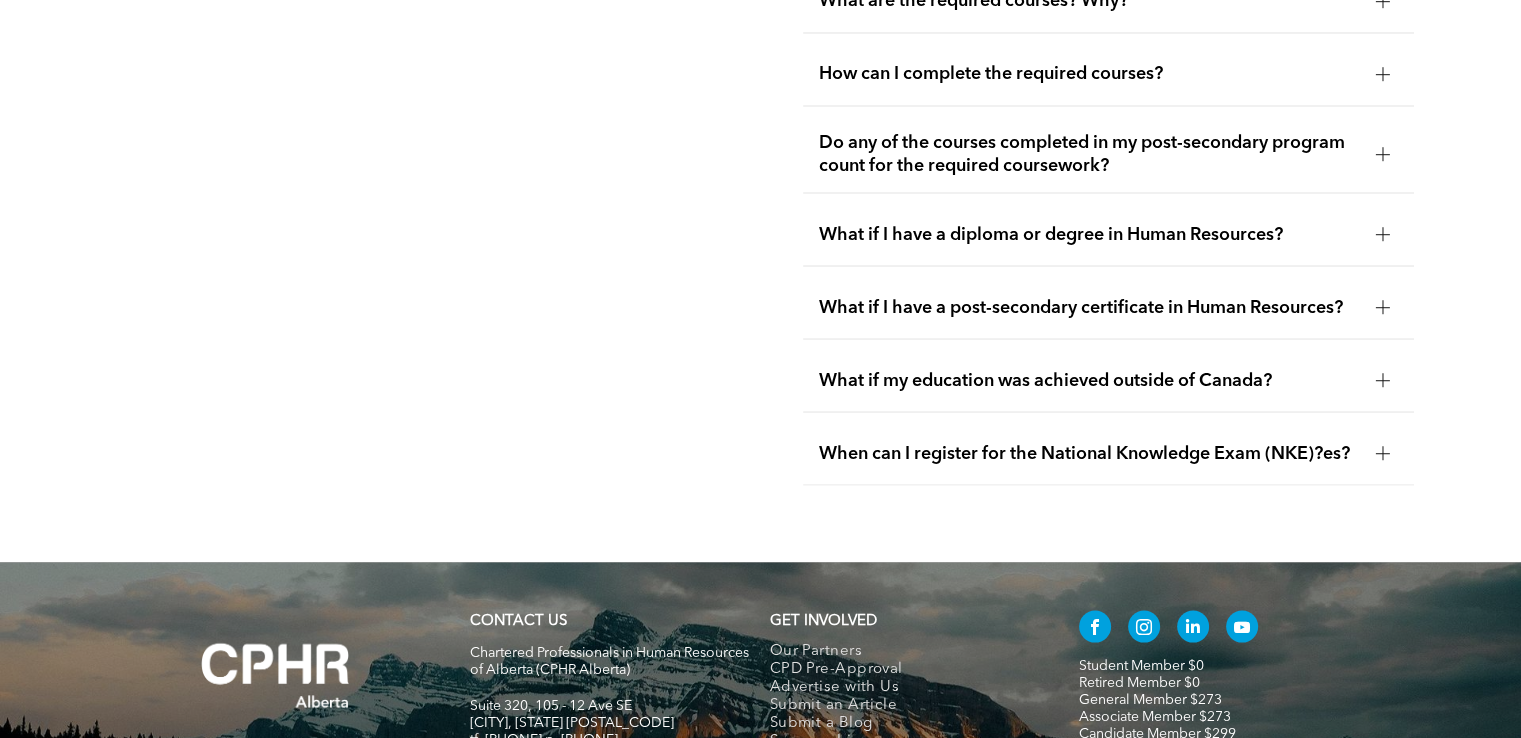 scroll, scrollTop: 3830, scrollLeft: 0, axis: vertical 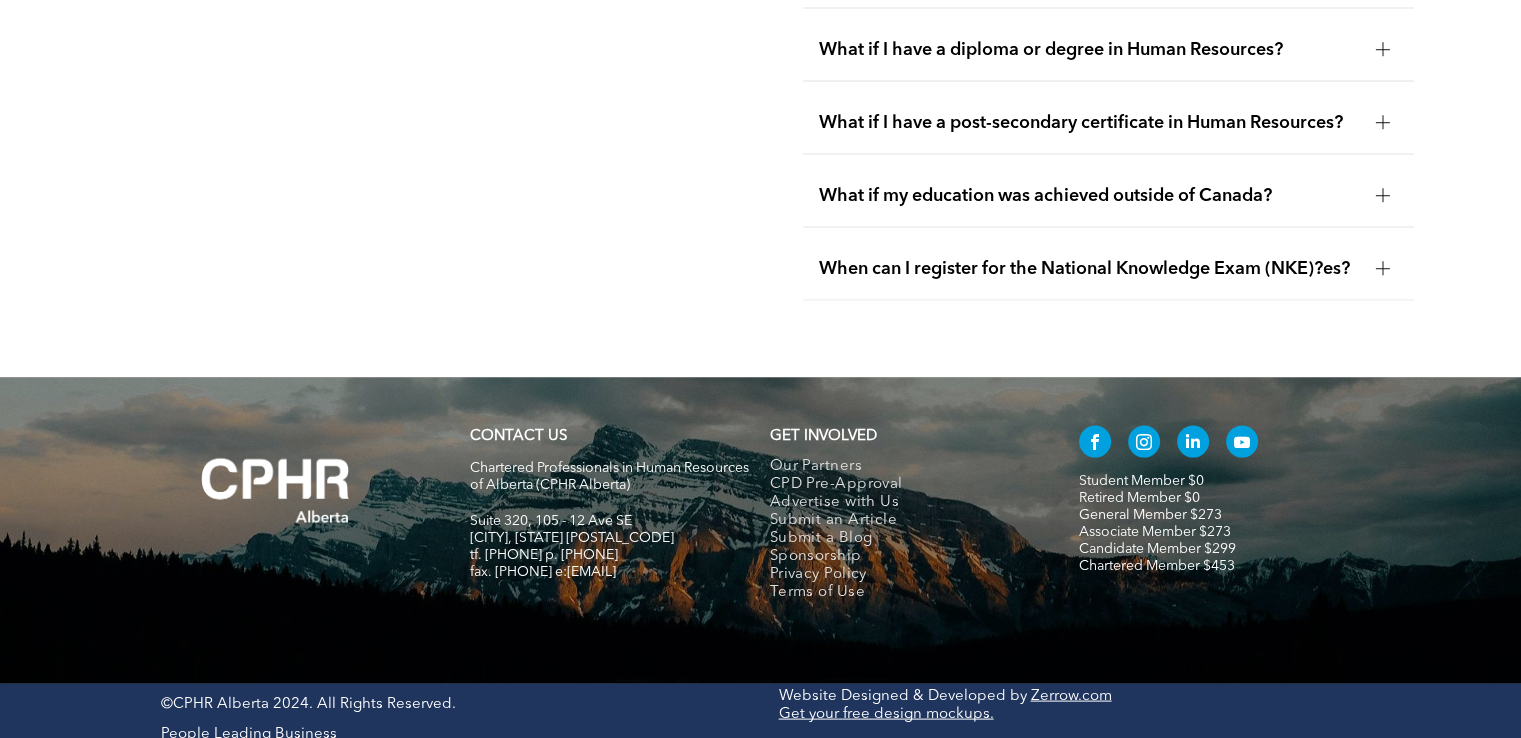 click on "What if my education was achieved outside of Canada?" at bounding box center [1108, 196] 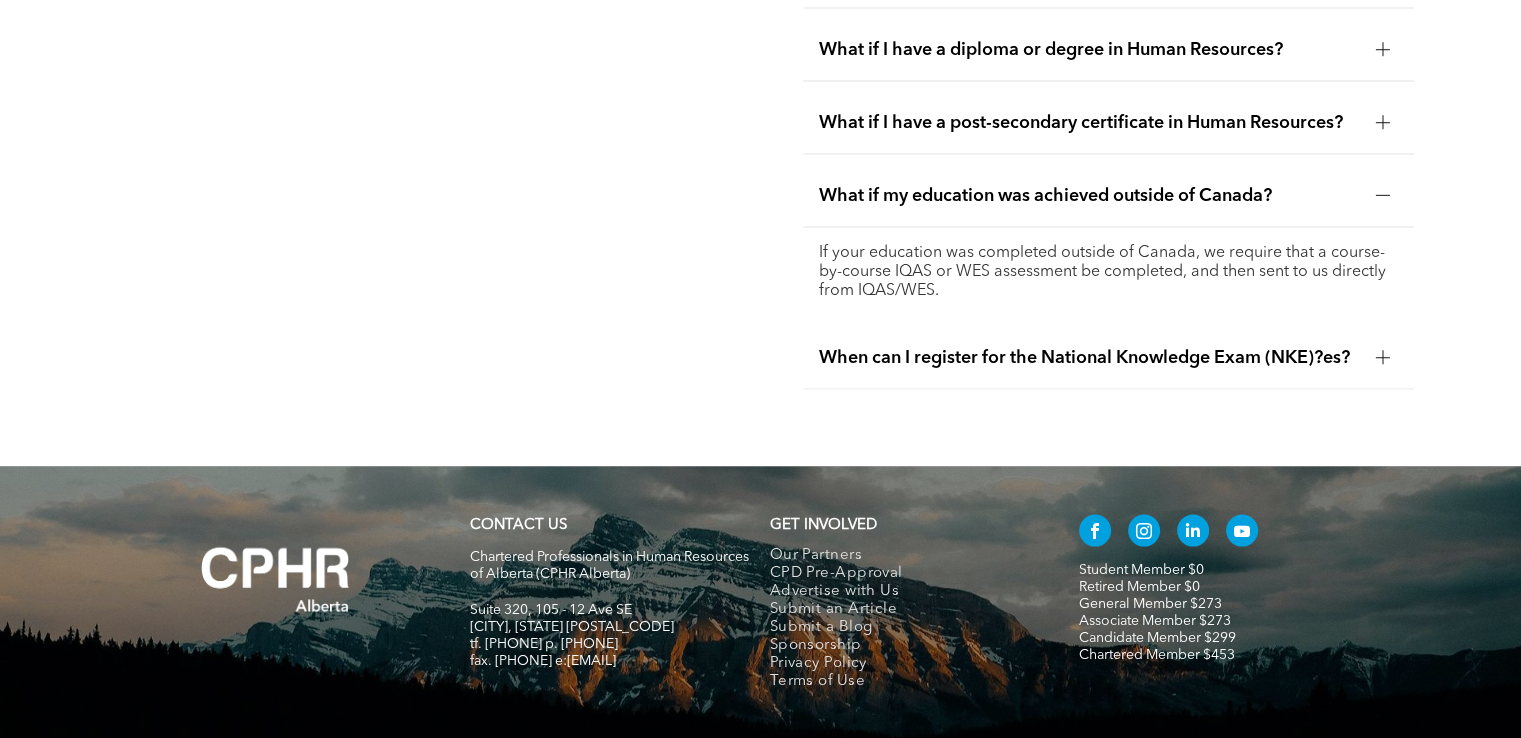 click on "If your education was completed outside of Canada, we require that a course-by-course IQAS or WES assessment be completed, and then sent to us directly from IQAS/WES." at bounding box center [1108, 272] 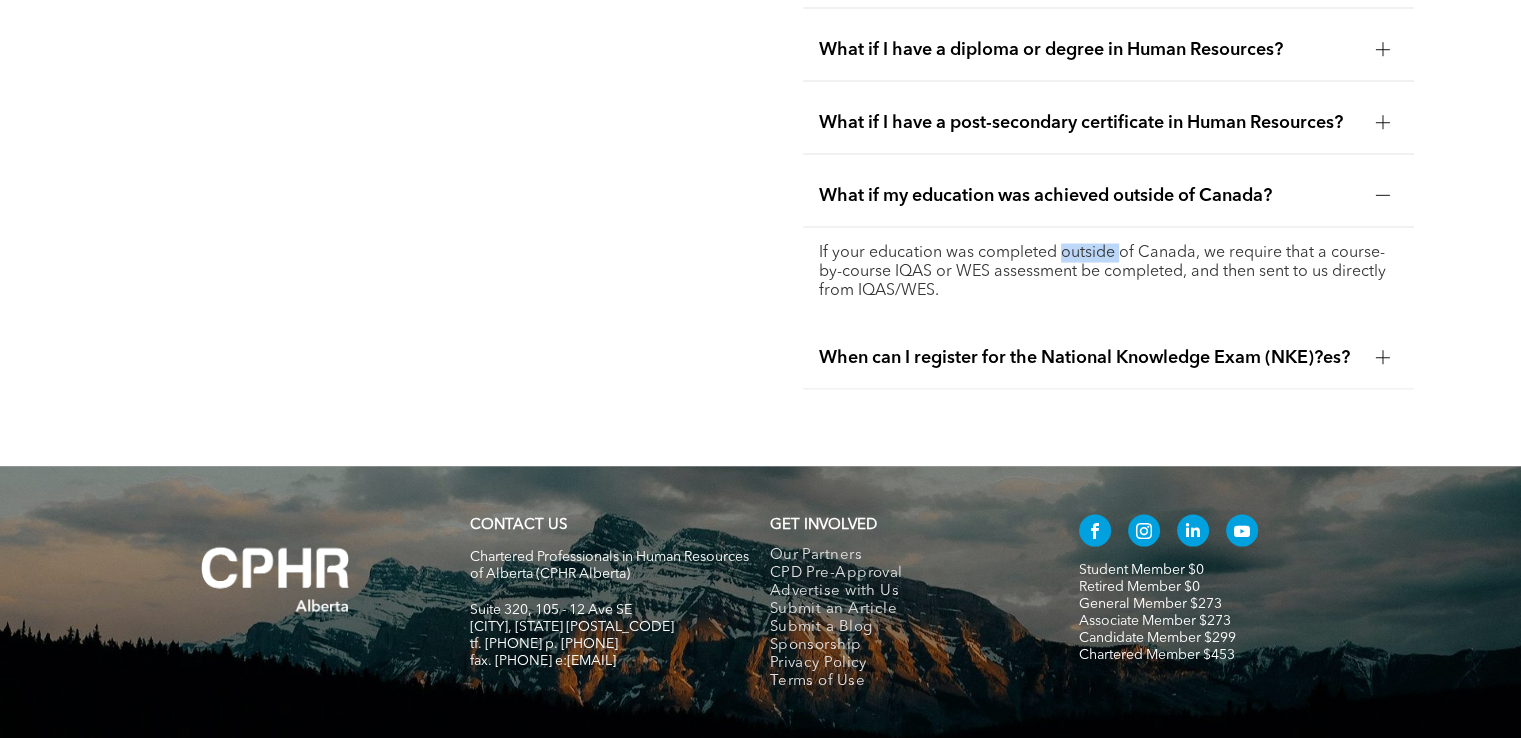 click on "If your education was completed outside of Canada, we require that a course-by-course IQAS or WES assessment be completed, and then sent to us directly from IQAS/WES." at bounding box center (1108, 272) 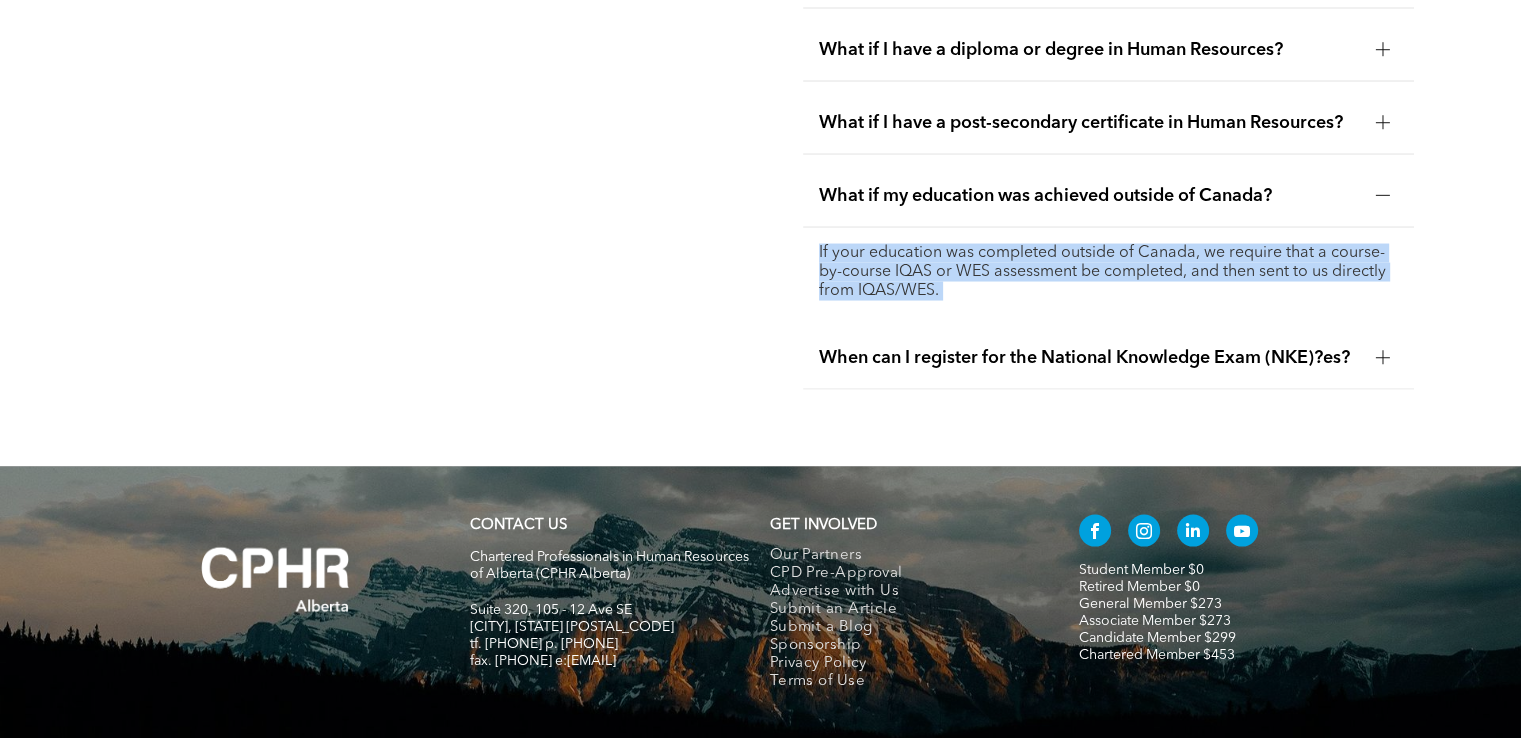 click on "If your education was completed outside of Canada, we require that a course-by-course IQAS or WES assessment be completed, and then sent to us directly from IQAS/WES." at bounding box center (1108, 272) 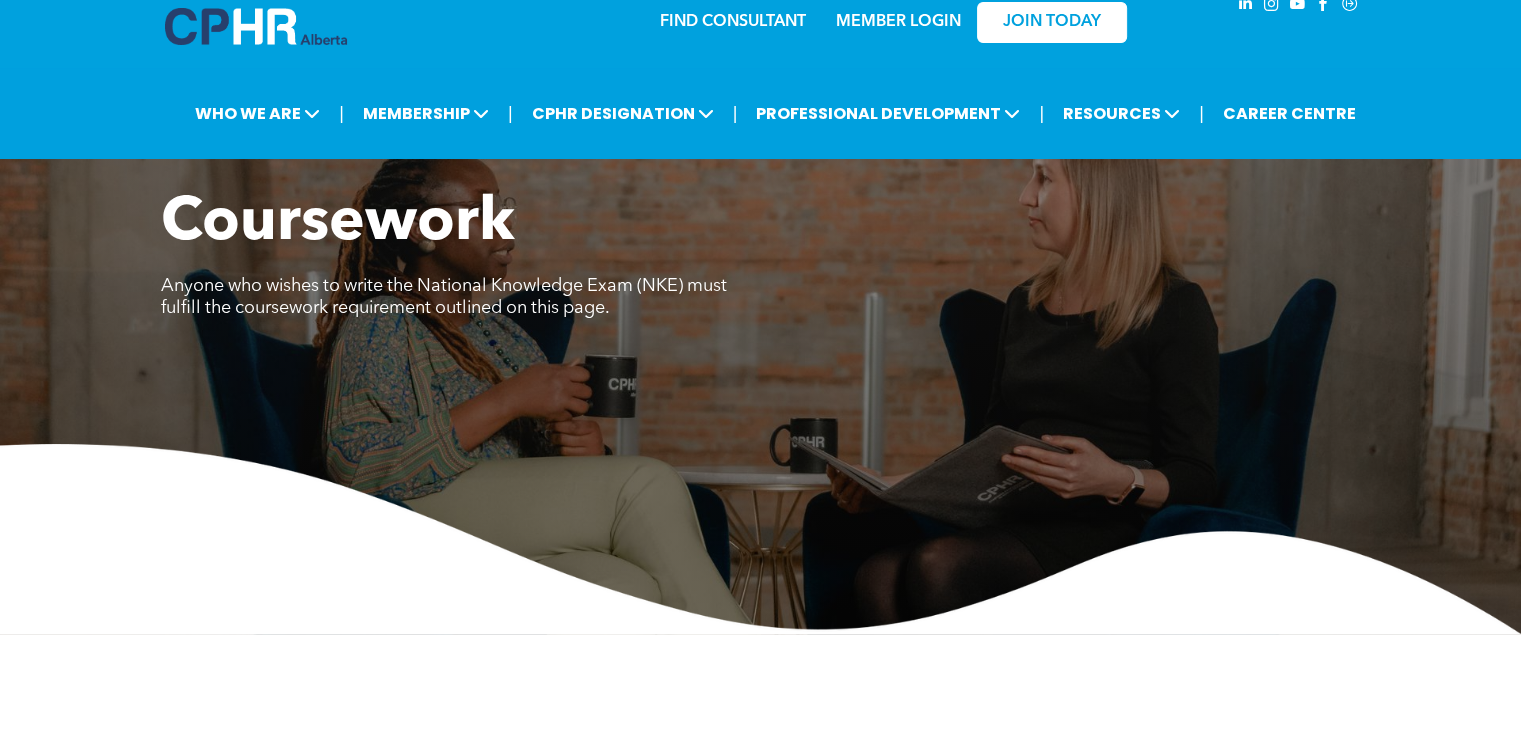 scroll, scrollTop: 0, scrollLeft: 0, axis: both 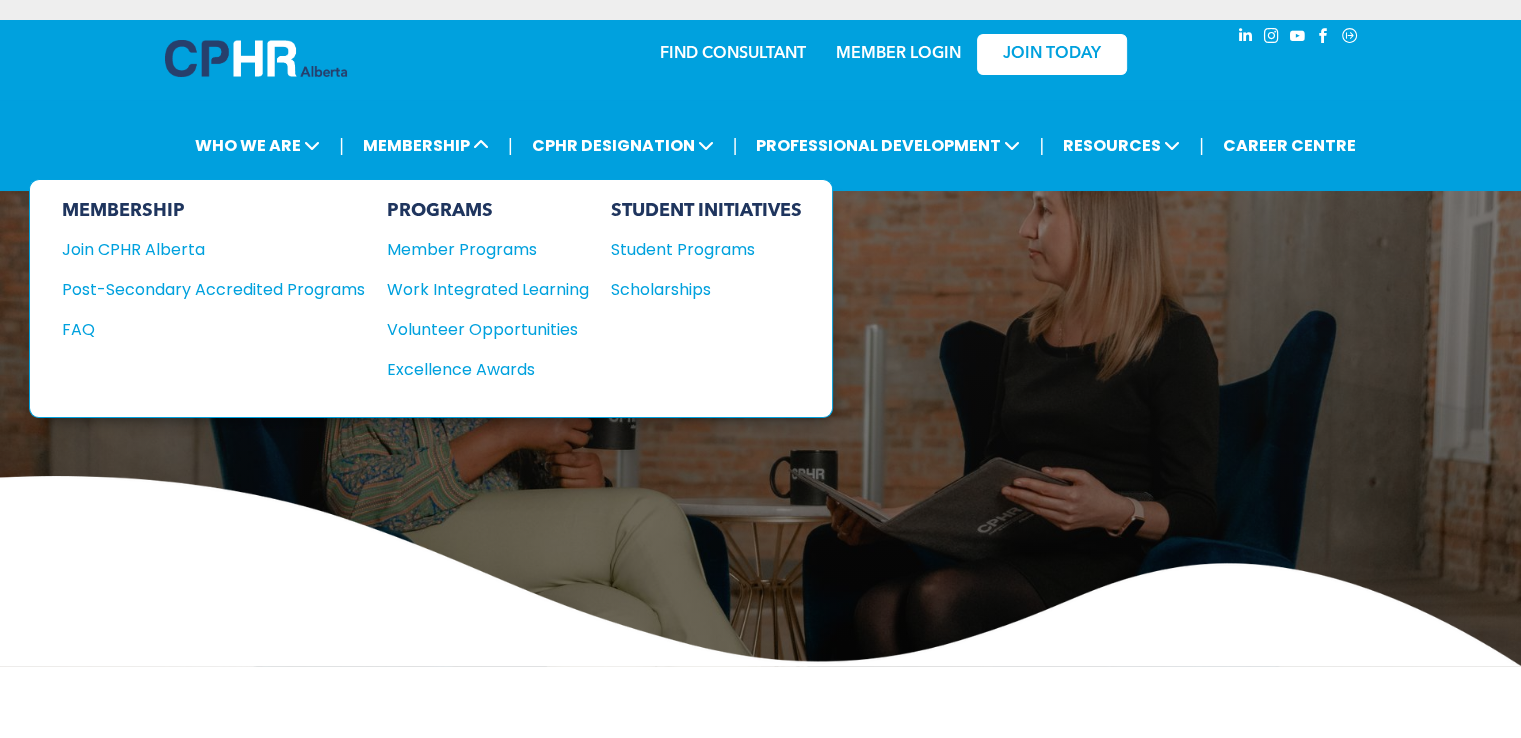click on "MEMBERSHIP
Join CPHR Alberta
Post-Secondary Accredited Programs
FAQ" at bounding box center [213, 298] 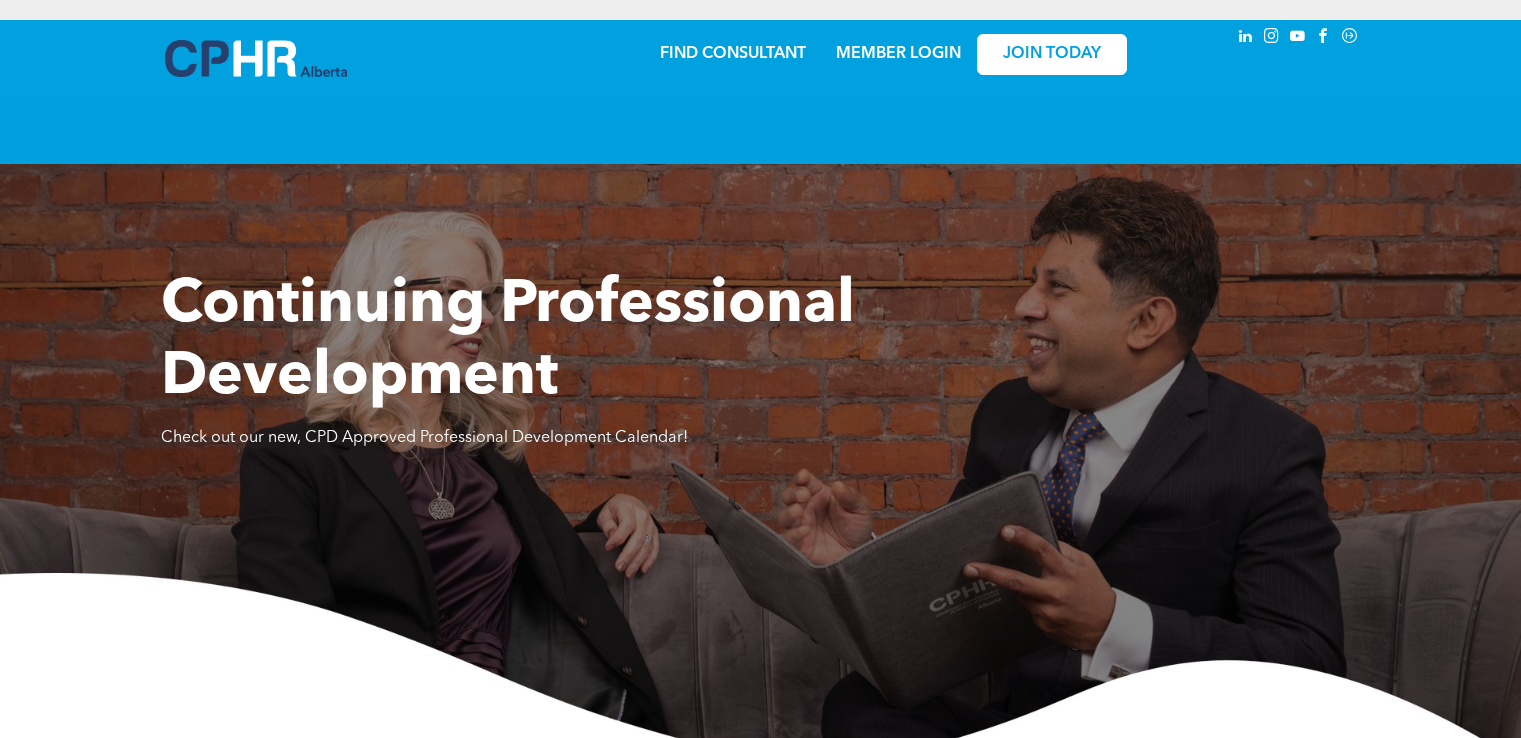 scroll, scrollTop: 0, scrollLeft: 0, axis: both 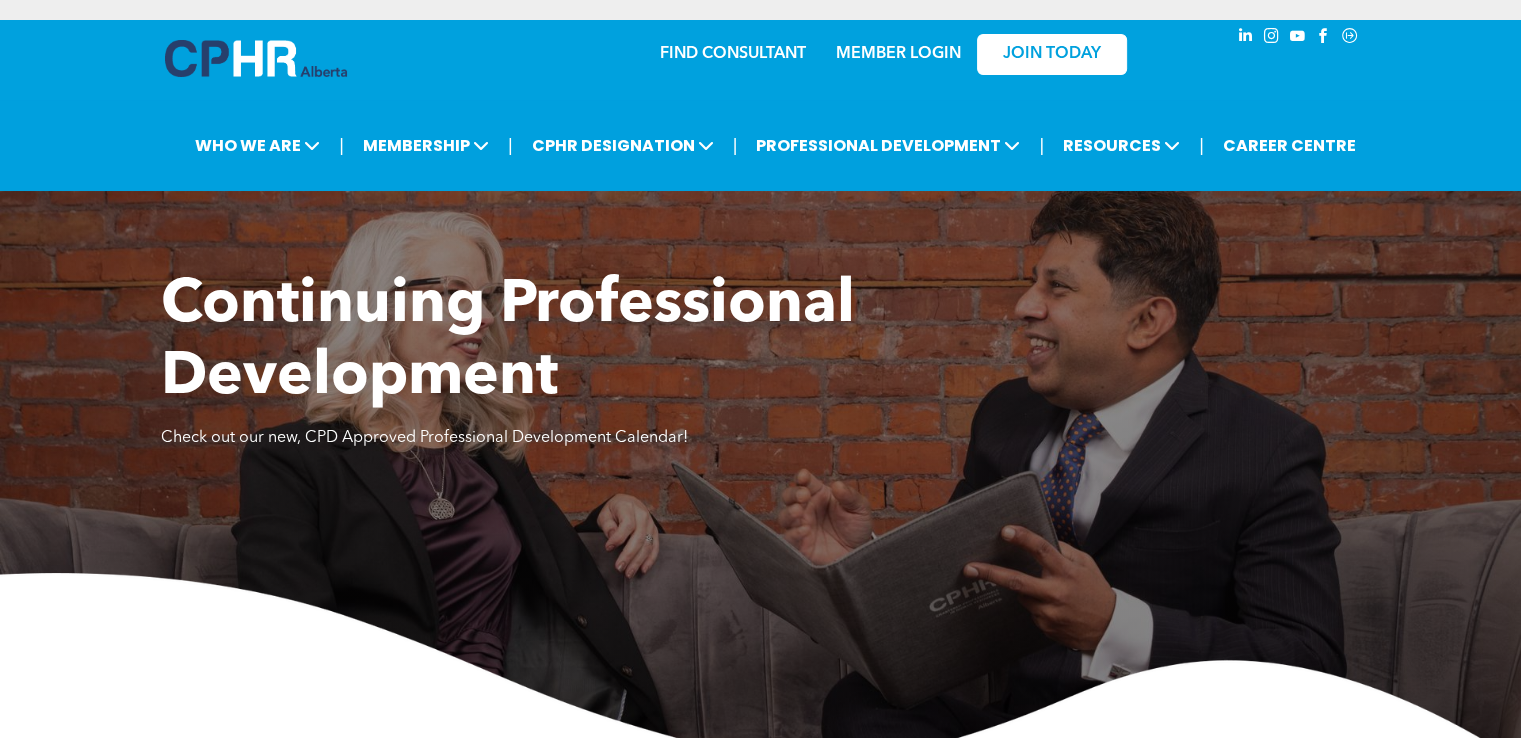 click on "Continuing Professional Development
Check out our new, CPD Approved Professional Development Calendar!" at bounding box center [760, 516] 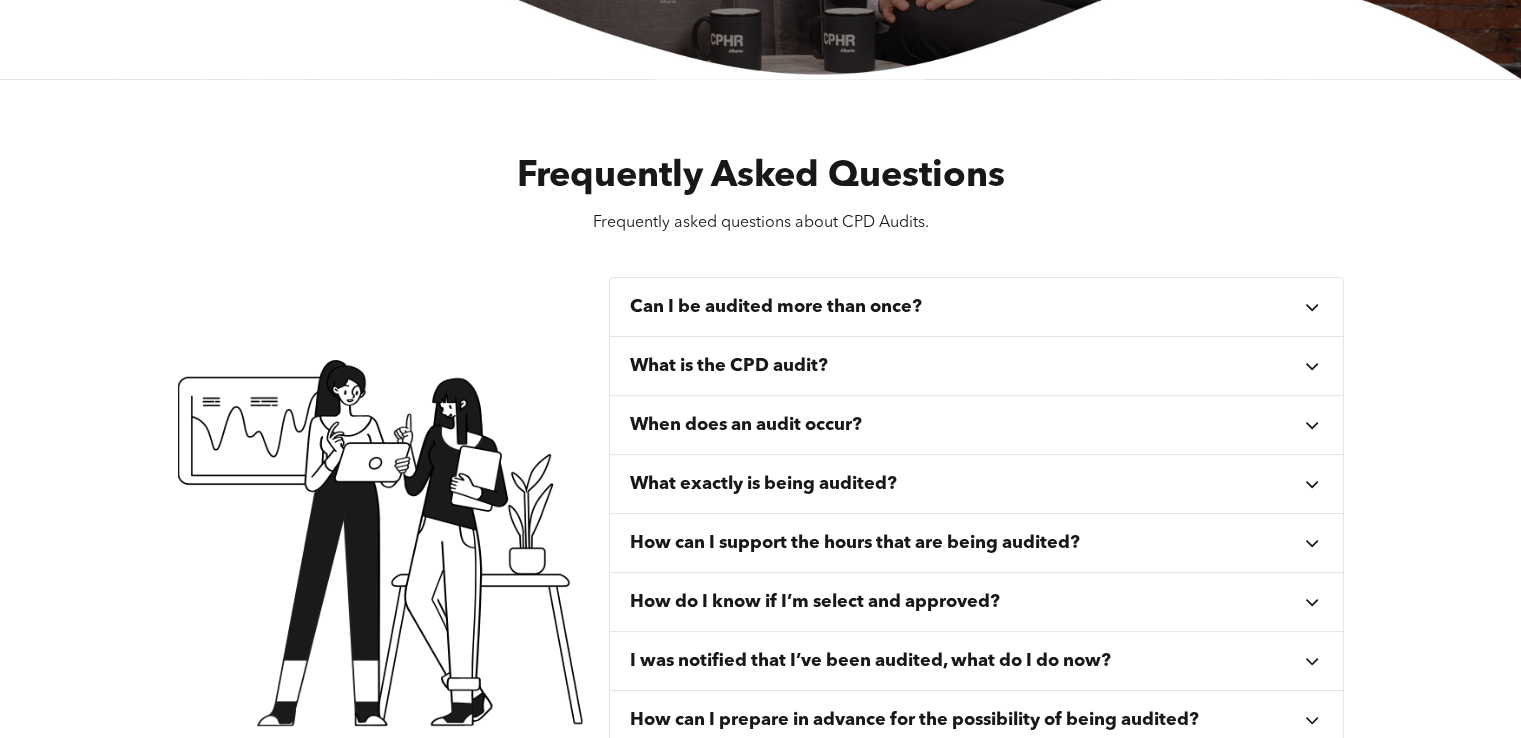 scroll, scrollTop: 600, scrollLeft: 0, axis: vertical 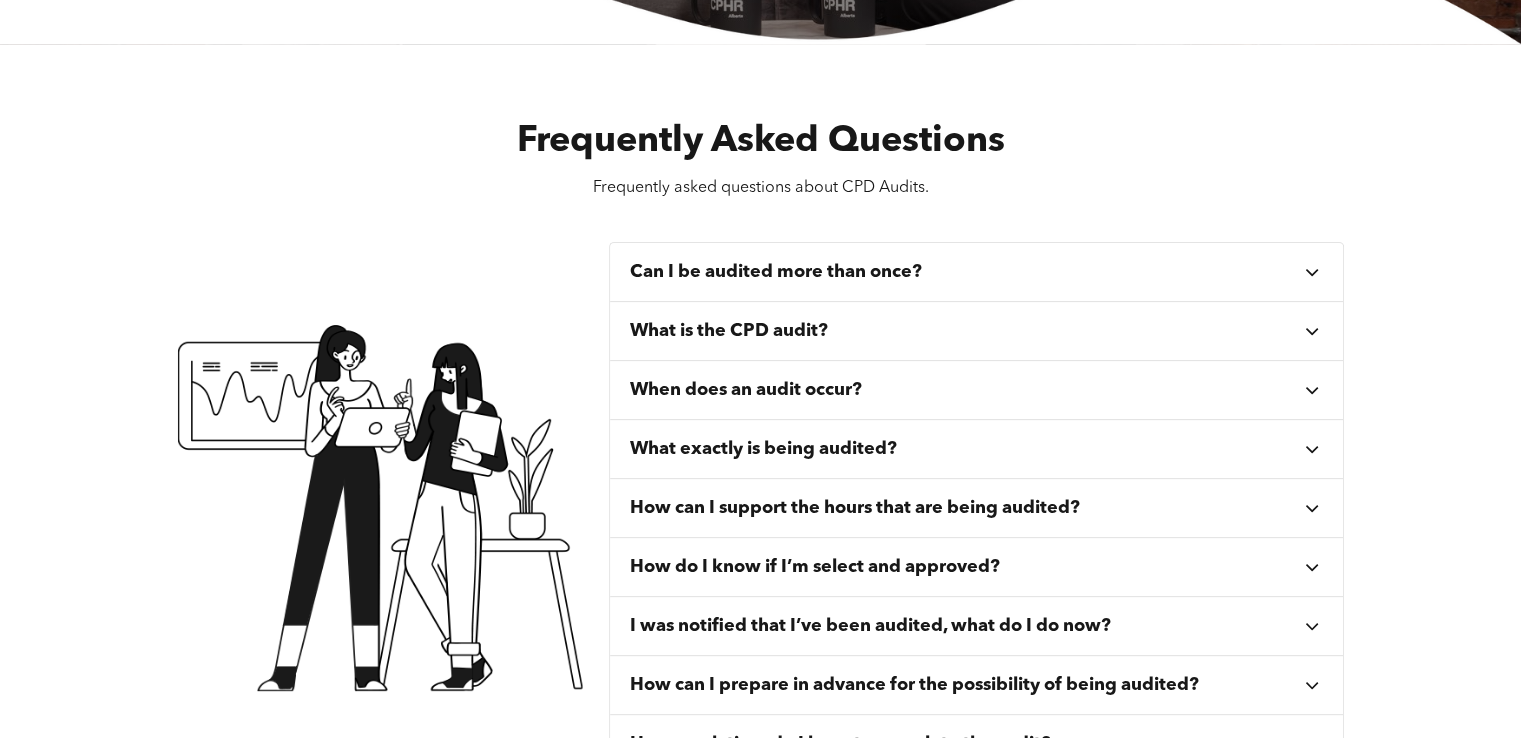 click on "Can I be audited more than once?" at bounding box center (776, 272) 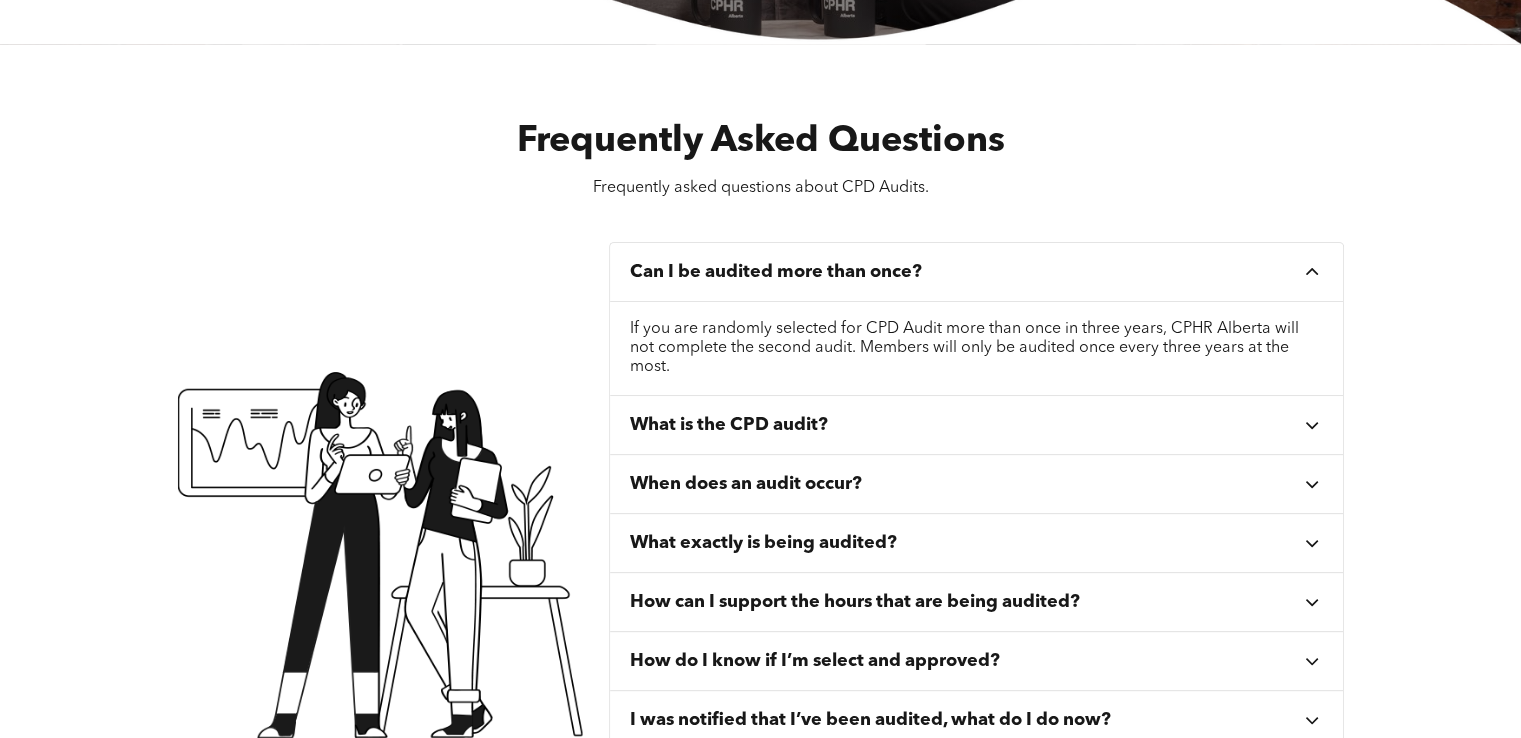 click on "If you are randomly selected for CPD Audit more than once in three years, CPHR Alberta will not complete the second audit. Members will only be audited once every three years at the most." at bounding box center [977, 348] 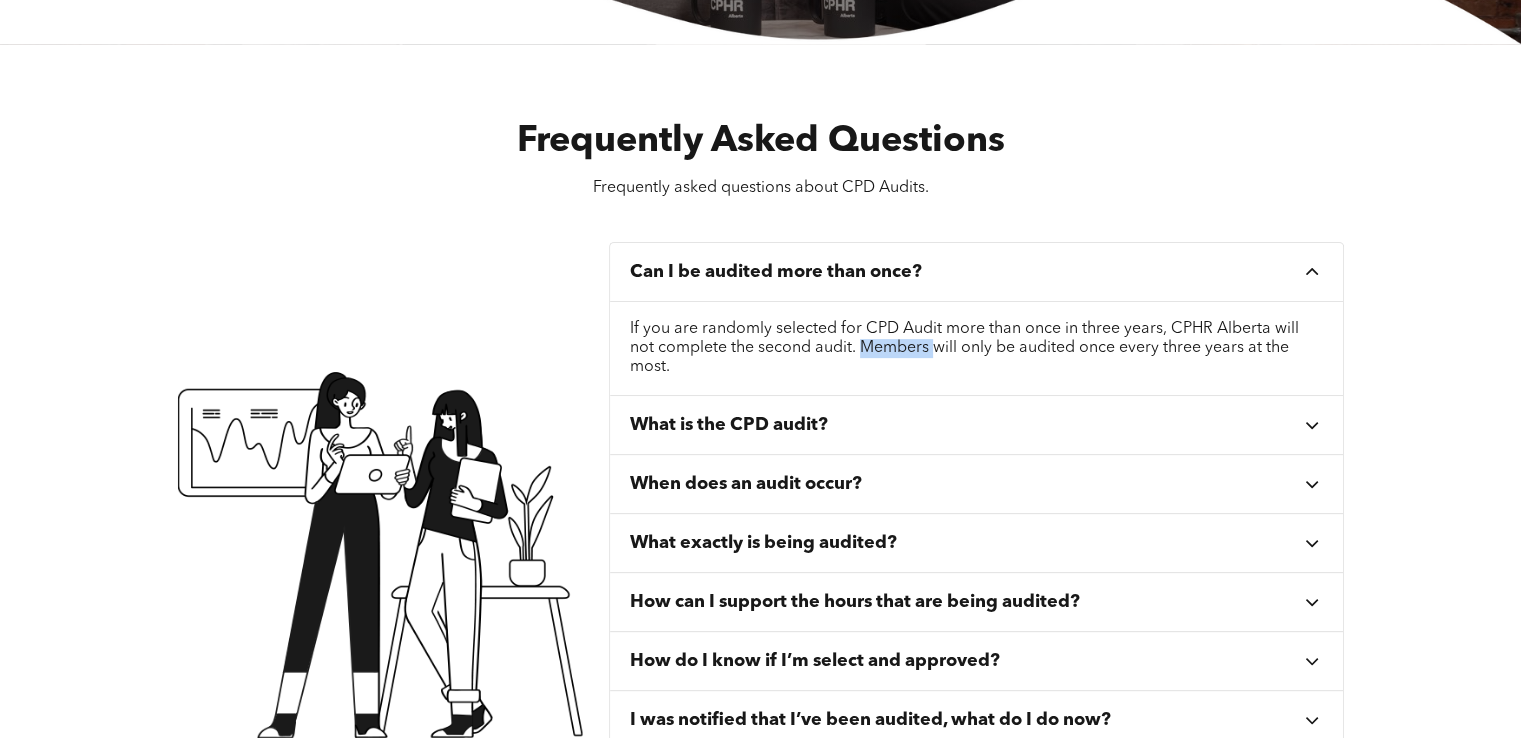click on "If you are randomly selected for CPD Audit more than once in three years, CPHR Alberta will not complete the second audit. Members will only be audited once every three years at the most." at bounding box center [977, 348] 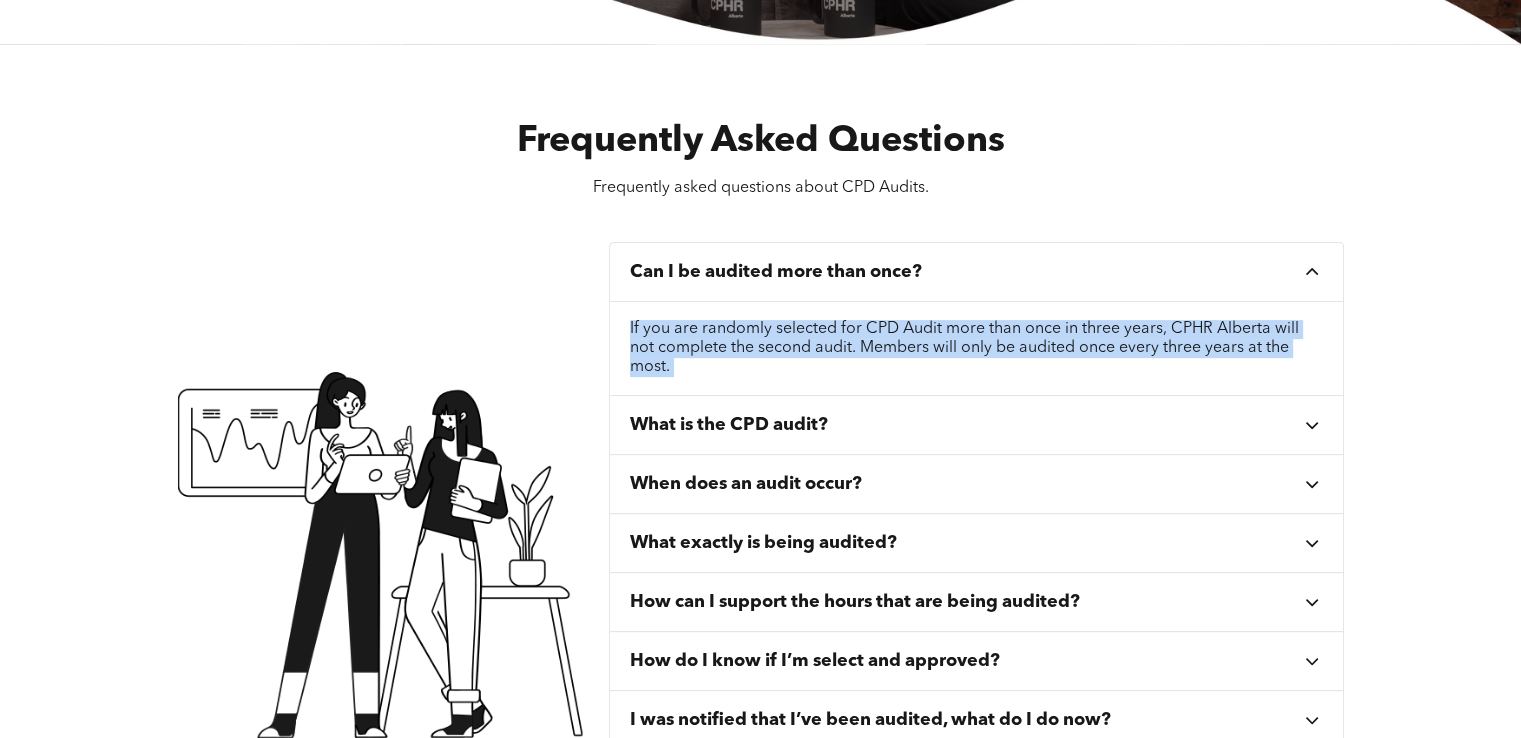 click on "If you are randomly selected for CPD Audit more than once in three years, CPHR Alberta will not complete the second audit. Members will only be audited once every three years at the most." at bounding box center [977, 348] 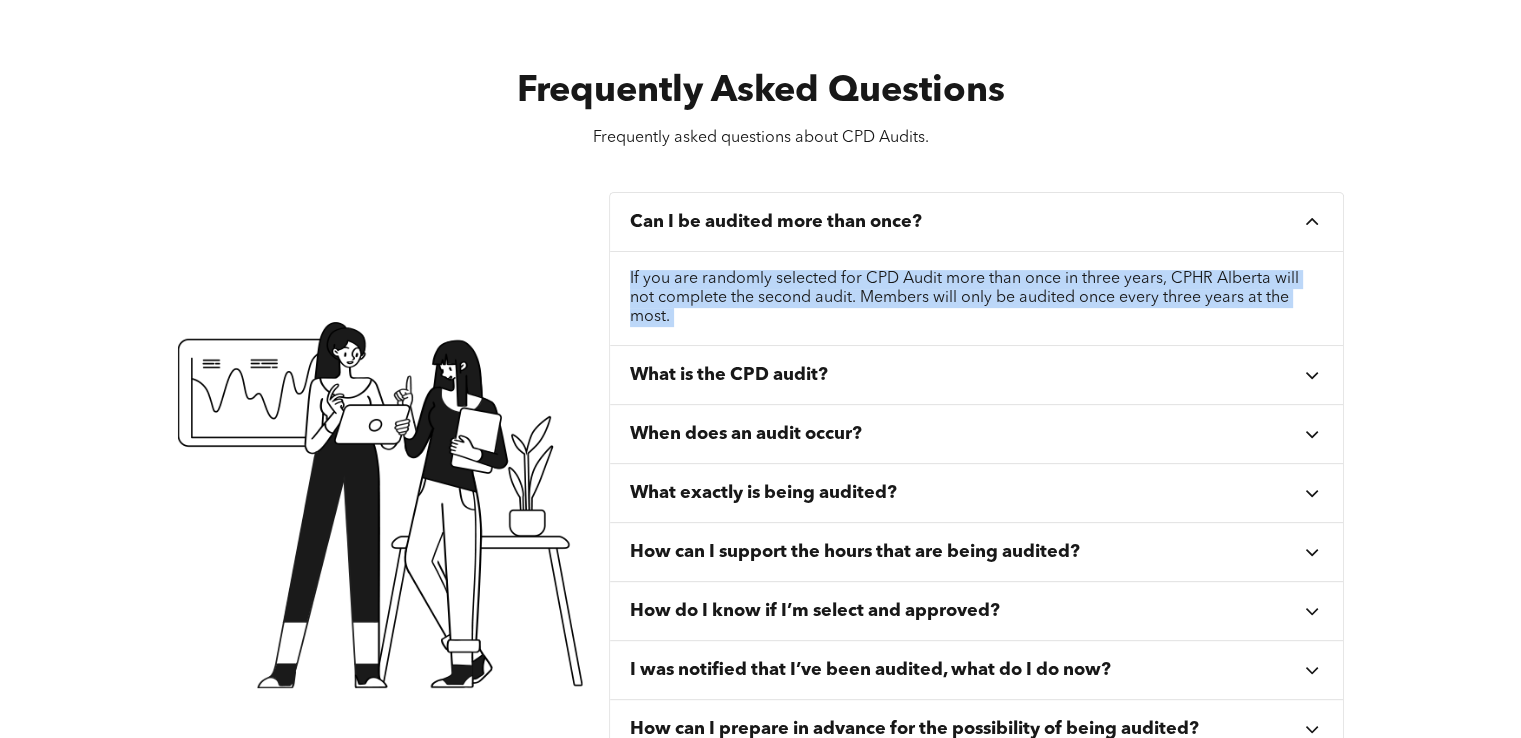 scroll, scrollTop: 700, scrollLeft: 0, axis: vertical 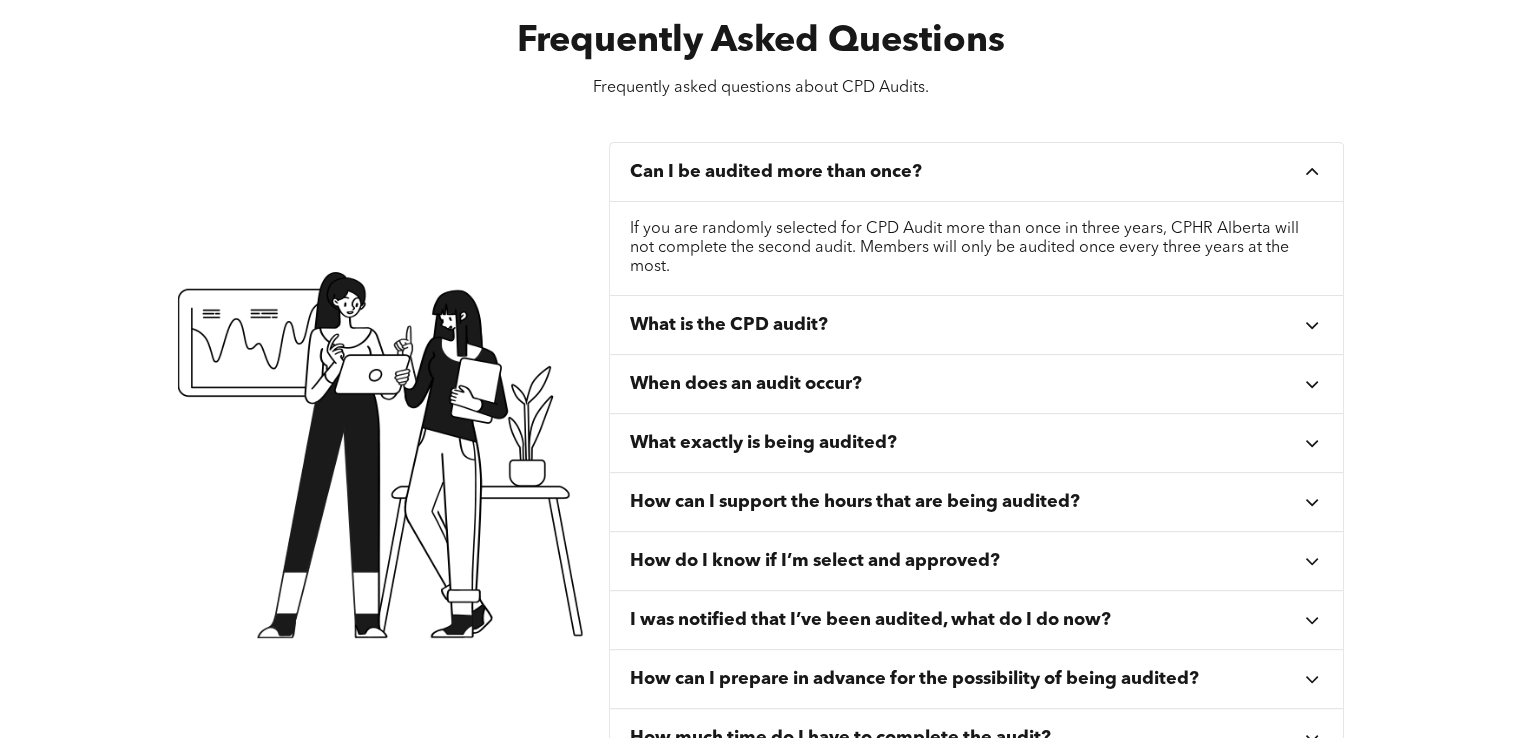 click on "What is the CPD audit?" at bounding box center [729, 325] 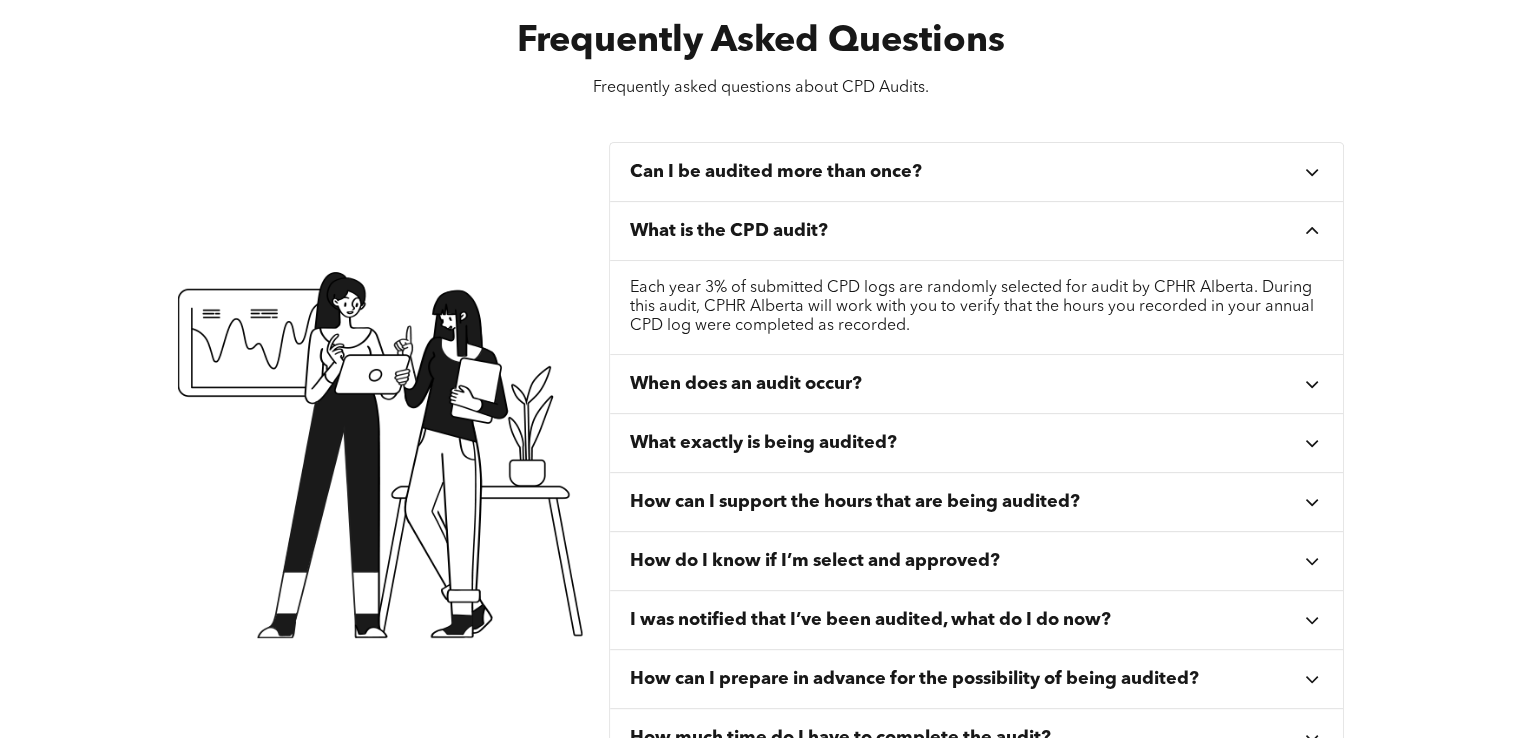 click on "Each year 3% of submitted CPD logs are randomly selected for audit by CPHR Alberta. During this audit, CPHR Alberta will work with you to verify that the hours you recorded in your annual CPD log were completed as recorded." at bounding box center [977, 307] 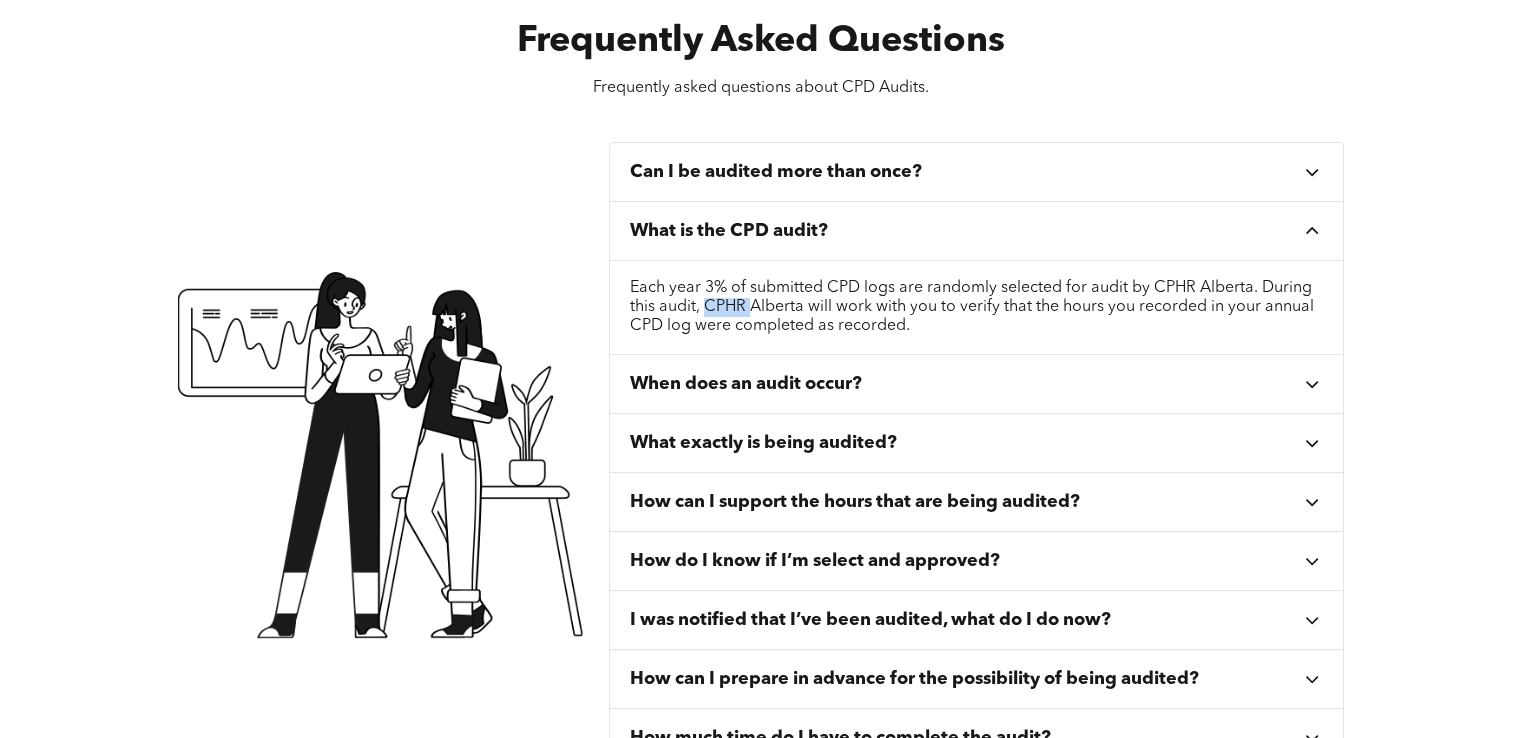 click on "Each year 3% of submitted CPD logs are randomly selected for audit by CPHR Alberta. During this audit, CPHR Alberta will work with you to verify that the hours you recorded in your annual CPD log were completed as recorded." at bounding box center [977, 307] 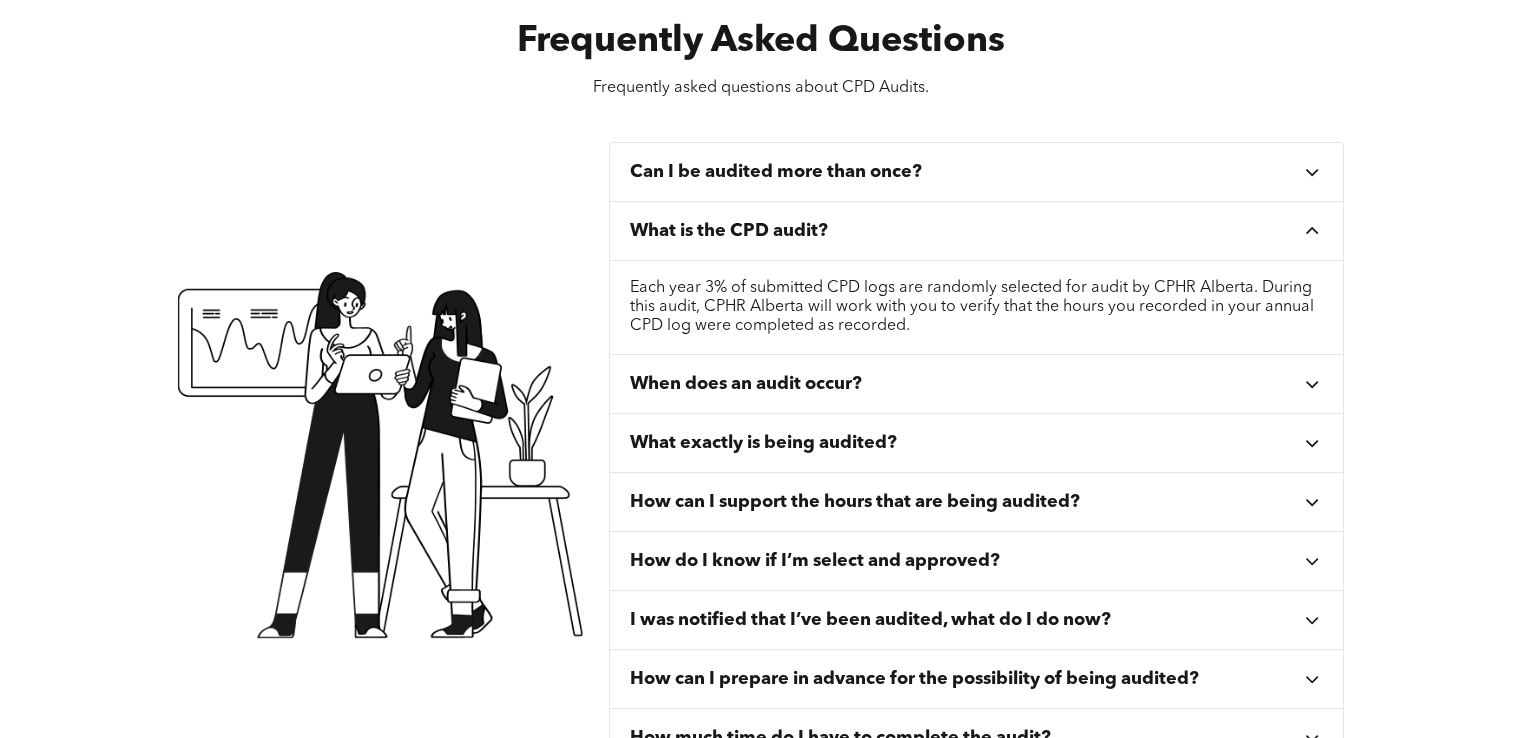 click on "Each year 3% of submitted CPD logs are randomly selected for audit by CPHR Alberta. During this audit, CPHR Alberta will work with you to verify that the hours you recorded in your annual CPD log were completed as recorded." at bounding box center (977, 307) 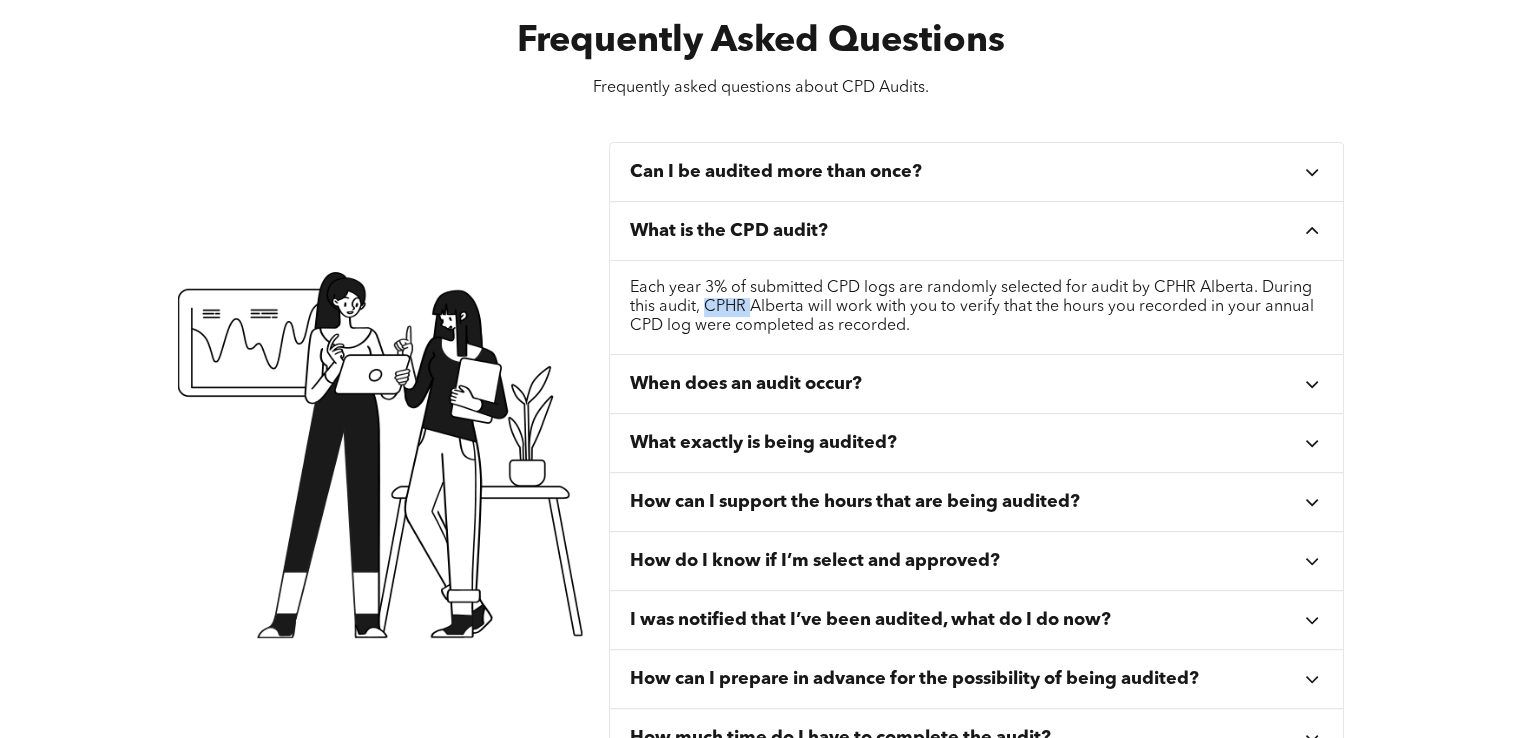 click on "Each year 3% of submitted CPD logs are randomly selected for audit by CPHR Alberta. During this audit, CPHR Alberta will work with you to verify that the hours you recorded in your annual CPD log were completed as recorded." at bounding box center [977, 307] 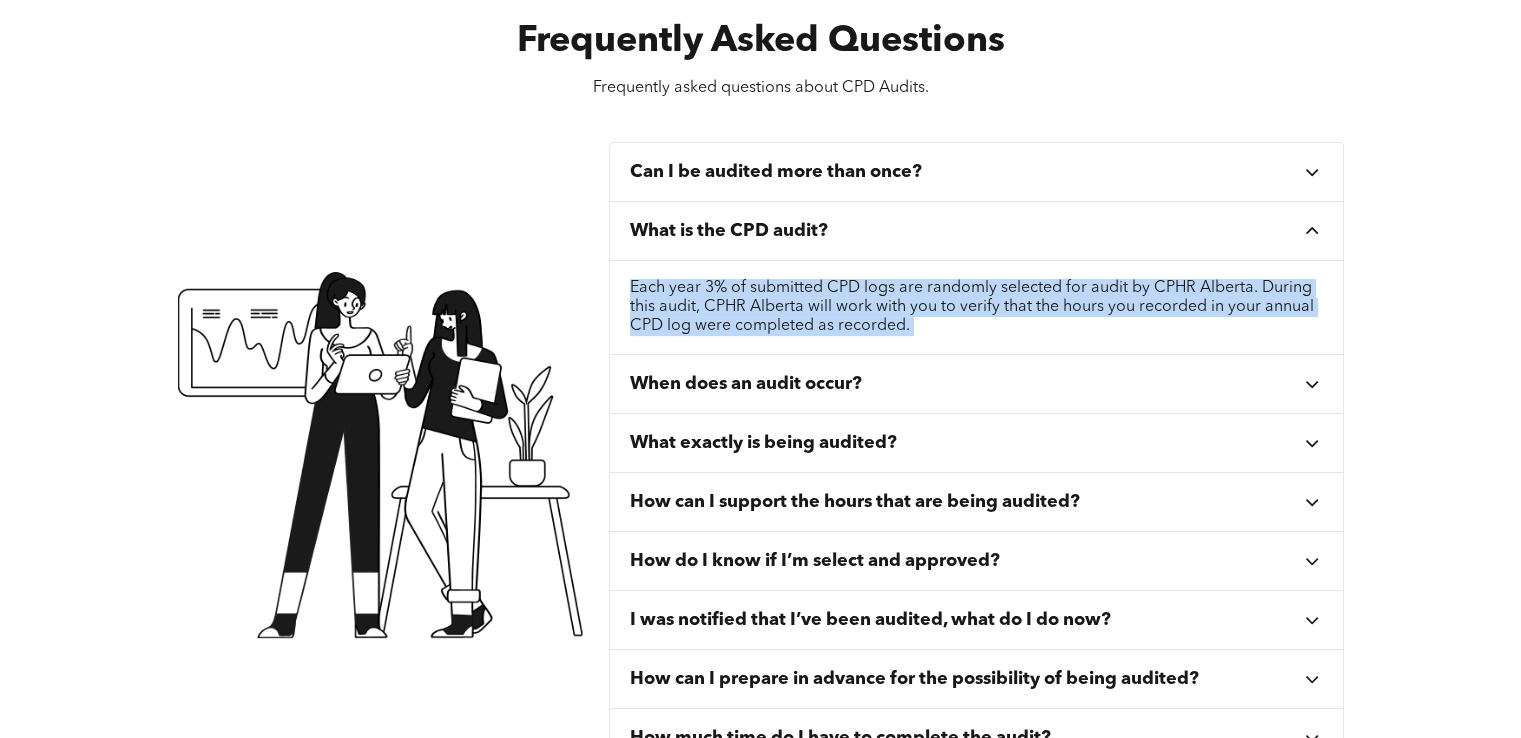 click on "Each year 3% of submitted CPD logs are randomly selected for audit by CPHR Alberta. During this audit, CPHR Alberta will work with you to verify that the hours you recorded in your annual CPD log were completed as recorded." at bounding box center (977, 307) 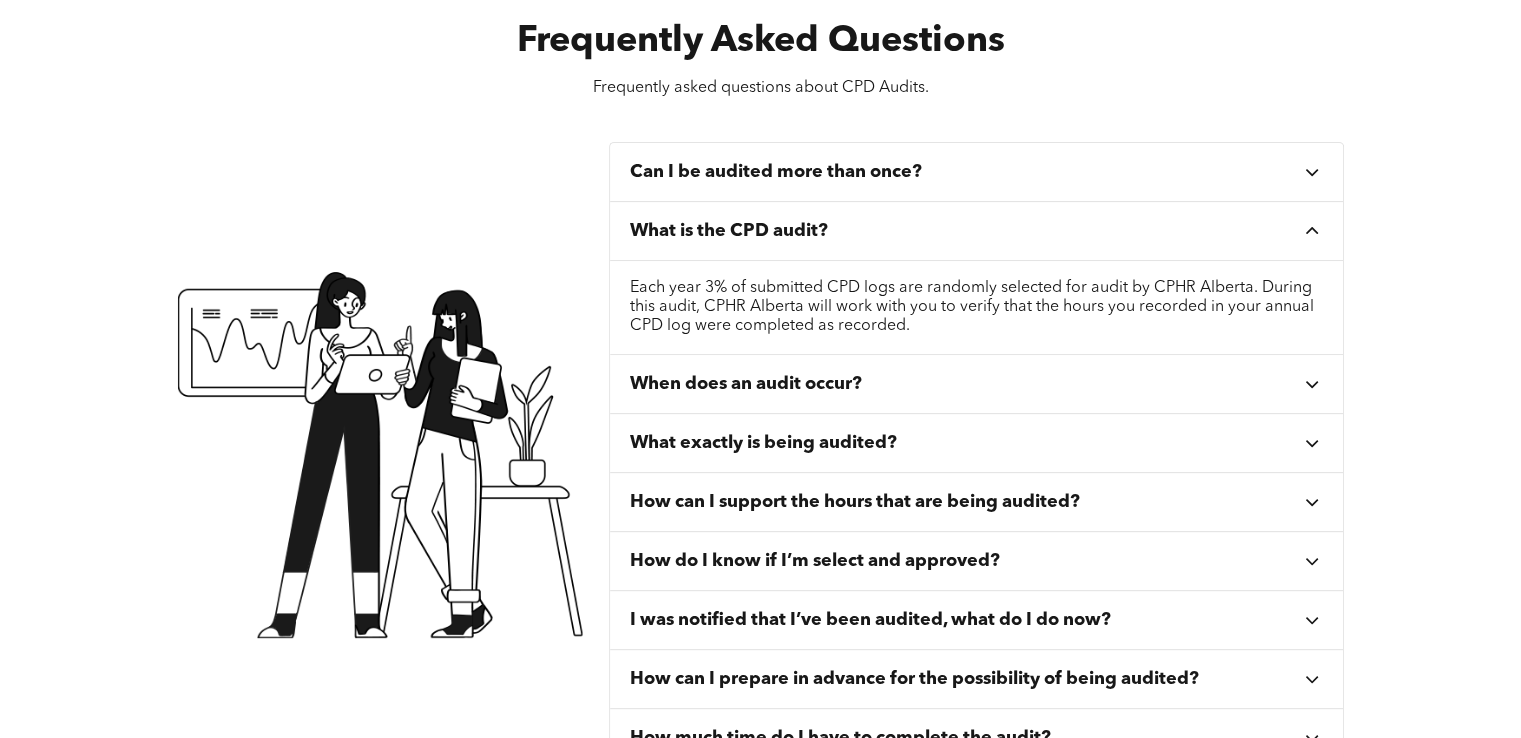 click on "Can I be audited more than once?" at bounding box center (776, 172) 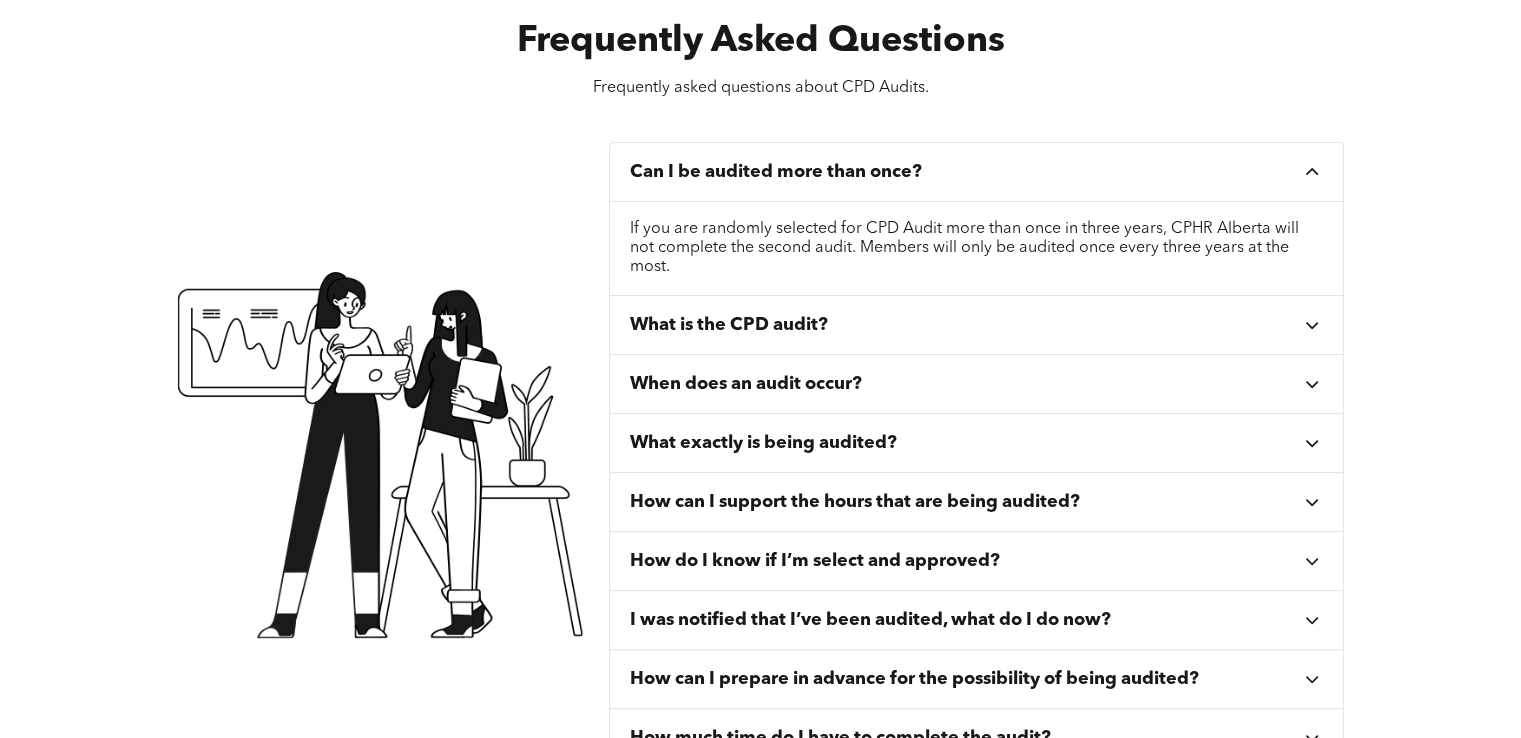 click on "If you are randomly selected for CPD Audit more than once in three years, CPHR Alberta will not complete the second audit. Members will only be audited once every three years at the most." at bounding box center [977, 248] 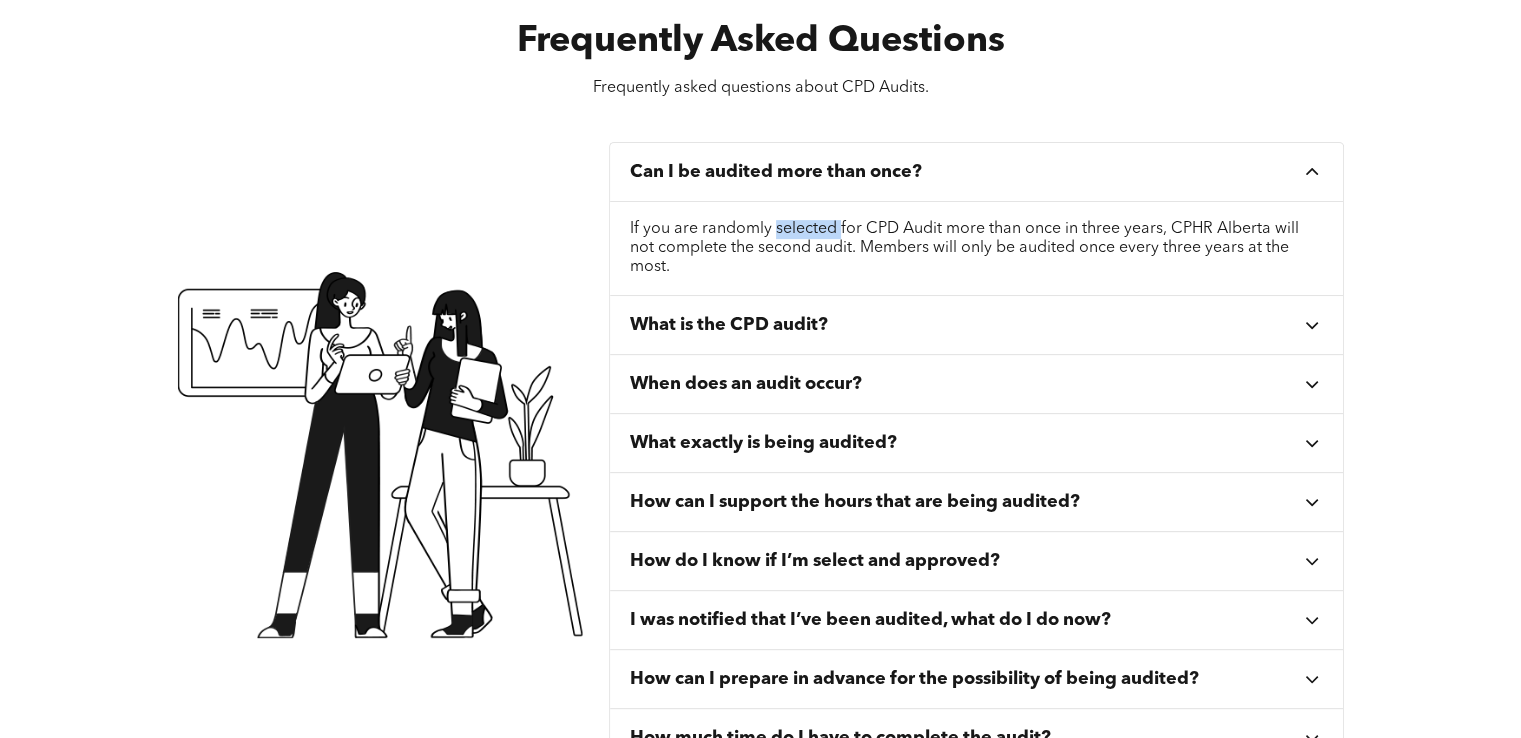 click on "If you are randomly selected for CPD Audit more than once in three years, CPHR Alberta will not complete the second audit. Members will only be audited once every three years at the most." at bounding box center (977, 248) 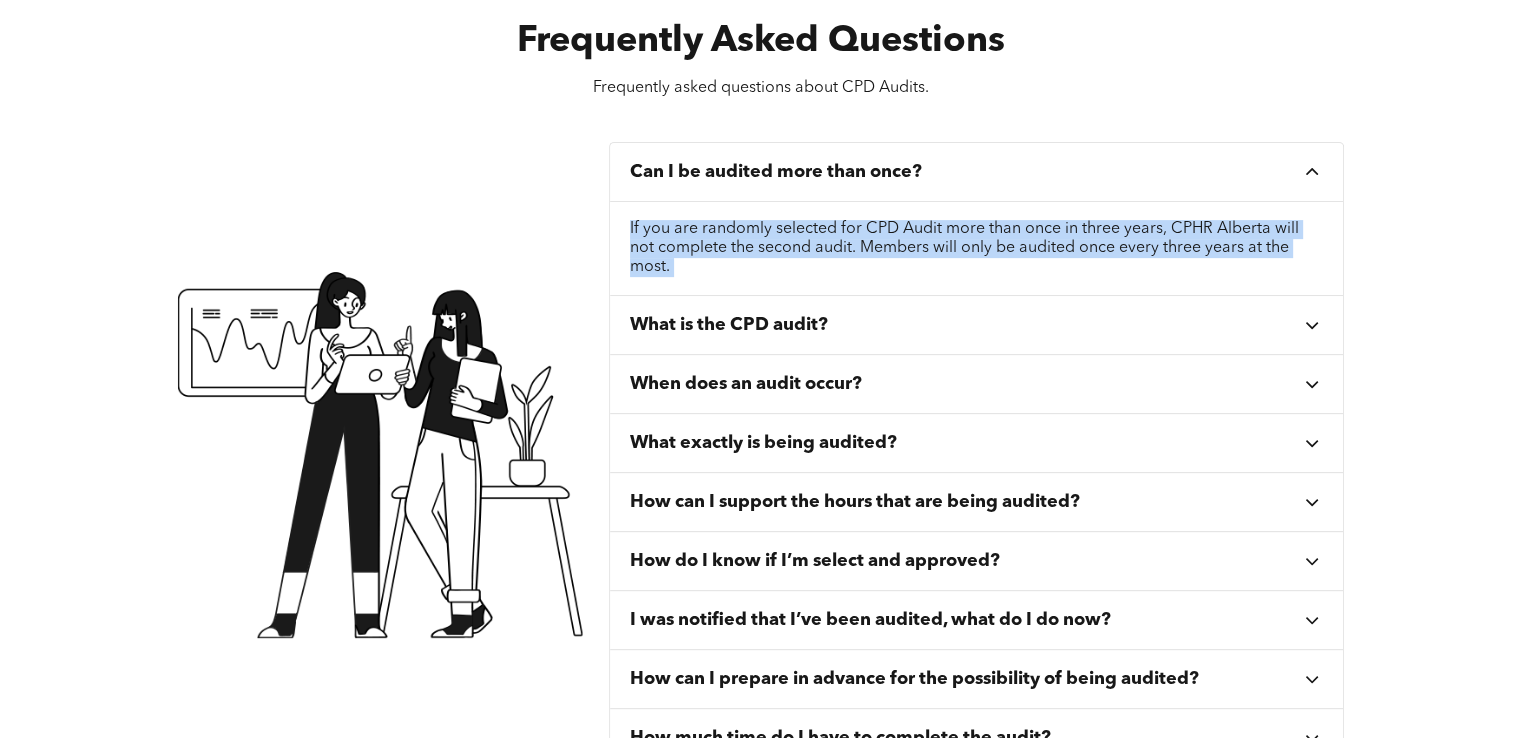 click on "If you are randomly selected for CPD Audit more than once in three years, CPHR Alberta will not complete the second audit. Members will only be audited once every three years at the most." at bounding box center (977, 248) 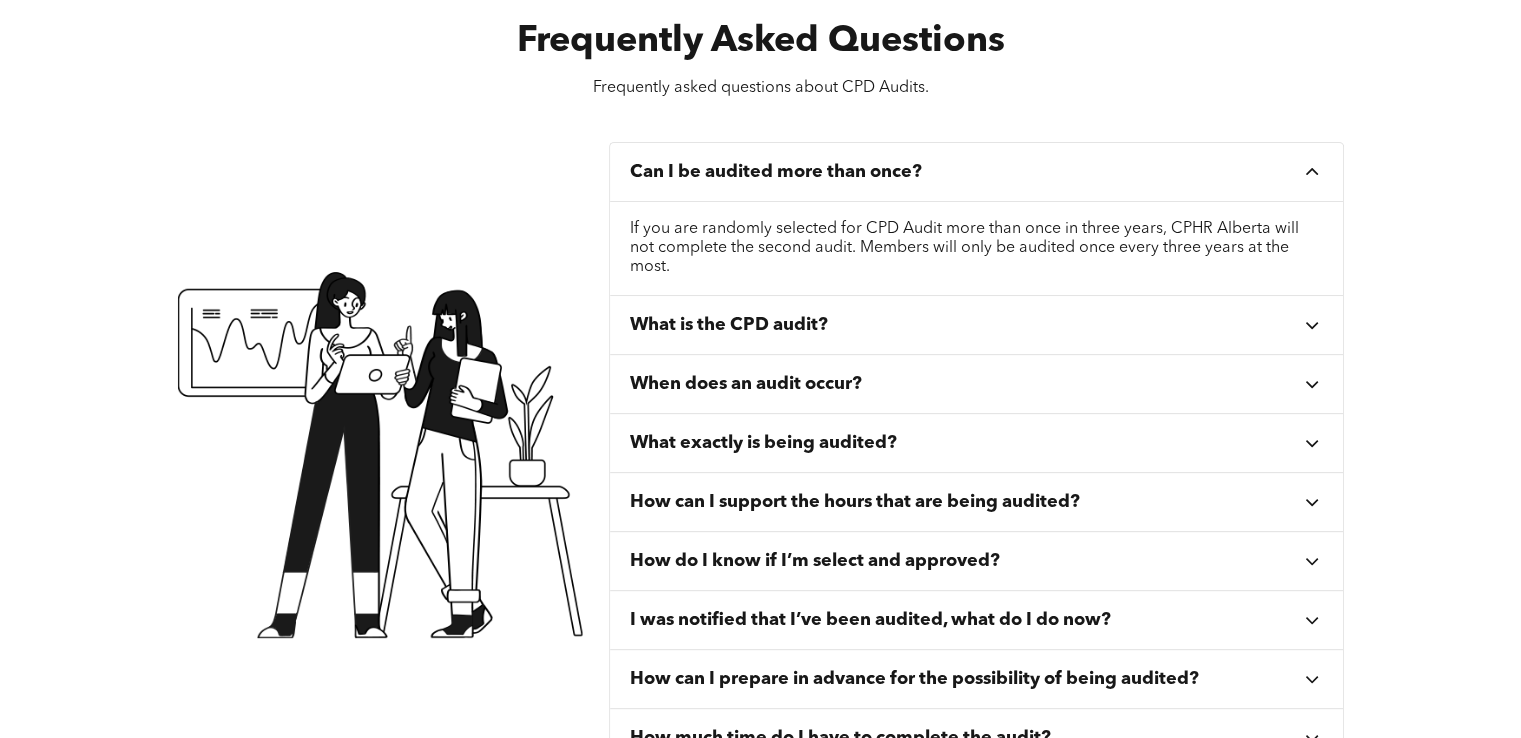 click on "What is the CPD audit?" at bounding box center [977, 325] 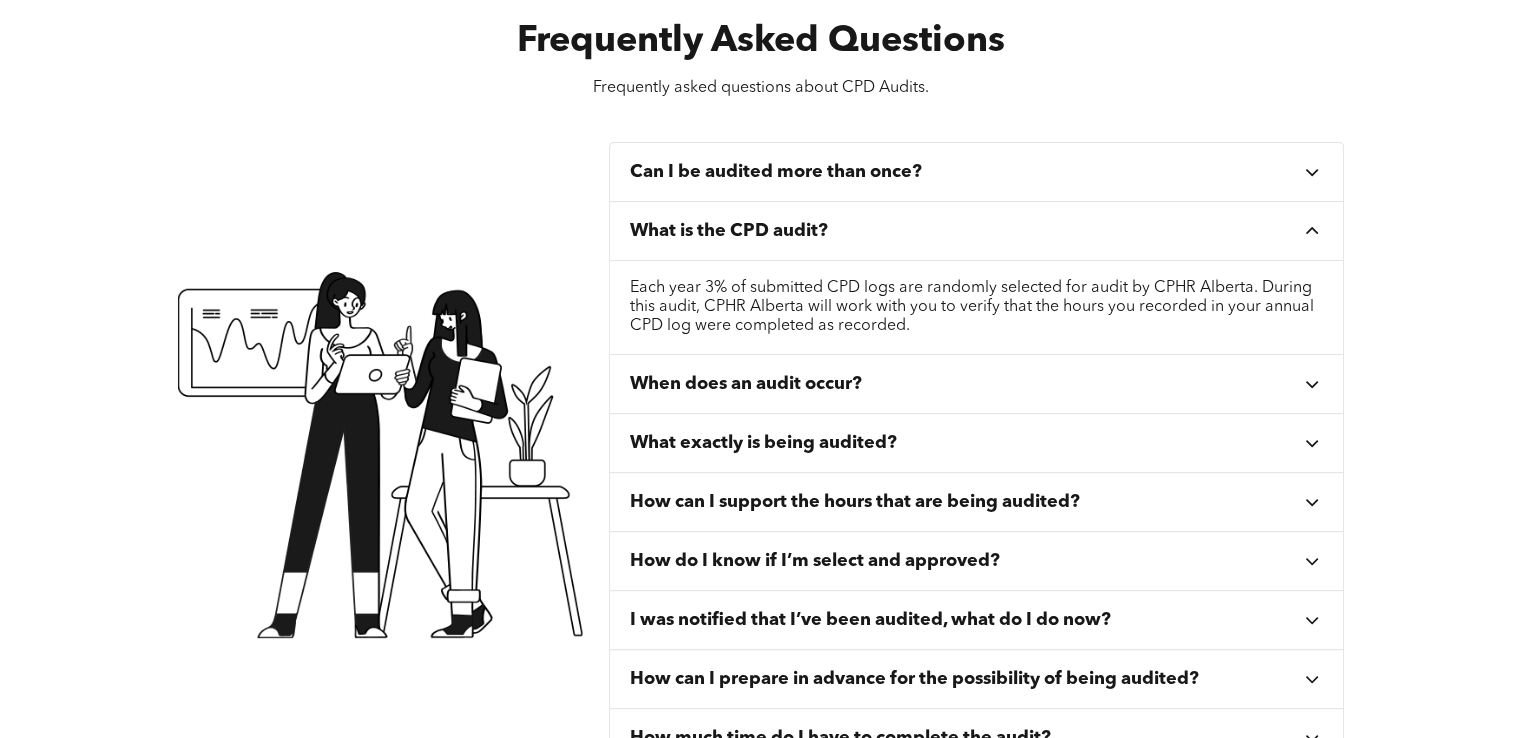 click on "Each year 3% of submitted CPD logs are randomly selected for audit by CPHR Alberta. During this audit, CPHR Alberta will work with you to verify that the hours you recorded in your annual CPD log were completed as recorded." at bounding box center [977, 308] 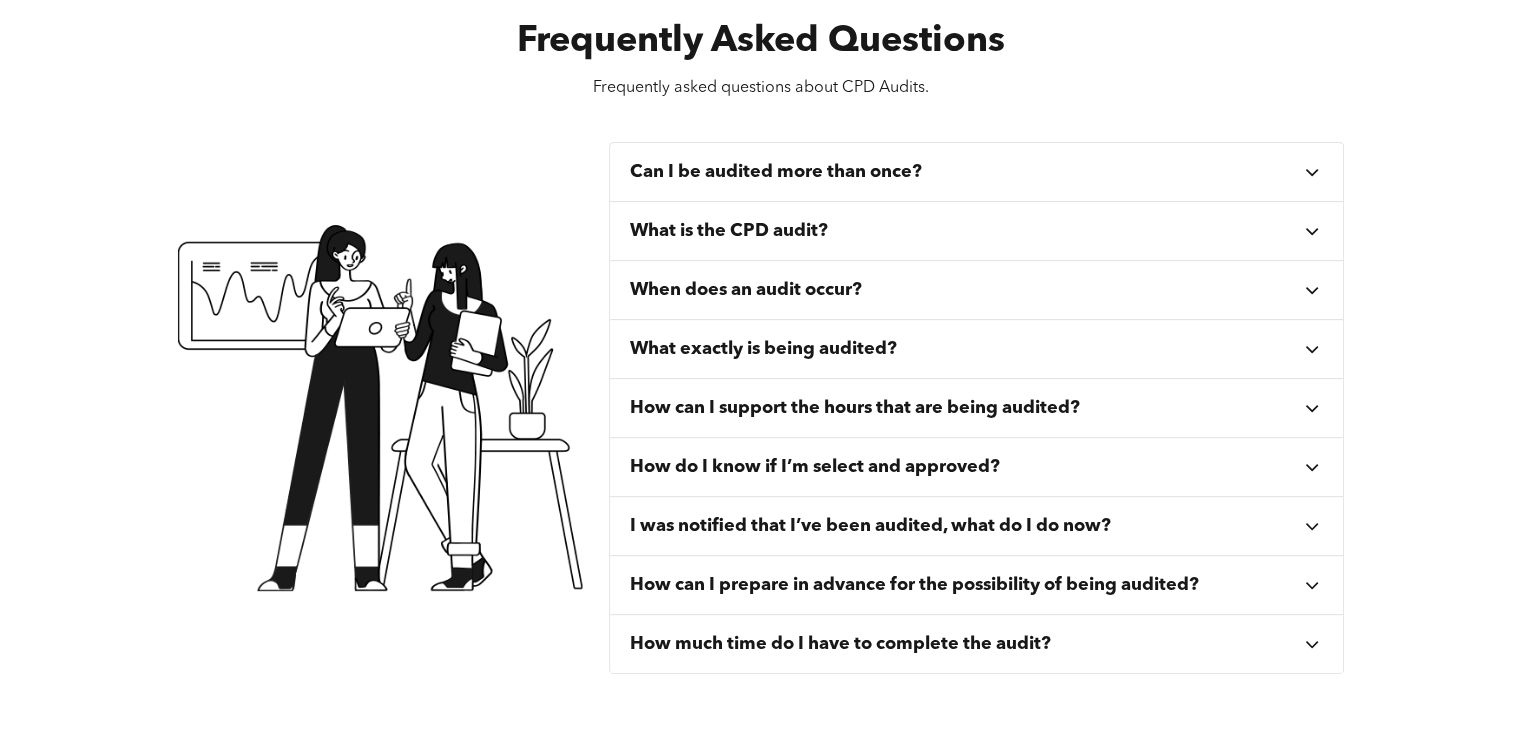click on "How can I support the hours that are being audited?" at bounding box center [977, 408] 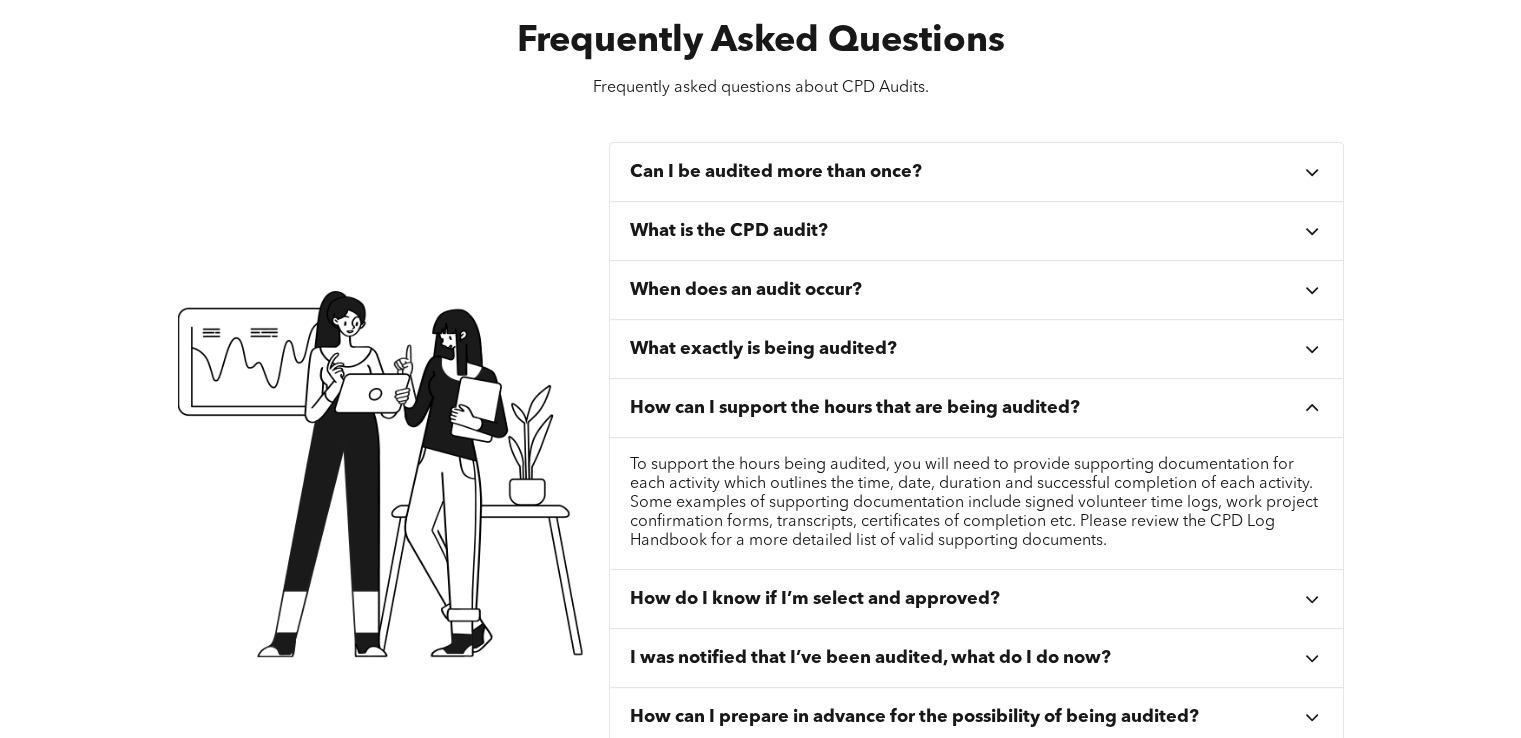 click on "When does an audit occur?" at bounding box center [746, 290] 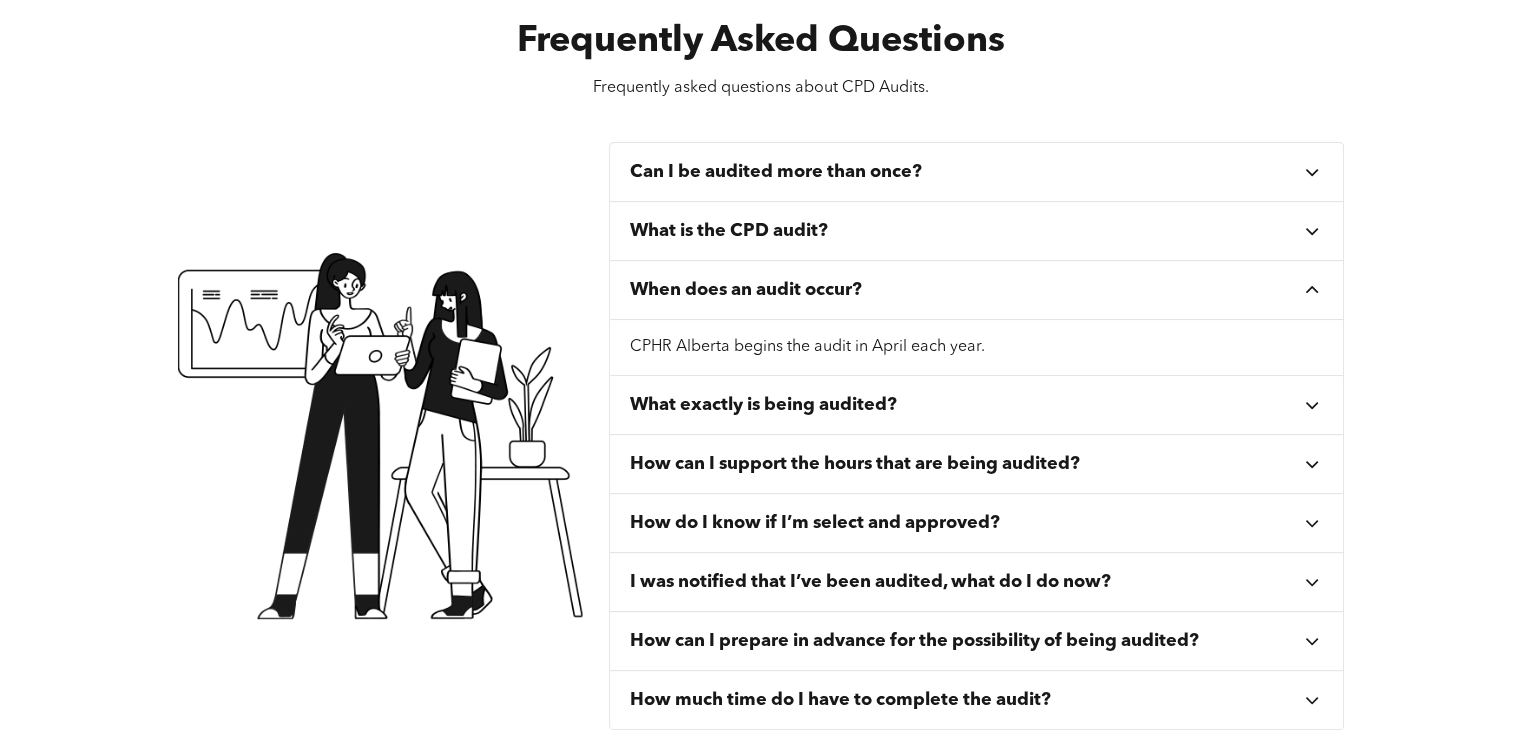 click on "CPHR Alberta begins the audit in April each year." at bounding box center (977, 347) 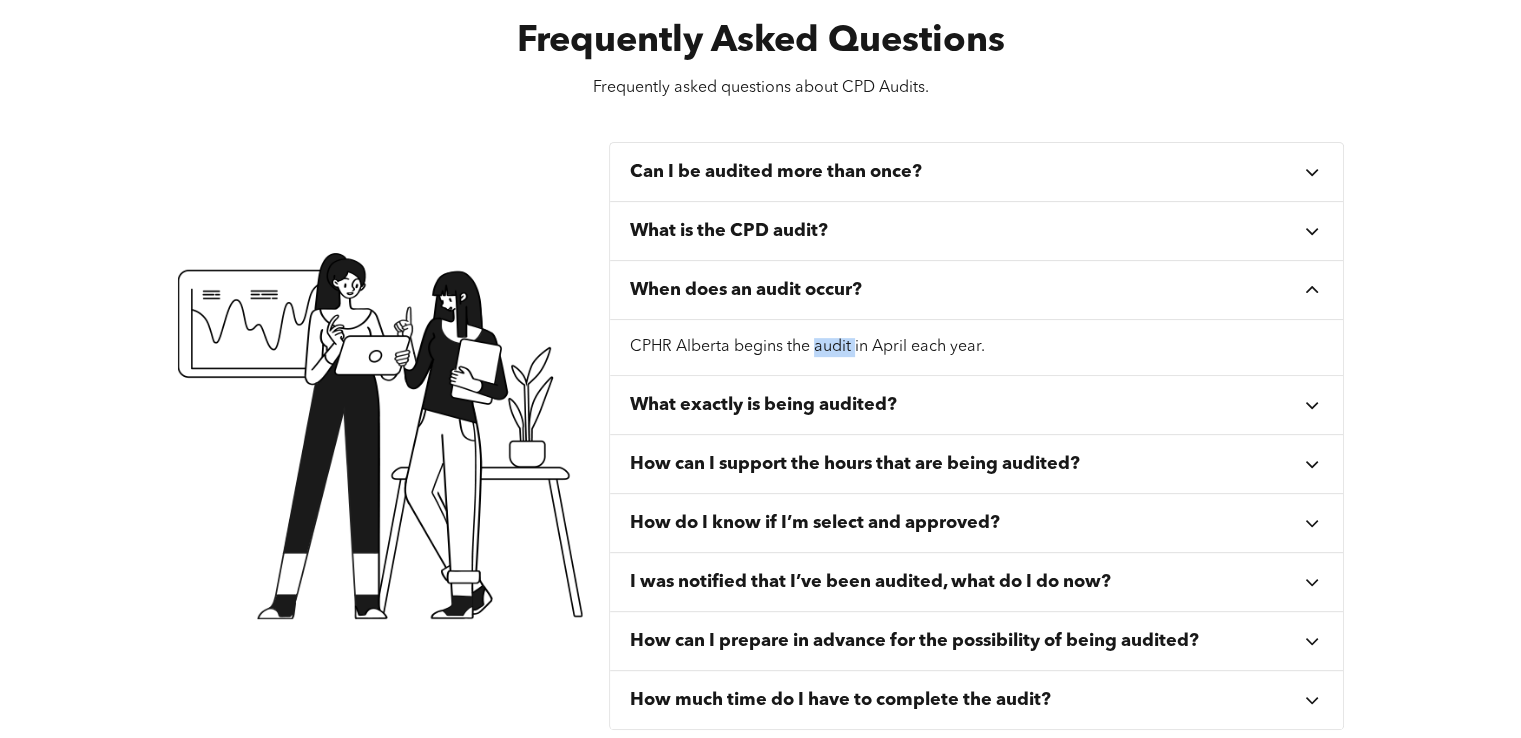 click on "CPHR Alberta begins the audit in April each year." at bounding box center (977, 347) 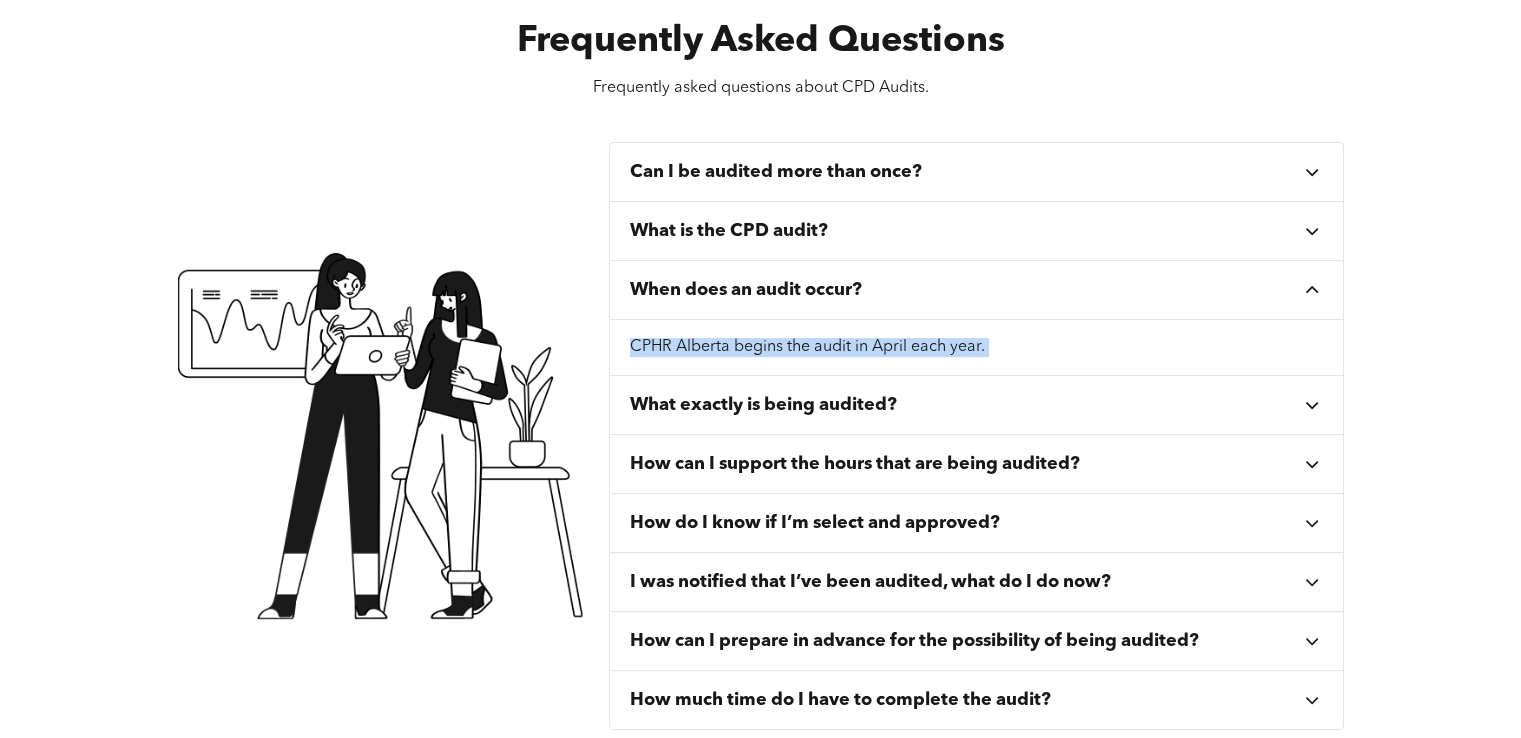 click on "CPHR Alberta begins the audit in April each year." at bounding box center (977, 347) 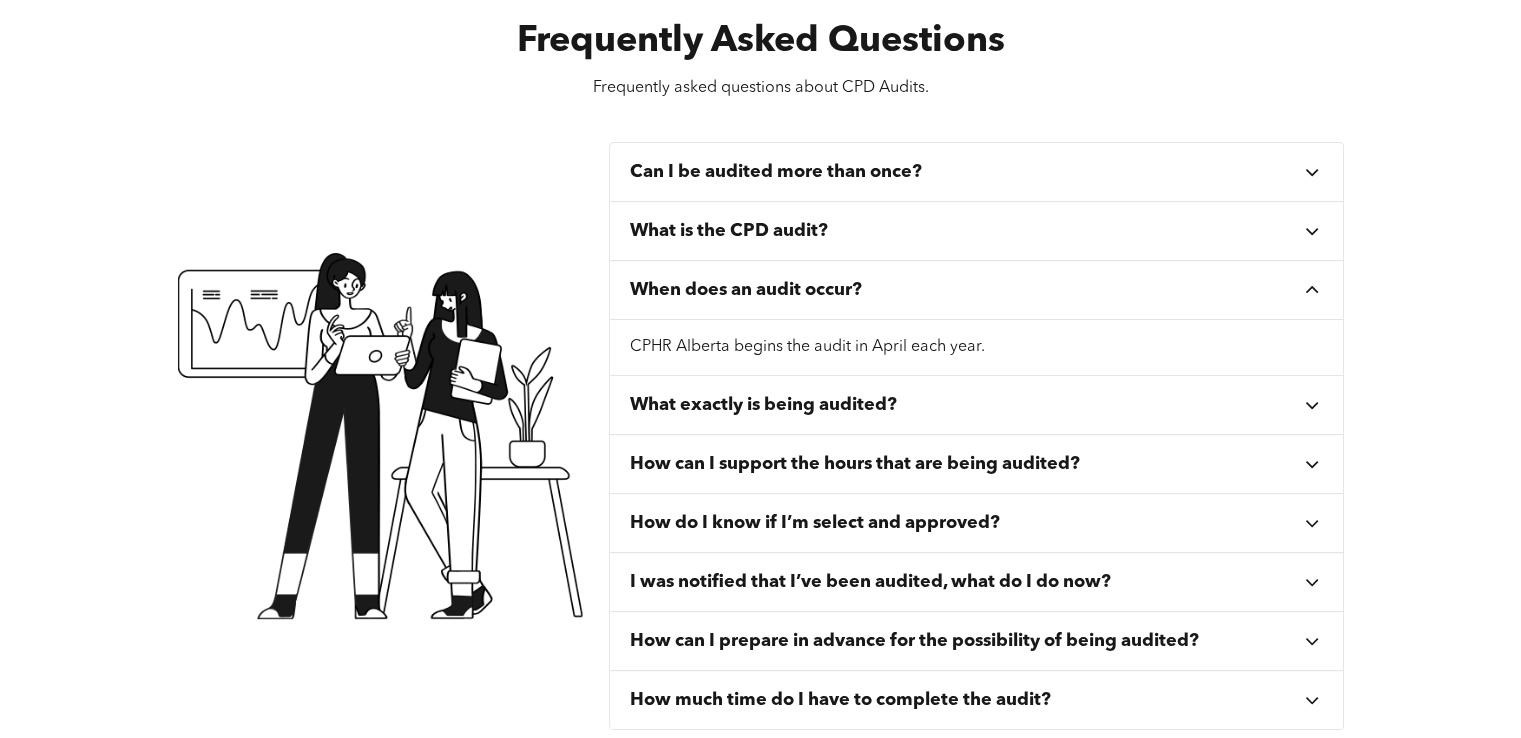 click on "What exactly is being audited?" at bounding box center (763, 405) 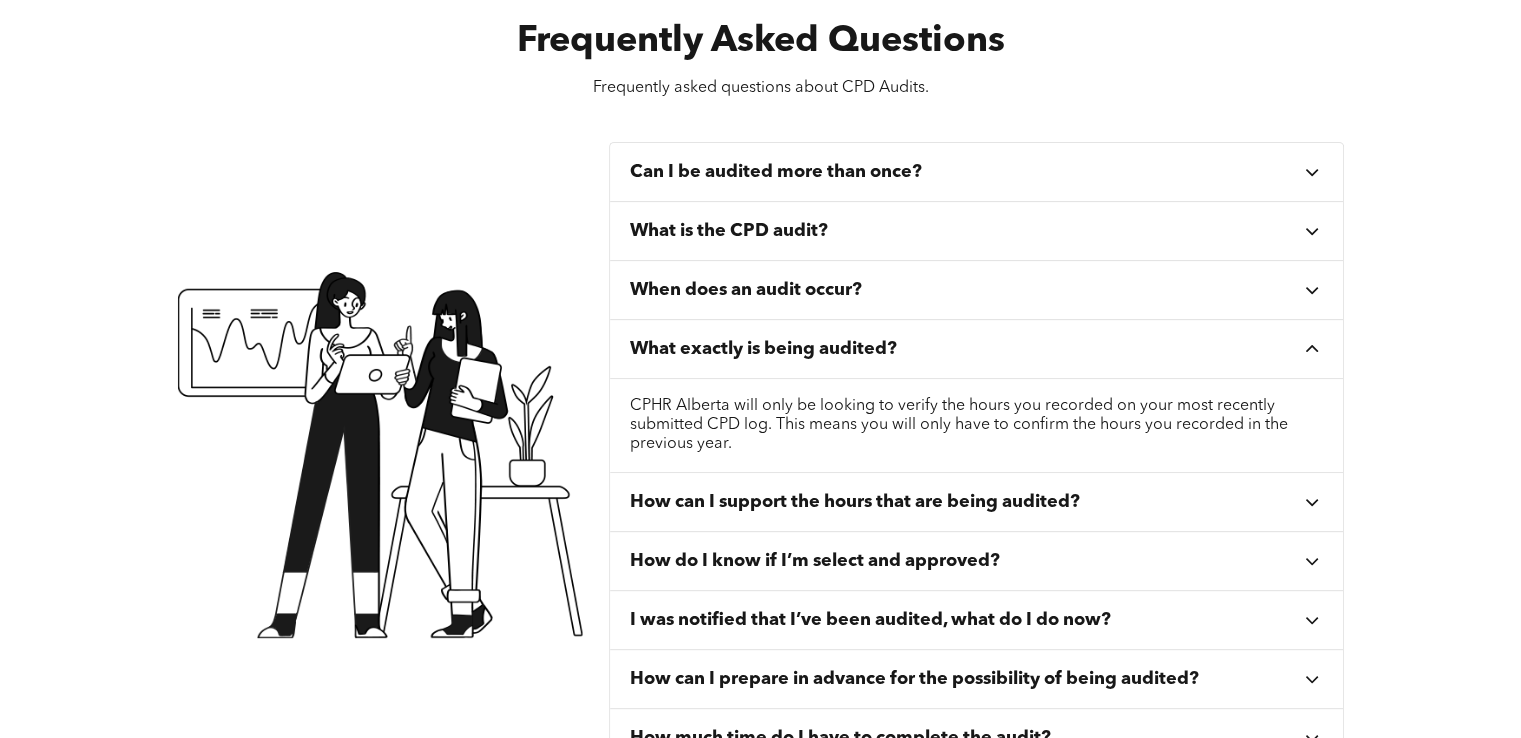 click on "CPHR Alberta will only be looking to verify the hours you recorded on your most recently submitted CPD log. This means you will only have to confirm the hours you recorded in the previous year." at bounding box center (977, 425) 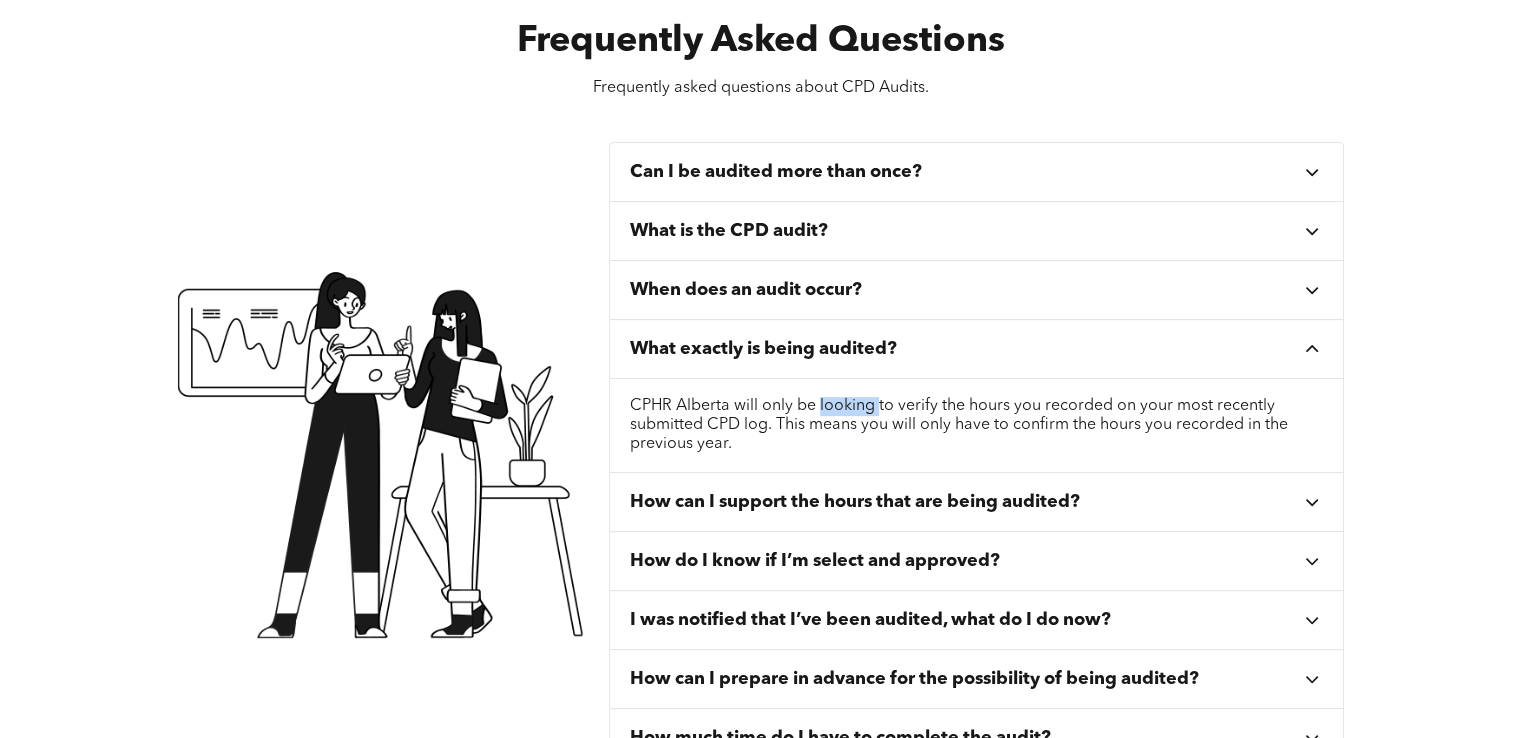 click on "CPHR Alberta will only be looking to verify the hours you recorded on your most recently submitted CPD log. This means you will only have to confirm the hours you recorded in the previous year." at bounding box center (977, 425) 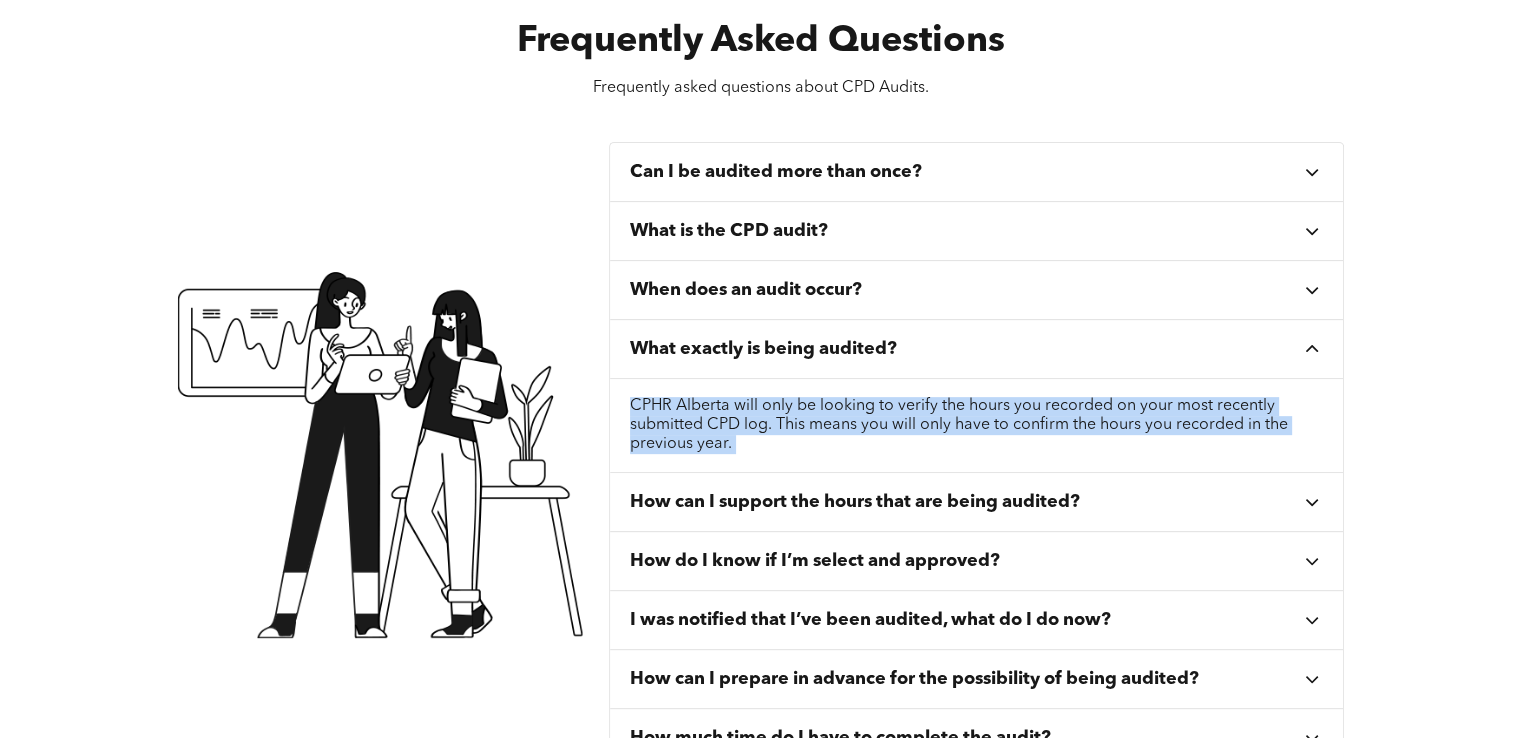 click on "CPHR Alberta will only be looking to verify the hours you recorded on your most recently submitted CPD log. This means you will only have to confirm the hours you recorded in the previous year." at bounding box center (977, 425) 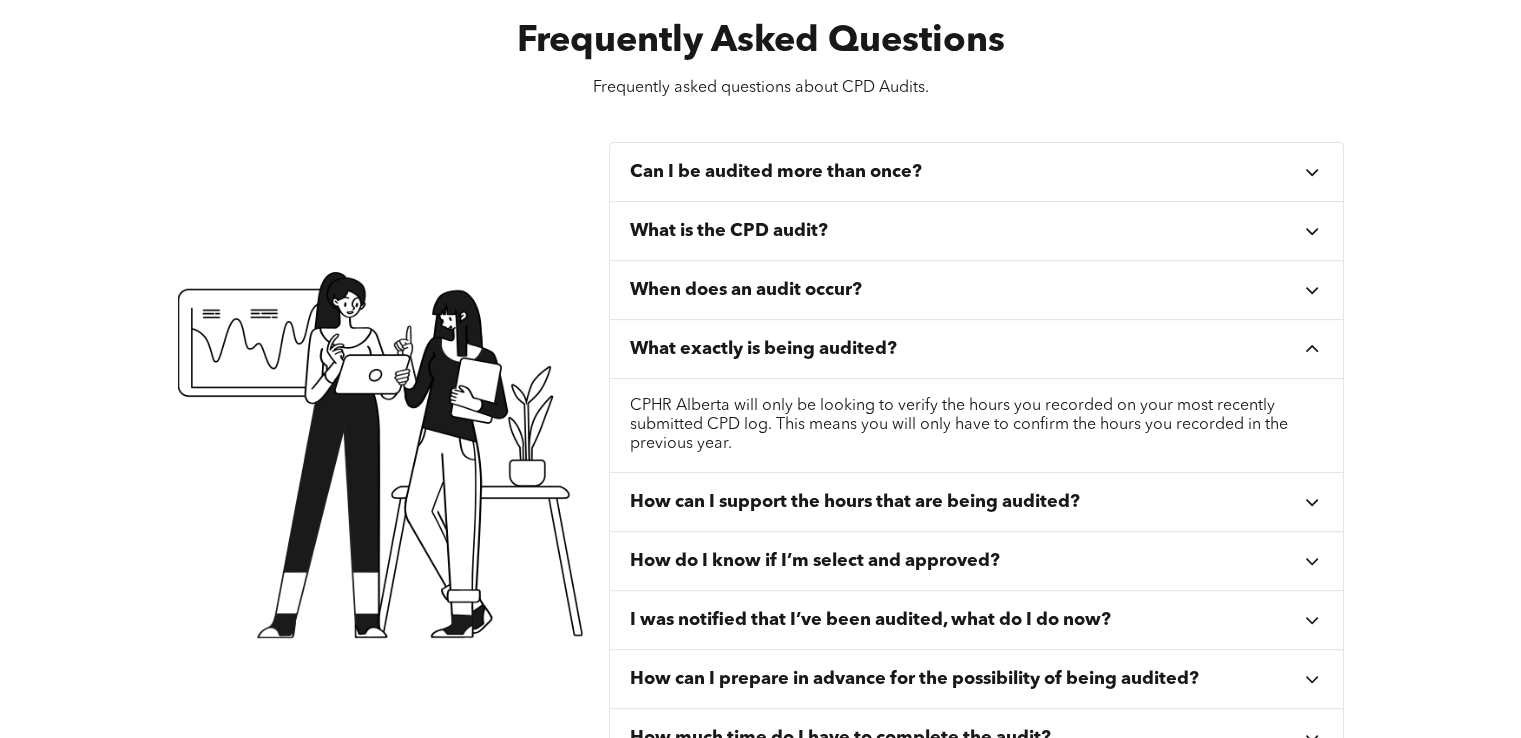 click on "What exactly is being audited?" at bounding box center (977, 349) 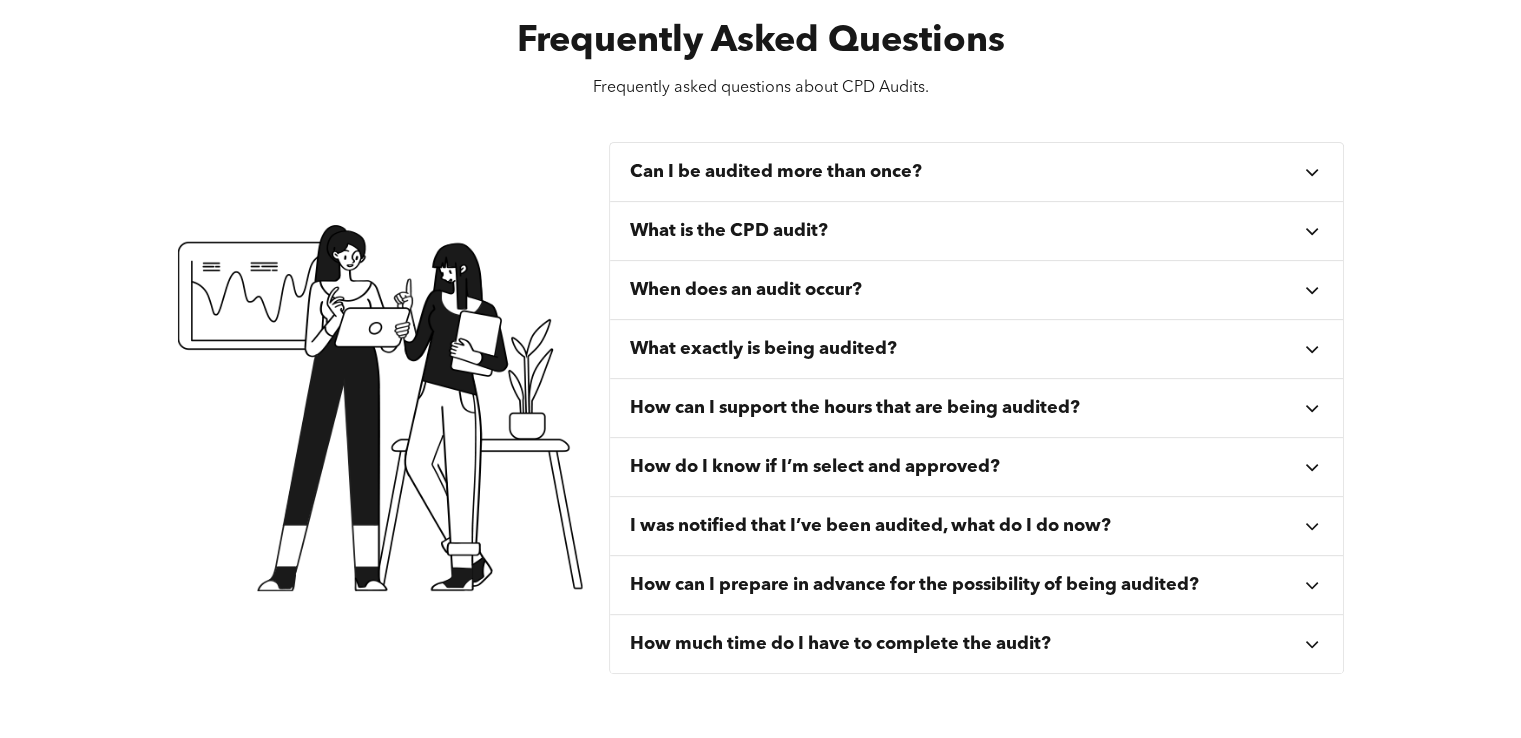 click on "What exactly is being audited?" at bounding box center [763, 349] 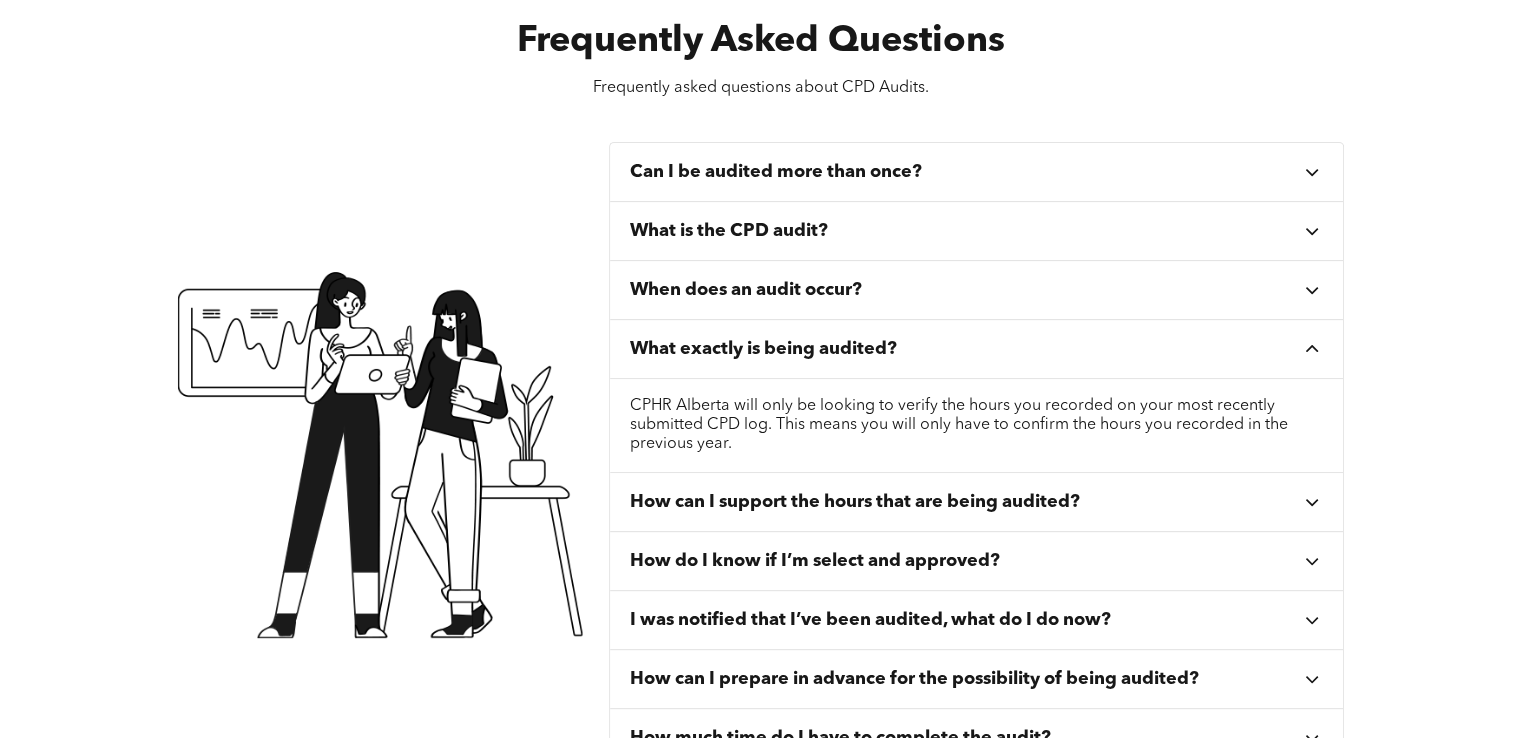 click 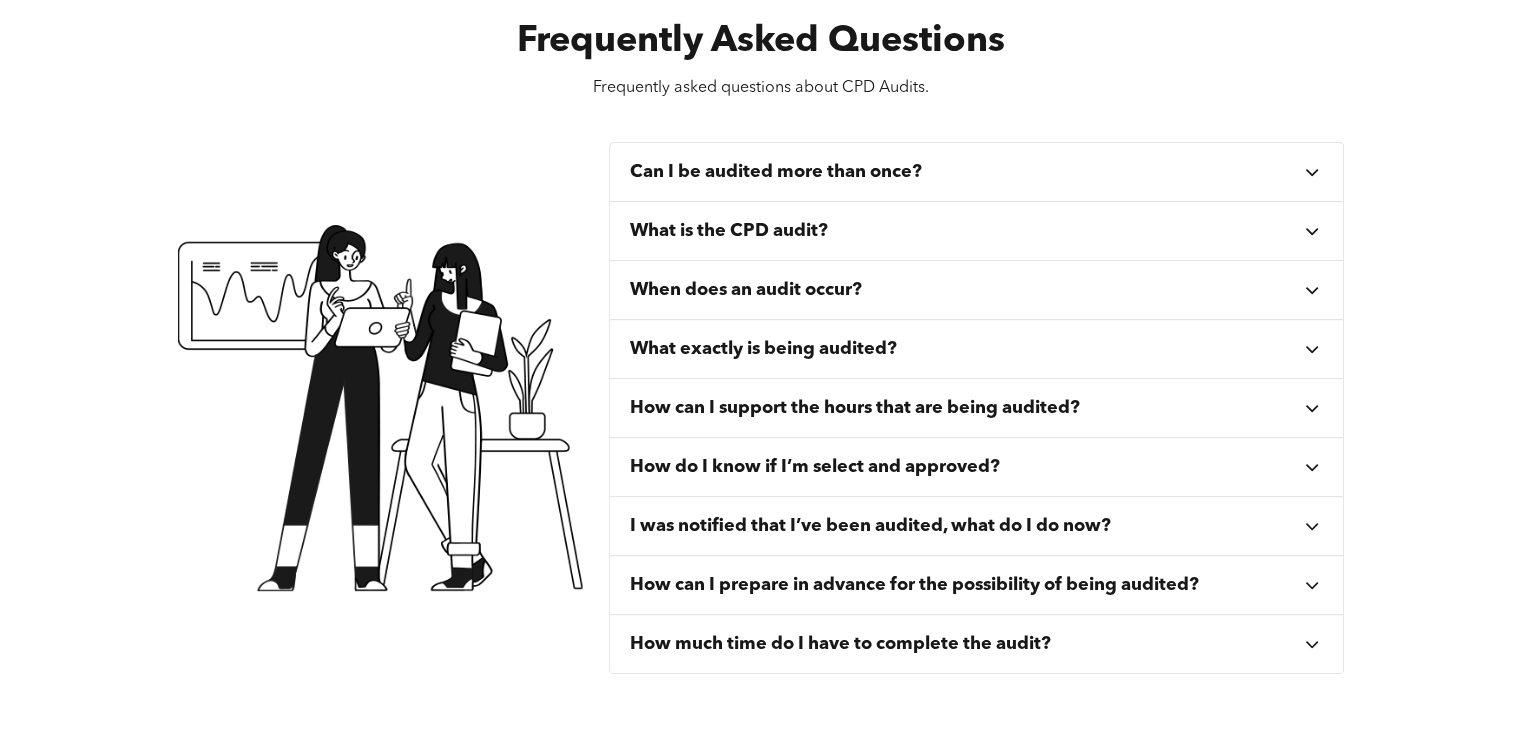 click on "Can I be audited more than once?
If you are randomly selected for CPD Audit more than once in three years, CPHR Alberta will not complete the second audit. Members will only be audited once every three years at the most.
What is the CPD audit?
Each year 3% of submitted CPD logs are randomly selected for audit by CPHR Alberta. During this audit, CPHR Alberta will work with you to verify that the hours you recorded in your annual CPD log were completed as recorded.
When does an audit occur?
CPHR Alberta begins the audit in April each year.
What exactly is being audited?
CPHR Alberta will only be looking to verify the hours you recorded on your most recently submitted CPD log. This means you will only have to confirm the hours you recorded in the previous year." at bounding box center (760, 347) 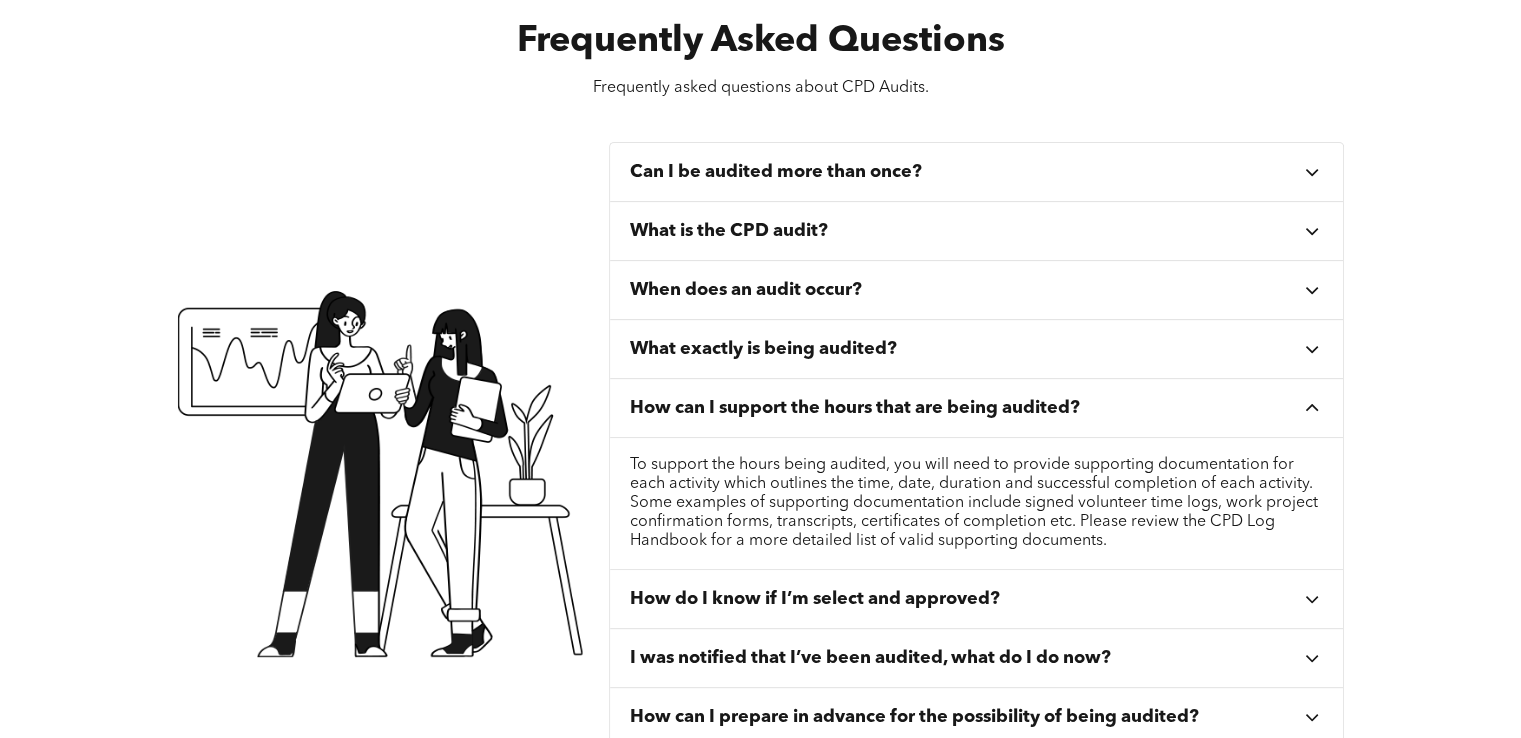 click on "How can I support the hours that are being audited?" at bounding box center (977, 408) 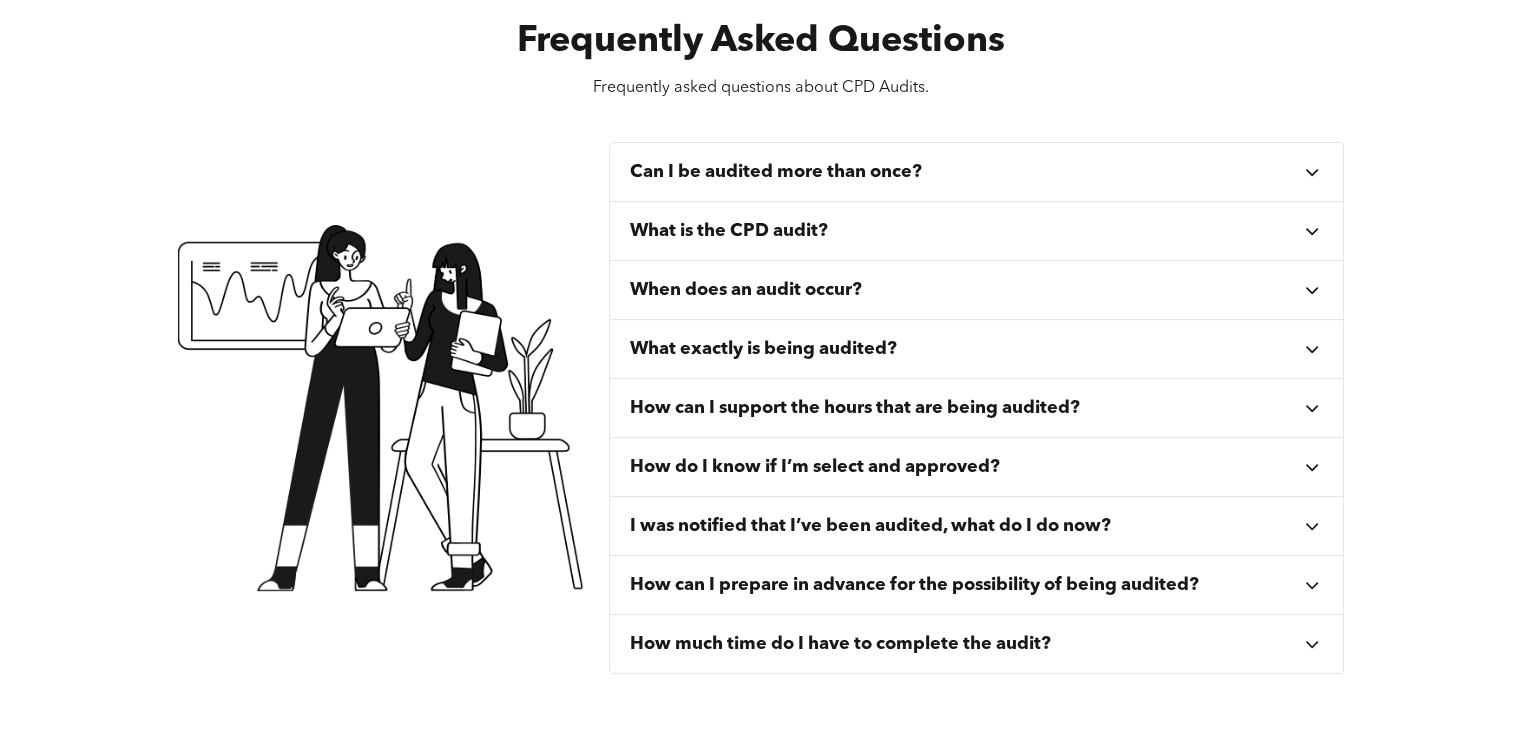 click on "How can I support the hours that are being audited?" at bounding box center [966, 408] 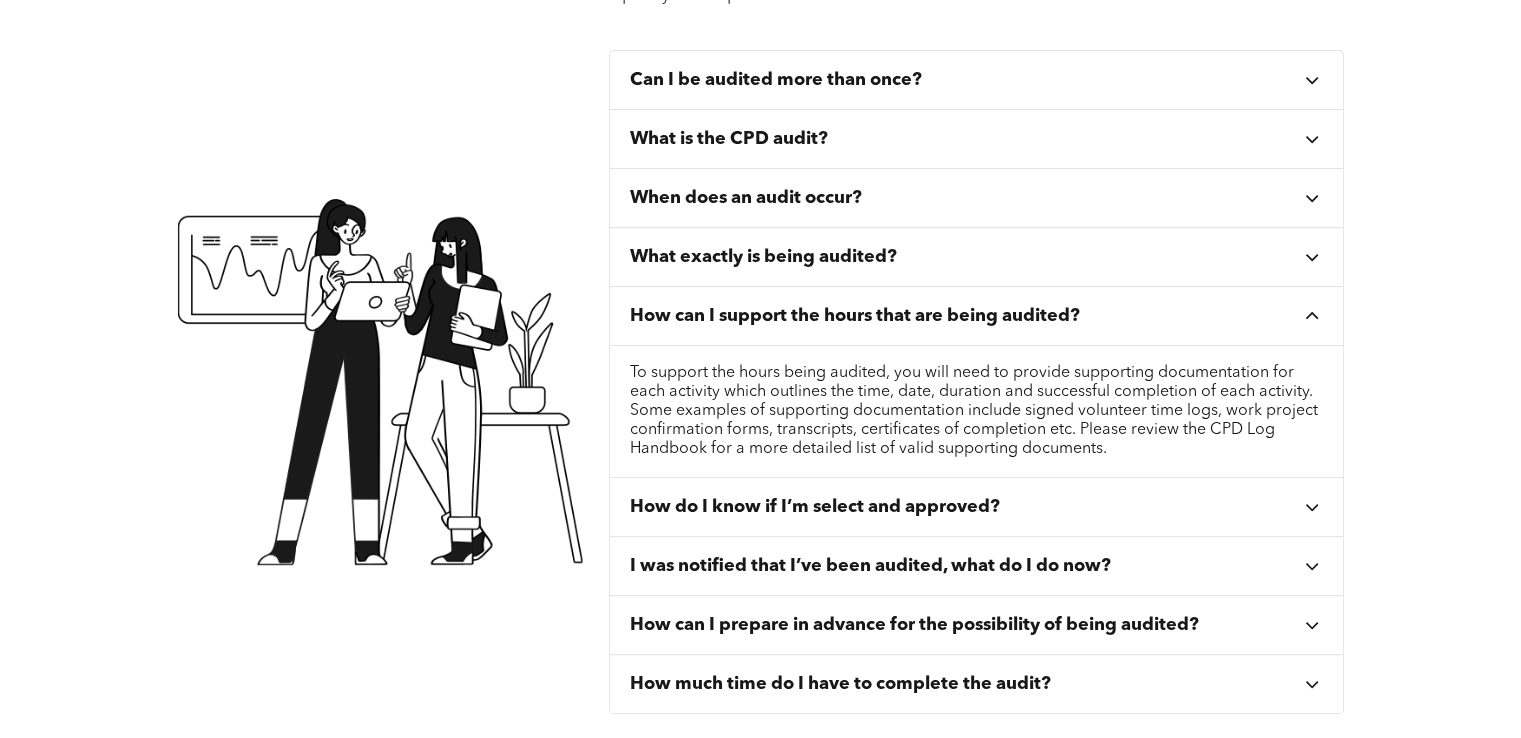 scroll, scrollTop: 900, scrollLeft: 0, axis: vertical 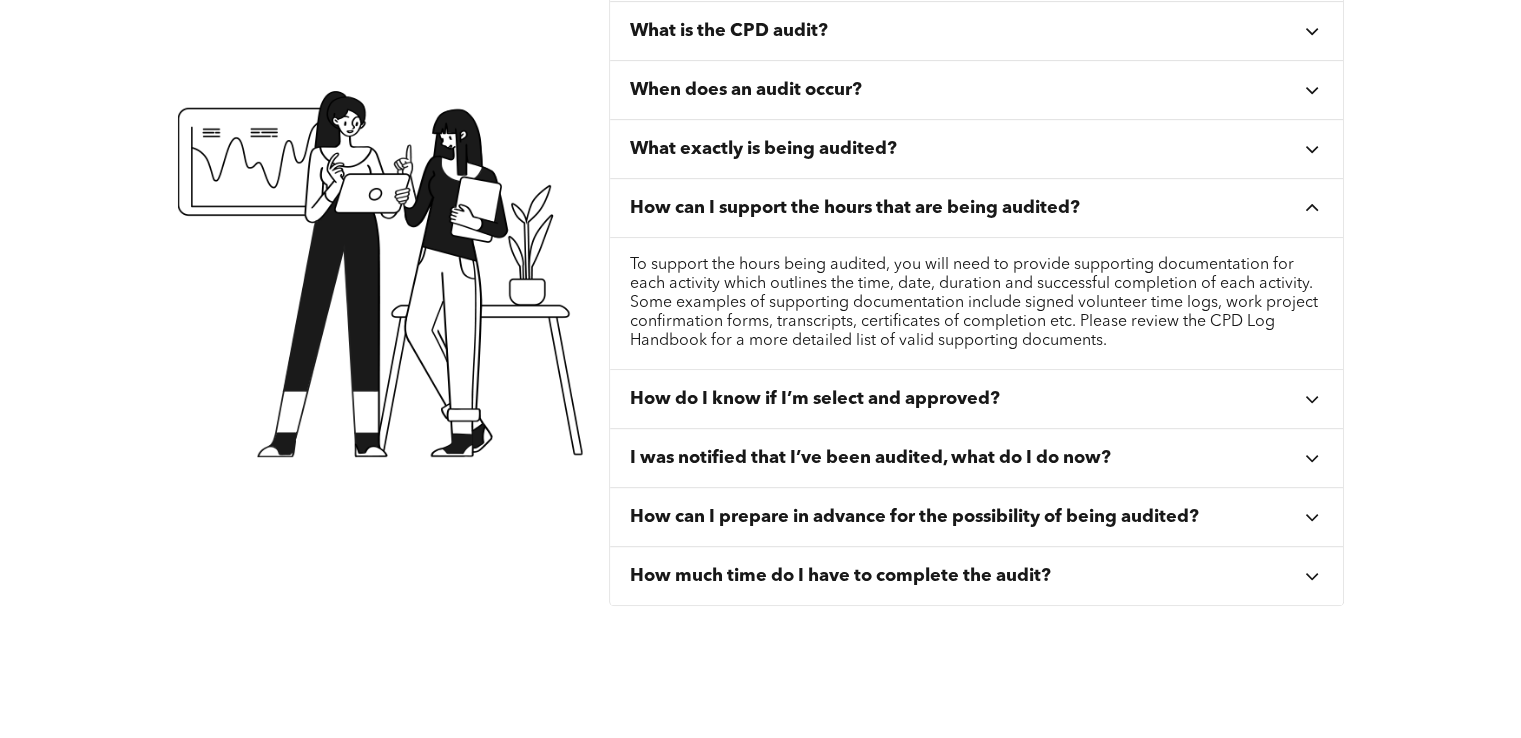 click on "To support the hours being audited, you will need to provide supporting documentation for each activity which outlines the time, date, duration and successful completion of each activity. Some examples of supporting documentation include signed volunteer time logs, work project confirmation forms, transcripts, certificates of completion etc. Please review the CPD Log Handbook for a more detailed list of valid supporting documents." at bounding box center (977, 303) 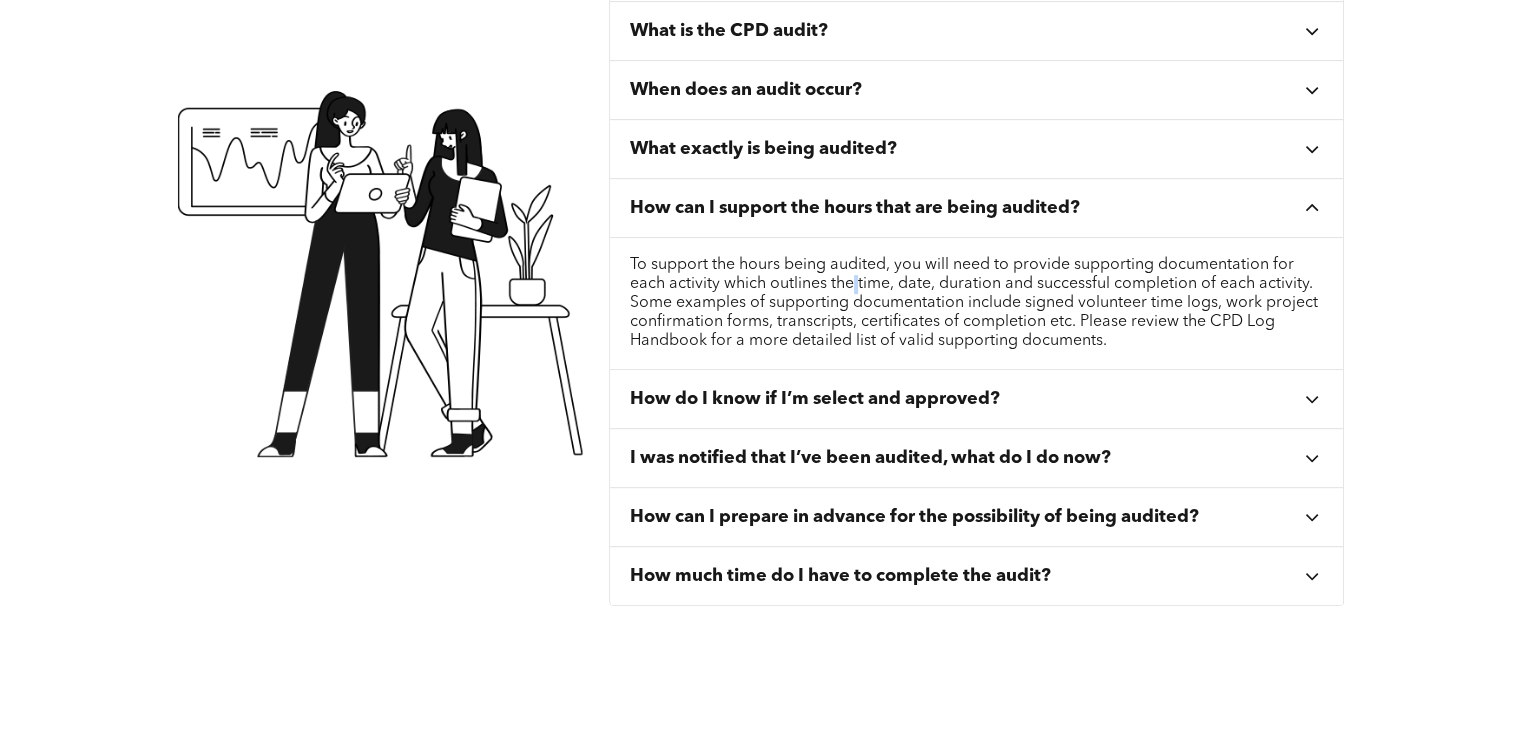 click on "To support the hours being audited, you will need to provide supporting documentation for each activity which outlines the time, date, duration and successful completion of each activity. Some examples of supporting documentation include signed volunteer time logs, work project confirmation forms, transcripts, certificates of completion etc. Please review the CPD Log Handbook for a more detailed list of valid supporting documents." at bounding box center (977, 303) 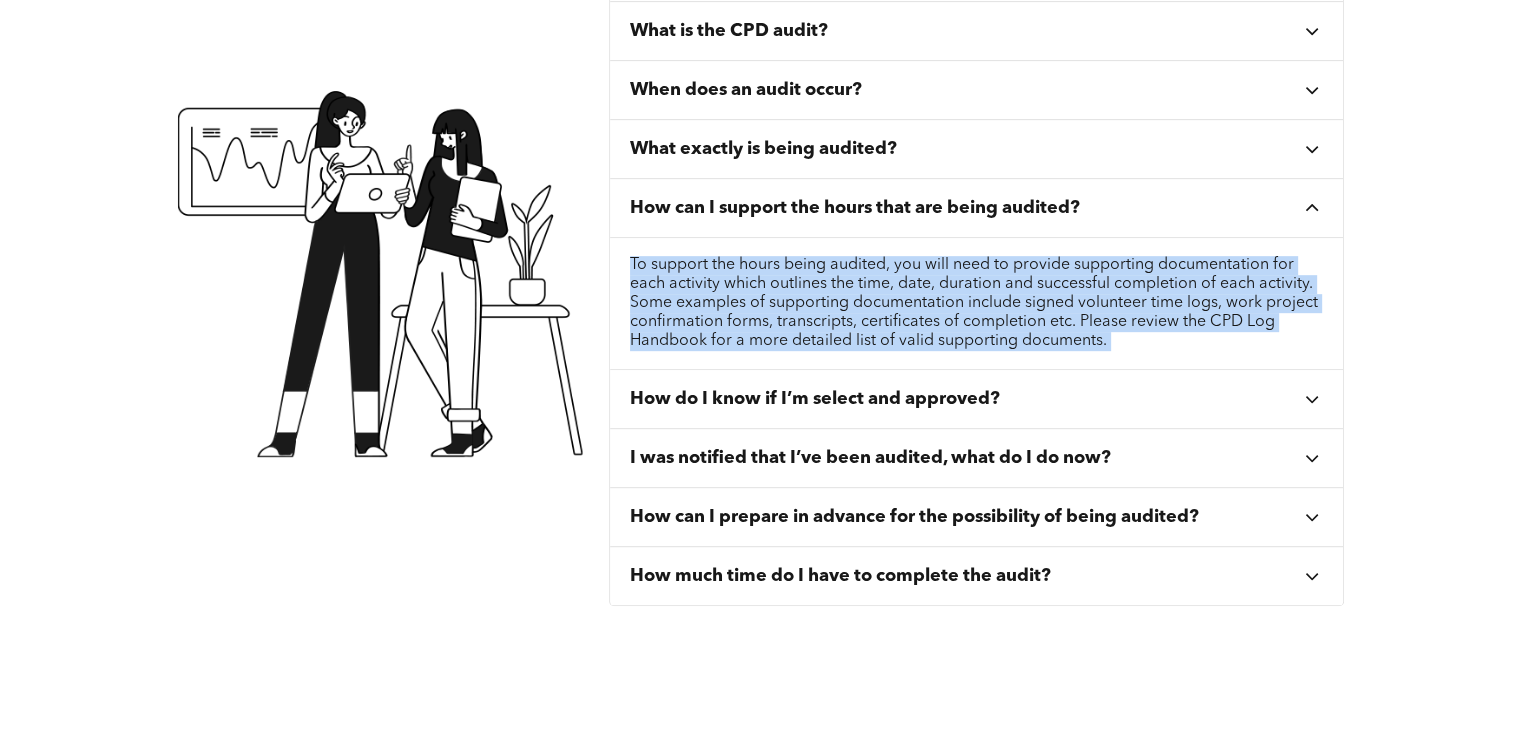 click on "To support the hours being audited, you will need to provide supporting documentation for each activity which outlines the time, date, duration and successful completion of each activity. Some examples of supporting documentation include signed volunteer time logs, work project confirmation forms, transcripts, certificates of completion etc. Please review the CPD Log Handbook for a more detailed list of valid supporting documents." at bounding box center (977, 303) 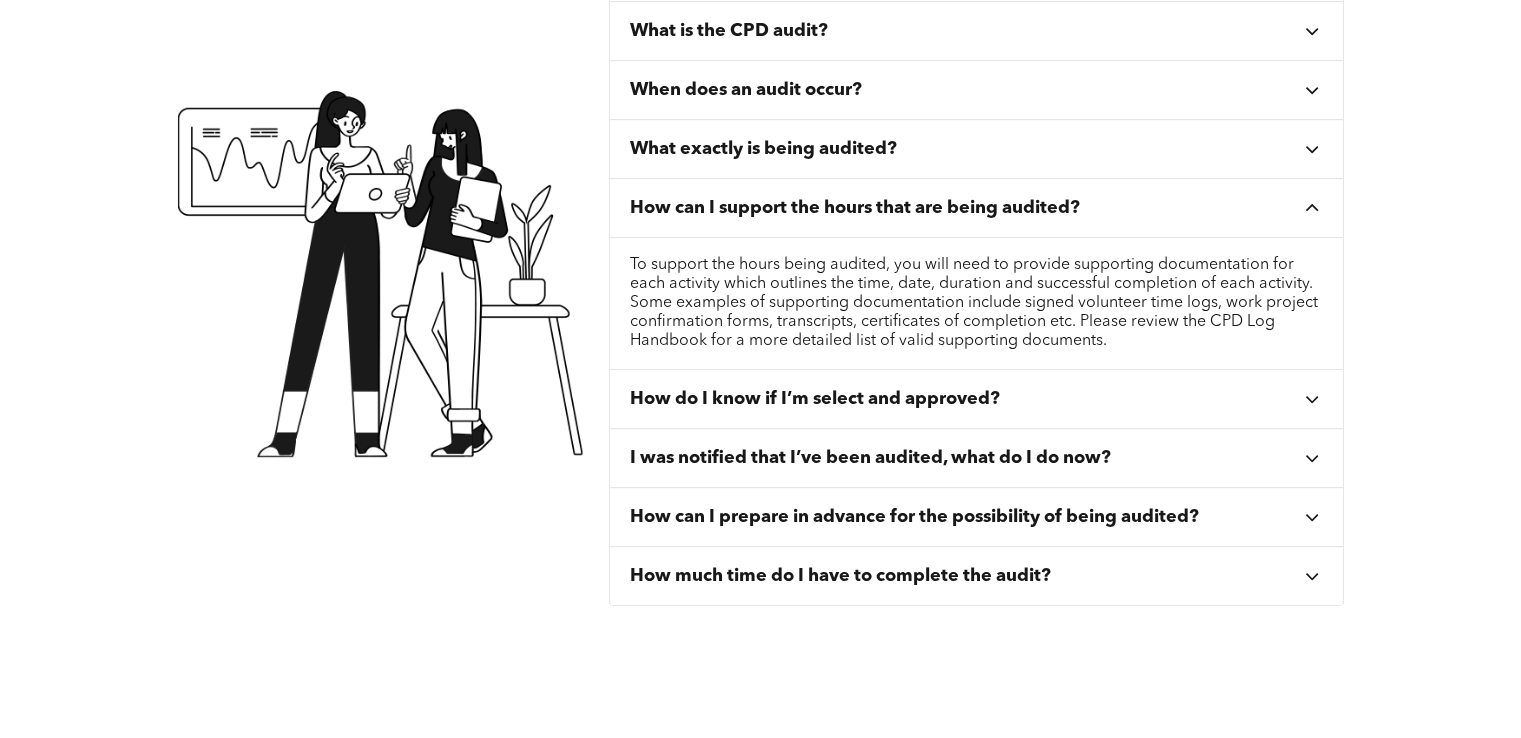 click on "How do I know if I’m select and approved?" at bounding box center [977, 399] 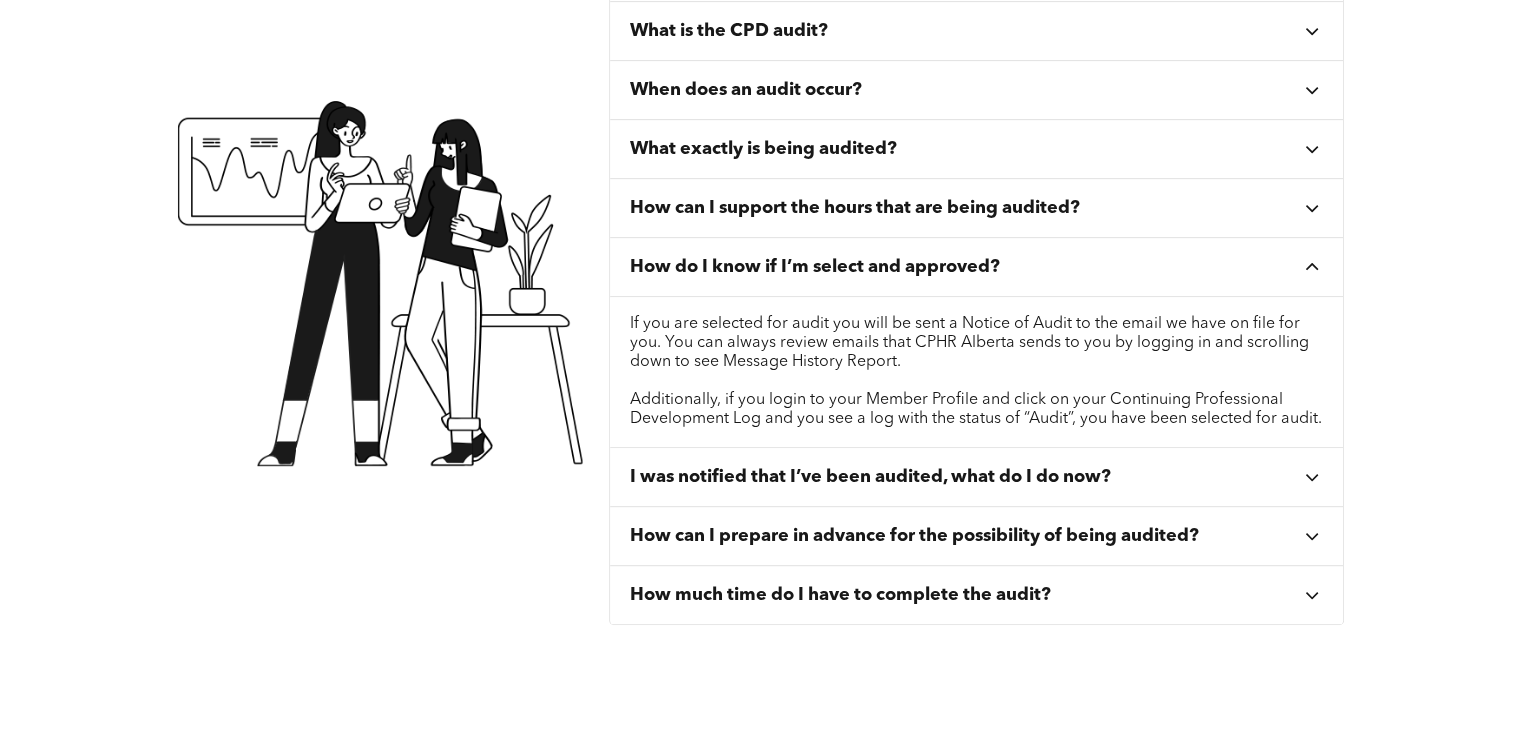 click on "If you are selected for audit you will be sent a Notice of Audit to the email we have on file for you. You can always review emails that CPHR Alberta sends to you by logging in and scrolling down to see Message History Report." at bounding box center [977, 343] 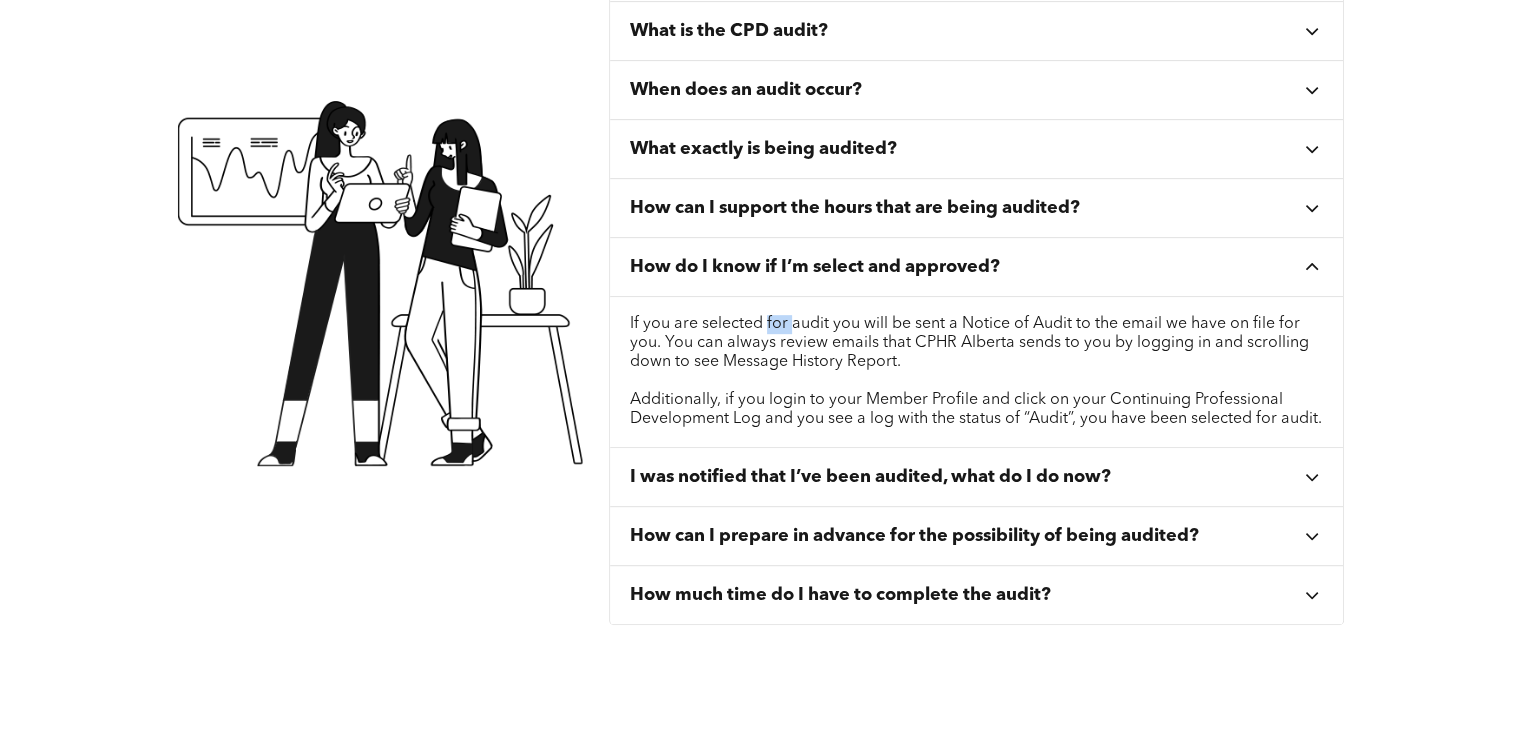 click on "If you are selected for audit you will be sent a Notice of Audit to the email we have on file for you. You can always review emails that CPHR Alberta sends to you by logging in and scrolling down to see Message History Report." at bounding box center (977, 343) 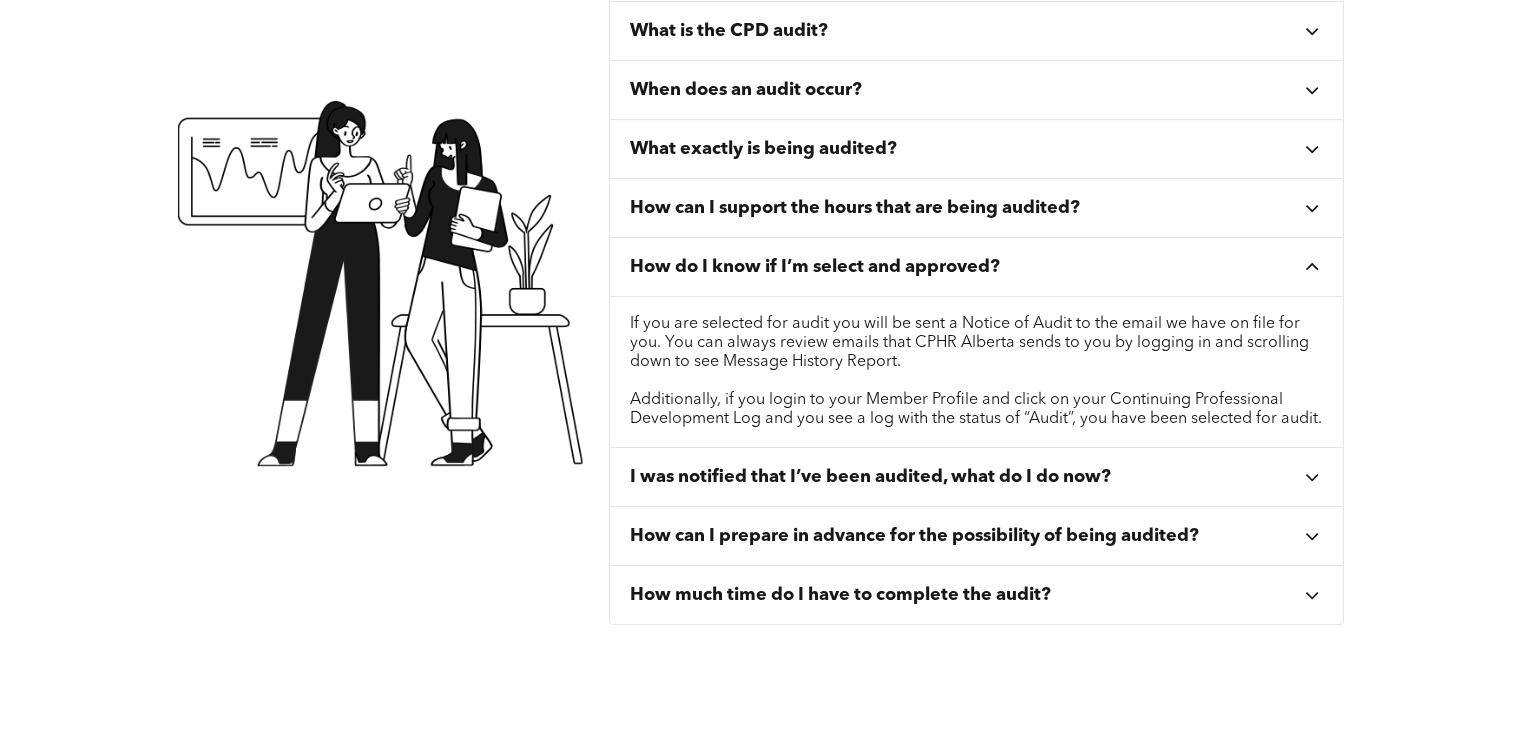 click on "If you are selected for audit you will be sent a Notice of Audit to the email we have on file for you. You can always review emails that CPHR Alberta sends to you by logging in and scrolling down to see Message History Report." at bounding box center (977, 343) 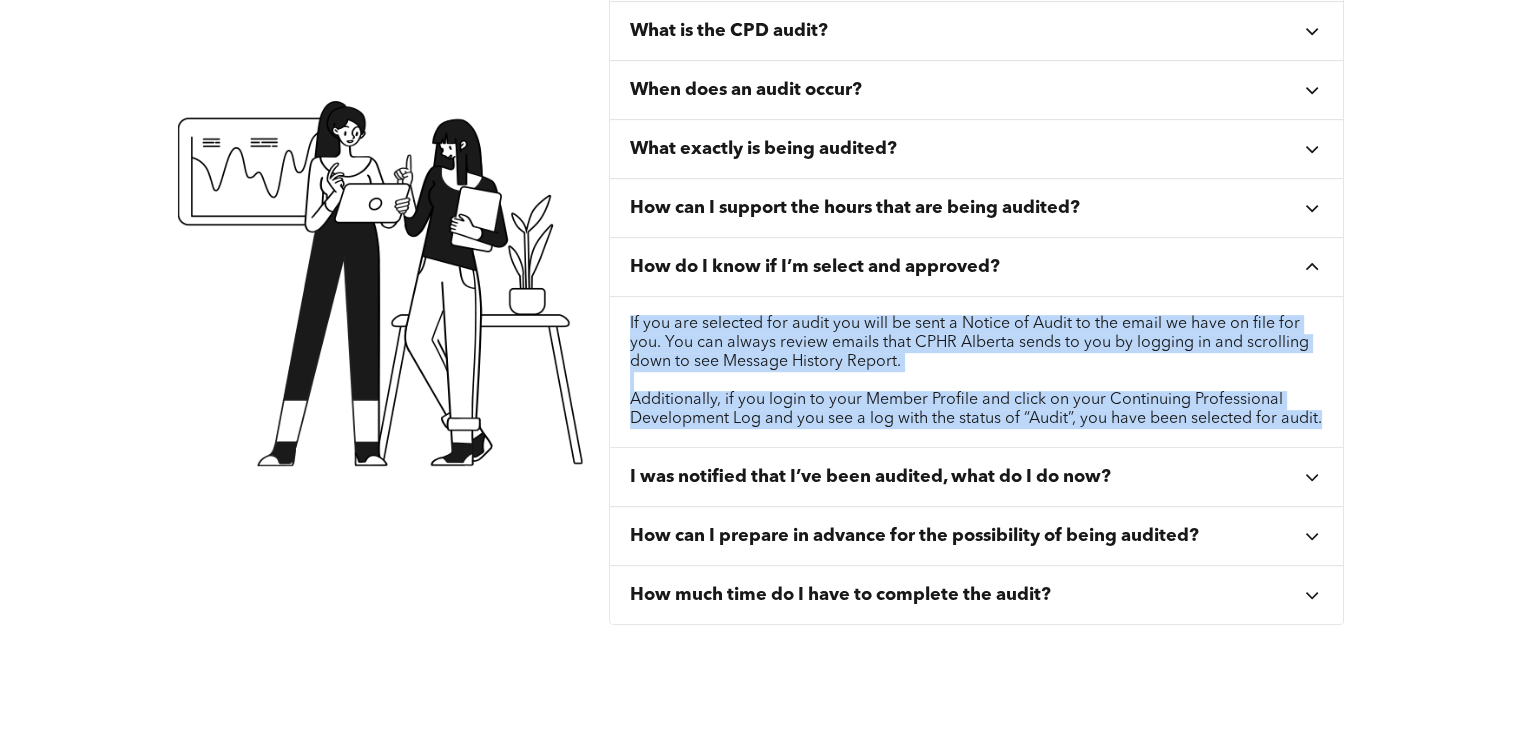 drag, startPoint x: 708, startPoint y: 442, endPoint x: 627, endPoint y: 307, distance: 157.4357 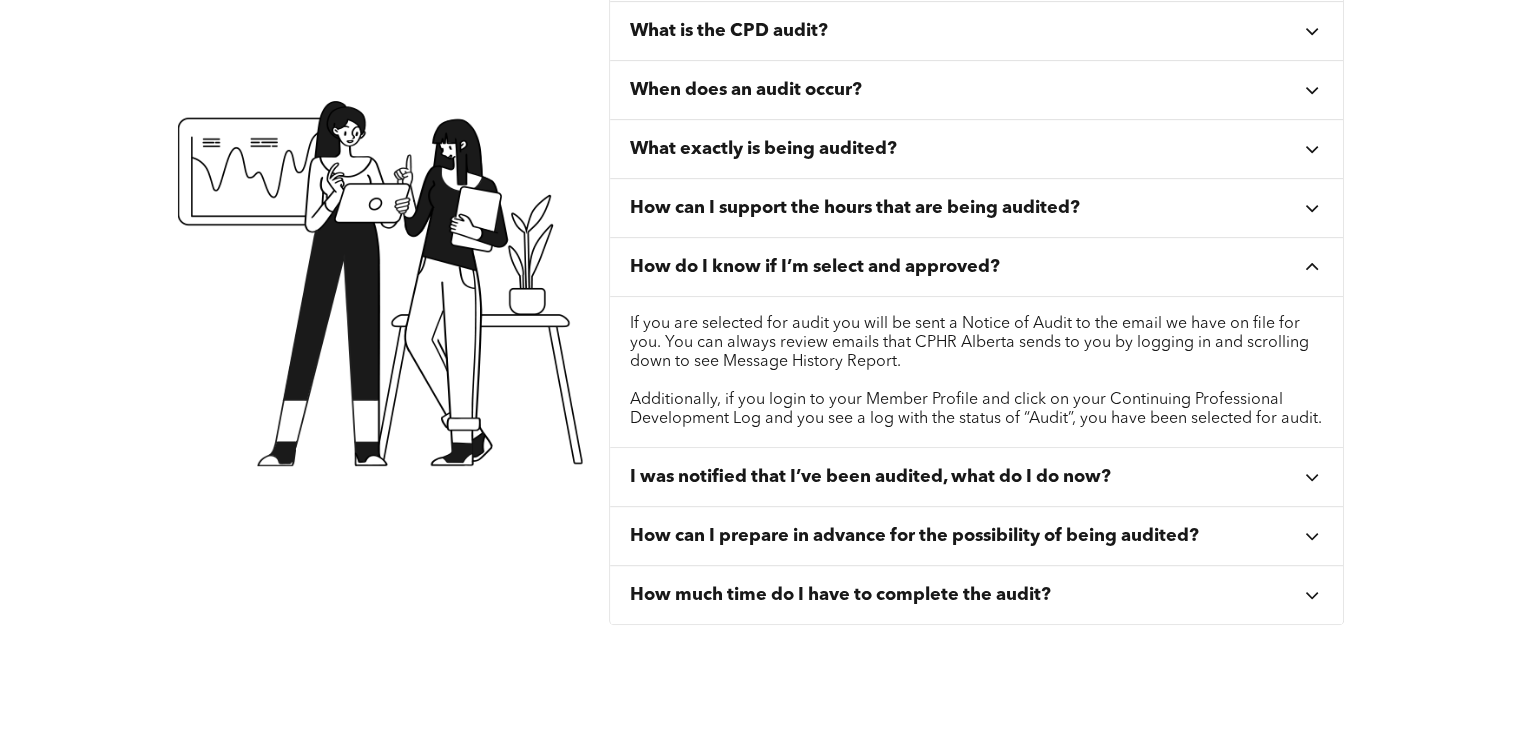 click on "I was notified that I’ve been audited, what do I do now?" at bounding box center [870, 477] 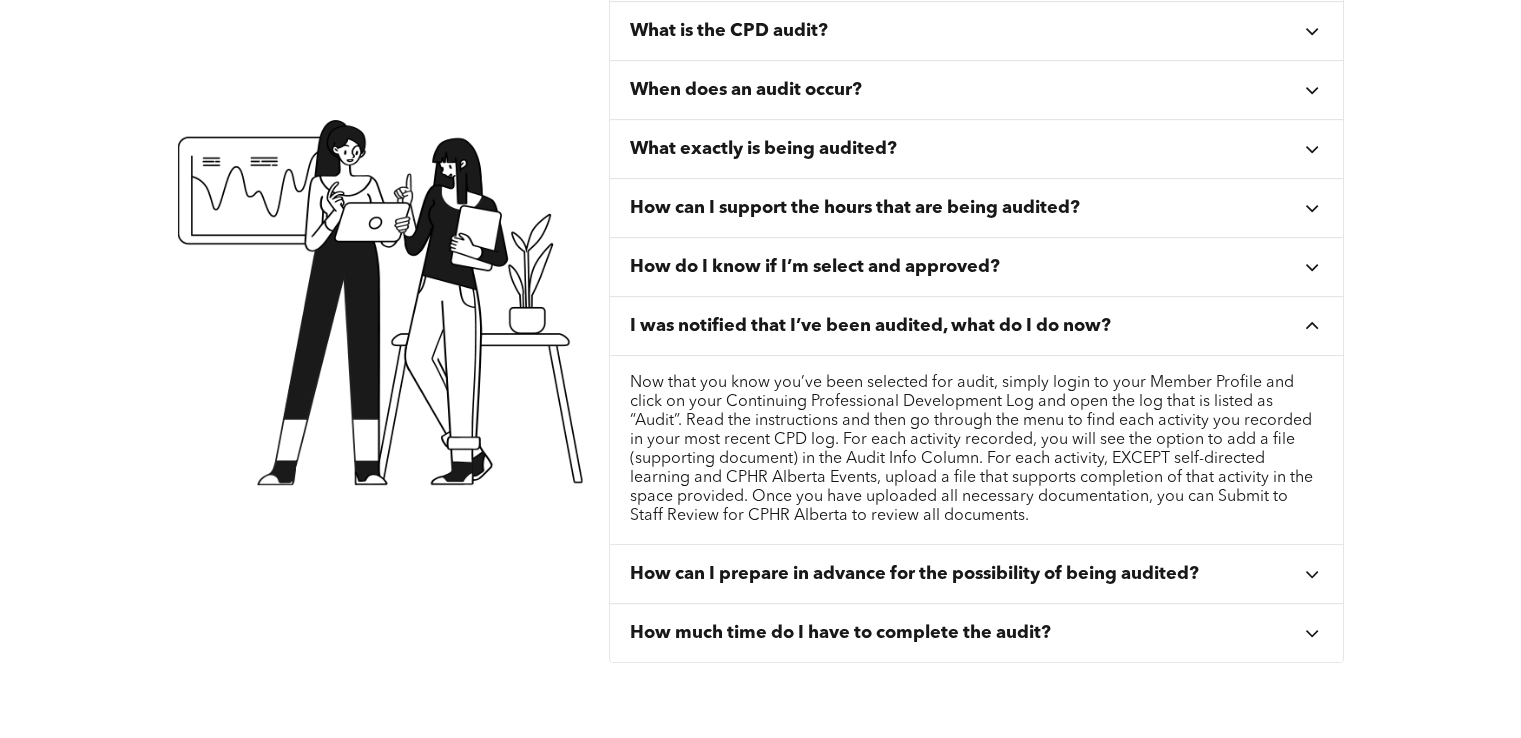 click on "Now that you know you’ve been selected for audit, simply login to your Member Profile and click on your Continuing Professional Development Log and open the log that is listed as “Audit”. Read the instructions and then go through the menu to find each activity you recorded in your most recent CPD log. For each activity recorded, you will see the option to add a file (supporting document) in the Audit Info Column. For each activity, EXCEPT self-directed learning and CPHR Alberta Events, upload a file that supports completion of that activity in the space provided. Once you have uploaded all necessary documentation, you can Submit to Staff Review for CPHR Alberta to review all documents." at bounding box center [977, 450] 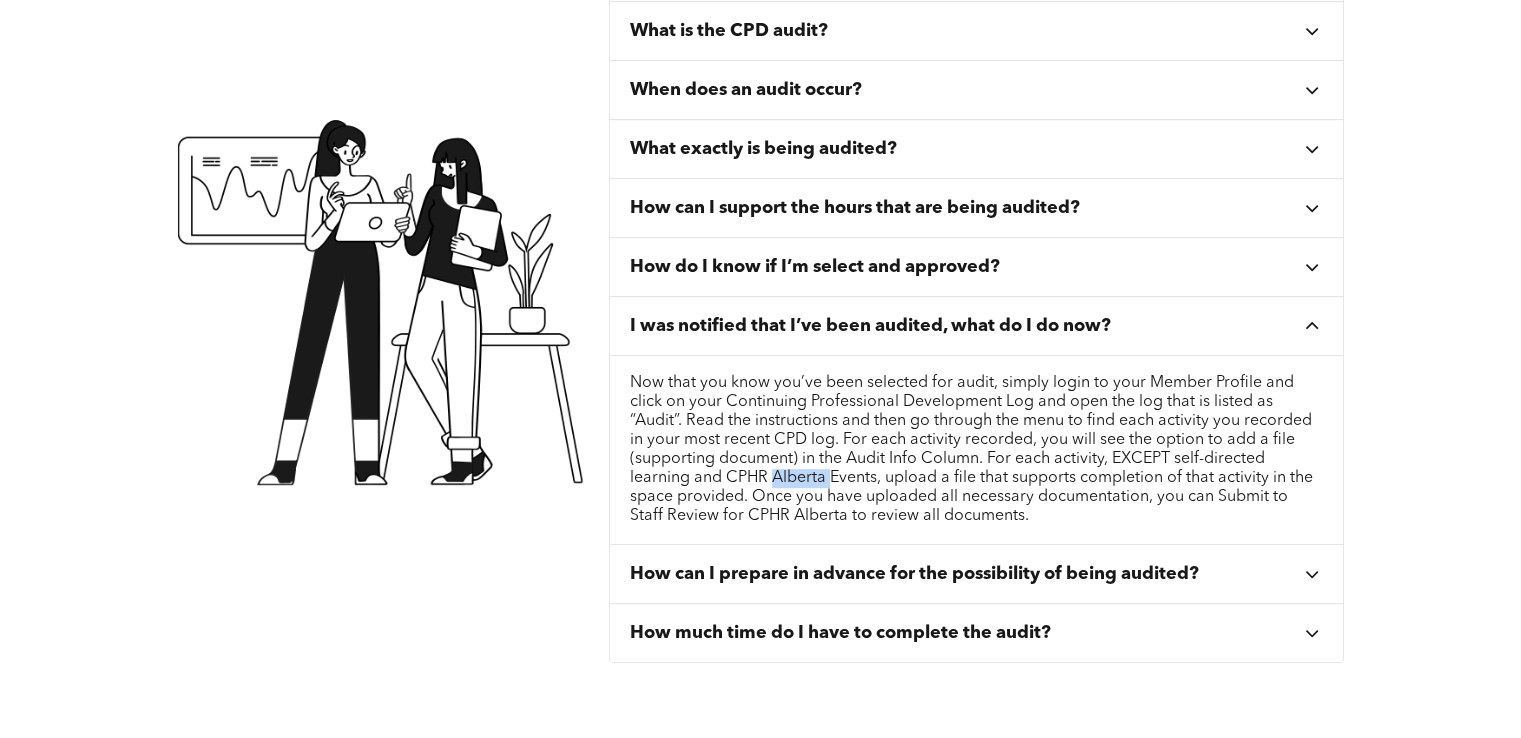click on "Now that you know you’ve been selected for audit, simply login to your Member Profile and click on your Continuing Professional Development Log and open the log that is listed as “Audit”. Read the instructions and then go through the menu to find each activity you recorded in your most recent CPD log. For each activity recorded, you will see the option to add a file (supporting document) in the Audit Info Column. For each activity, EXCEPT self-directed learning and CPHR Alberta Events, upload a file that supports completion of that activity in the space provided. Once you have uploaded all necessary documentation, you can Submit to Staff Review for CPHR Alberta to review all documents." at bounding box center [977, 450] 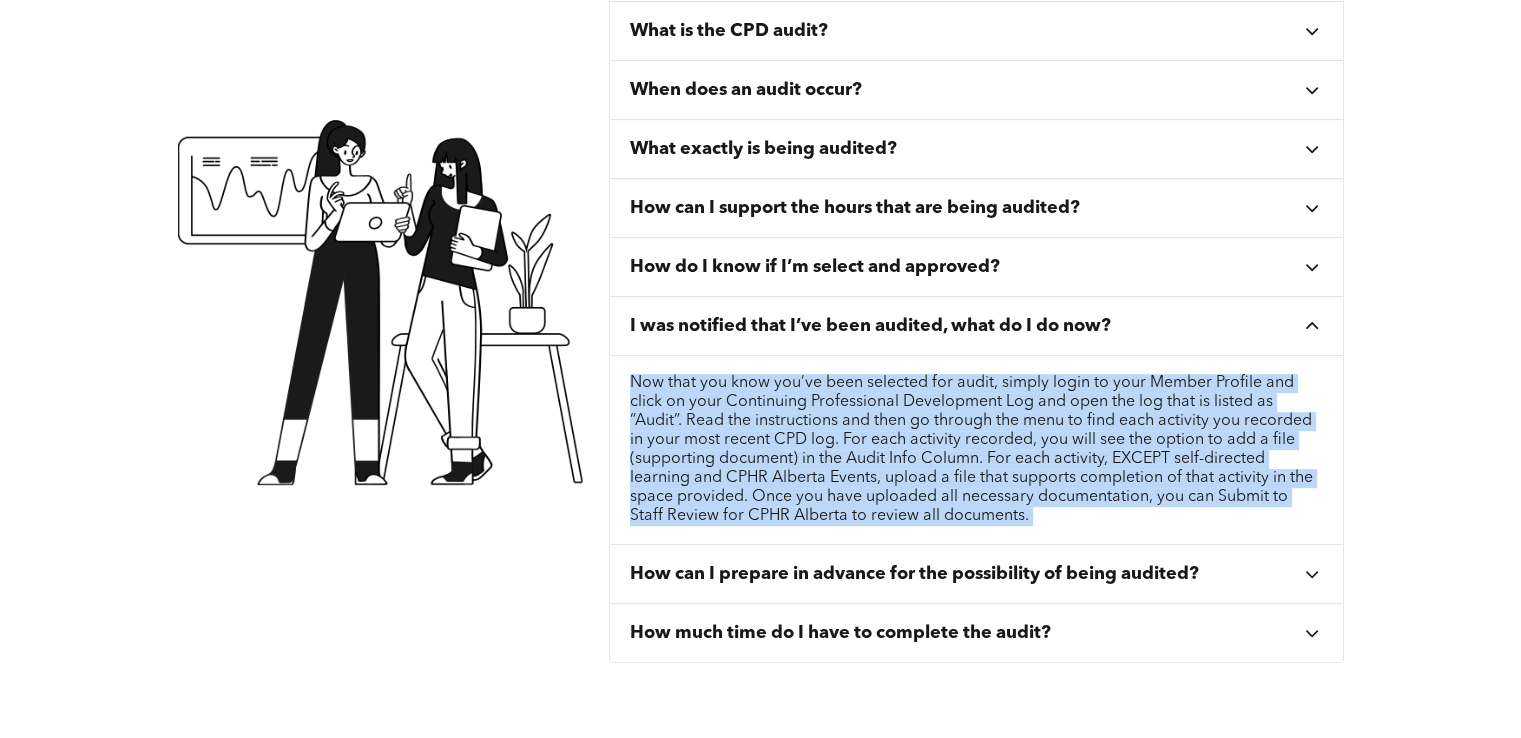 click on "Now that you know you’ve been selected for audit, simply login to your Member Profile and click on your Continuing Professional Development Log and open the log that is listed as “Audit”. Read the instructions and then go through the menu to find each activity you recorded in your most recent CPD log. For each activity recorded, you will see the option to add a file (supporting document) in the Audit Info Column. For each activity, EXCEPT self-directed learning and CPHR Alberta Events, upload a file that supports completion of that activity in the space provided. Once you have uploaded all necessary documentation, you can Submit to Staff Review for CPHR Alberta to review all documents." at bounding box center [977, 450] 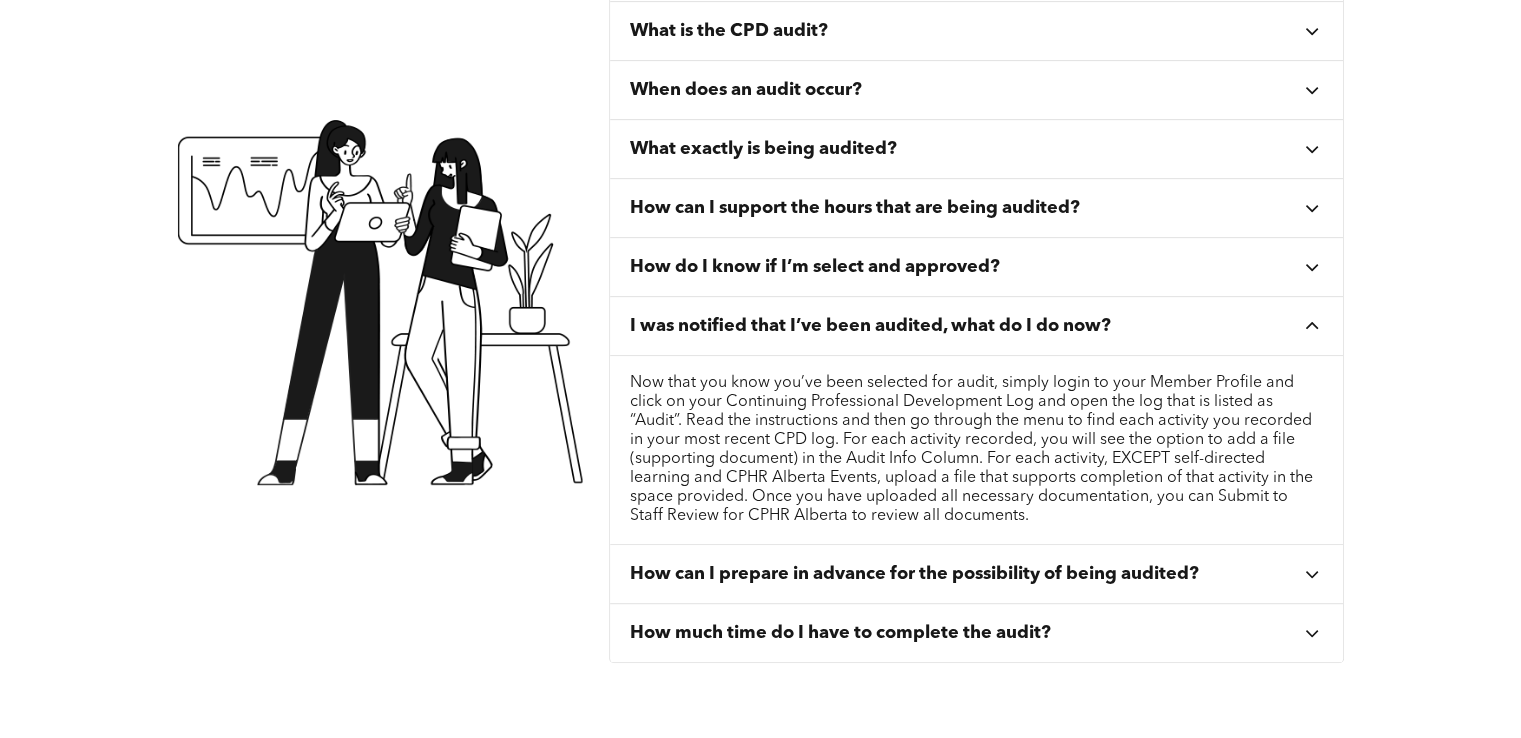 click on "How can I prepare in advance for the possibility of being audited?" at bounding box center (914, 574) 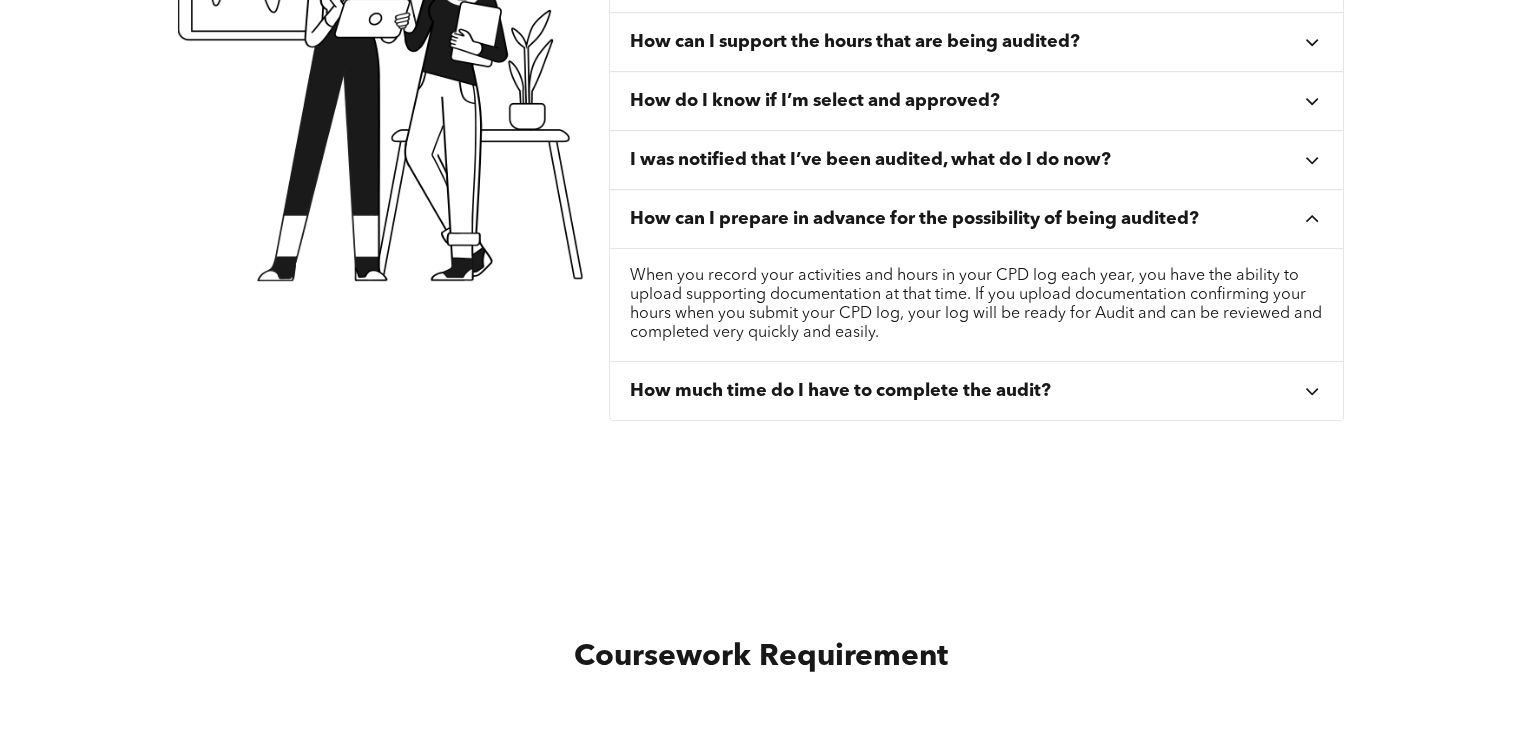 scroll, scrollTop: 1100, scrollLeft: 0, axis: vertical 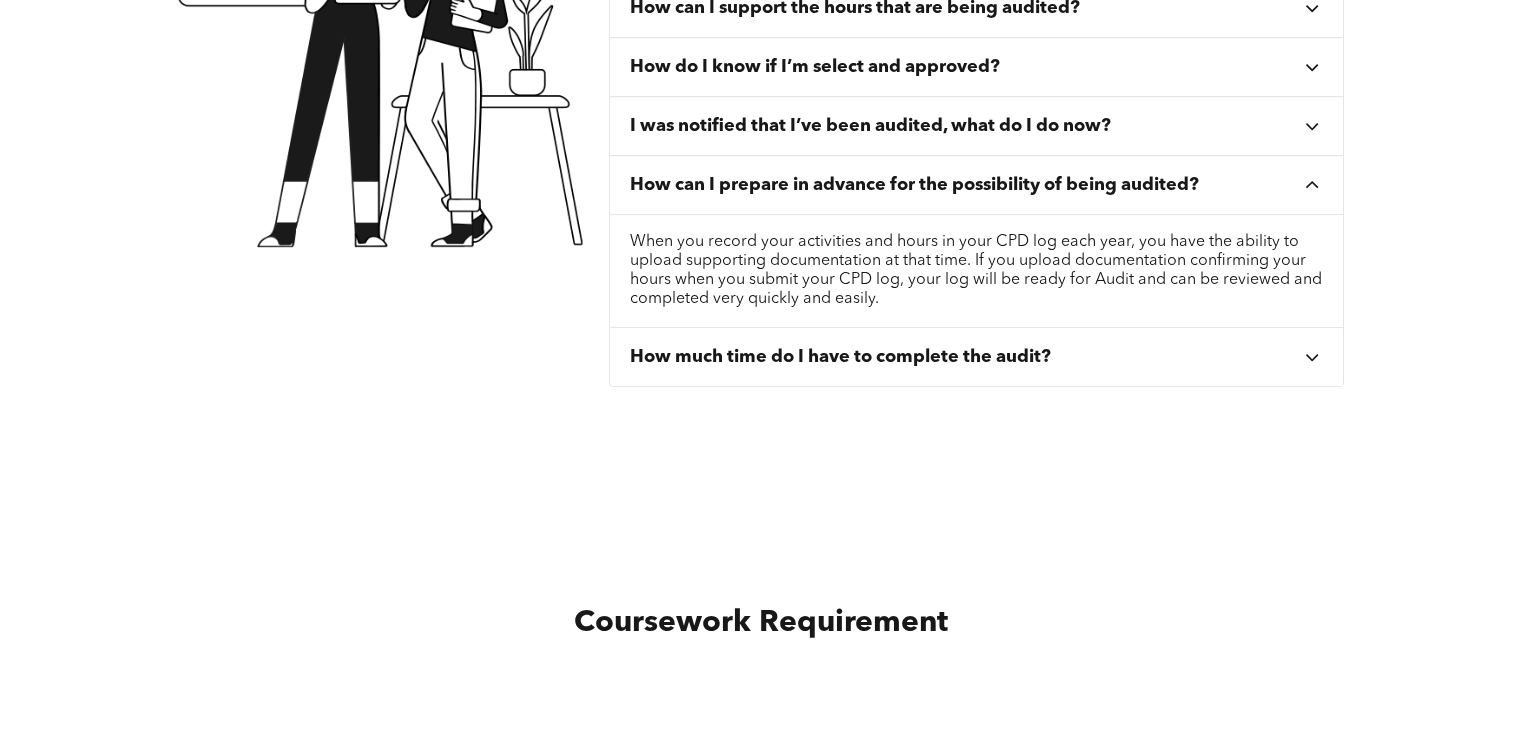 click on "When you record your activities and hours in your CPD log each year, you have the ability to upload supporting documentation at that time. If you upload documentation confirming your hours when you submit your CPD log, your log will be ready for Audit and can be reviewed and completed very quickly and easily." at bounding box center [977, 271] 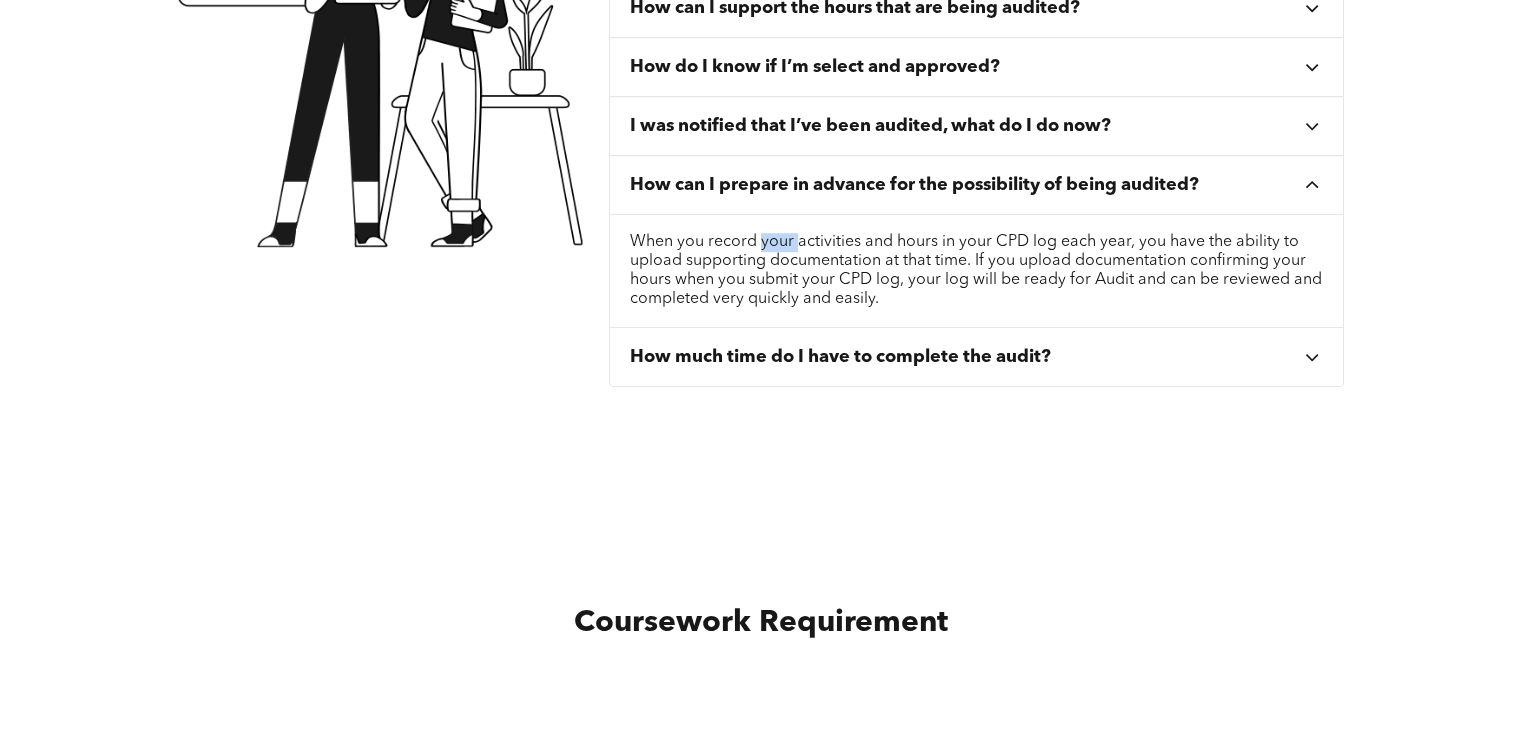 click on "When you record your activities and hours in your CPD log each year, you have the ability to upload supporting documentation at that time. If you upload documentation confirming your hours when you submit your CPD log, your log will be ready for Audit and can be reviewed and completed very quickly and easily." at bounding box center [977, 271] 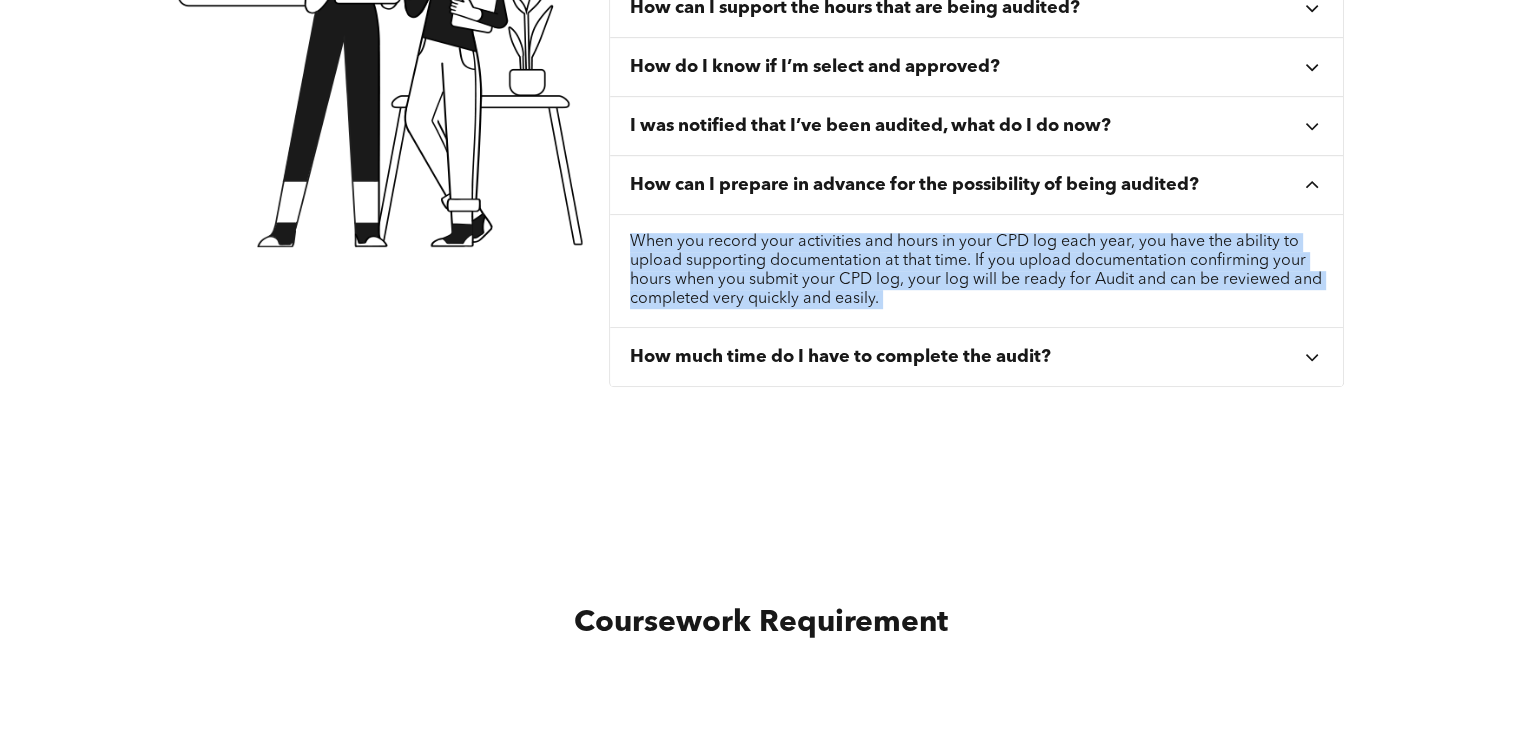 click on "When you record your activities and hours in your CPD log each year, you have the ability to upload supporting documentation at that time. If you upload documentation confirming your hours when you submit your CPD log, your log will be ready for Audit and can be reviewed and completed very quickly and easily." at bounding box center (977, 271) 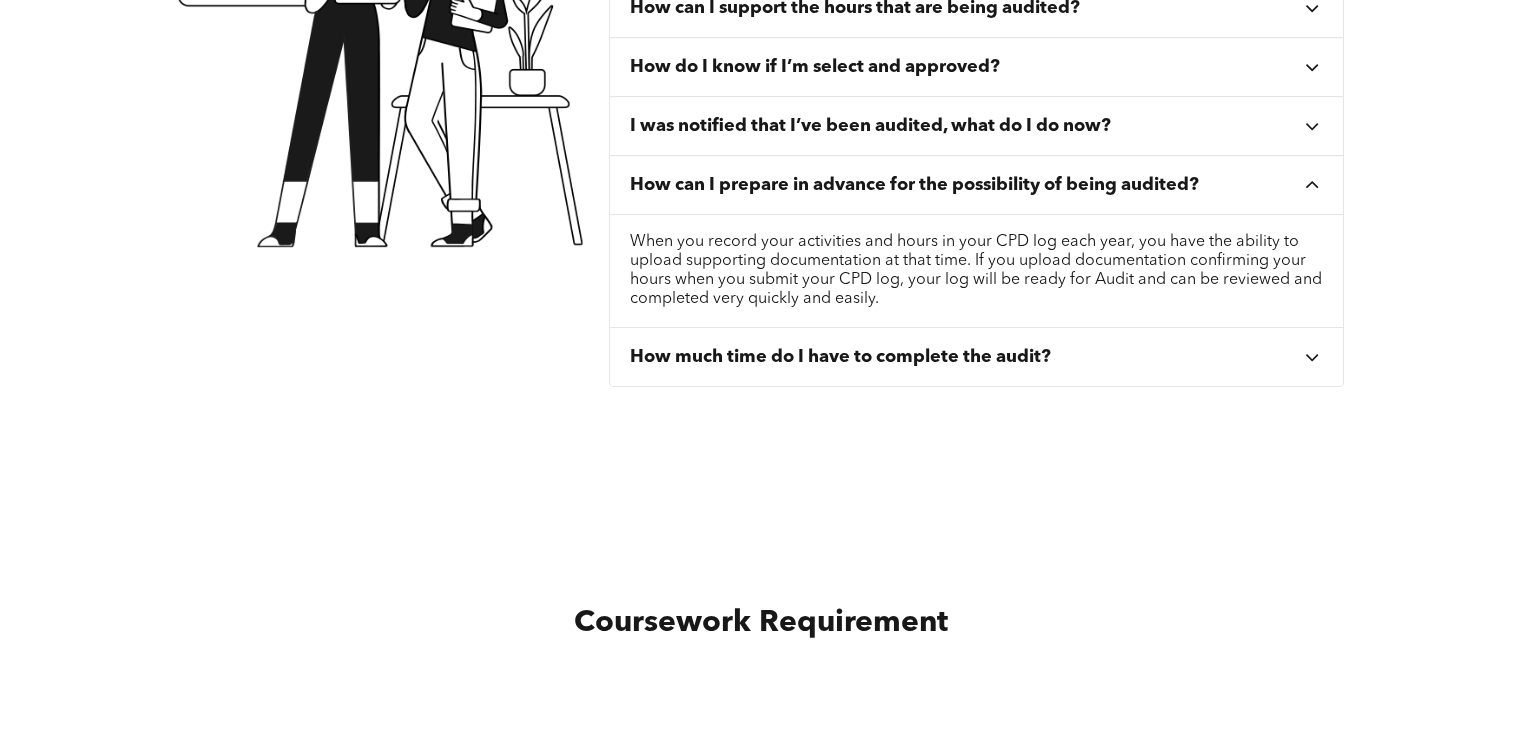 click on "How much time do I have to complete the audit?" at bounding box center [840, 357] 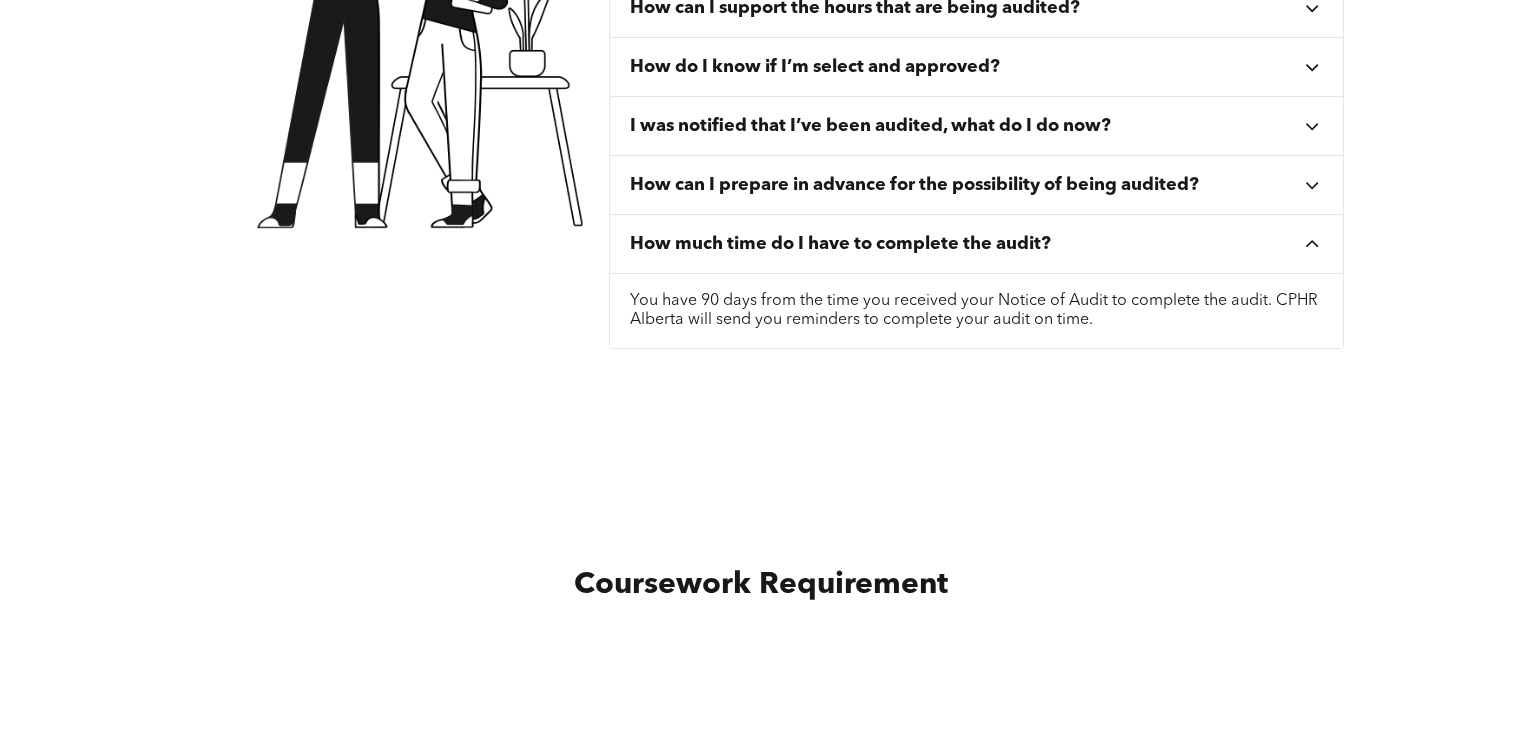 click on "You have 90 days from the time you received your Notice of Audit to complete the audit. CPHR Alberta will send you reminders to complete your audit on time." at bounding box center (977, 311) 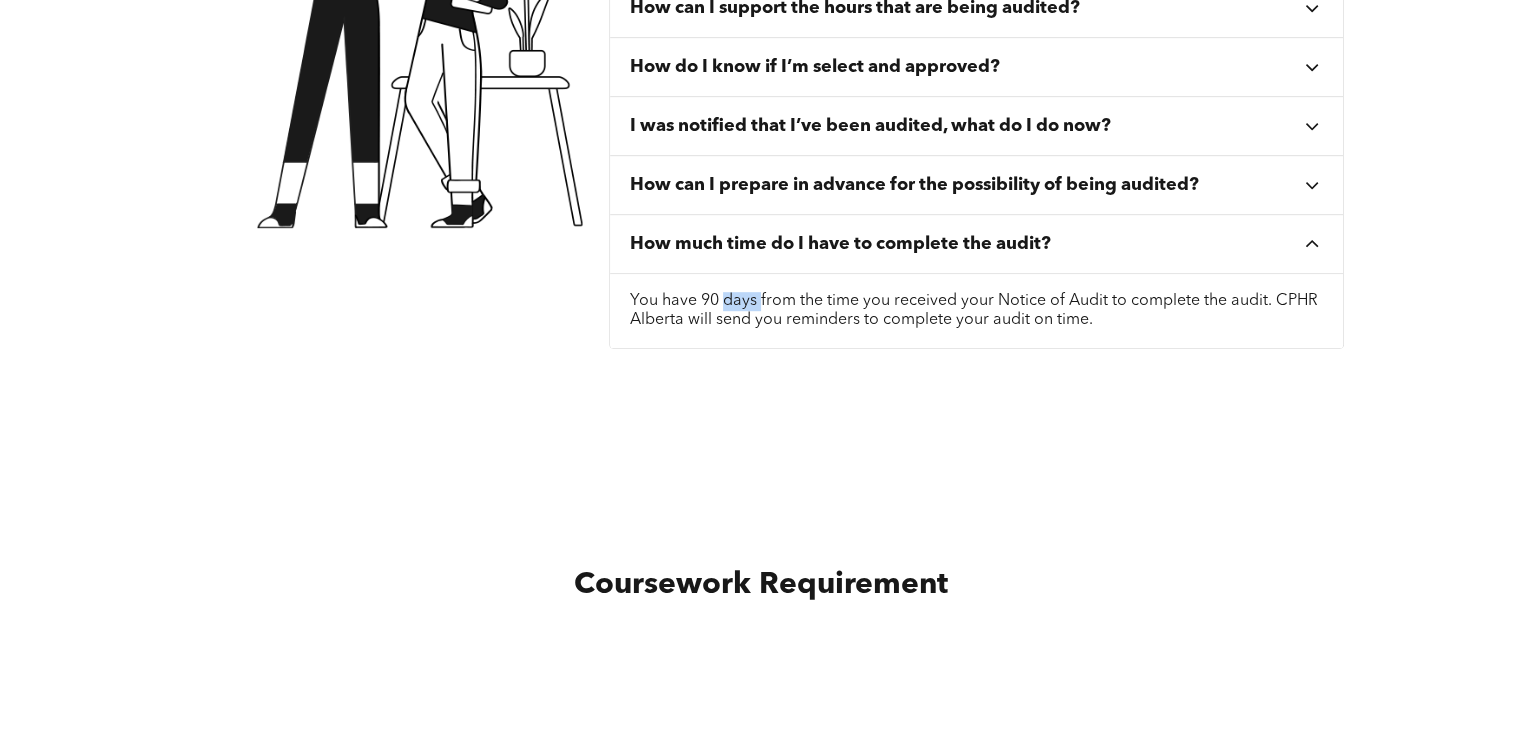 click on "You have 90 days from the time you received your Notice of Audit to complete the audit. CPHR Alberta will send you reminders to complete your audit on time." at bounding box center [977, 311] 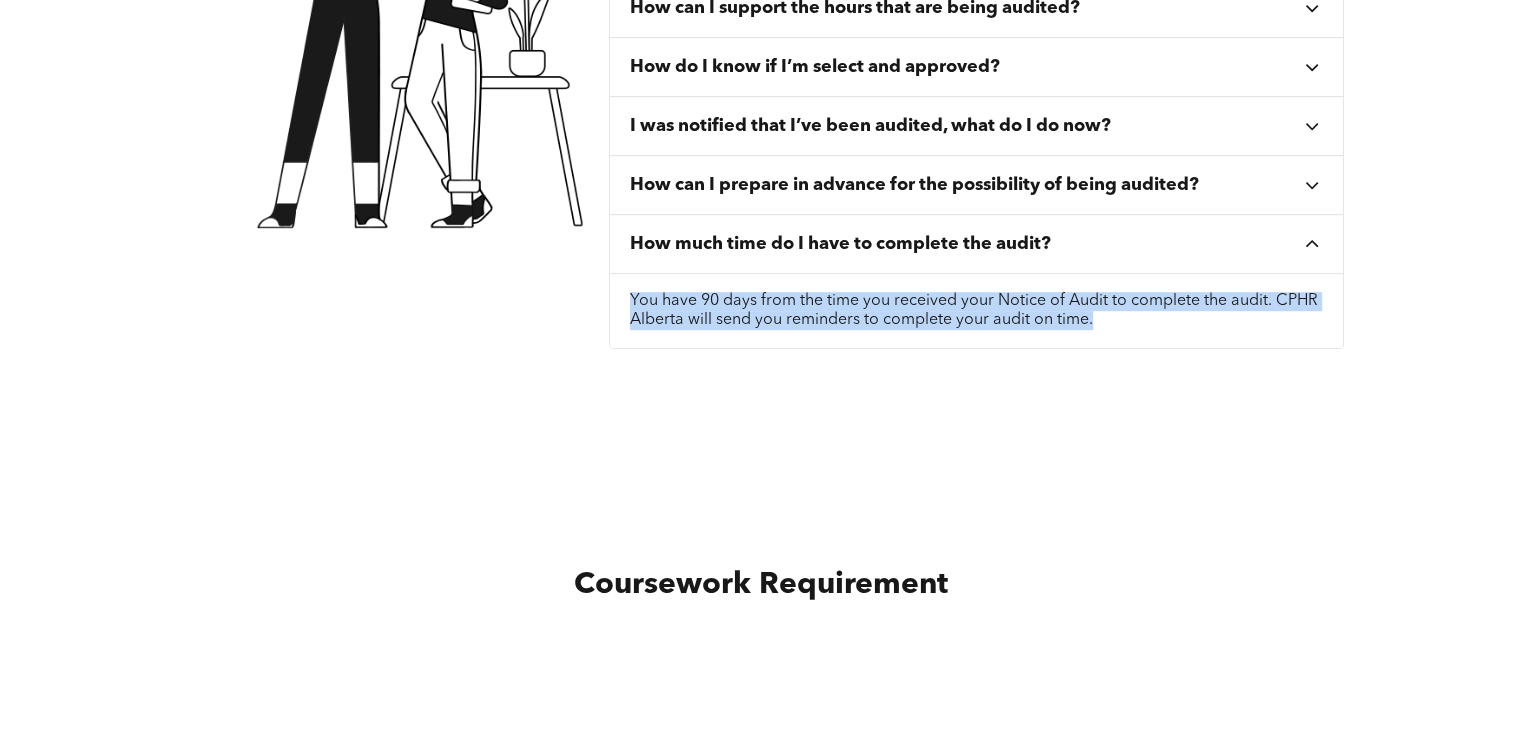 click on "You have 90 days from the time you received your Notice of Audit to complete the audit. CPHR Alberta will send you reminders to complete your audit on time." at bounding box center [977, 311] 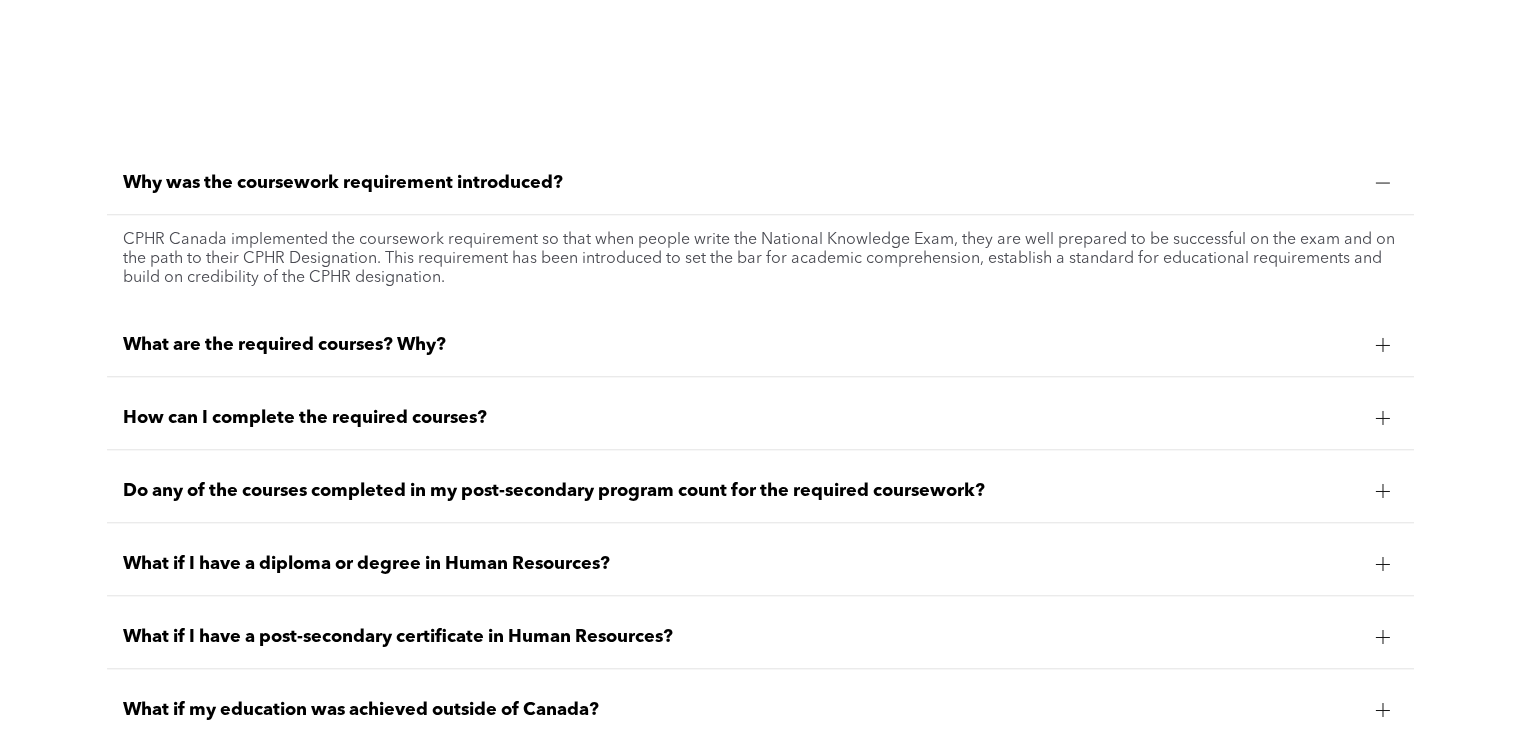 scroll, scrollTop: 1500, scrollLeft: 0, axis: vertical 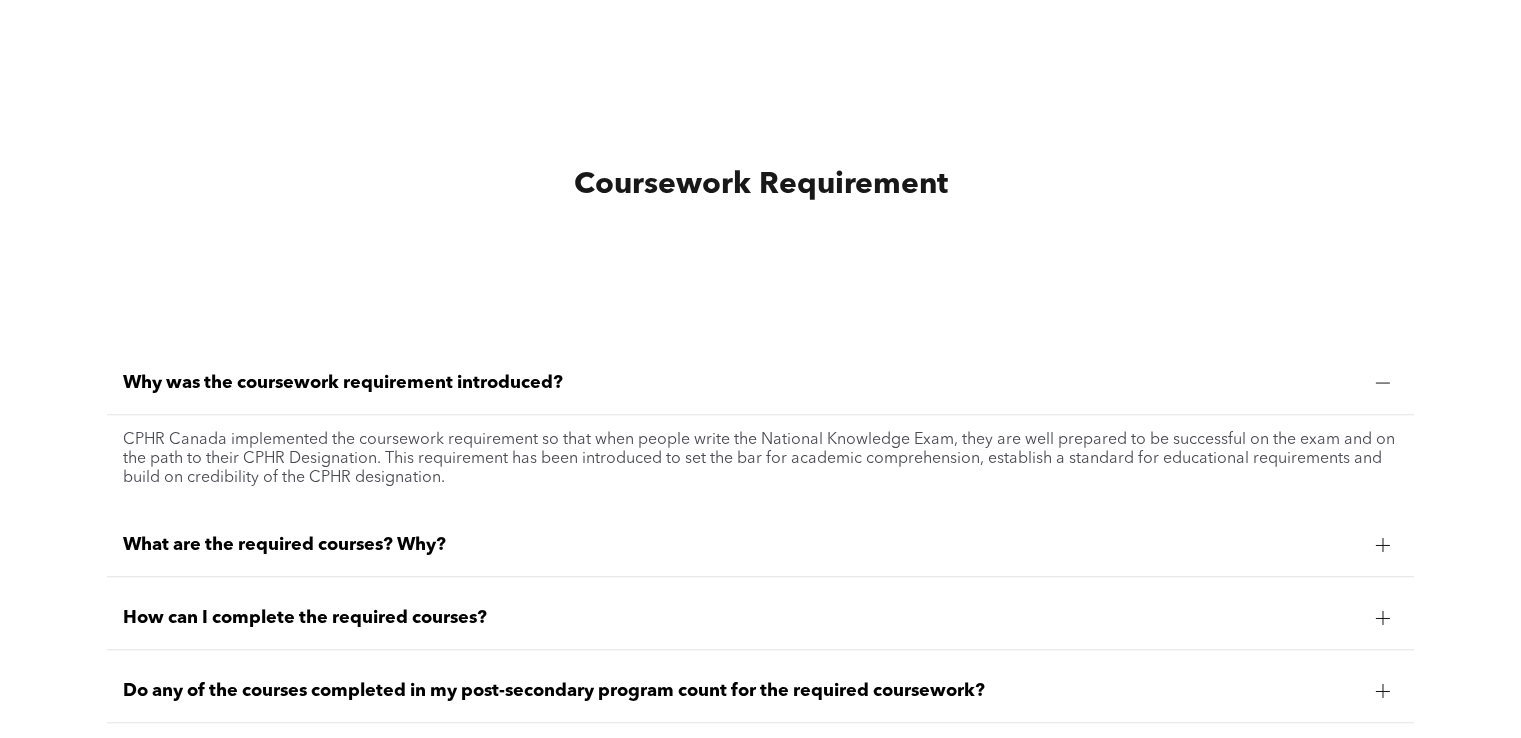 click on "CPHR Canada implemented the coursework requirement so that when people write the National Knowledge Exam, they are well prepared to be successful on the exam and on the path to their CPHR Designation. This requirement has been introduced to set the bar for academic comprehension, establish a standard for educational requirements and build on credibility of the CPHR designation." at bounding box center (760, 459) 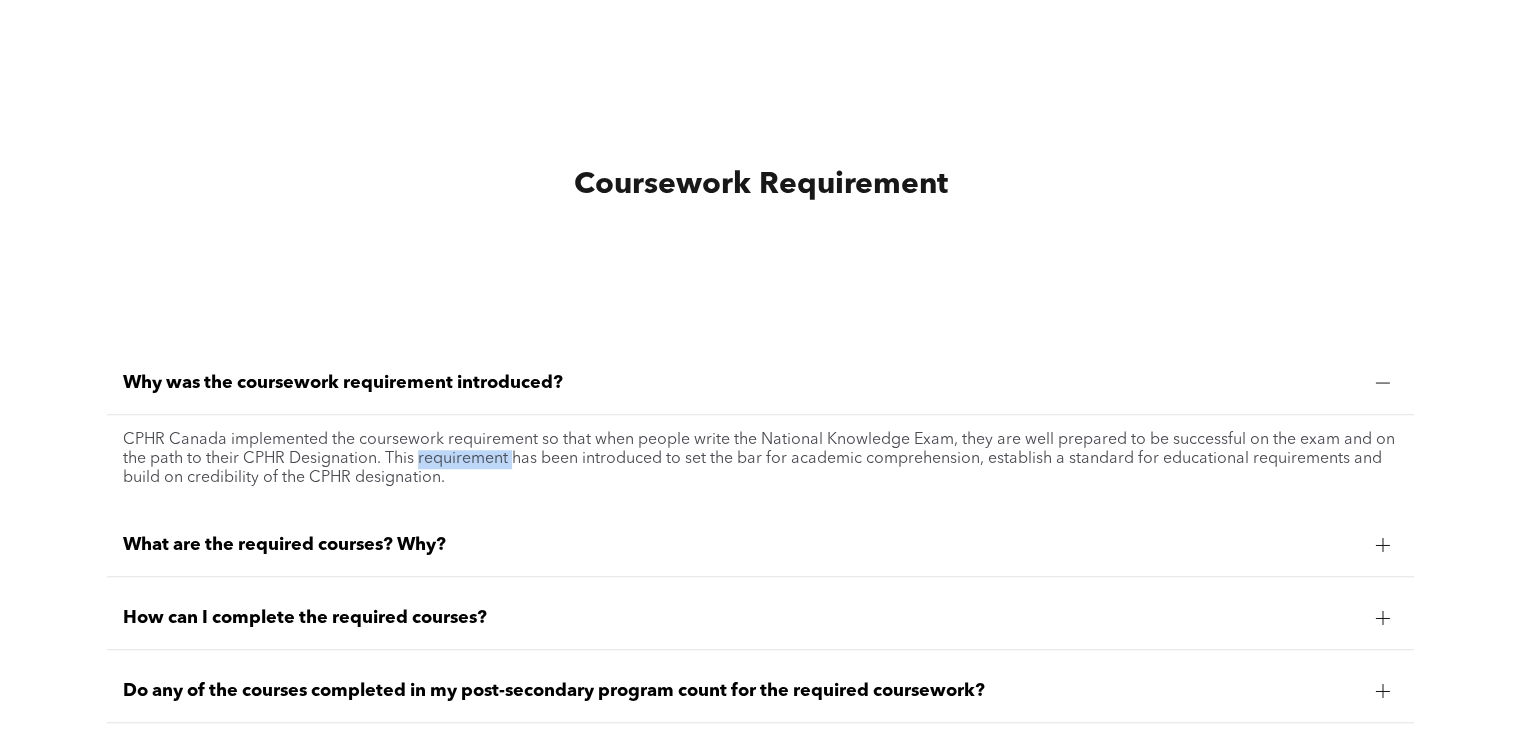 click on "CPHR Canada implemented the coursework requirement so that when people write the National Knowledge Exam, they are well prepared to be successful on the exam and on the path to their CPHR Designation. This requirement has been introduced to set the bar for academic comprehension, establish a standard for educational requirements and build on credibility of the CPHR designation." at bounding box center (760, 459) 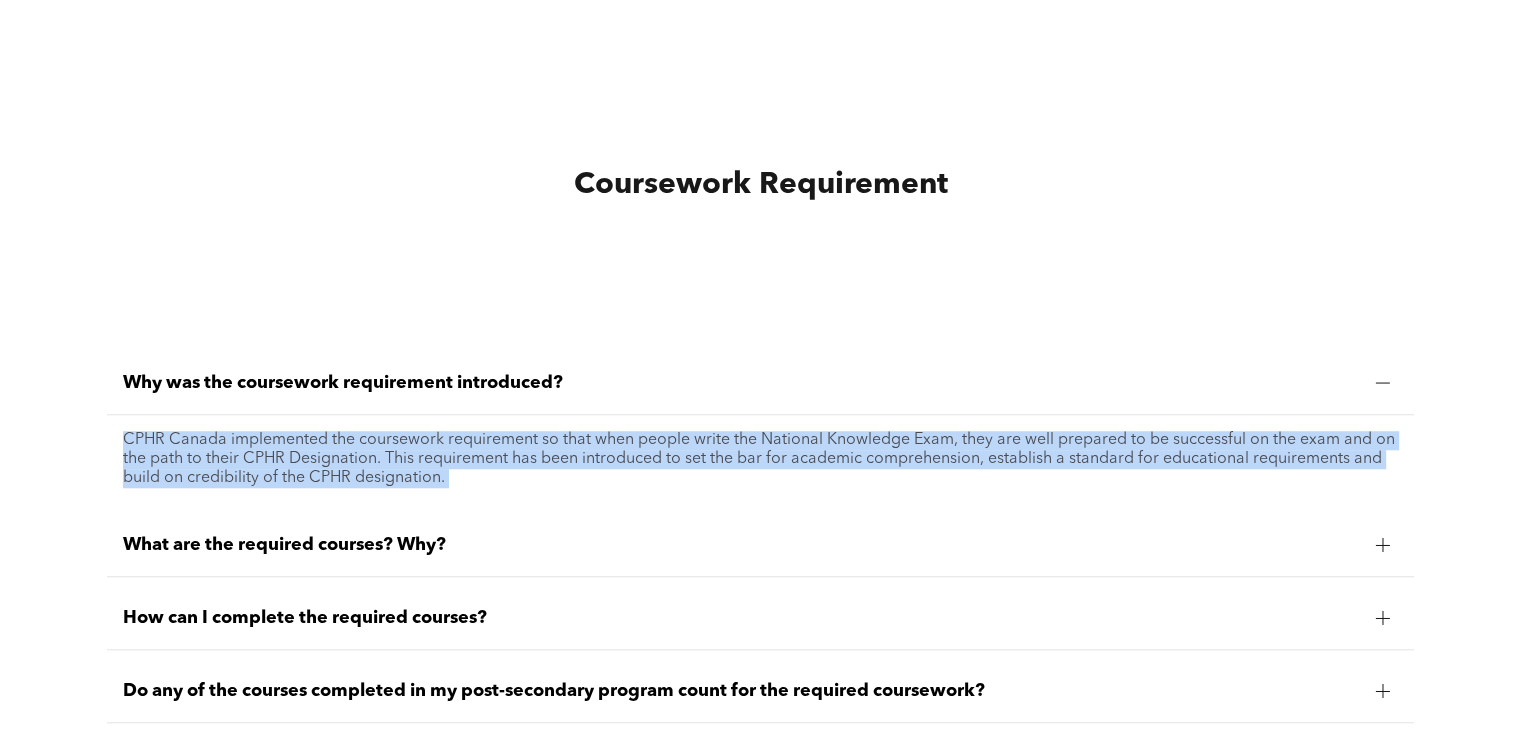 click on "CPHR Canada implemented the coursework requirement so that when people write the National Knowledge Exam, they are well prepared to be successful on the exam and on the path to their CPHR Designation. This requirement has been introduced to set the bar for academic comprehension, establish a standard for educational requirements and build on credibility of the CPHR designation." at bounding box center (760, 459) 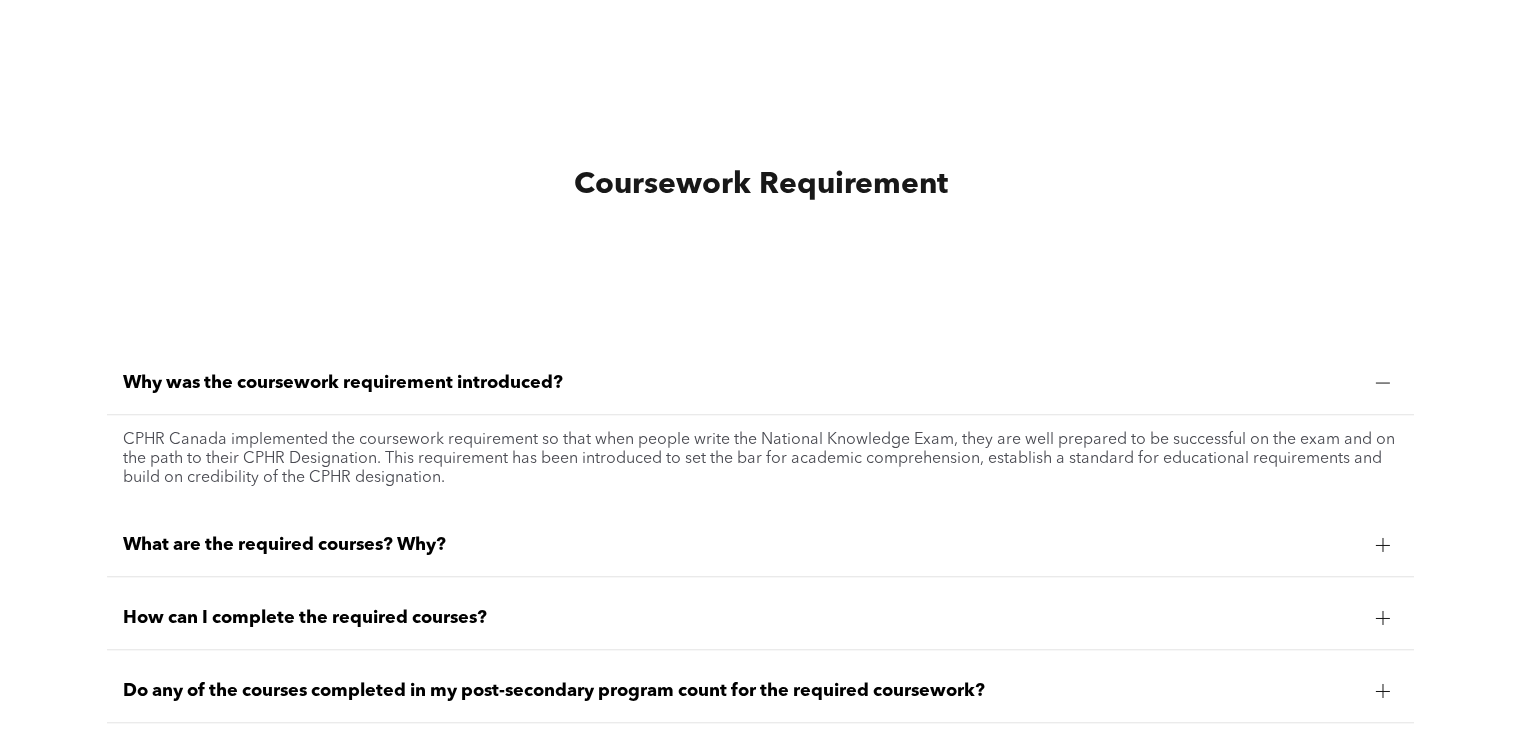 click on "What are the required courses? Why?" at bounding box center [741, 545] 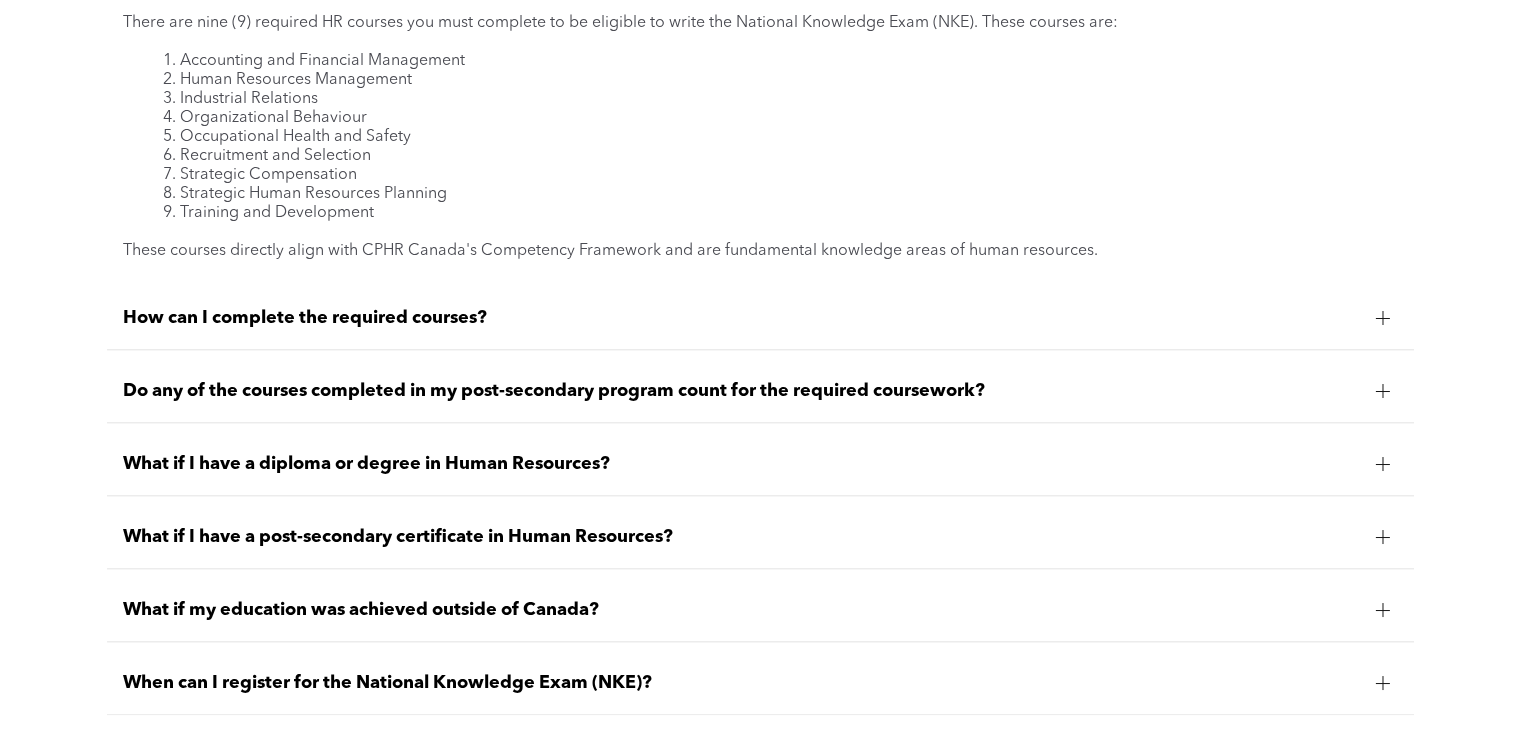 scroll, scrollTop: 2100, scrollLeft: 0, axis: vertical 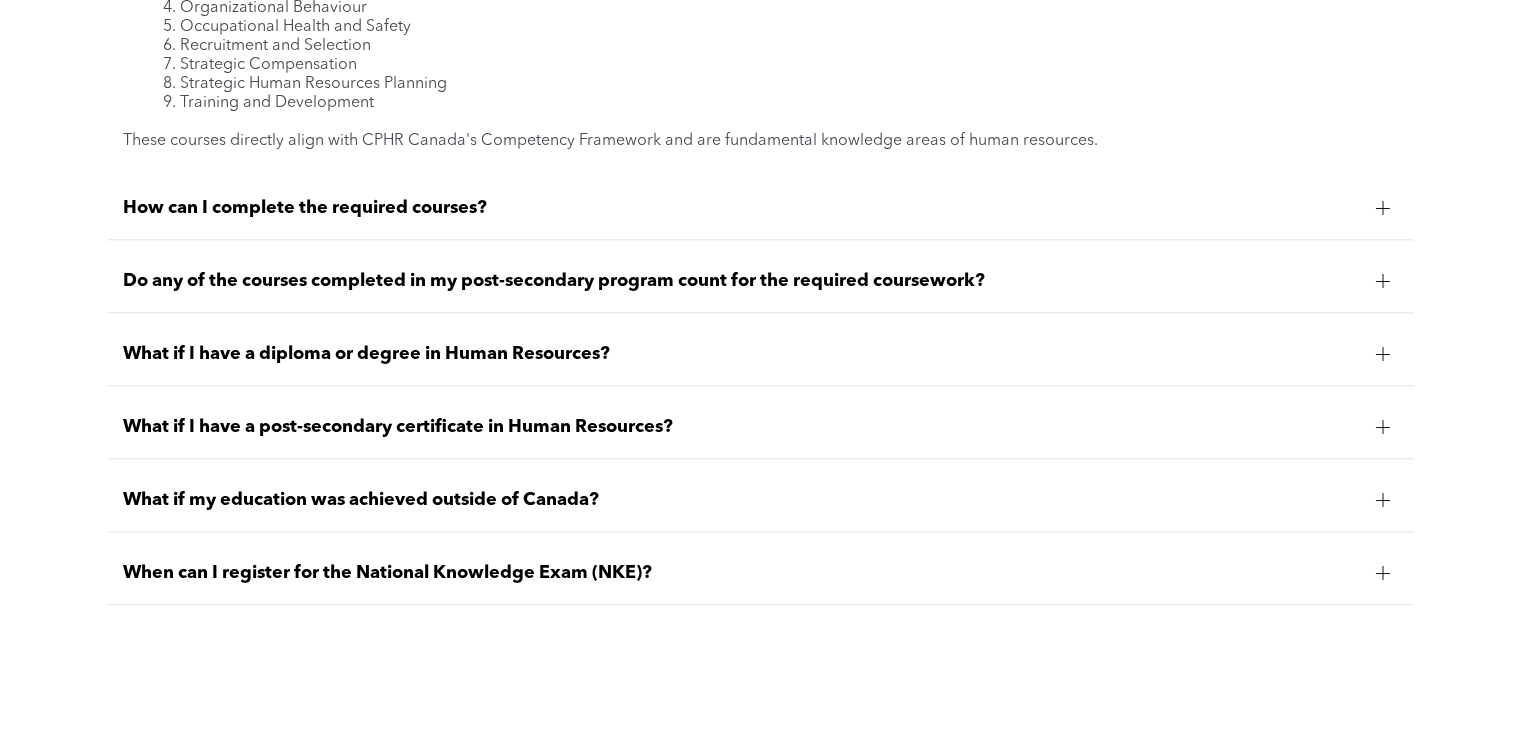 click on "What if I have a diploma or degree in Human Resources?" at bounding box center [741, 354] 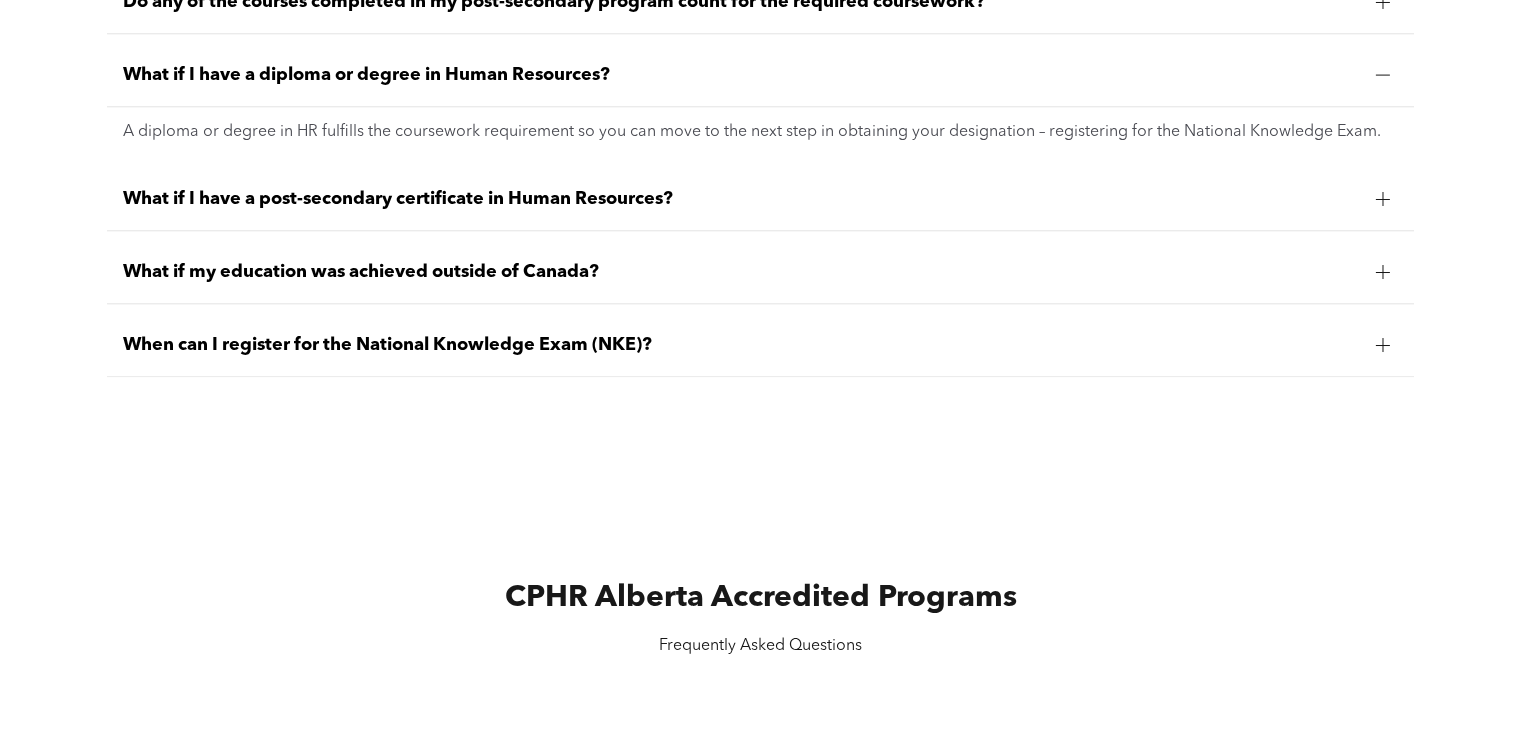 click on "Why was the coursework requirement introduced? CPHR Canada implemented the coursework requirement so that when people write the National Knowledge Exam, they are well prepared to be successful on the exam and on the path to their CPHR Designation. This requirement has been introduced to set the bar for academic comprehension, establish a standard for educational requirements and build on credibility of the CPHR designation. What are the required courses? Why? There are nine (9) required HR courses you must complete to be eligible to write the National Knowledge Exam (NKE). These courses are:   Accounting and Financial Management Human Resources Management Industrial Relations Organizational Behaviour Occupational Health and Safety  Recruitment and Selection Strategic Compensation Strategic Human Resources Planning Training and Development
These courses directly align with CPHR Canada's Competency Framework and are fundamental knowledge areas of human resources.
The" at bounding box center (760, 80) 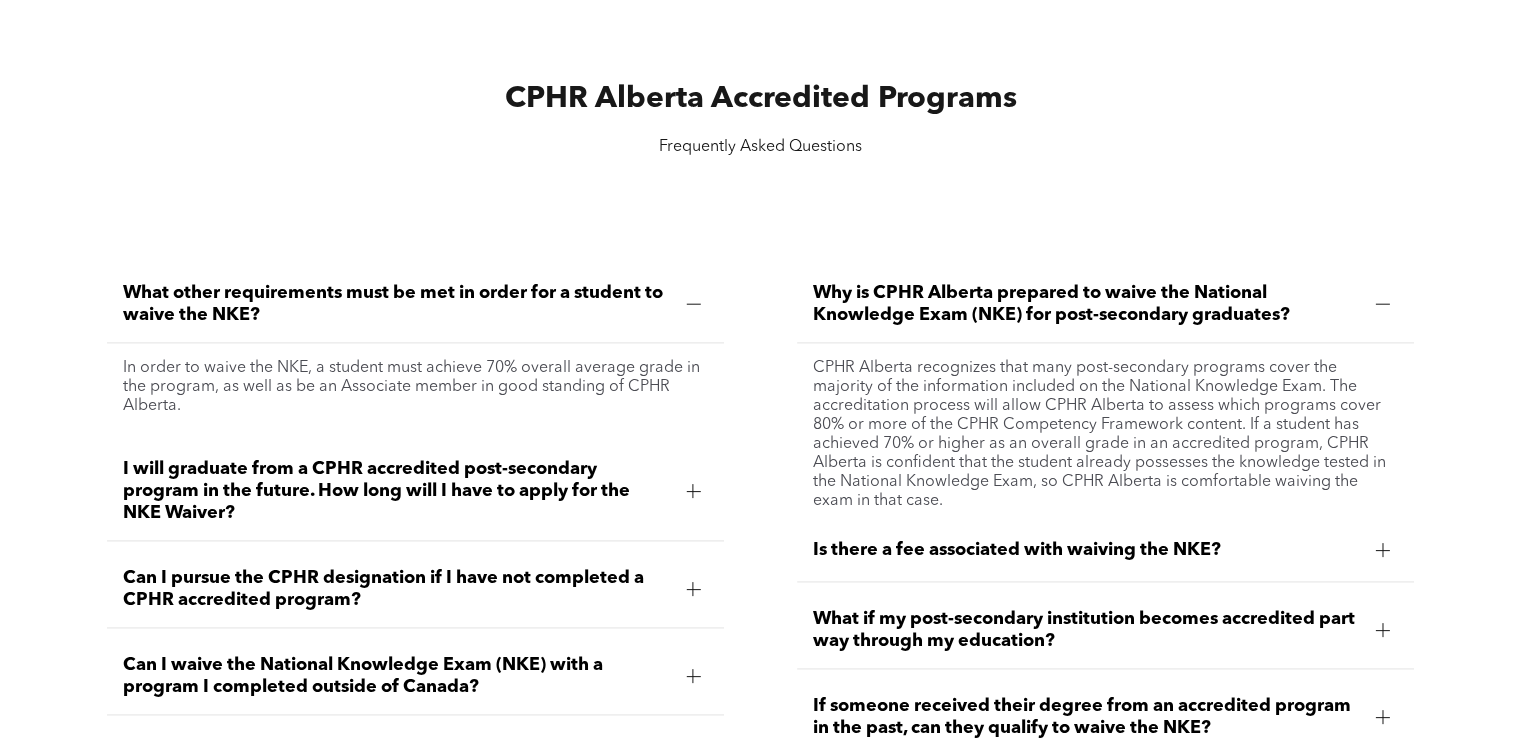 scroll, scrollTop: 2600, scrollLeft: 0, axis: vertical 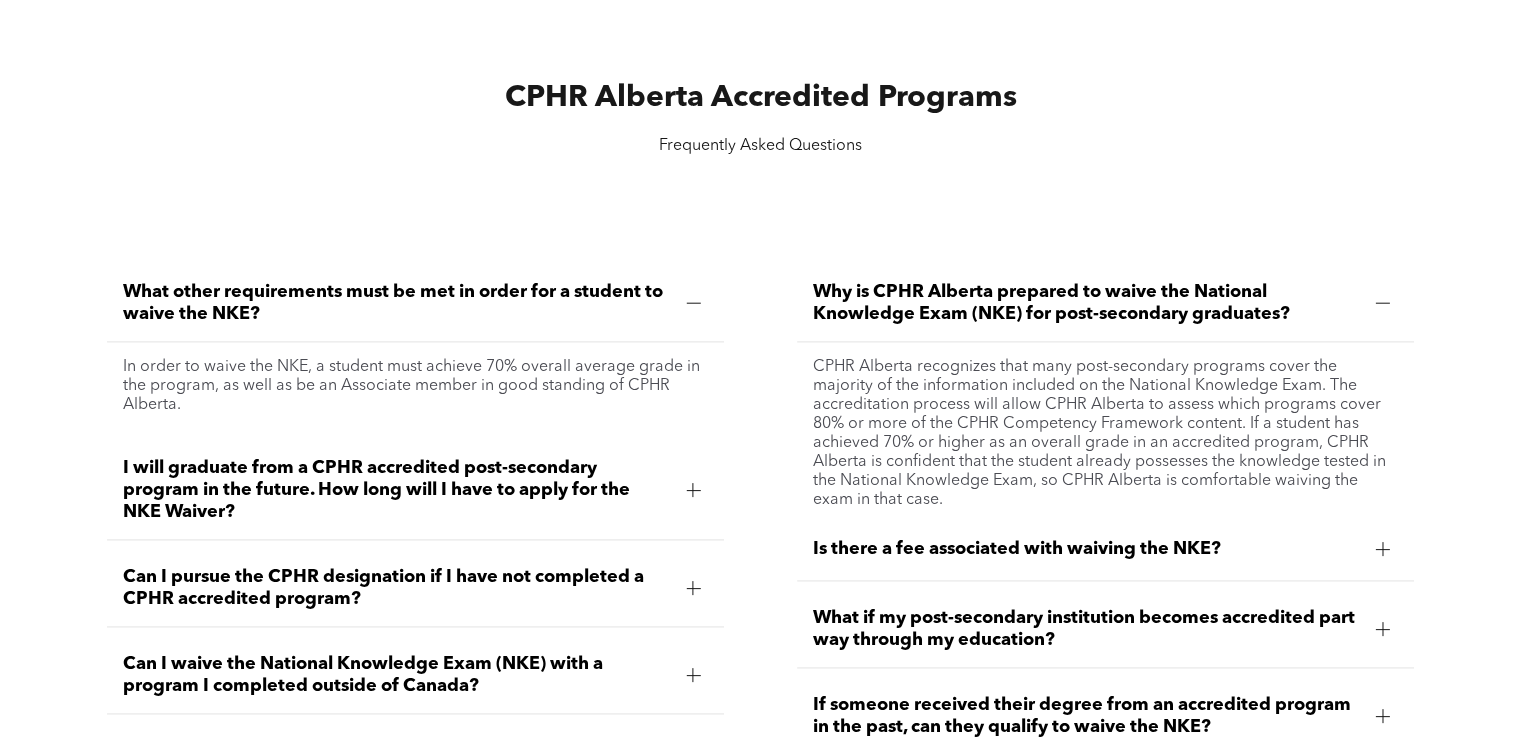 click on "In order to waive the NKE, a student must achieve 70% overall average grade in the program, as well as be an Associate member in good standing of CPHR Alberta." at bounding box center (415, 386) 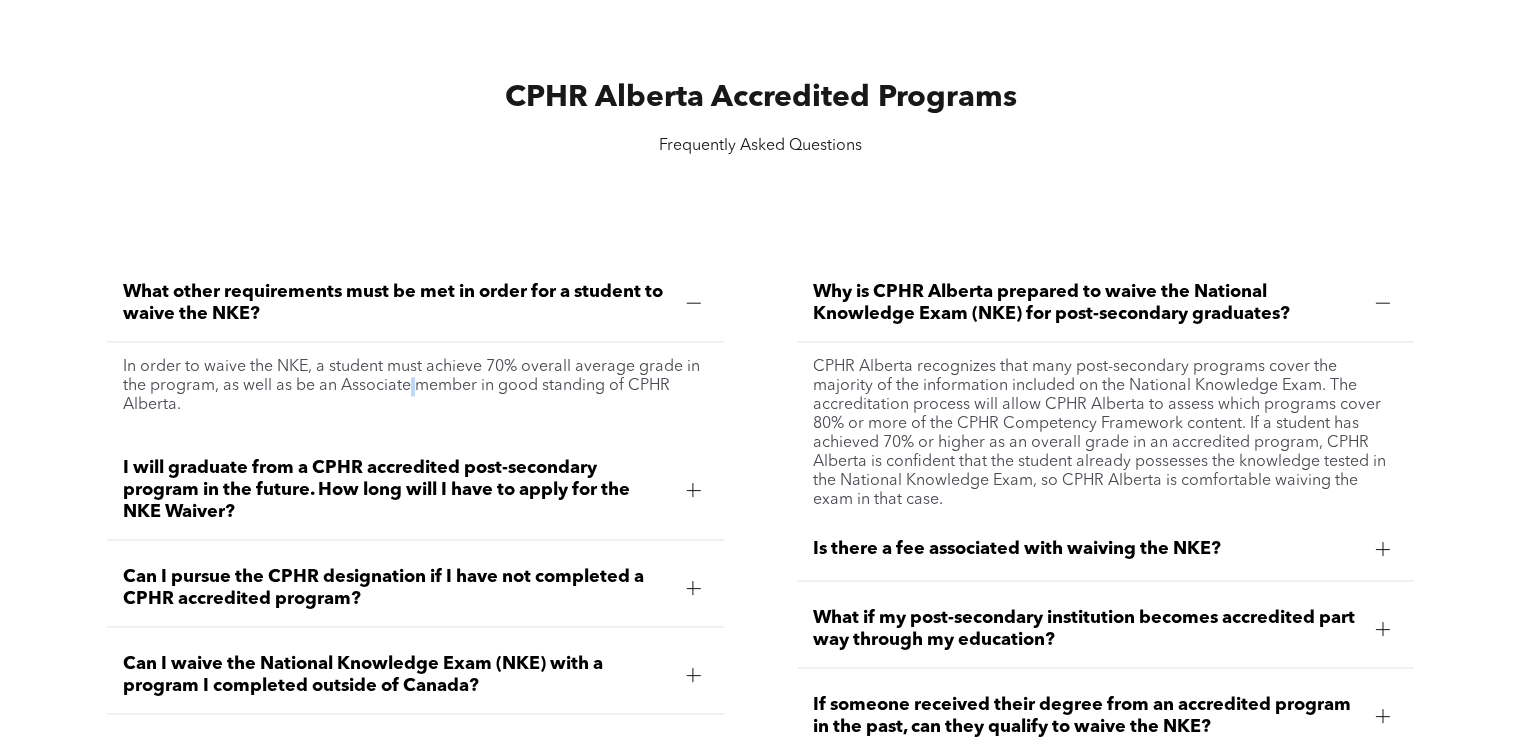 click on "In order to waive the NKE, a student must achieve 70% overall average grade in the program, as well as be an Associate member in good standing of CPHR Alberta." at bounding box center [415, 386] 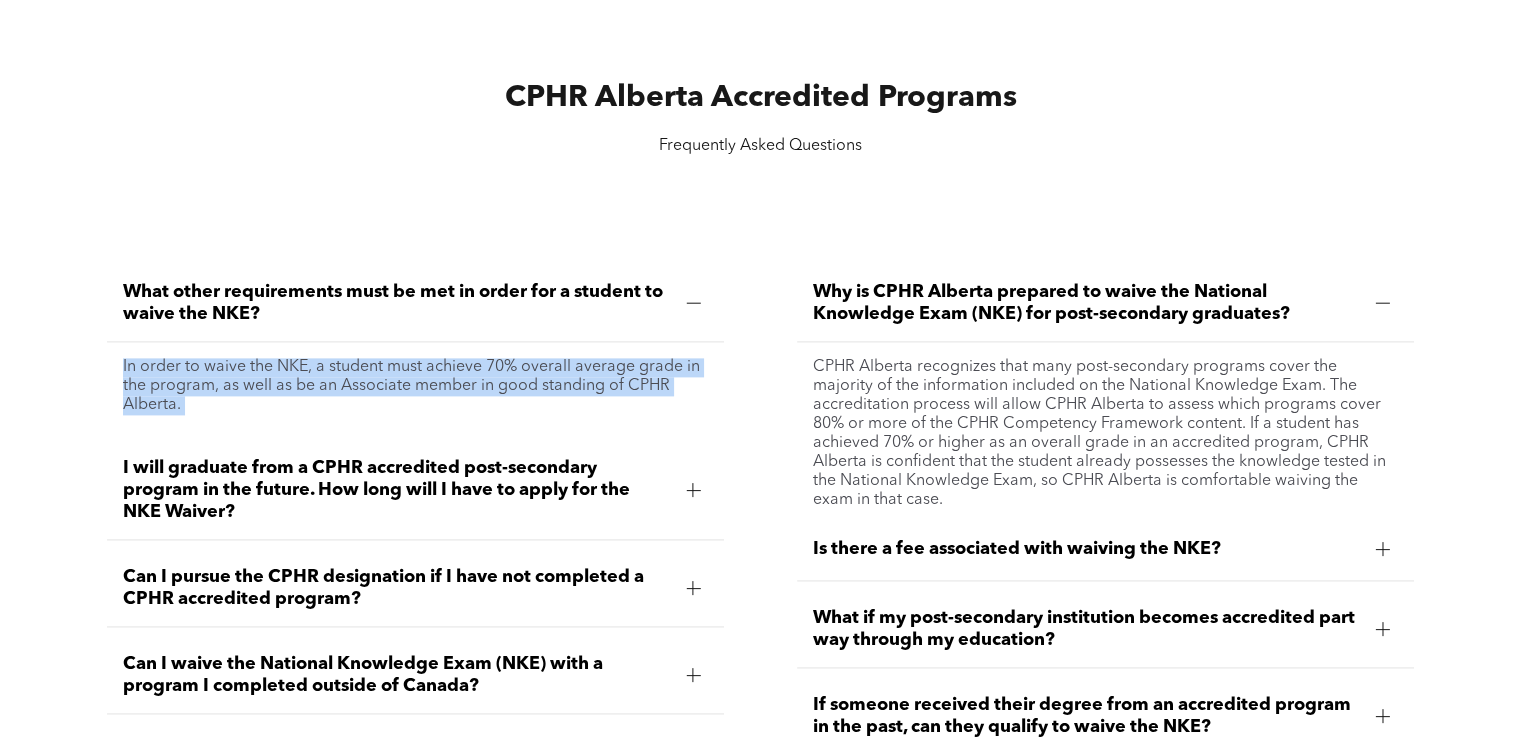 click on "In order to waive the NKE, a student must achieve 70% overall average grade in the program, as well as be an Associate member in good standing of CPHR Alberta." at bounding box center (415, 386) 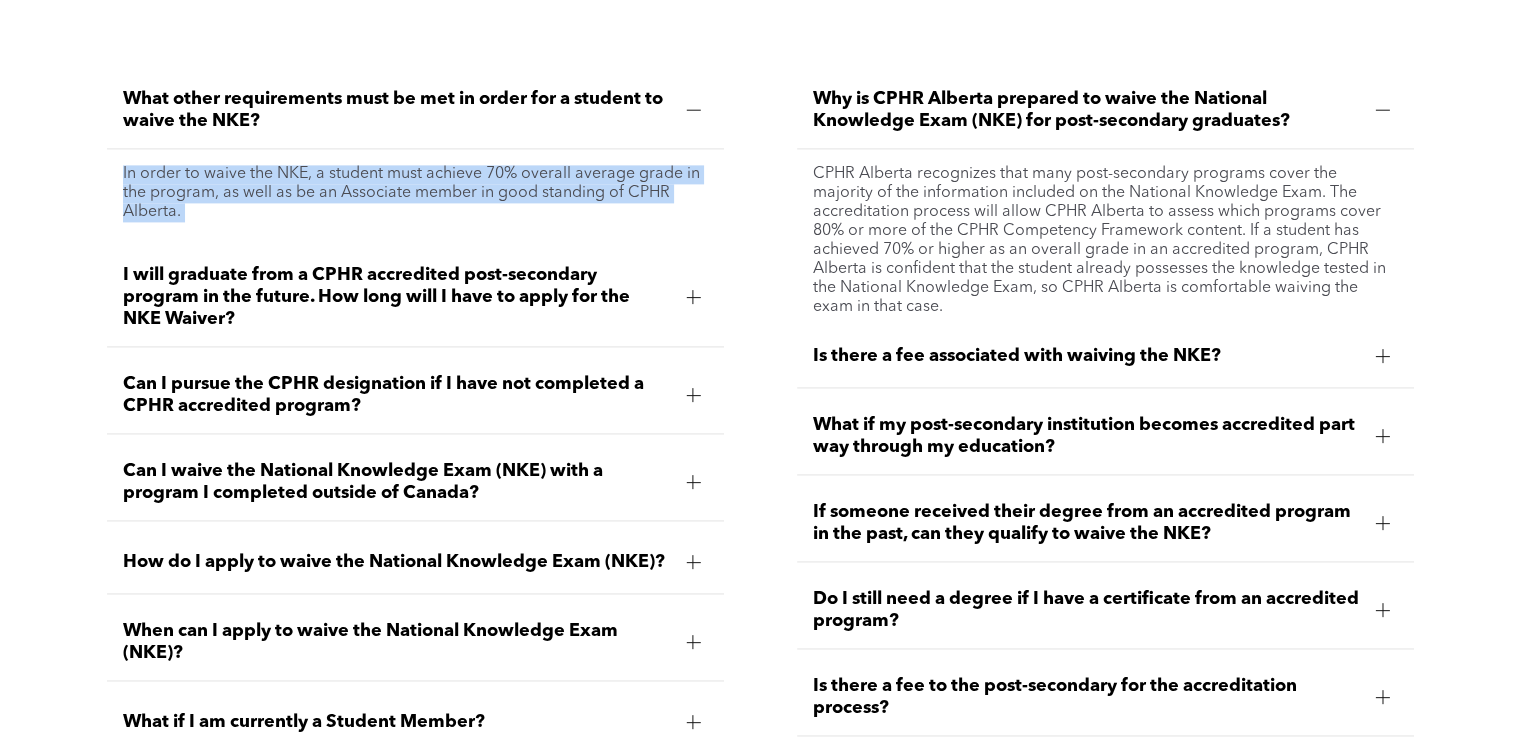 scroll, scrollTop: 2800, scrollLeft: 0, axis: vertical 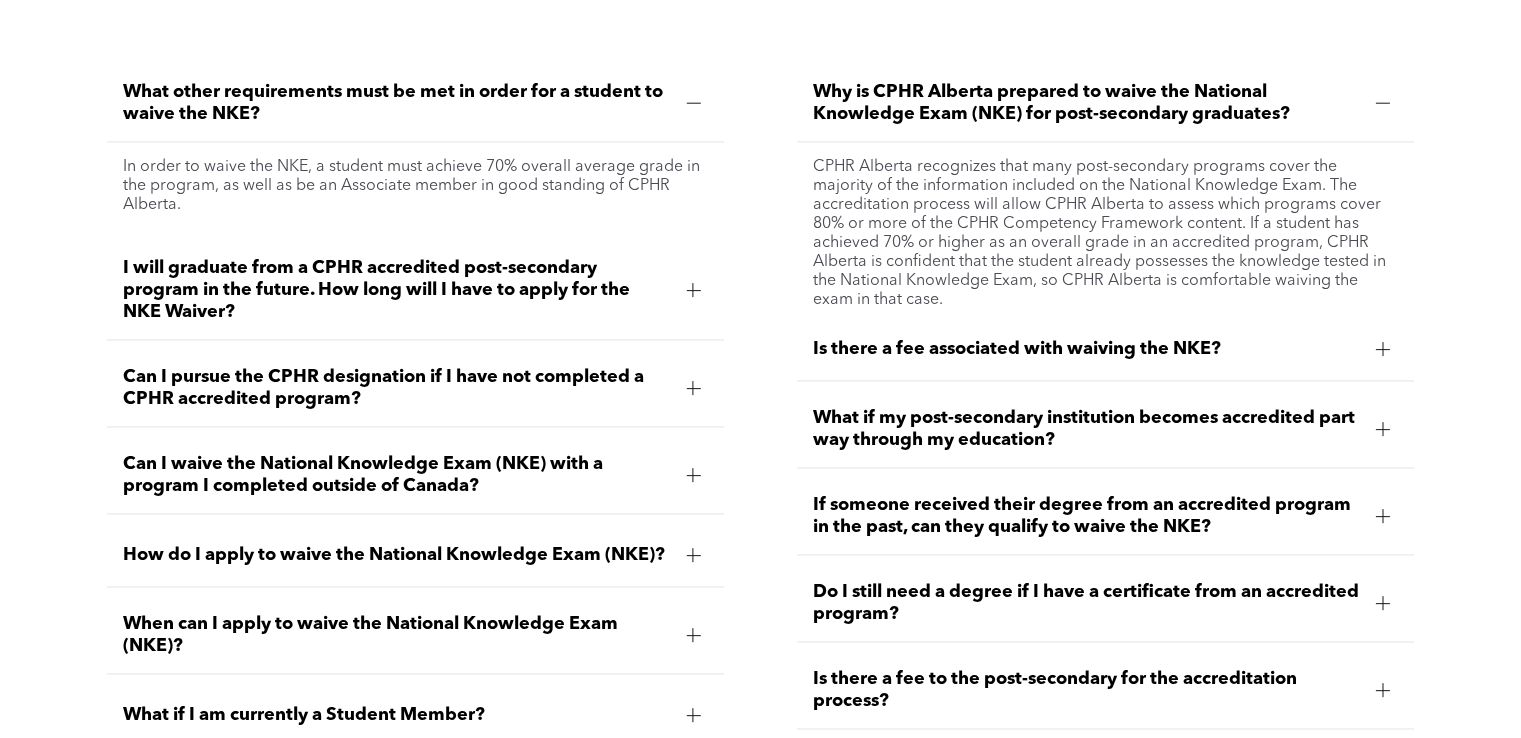 click on "I will graduate from a CPHR accredited post-secondary program in the future. How long will I have to apply for the NKE Waiver?" at bounding box center [396, 290] 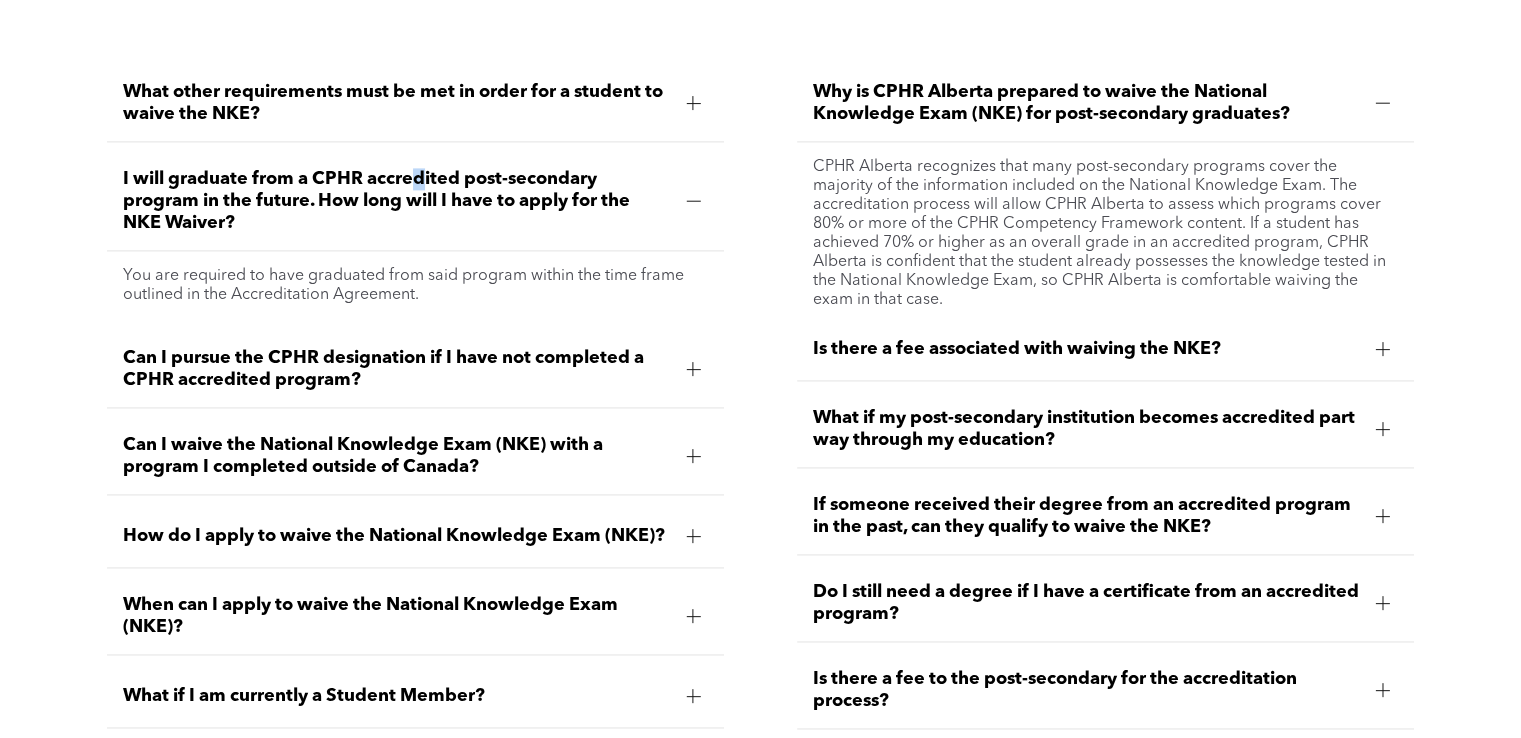 click on "I will graduate from a CPHR accredited post-secondary program in the future. How long will I have to apply for the NKE Waiver?" at bounding box center (396, 201) 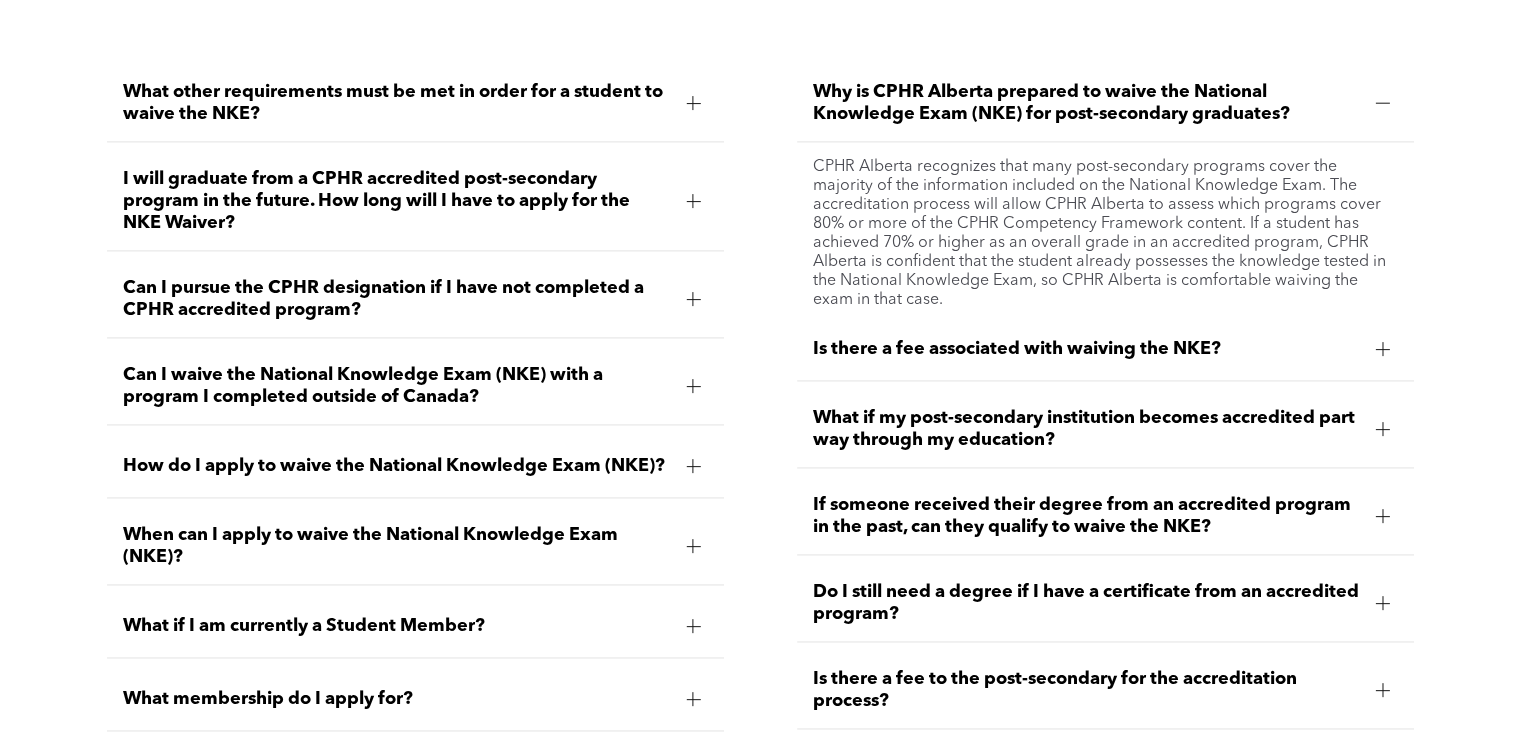 click on "I will graduate from a CPHR accredited post-secondary program in the future. How long will I have to apply for the NKE Waiver?" at bounding box center (396, 201) 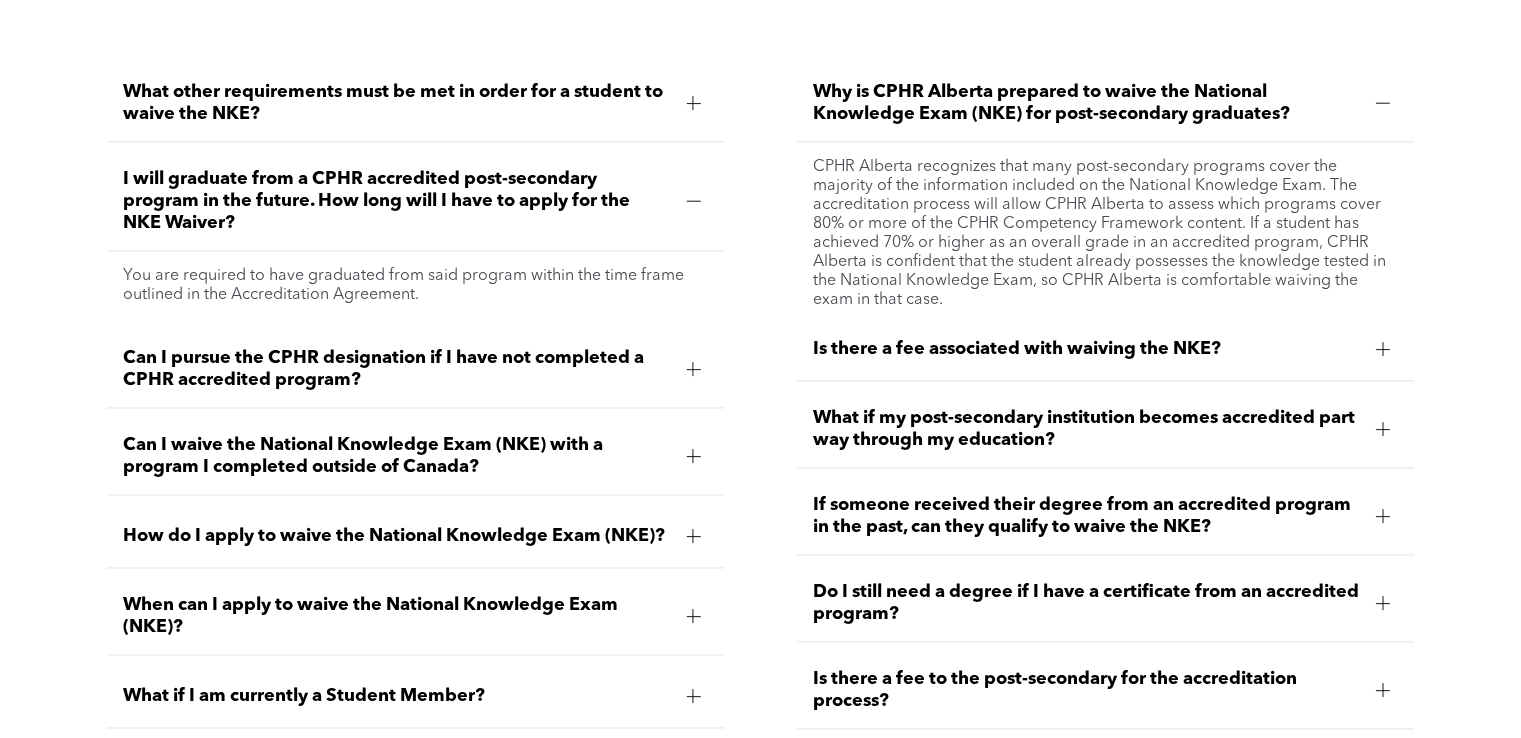 click on "You are required to have graduated from said program within the time frame outlined in the Accreditation Agreement." at bounding box center (415, 286) 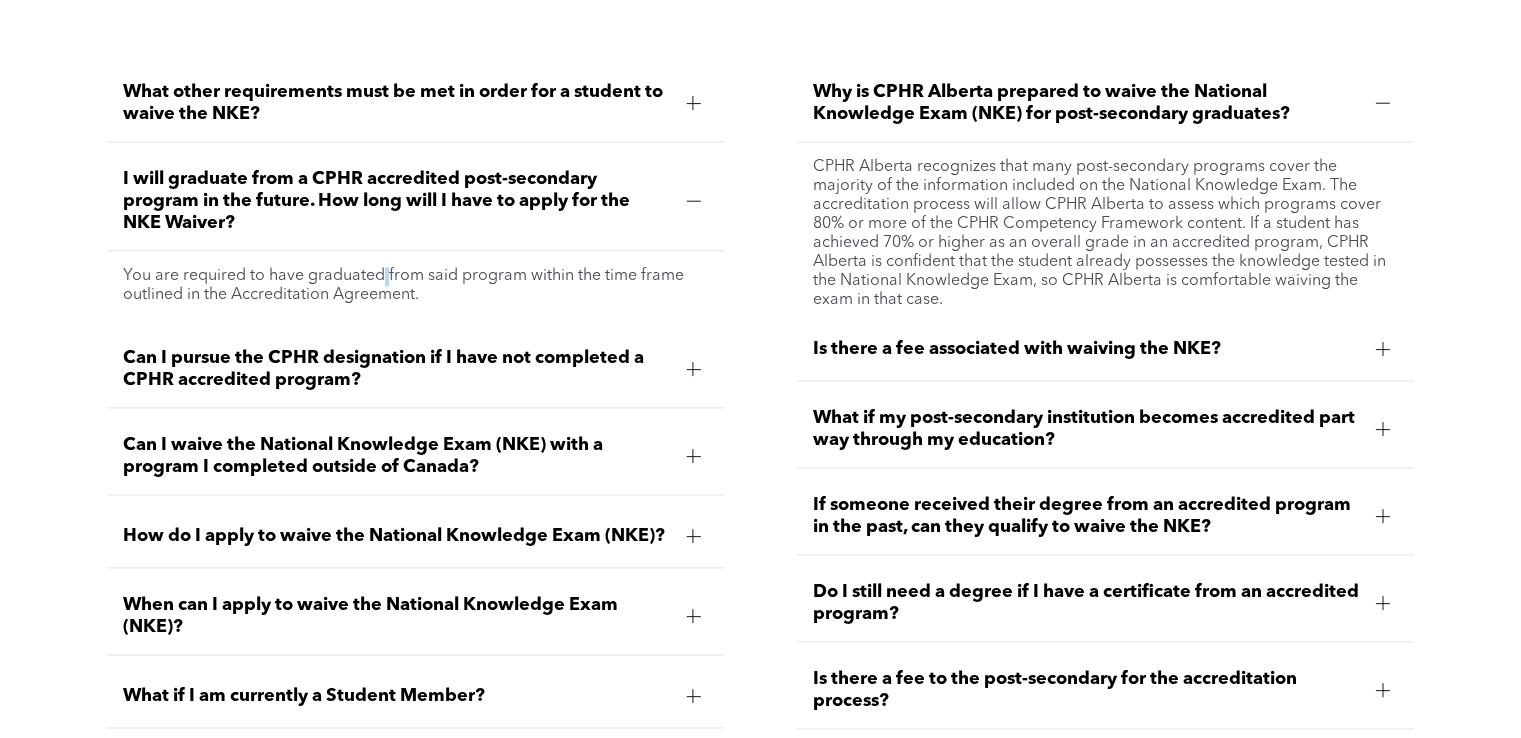click on "You are required to have graduated from said program within the time frame outlined in the Accreditation Agreement." at bounding box center (415, 286) 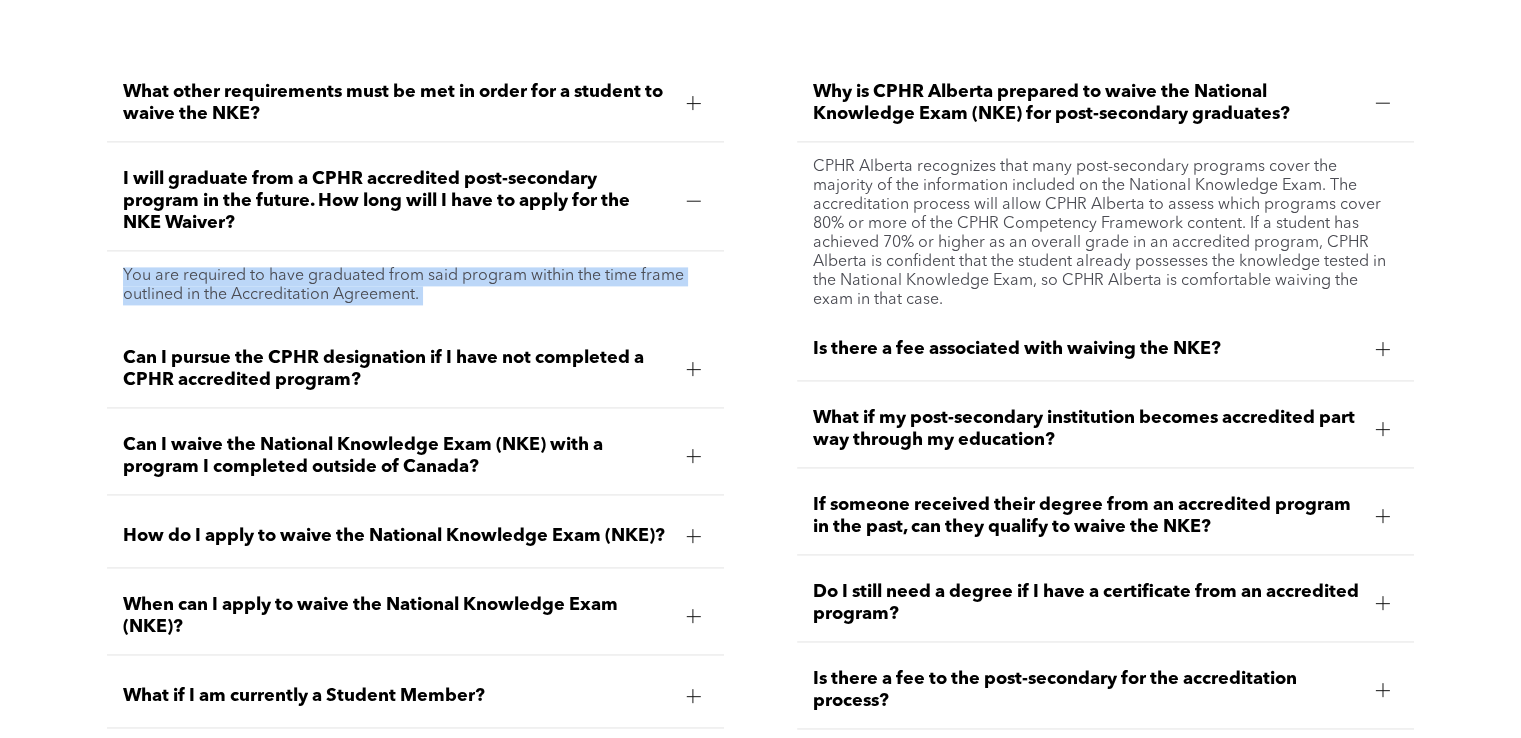 click on "You are required to have graduated from said program within the time frame outlined in the Accreditation Agreement." at bounding box center [415, 286] 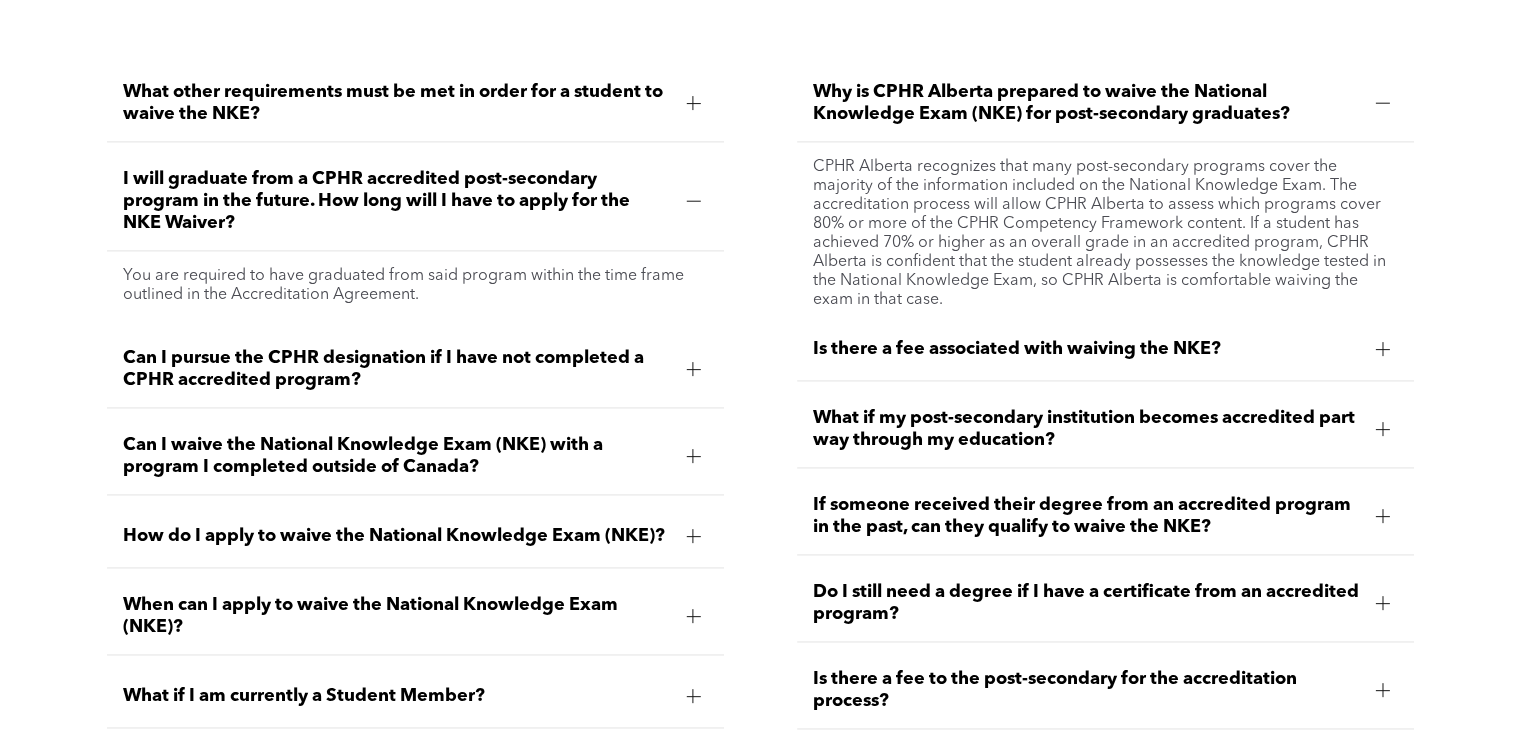 click on "Can I pursue the CPHR designation if I have not completed a CPHR accredited program?" at bounding box center [396, 369] 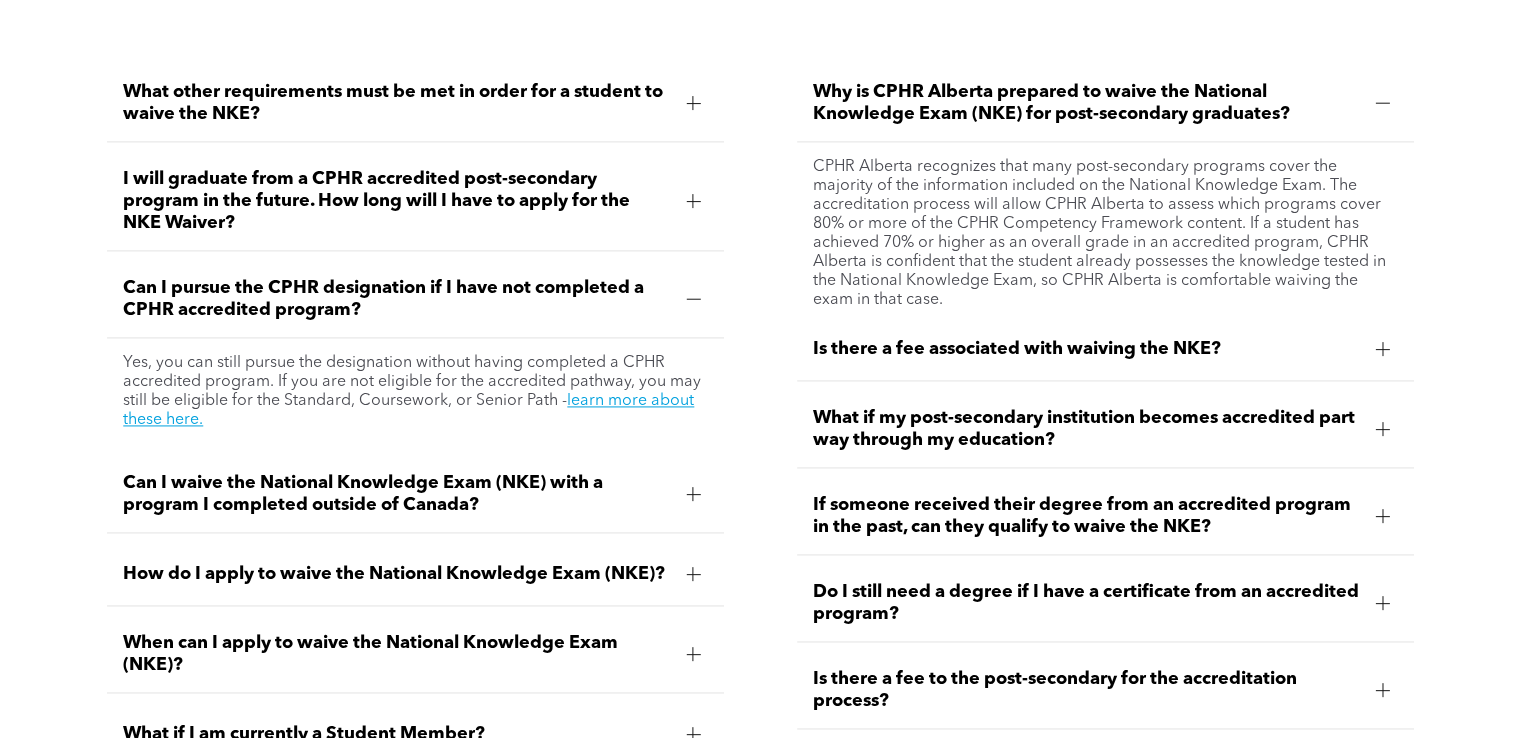 click on "Yes, you can still pursue the designation without having completed a CPHR accredited program. If you are not eligible for the accredited pathway, you may still be eligible for the Standard, Coursework, or Senior Path -  learn more about these here." at bounding box center (415, 392) 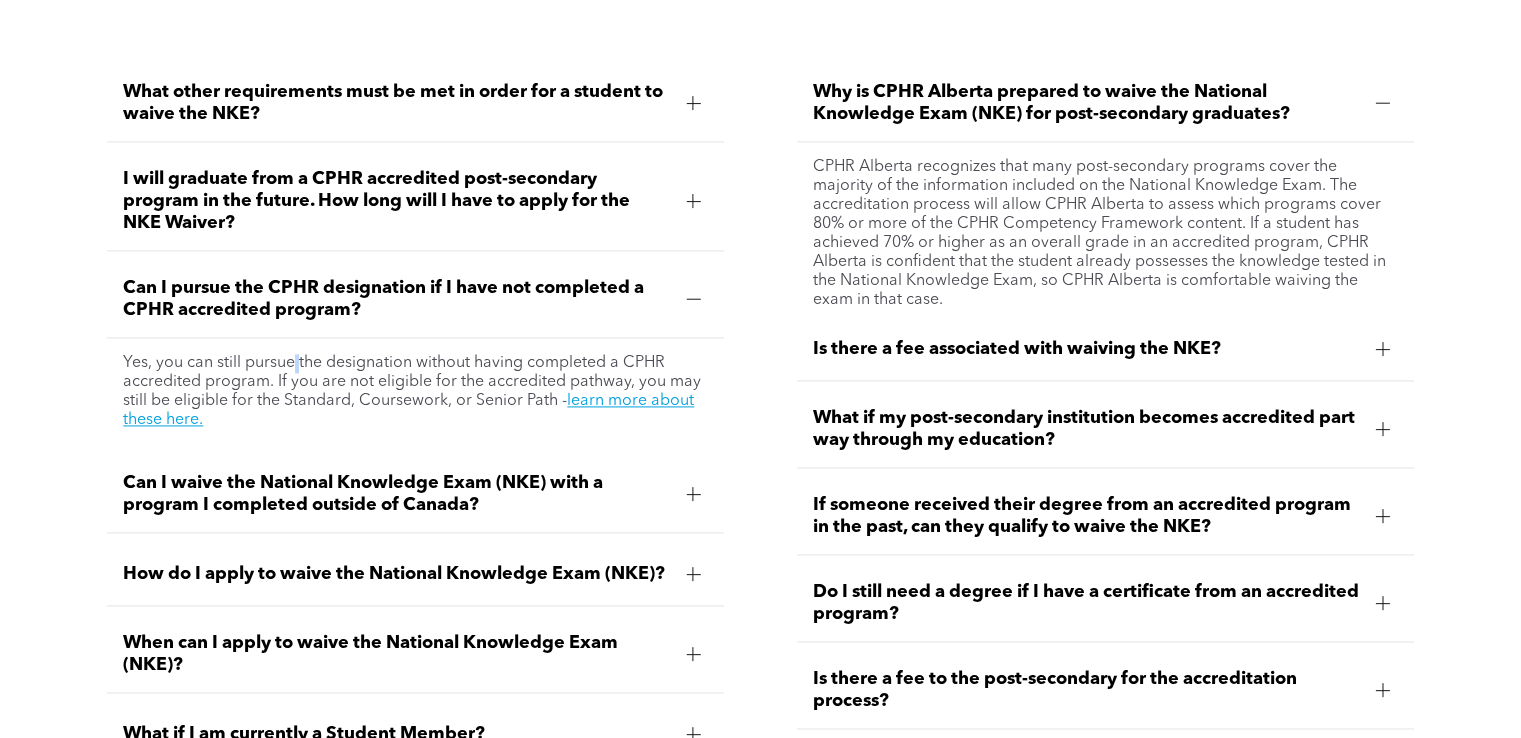 click on "Yes, you can still pursue the designation without having completed a CPHR accredited program. If you are not eligible for the accredited pathway, you may still be eligible for the Standard, Coursework, or Senior Path -  learn more about these here." at bounding box center (415, 392) 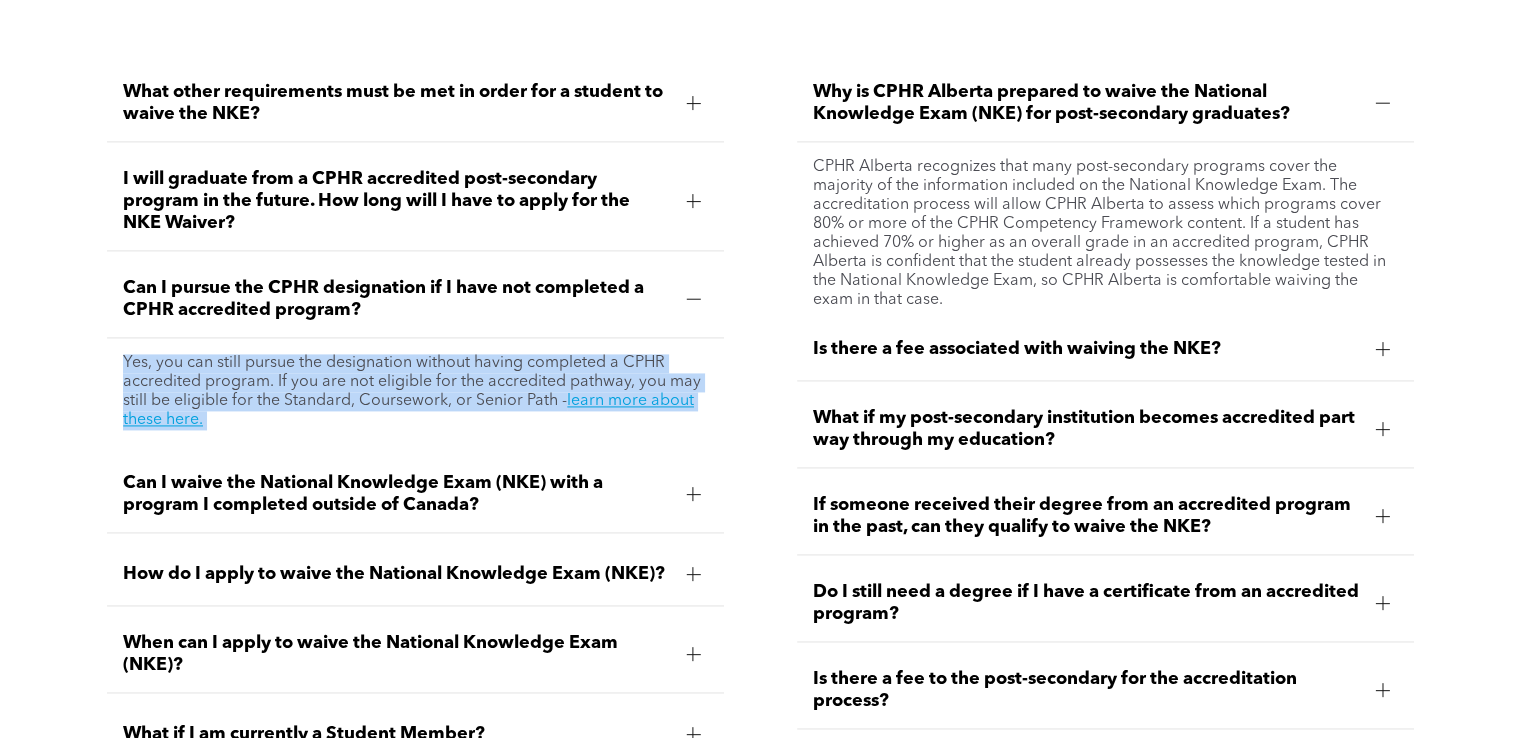click on "Yes, you can still pursue the designation without having completed a CPHR accredited program. If you are not eligible for the accredited pathway, you may still be eligible for the Standard, Coursework, or Senior Path -  learn more about these here." at bounding box center (415, 392) 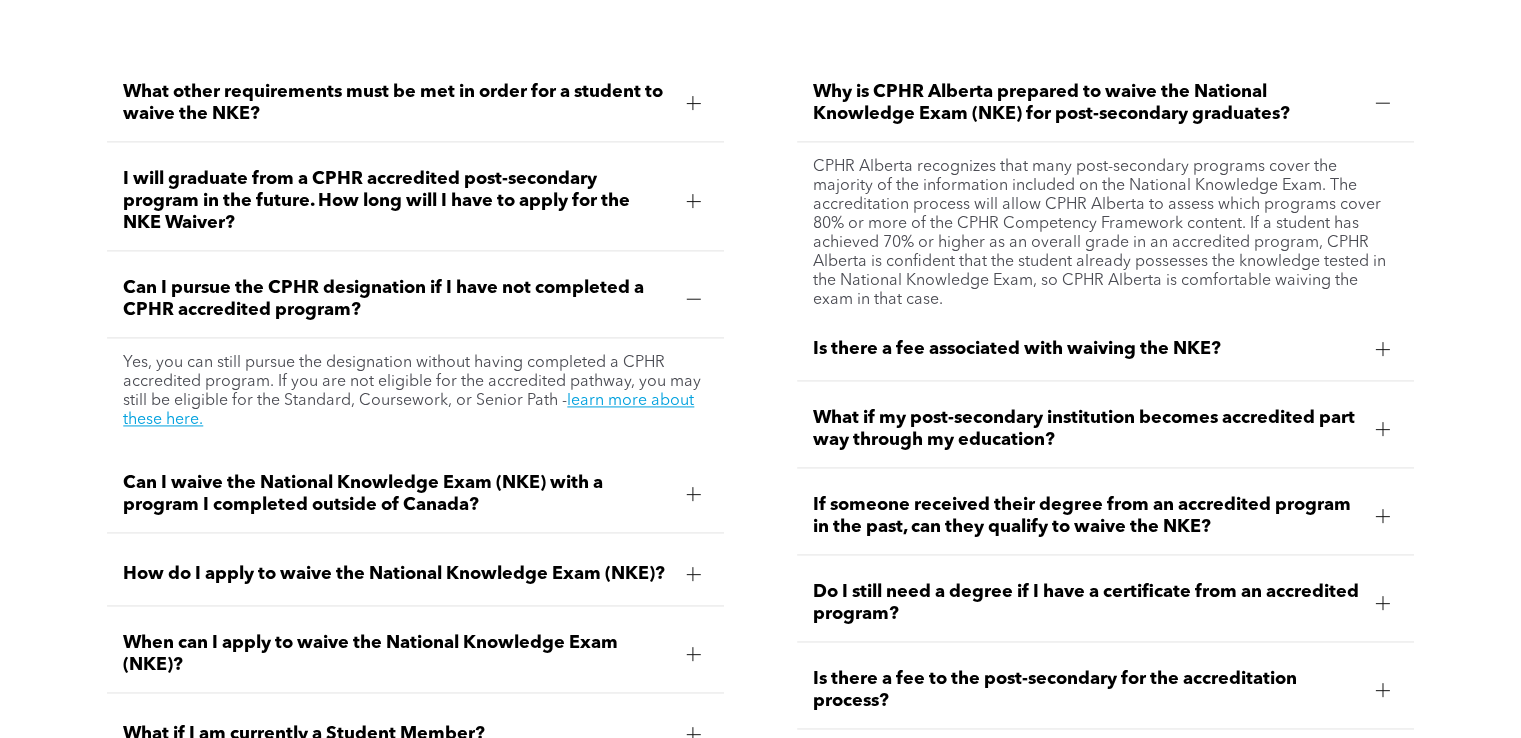 click on "Can I waive the National Knowledge Exam (NKE) with a program I completed outside of Canada?" at bounding box center [396, 494] 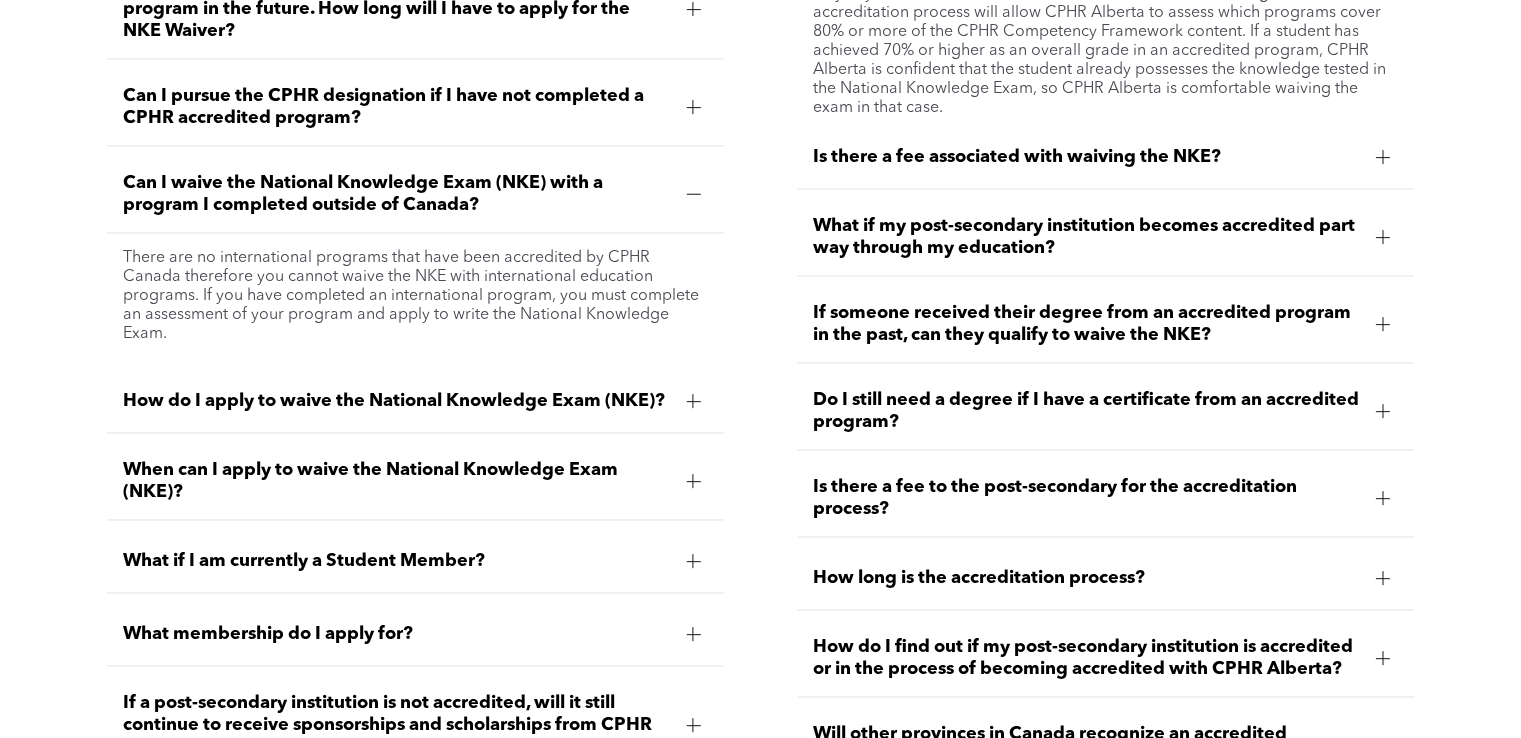 scroll, scrollTop: 3000, scrollLeft: 0, axis: vertical 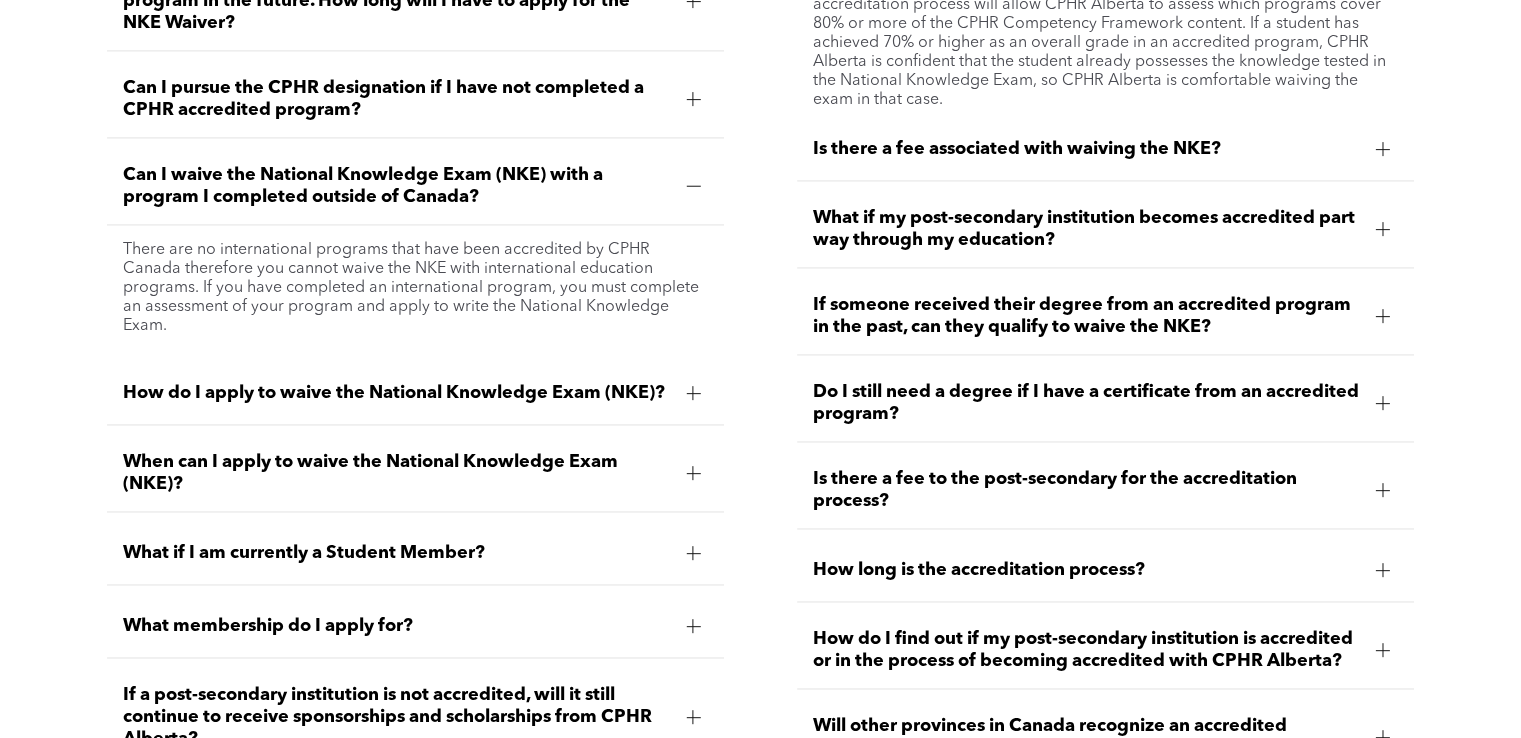click on "How do I apply to waive the National Knowledge Exam (NKE)?" at bounding box center [396, 393] 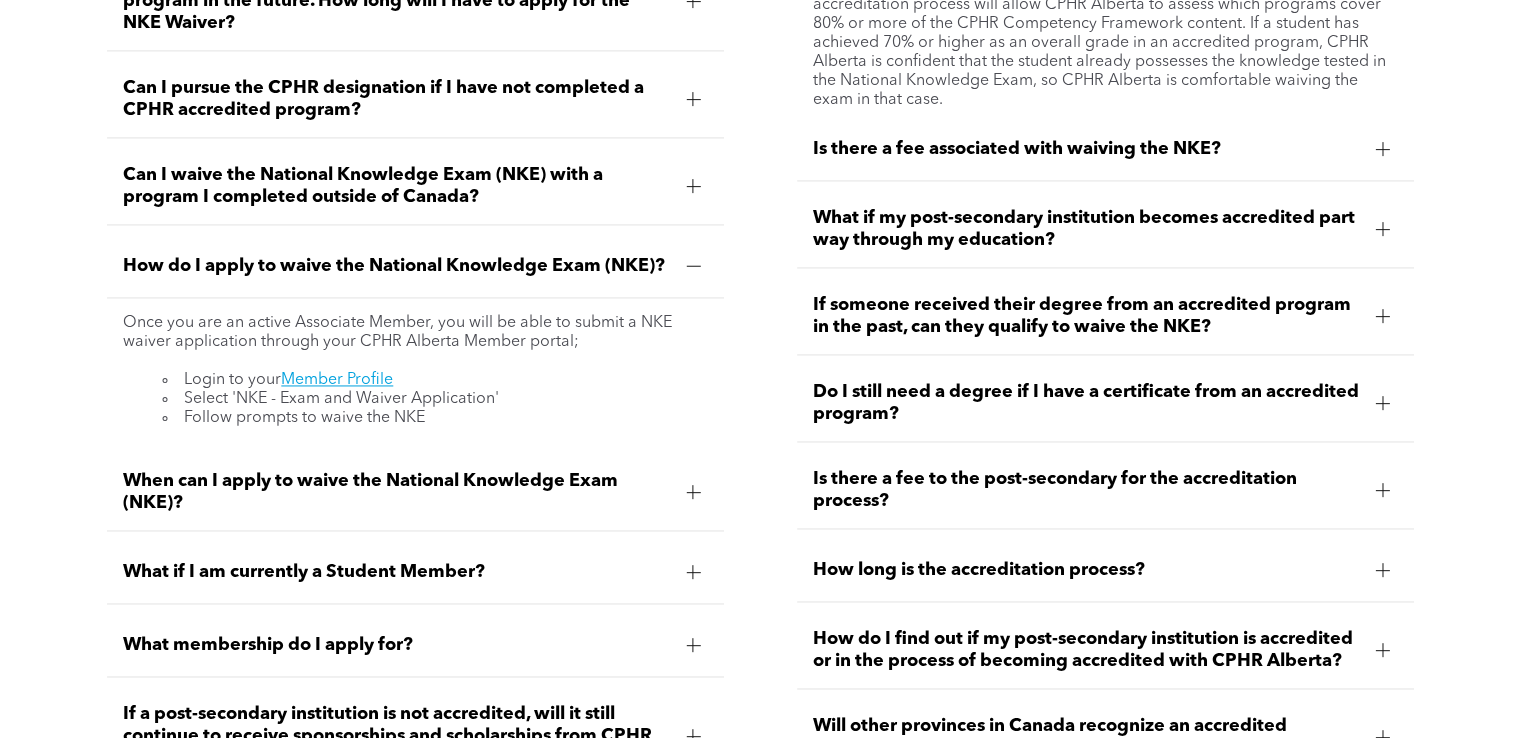 click on "What other requirements must be met in order for a student to waive the NKE? In order to waive the NKE, a student must achieve 70% overall average grade in the program, as well as be an Associate member in good standing of CPHR Alberta. I will graduate from a CPHR accredited post-secondary program in the future. How long will I have to apply for the NKE Waiver? You are required to have graduated from said program within the time frame outlined in the Accreditation Agreement. Can I pursue the CPHR designation if I have not completed a CPHR accredited program? Yes, you can still pursue the designation without having completed a CPHR accredited program. If you are not eligible for the accredited pathway, you may still be eligible for the Standard, Coursework, or Senior Path -  learn more about these here. Can I waive the National Knowledge Exam (NKE) with a program I completed outside of Canada? How do I apply to waive the National Knowledge Exam (NKE)?   Login to your  Member Profile" at bounding box center (415, 369) 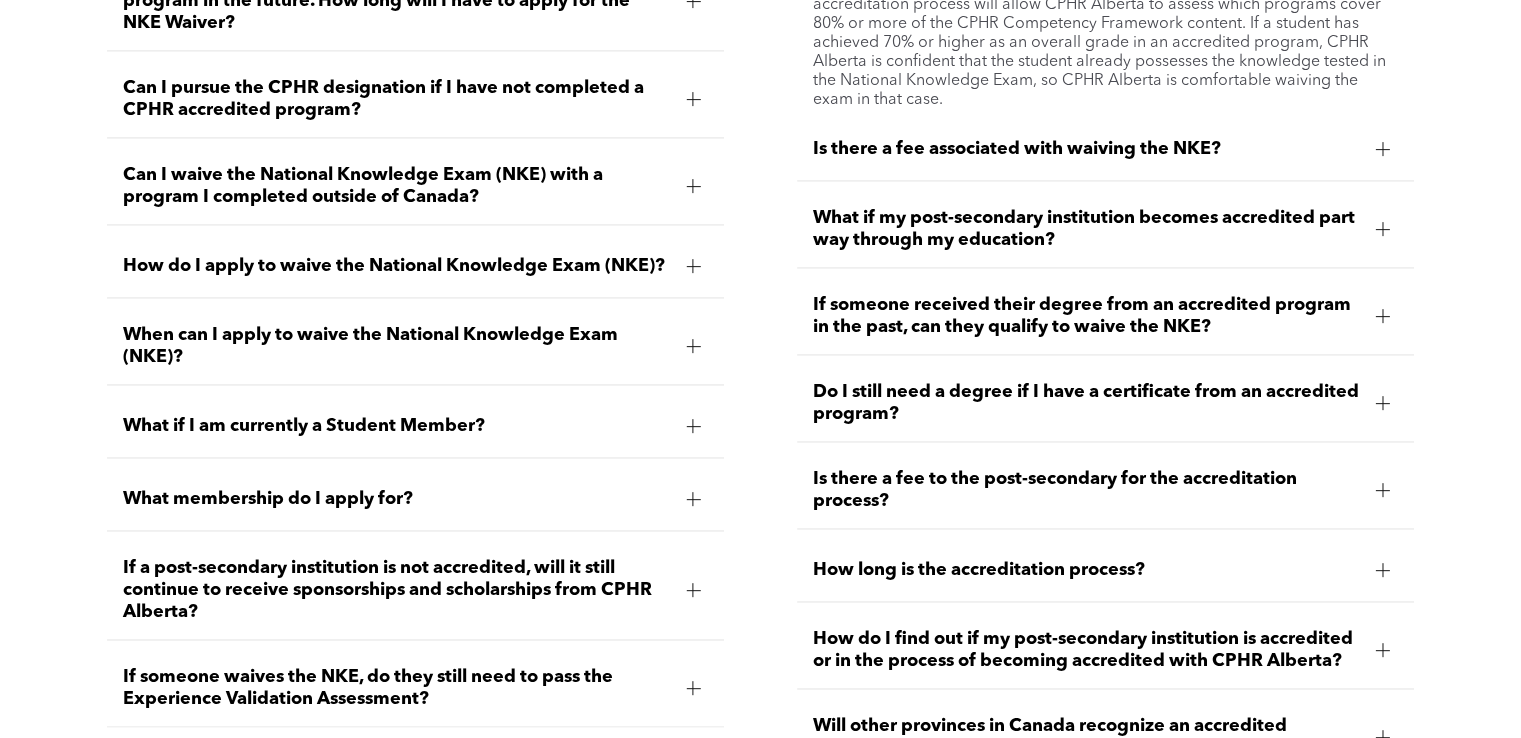 scroll, scrollTop: 3100, scrollLeft: 0, axis: vertical 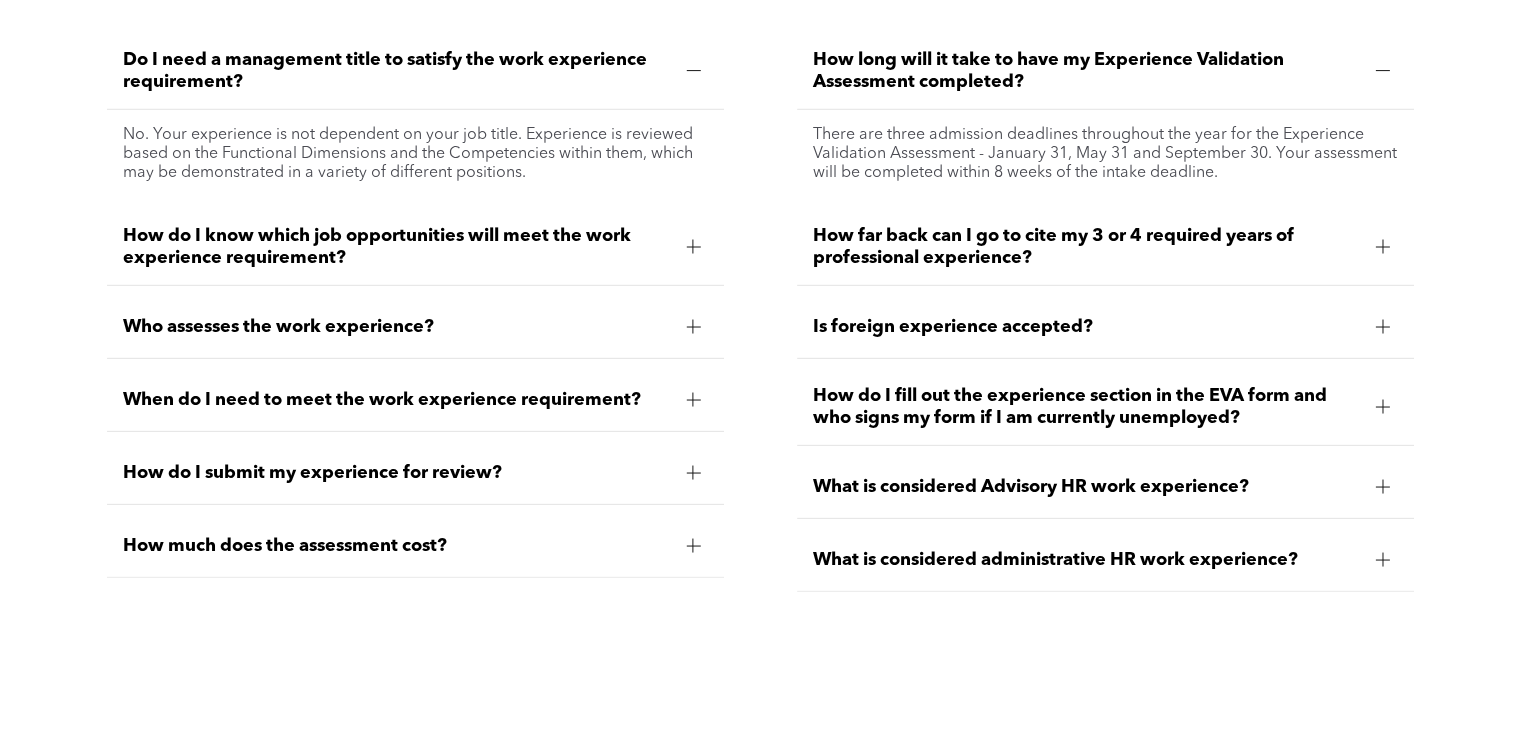 click on "No. Your experience is not dependent on your job title. Experience is reviewed based on the Functional Dimensions and the Competencies within them, which may be demonstrated in a variety of different positions." at bounding box center (415, 154) 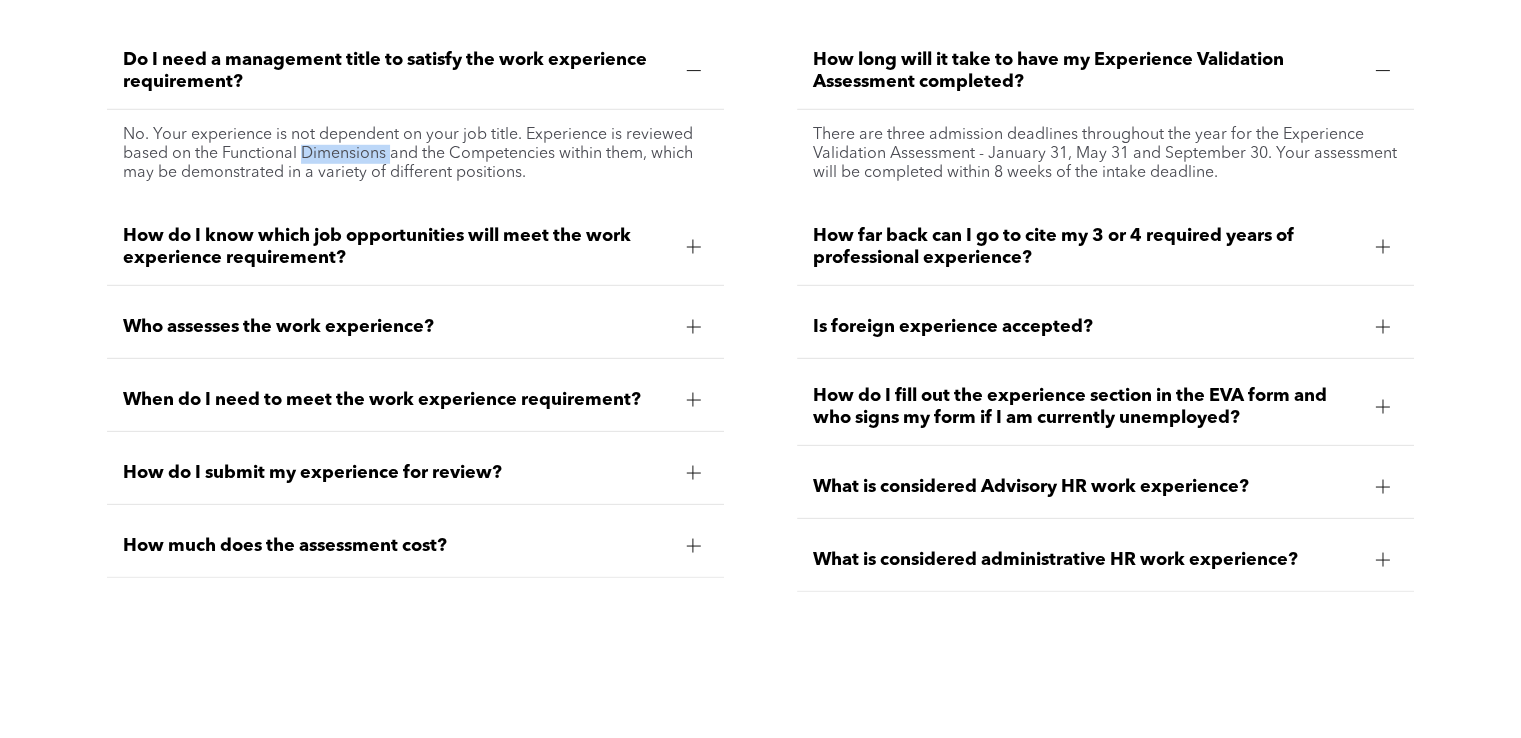 click on "No. Your experience is not dependent on your job title. Experience is reviewed based on the Functional Dimensions and the Competencies within them, which may be demonstrated in a variety of different positions." at bounding box center [415, 154] 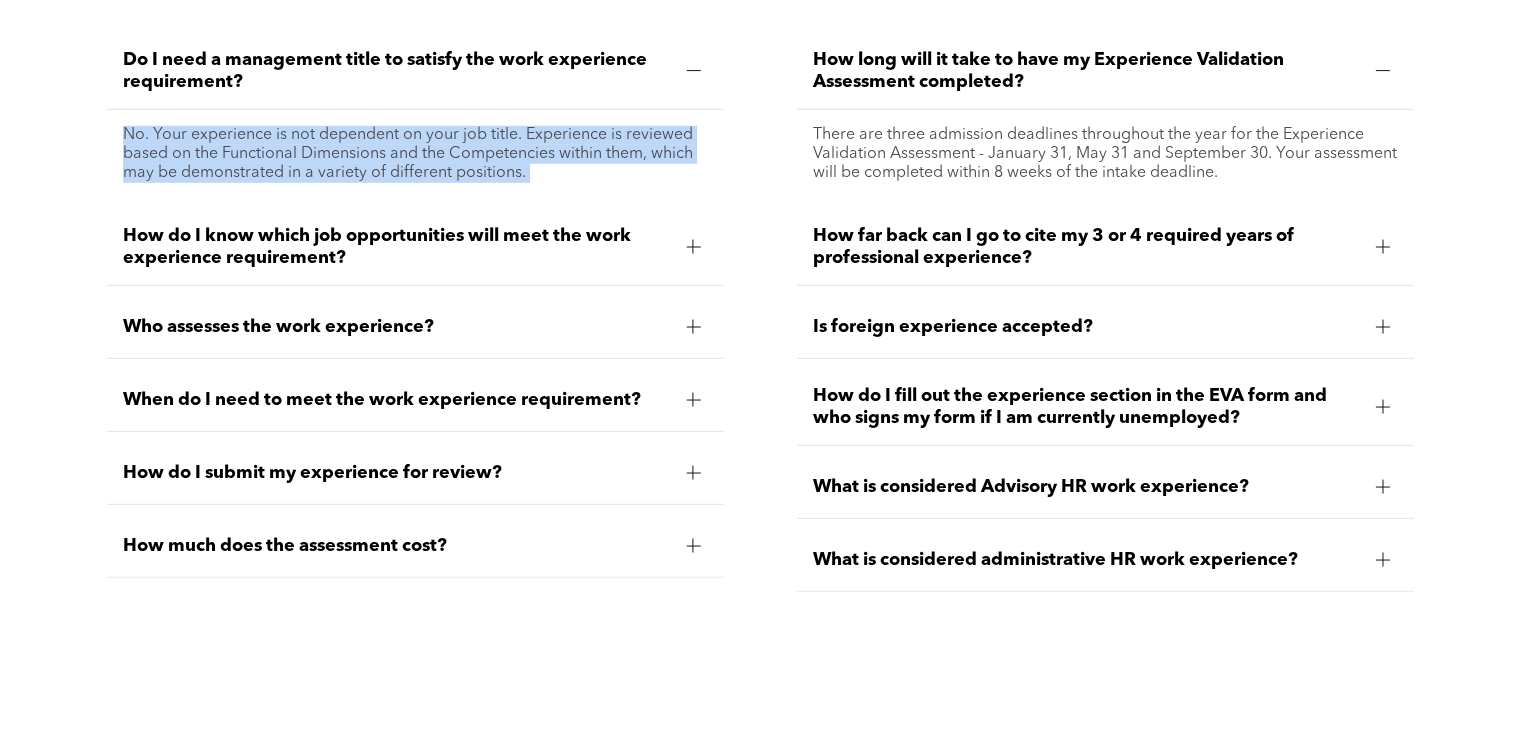 click on "No. Your experience is not dependent on your job title. Experience is reviewed based on the Functional Dimensions and the Competencies within them, which may be demonstrated in a variety of different positions." at bounding box center [415, 154] 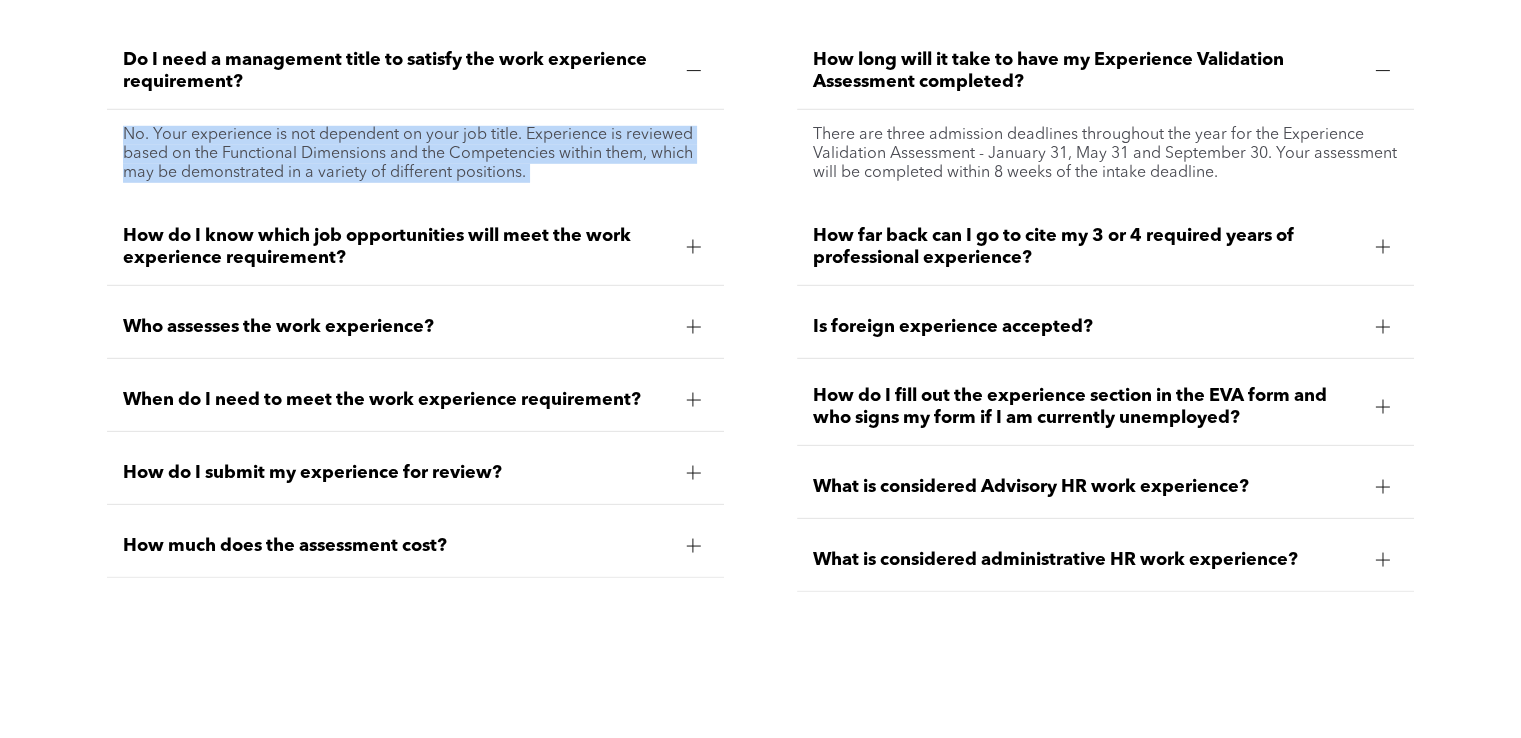 click on "No. Your experience is not dependent on your job title. Experience is reviewed based on the Functional Dimensions and the Competencies within them, which may be demonstrated in a variety of different positions." at bounding box center (415, 154) 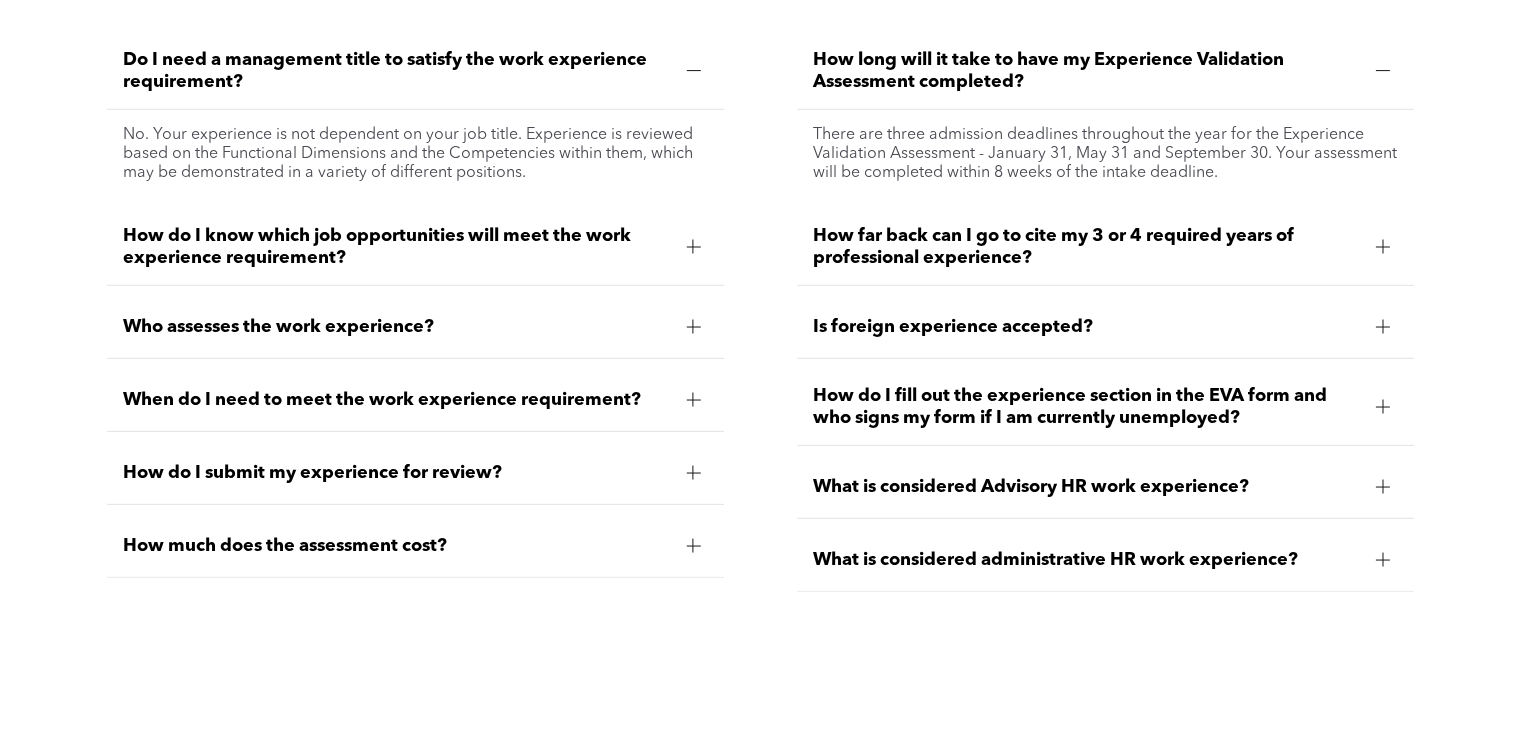 click on "No. Your experience is not dependent on your job title. Experience is reviewed based on the Functional Dimensions and the Competencies within them, which may be demonstrated in a variety of different positions." at bounding box center (415, 154) 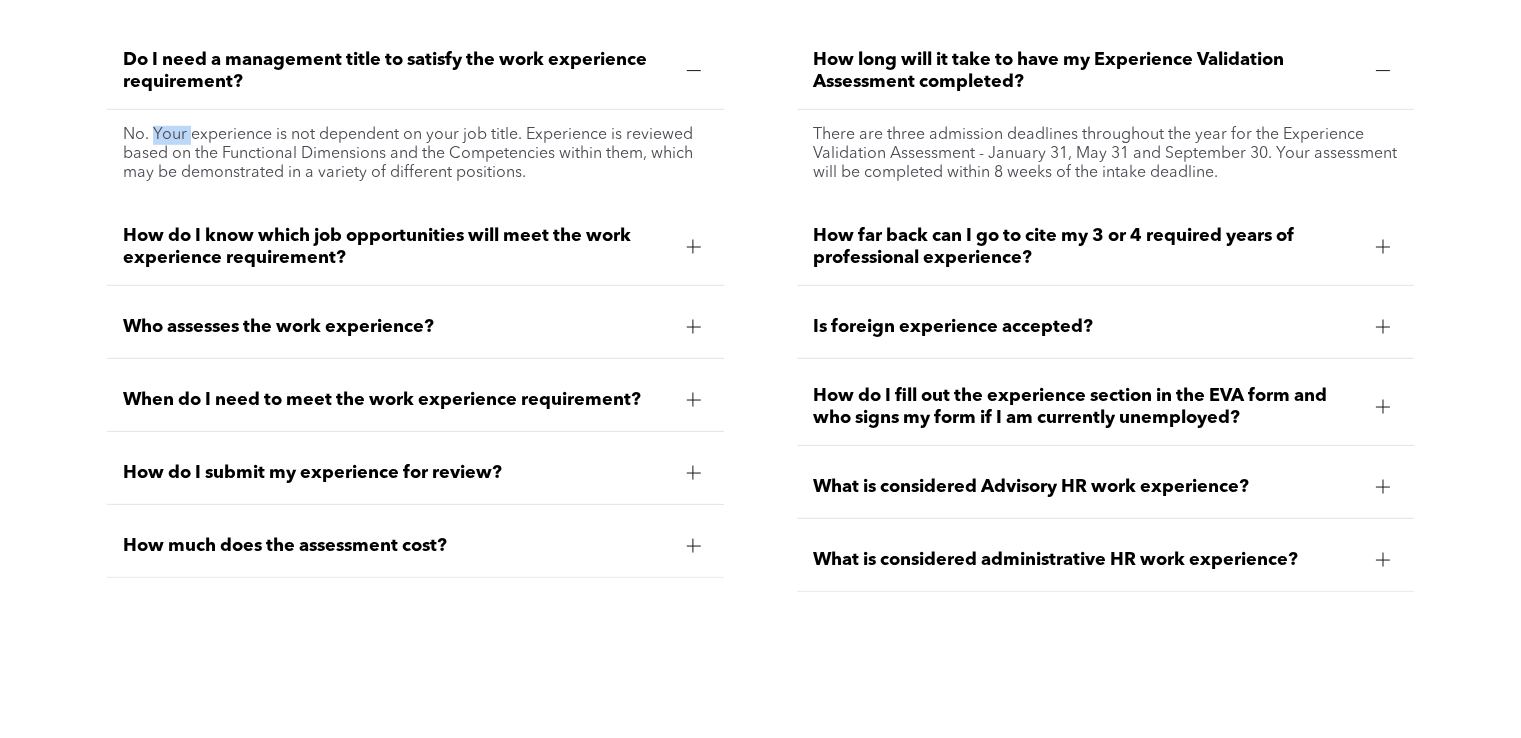 click on "No. Your experience is not dependent on your job title. Experience is reviewed based on the Functional Dimensions and the Competencies within them, which may be demonstrated in a variety of different positions." at bounding box center (415, 154) 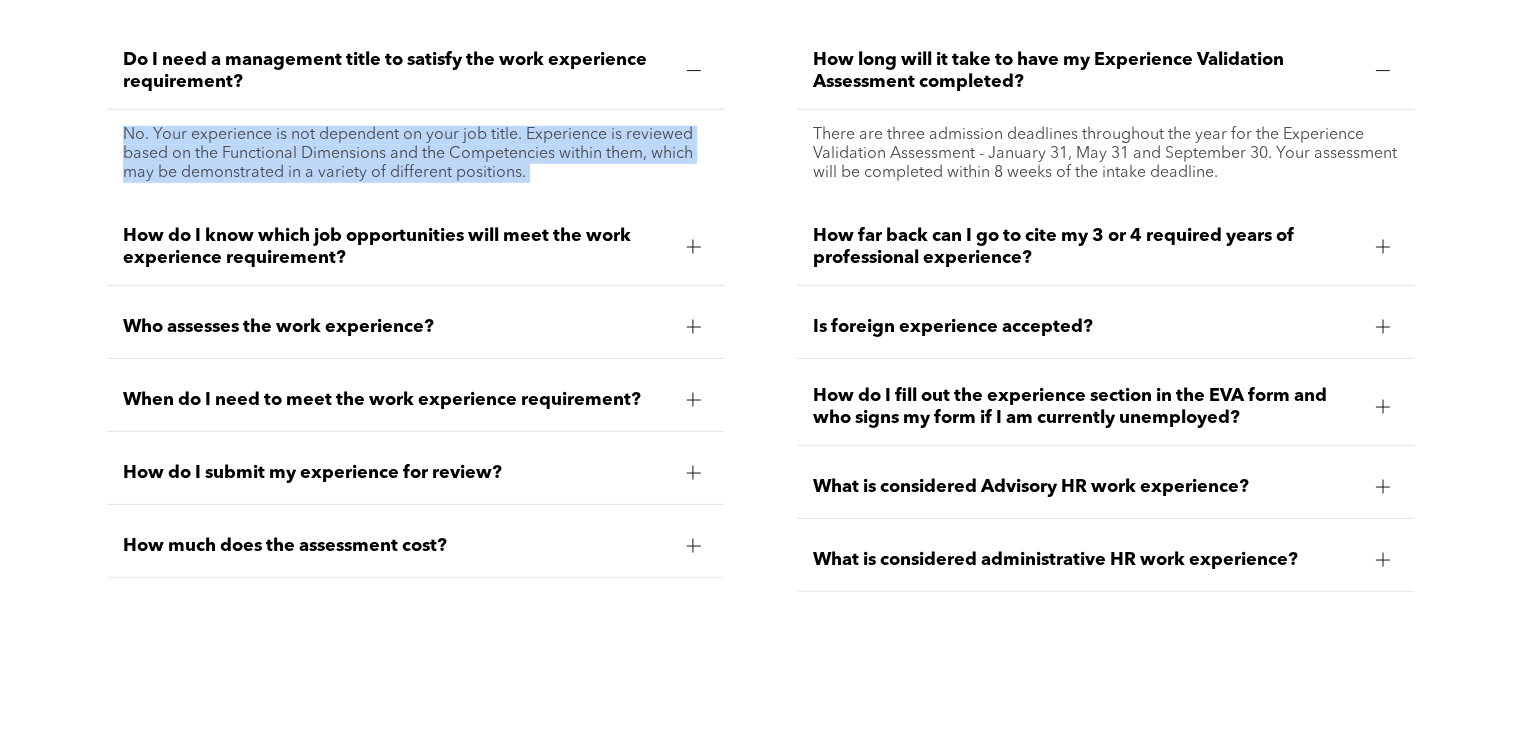 click on "No. Your experience is not dependent on your job title. Experience is reviewed based on the Functional Dimensions and the Competencies within them, which may be demonstrated in a variety of different positions." at bounding box center (415, 154) 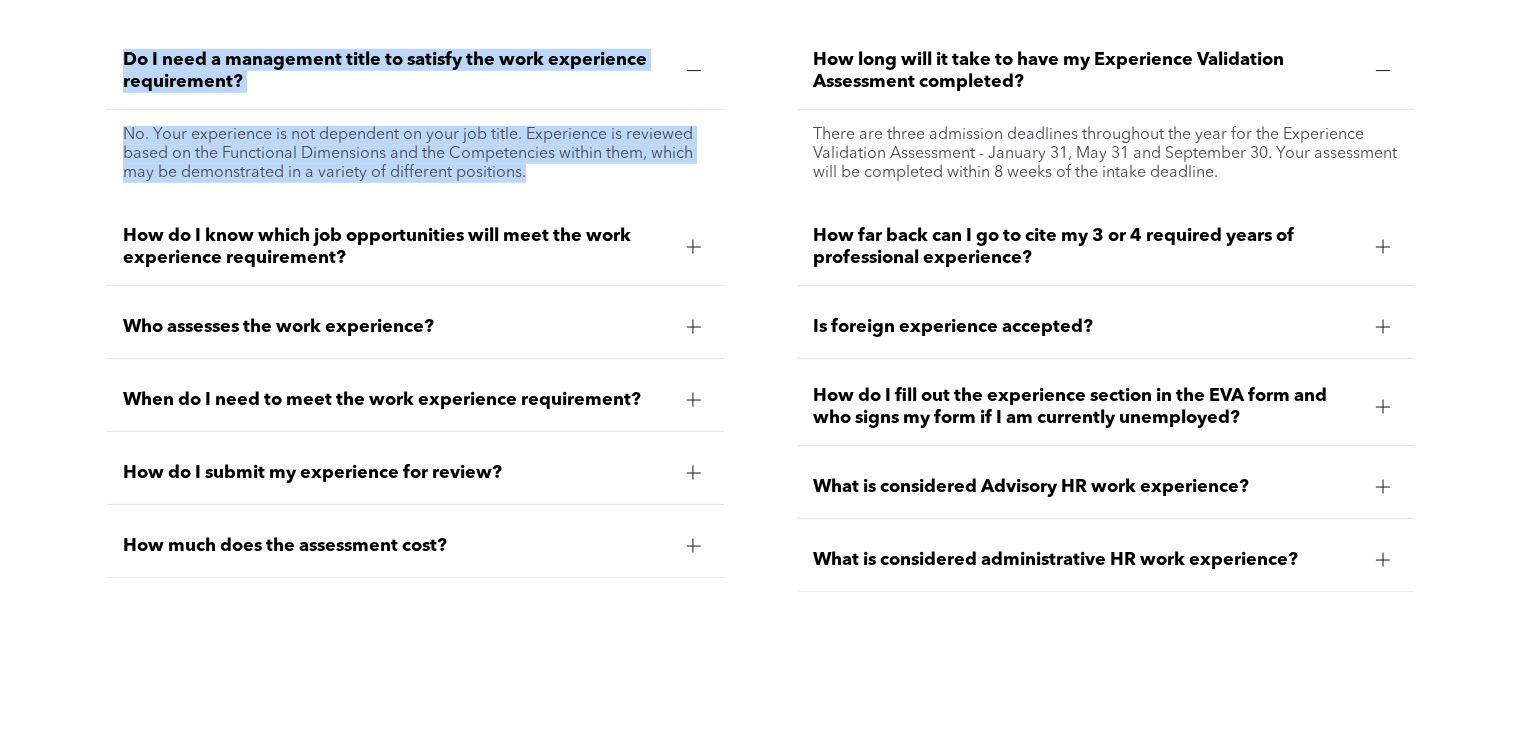 drag, startPoint x: 125, startPoint y: 52, endPoint x: 556, endPoint y: 183, distance: 450.46866 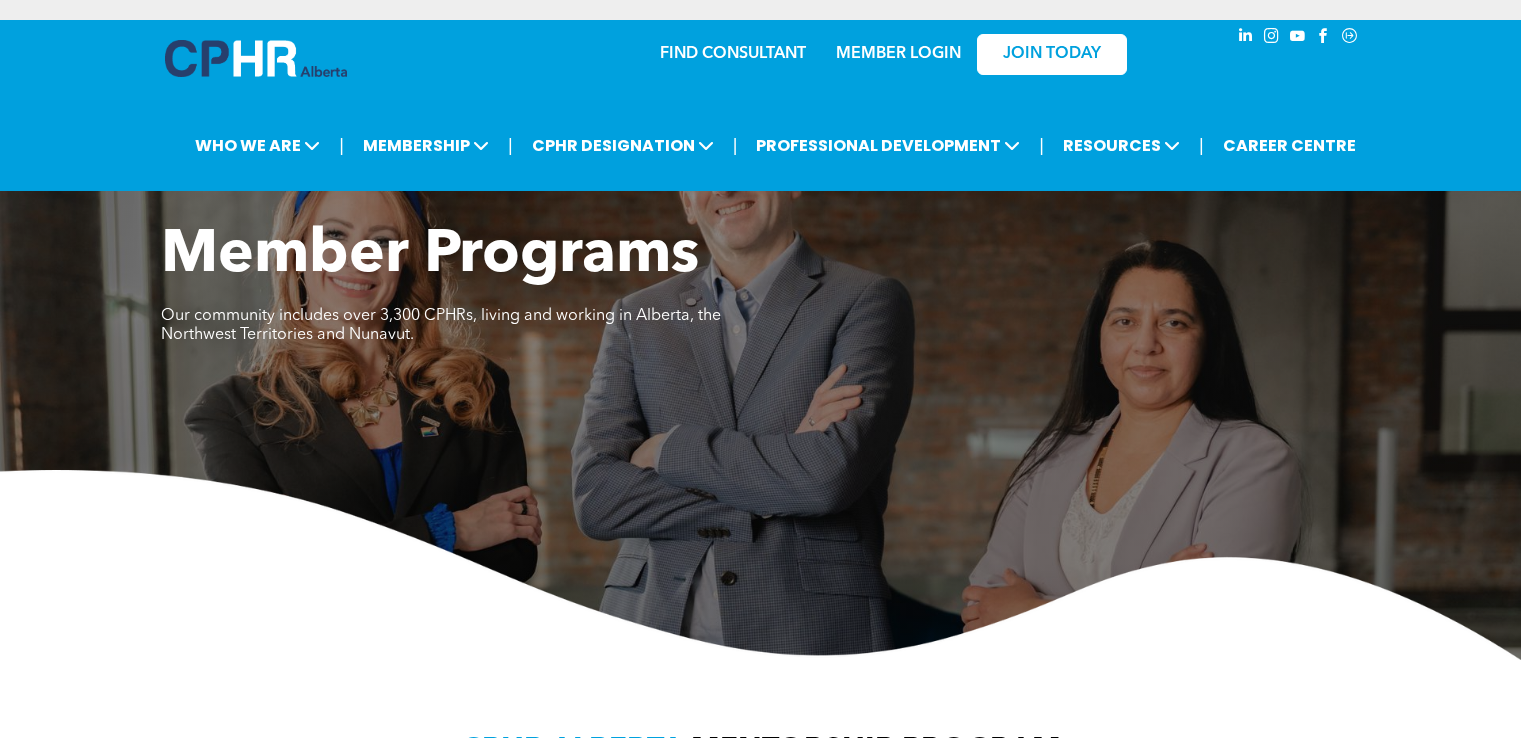 scroll, scrollTop: 0, scrollLeft: 0, axis: both 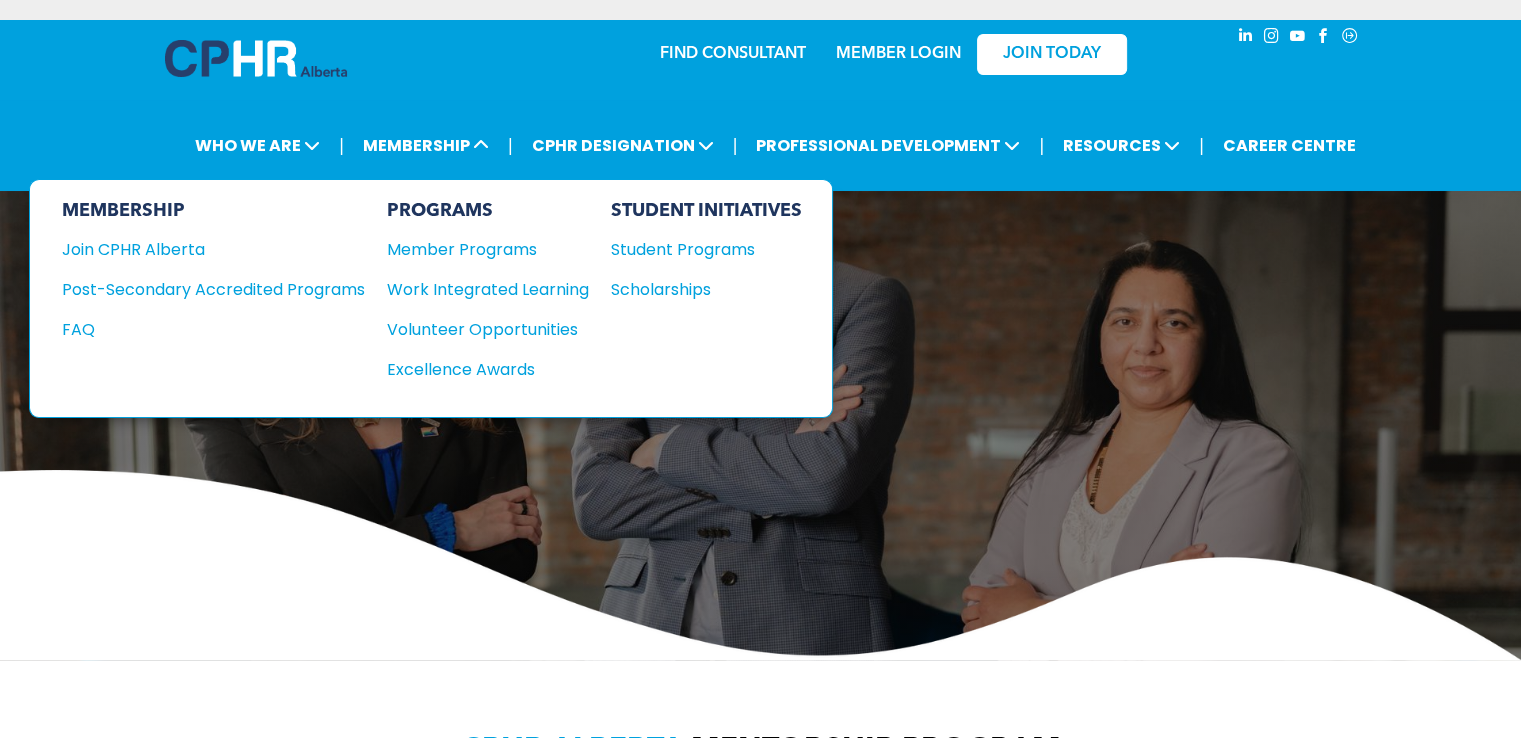 click on "FAQ" at bounding box center [198, 329] 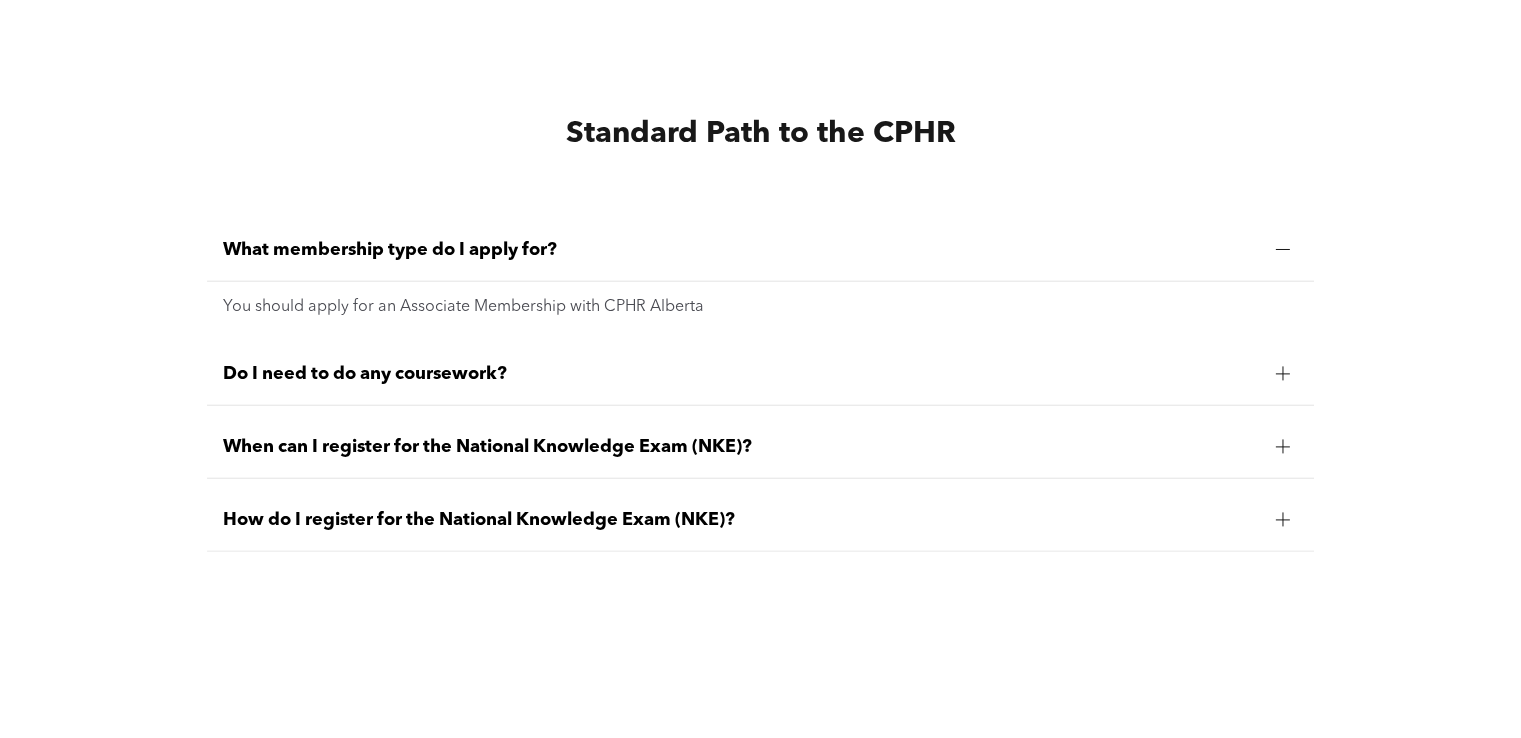 scroll, scrollTop: 5012, scrollLeft: 0, axis: vertical 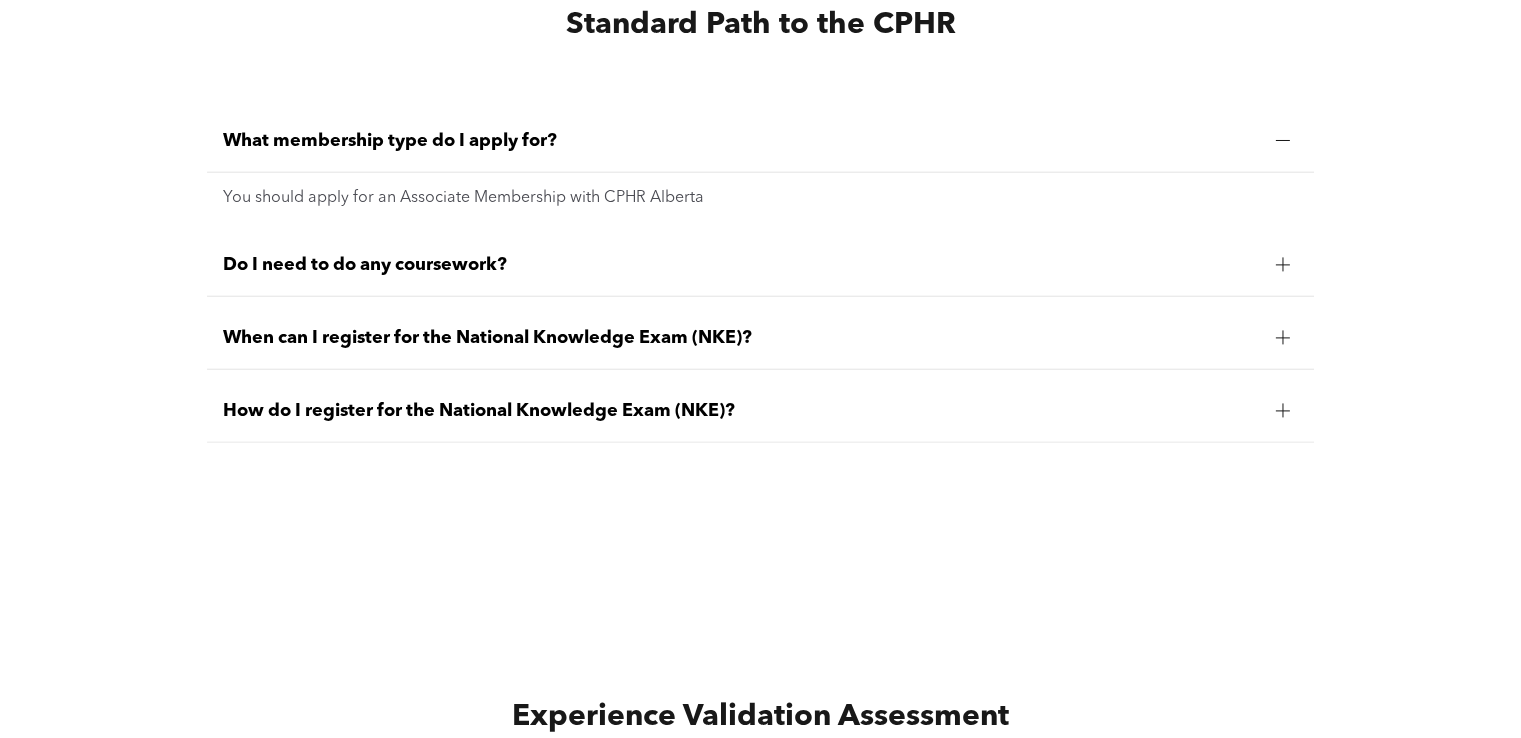 click at bounding box center [1283, 141] 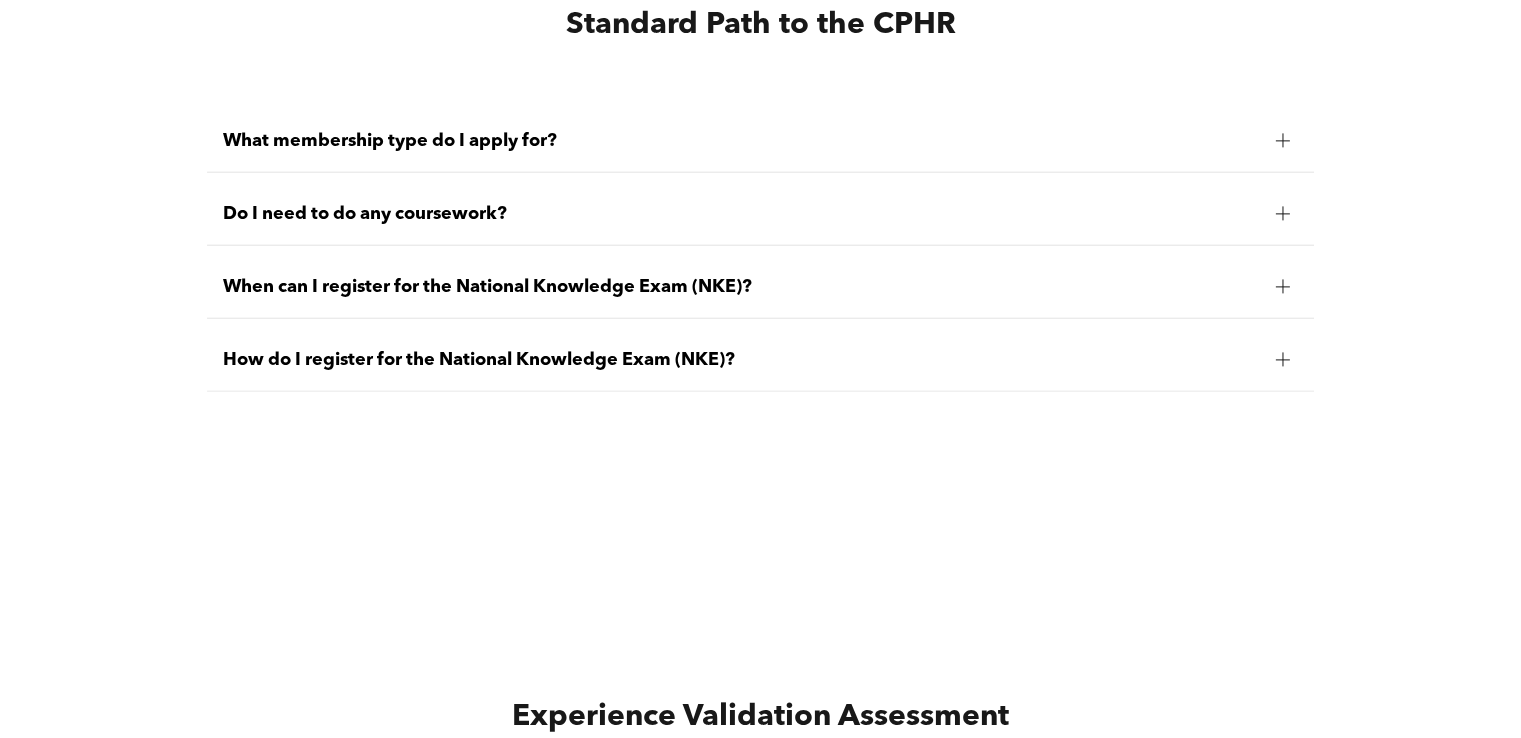 click at bounding box center (1283, 141) 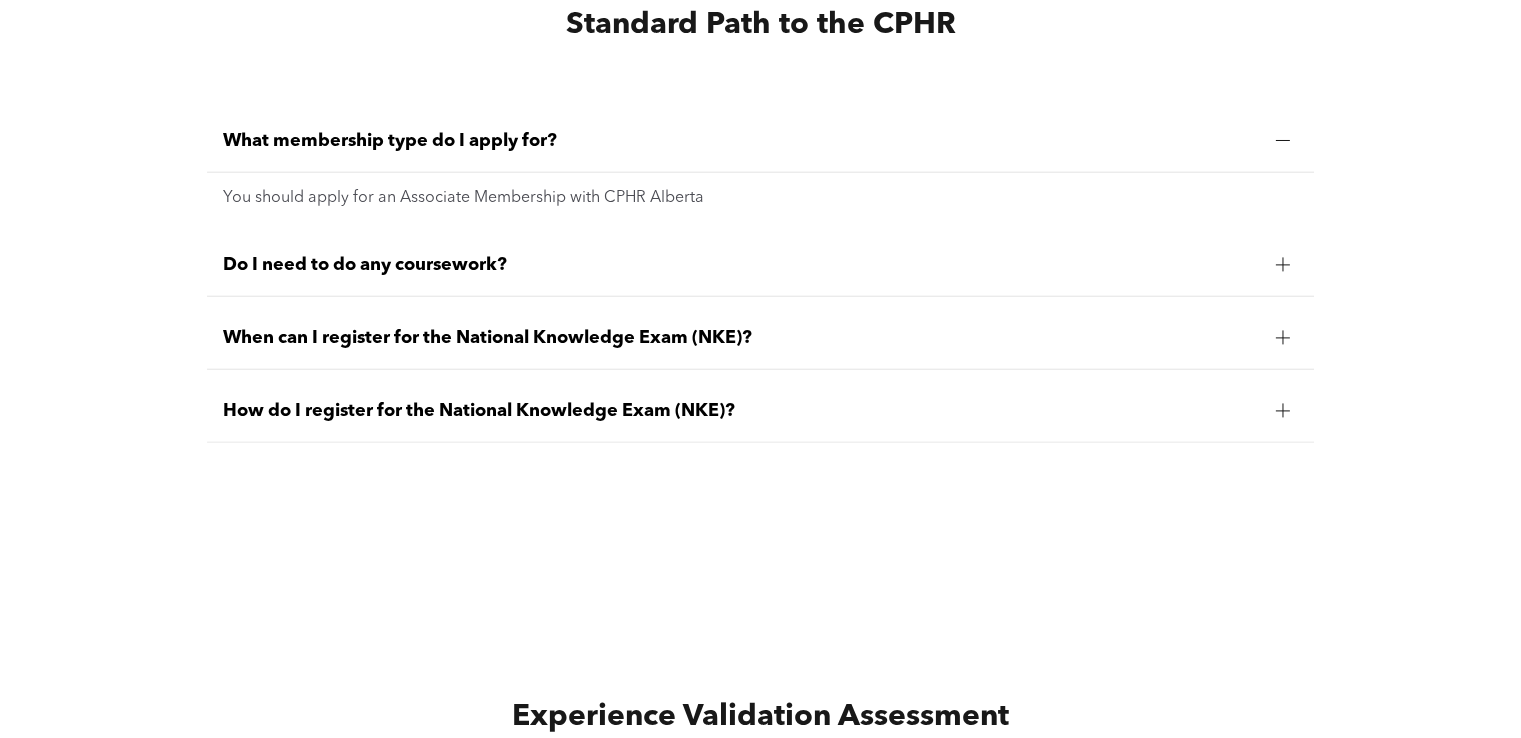 click at bounding box center (1283, 141) 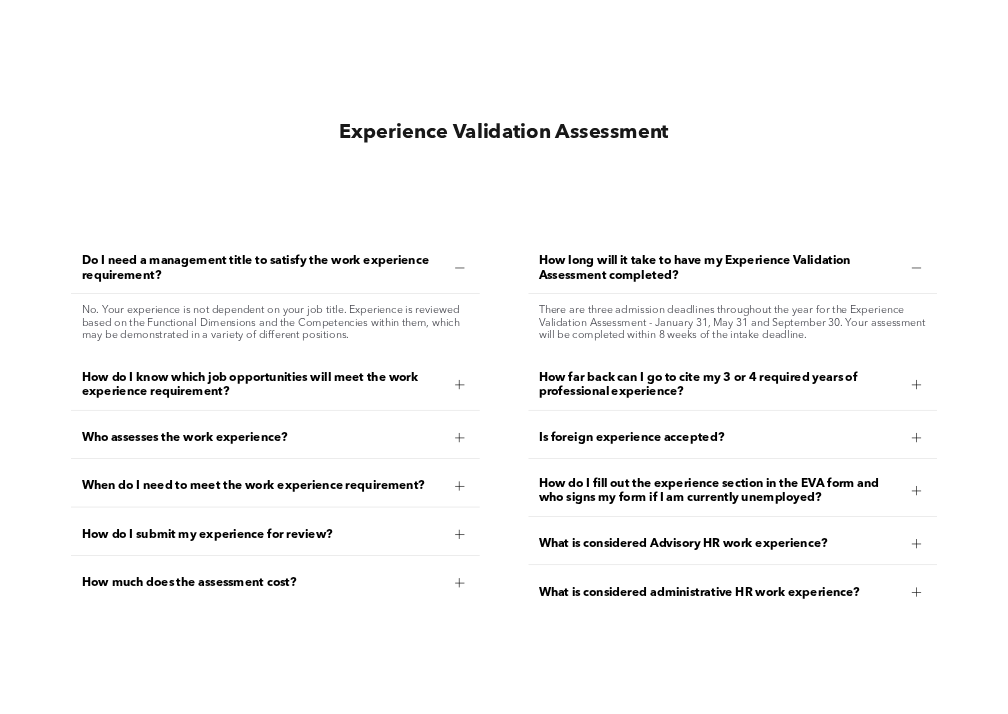 scroll, scrollTop: 5812, scrollLeft: 0, axis: vertical 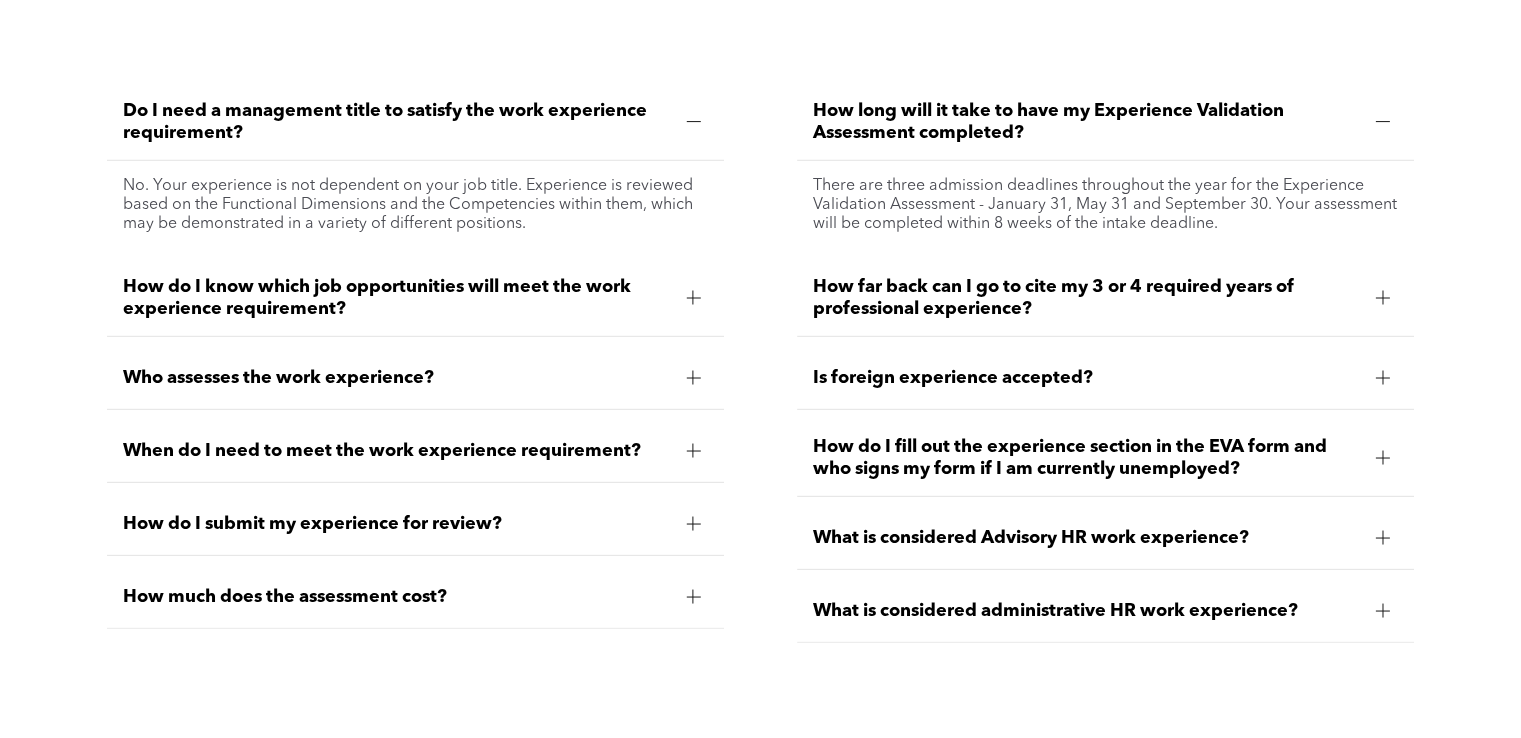 click at bounding box center (693, 122) 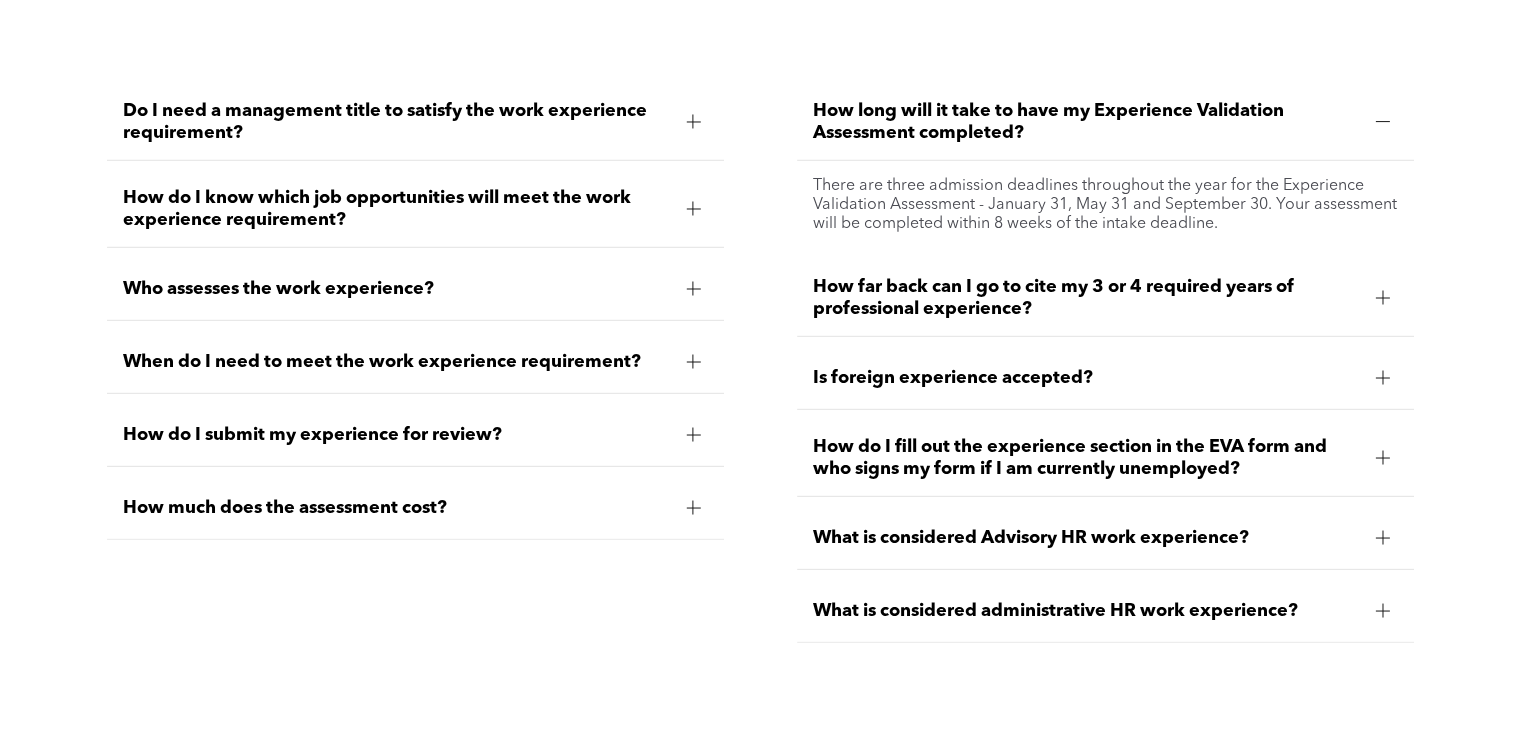 click at bounding box center [1383, 122] 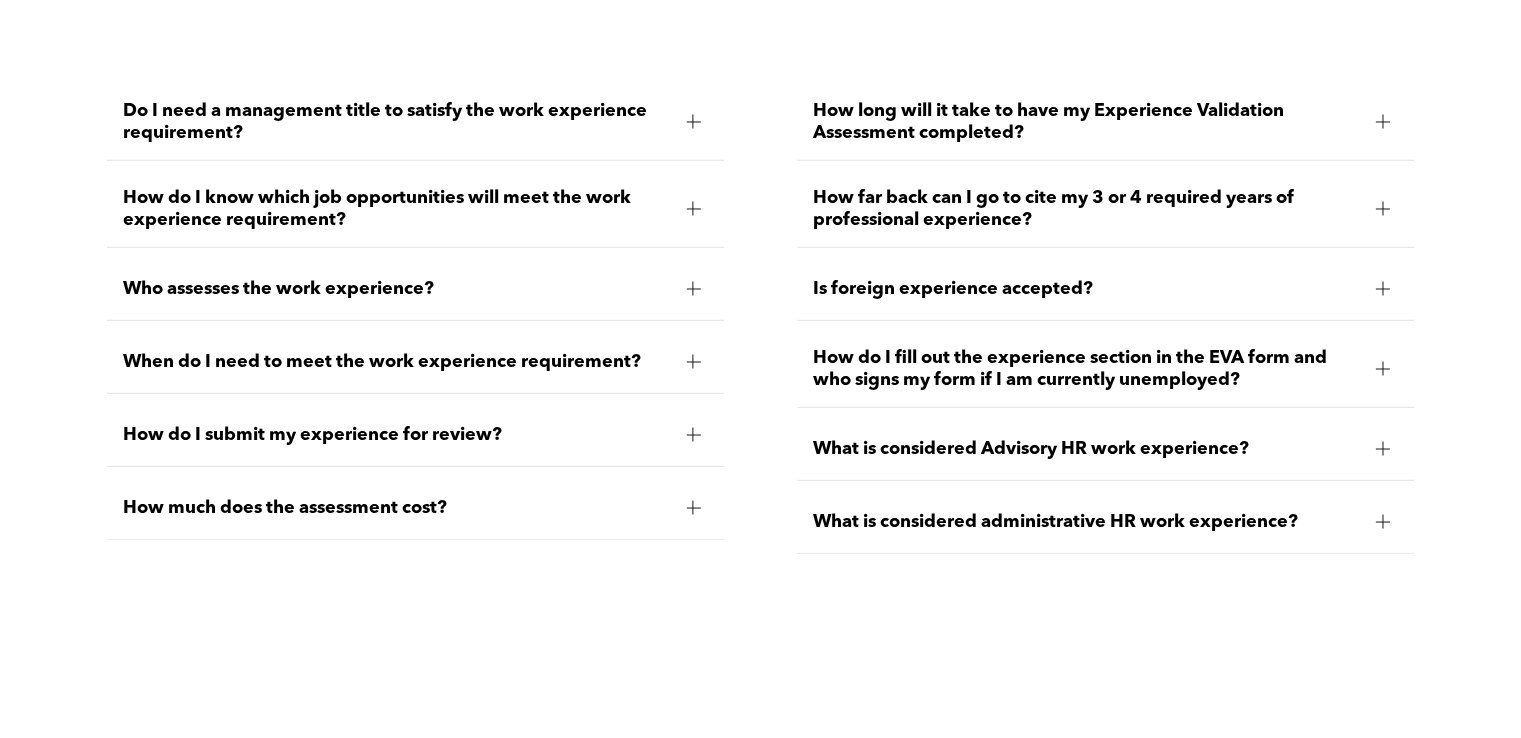 click on "How do I know which job opportunities will meet the work experience requirement?" at bounding box center [396, 209] 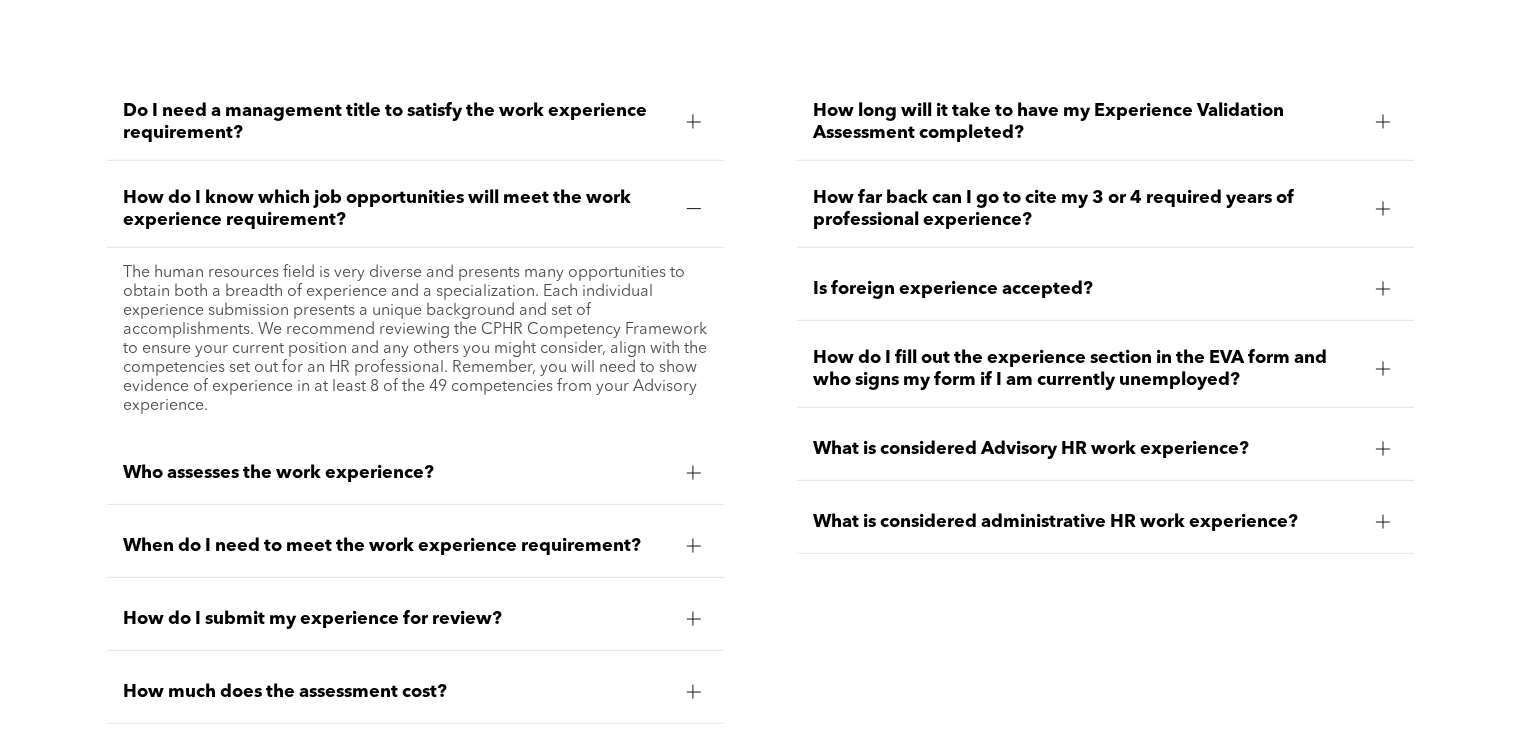 click on "The human resources field is very diverse and presents many opportunities to obtain both a breadth of experience and a specialization. Each individual experience submission presents a unique background and set of accomplishments. We recommend reviewing the CPHR Competency Framework to ensure your current position and any others you might consider, align with the competencies set out for an HR professional. Remember, you will need to show evidence of experience in at least 8 of the 49 competencies from your Advisory experience." at bounding box center [415, 340] 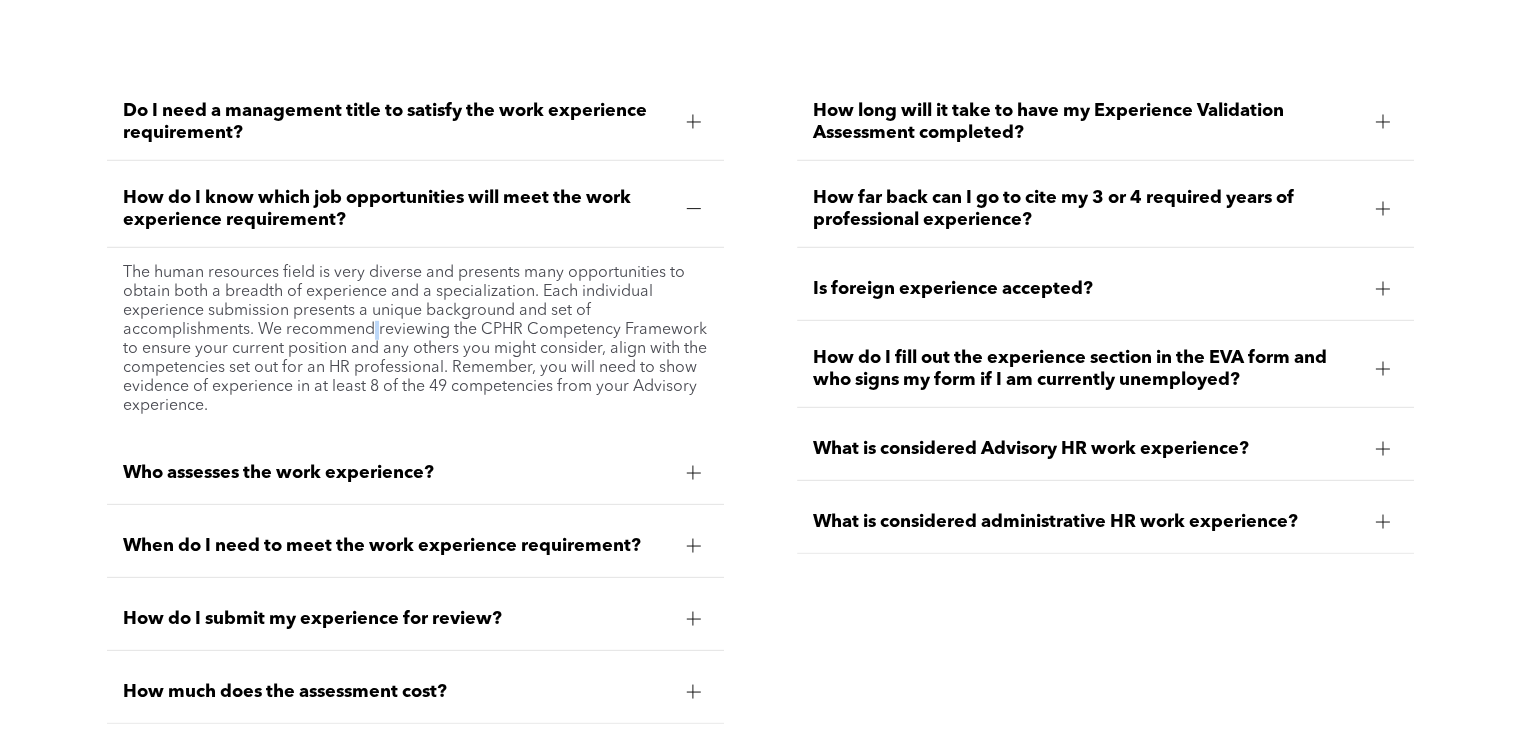 click on "The human resources field is very diverse and presents many opportunities to obtain both a breadth of experience and a specialization. Each individual experience submission presents a unique background and set of accomplishments. We recommend reviewing the CPHR Competency Framework to ensure your current position and any others you might consider, align with the competencies set out for an HR professional. Remember, you will need to show evidence of experience in at least 8 of the 49 competencies from your Advisory experience." at bounding box center (415, 340) 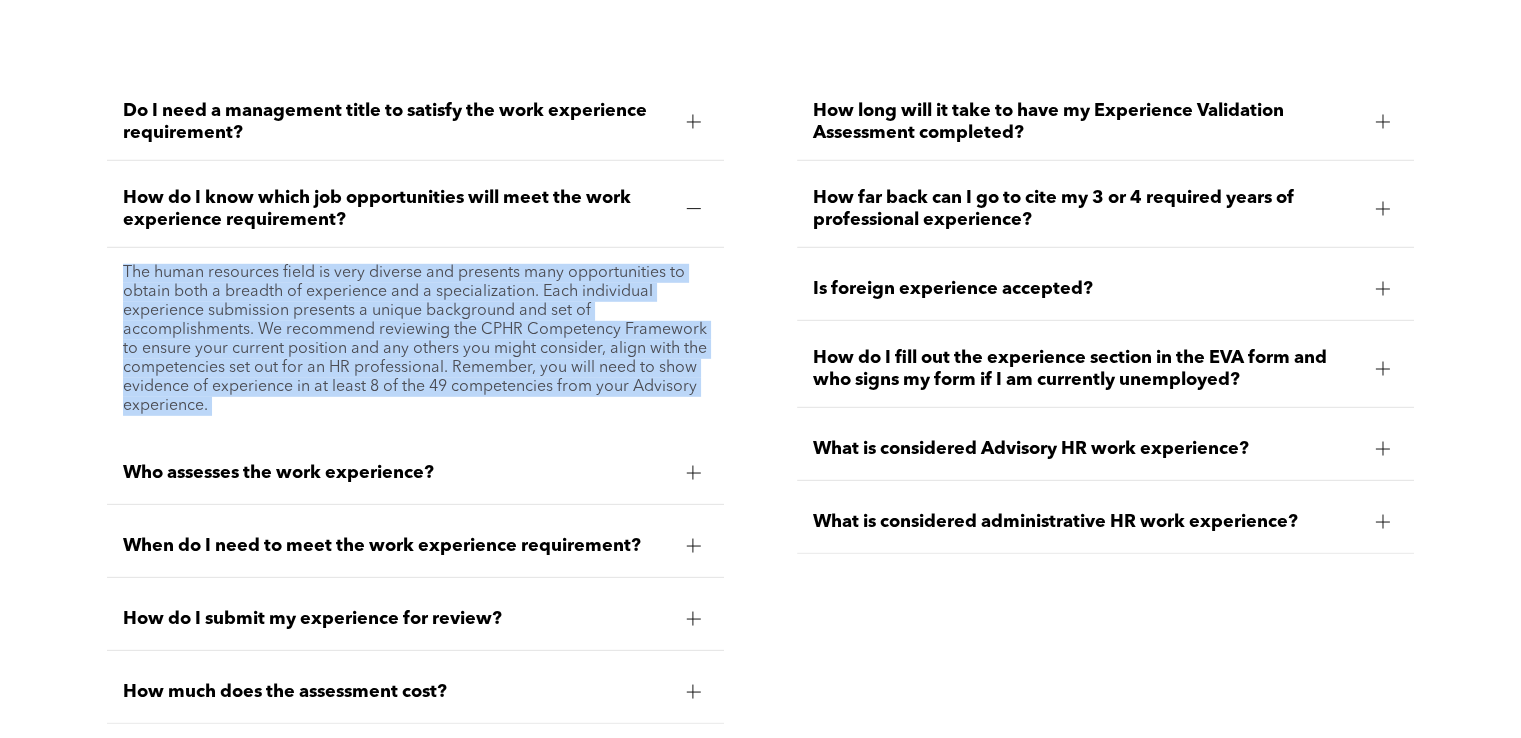 click on "The human resources field is very diverse and presents many opportunities to obtain both a breadth of experience and a specialization. Each individual experience submission presents a unique background and set of accomplishments. We recommend reviewing the CPHR Competency Framework to ensure your current position and any others you might consider, align with the competencies set out for an HR professional. Remember, you will need to show evidence of experience in at least 8 of the 49 competencies from your Advisory experience." at bounding box center (415, 340) 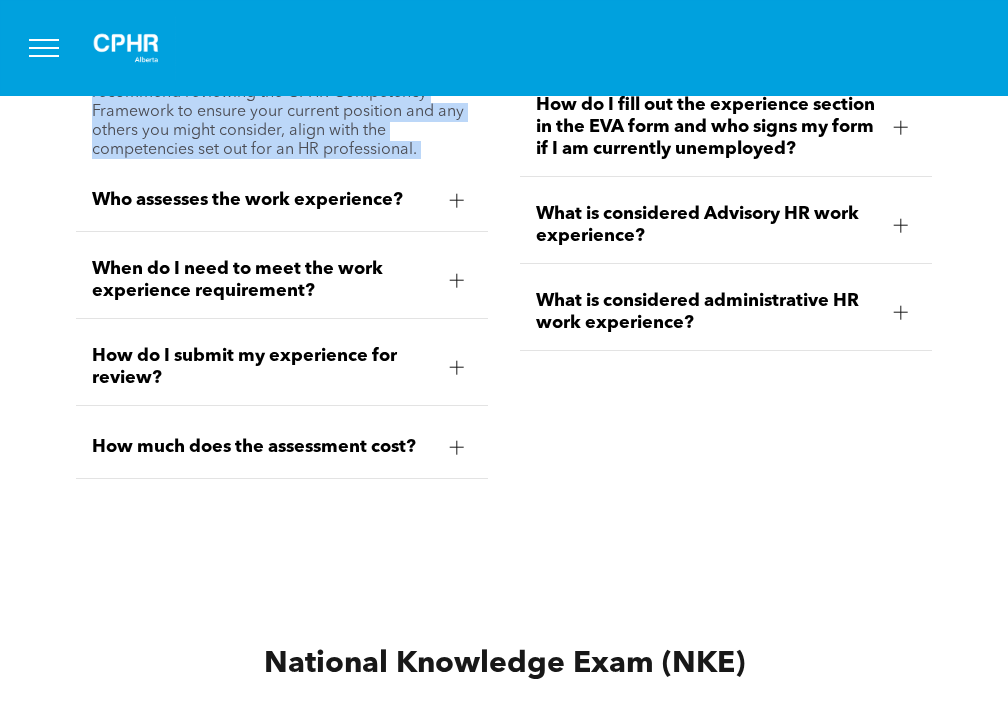 scroll, scrollTop: 5449, scrollLeft: 0, axis: vertical 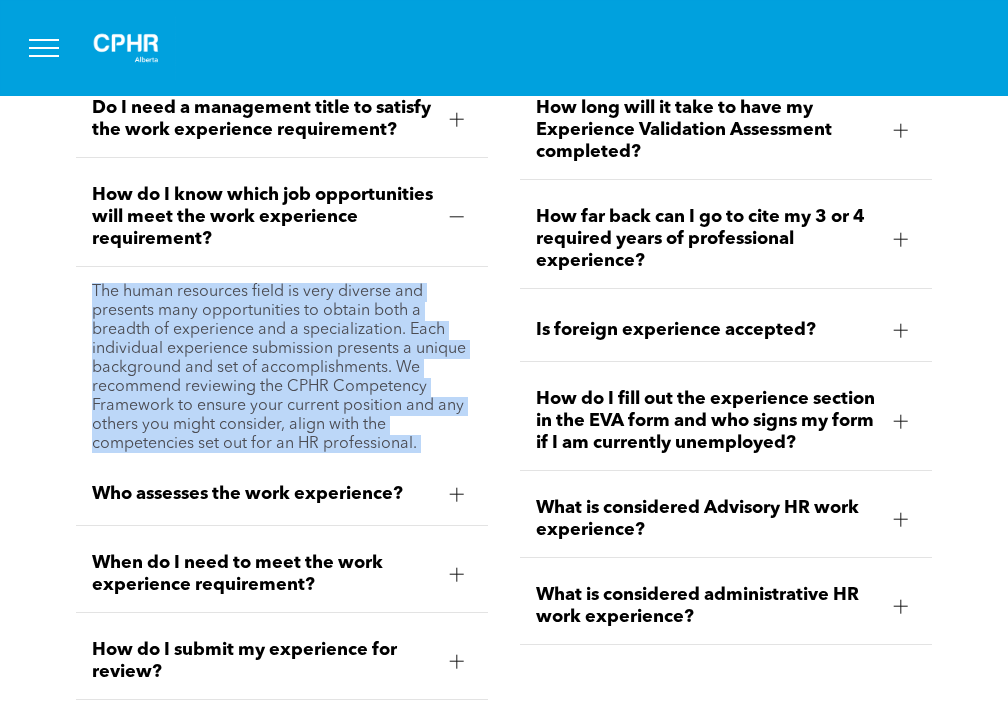 click on "The human resources field is very diverse and presents many opportunities to obtain both a breadth of experience and a specialization. Each individual experience submission presents a unique background and set of accomplishments. We recommend reviewing the CPHR Competency Framework to ensure your current position and any others you might consider, align with the competencies set out for an HR professional. Remember, you will need to show evidence of experience in at least 8 of the 49 competencies from your Advisory experience." at bounding box center (282, 397) 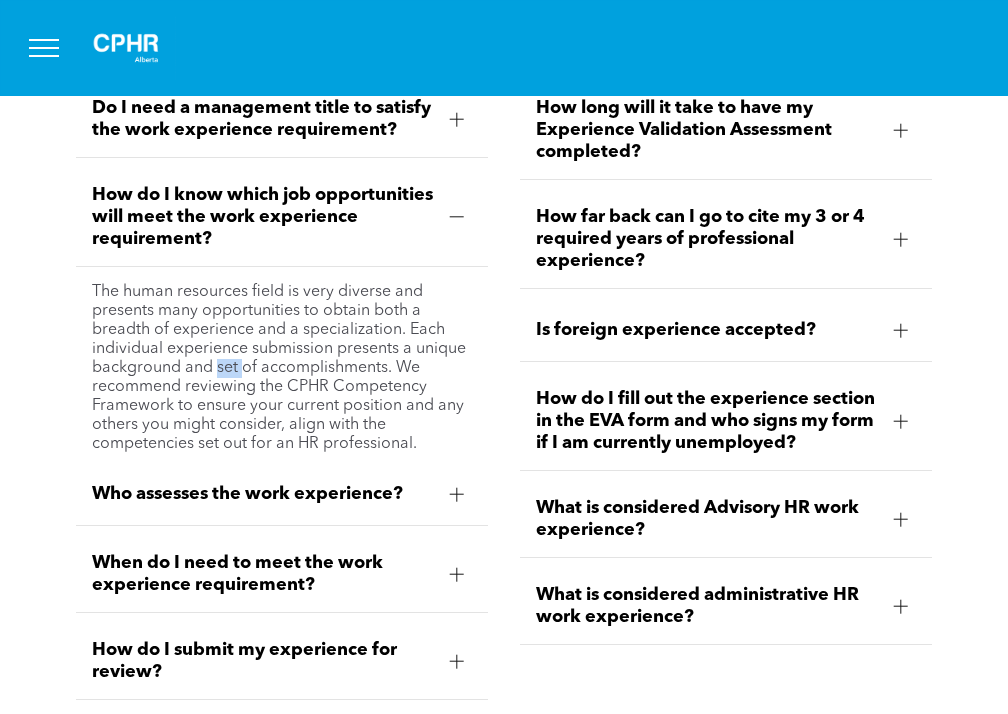 click on "The human resources field is very diverse and presents many opportunities to obtain both a breadth of experience and a specialization. Each individual experience submission presents a unique background and set of accomplishments. We recommend reviewing the CPHR Competency Framework to ensure your current position and any others you might consider, align with the competencies set out for an HR professional. Remember, you will need to show evidence of experience in at least 8 of the 49 competencies from your Advisory experience." at bounding box center [282, 397] 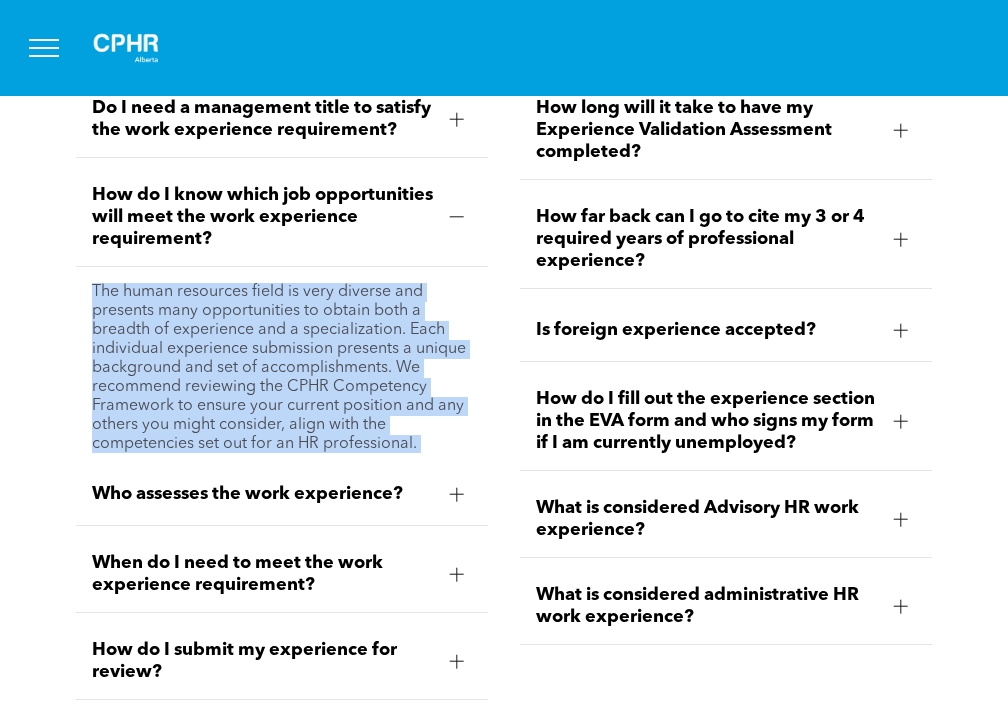 click on "The human resources field is very diverse and presents many opportunities to obtain both a breadth of experience and a specialization. Each individual experience submission presents a unique background and set of accomplishments. We recommend reviewing the CPHR Competency Framework to ensure your current position and any others you might consider, align with the competencies set out for an HR professional. Remember, you will need to show evidence of experience in at least 8 of the 49 competencies from your Advisory experience." at bounding box center [282, 397] 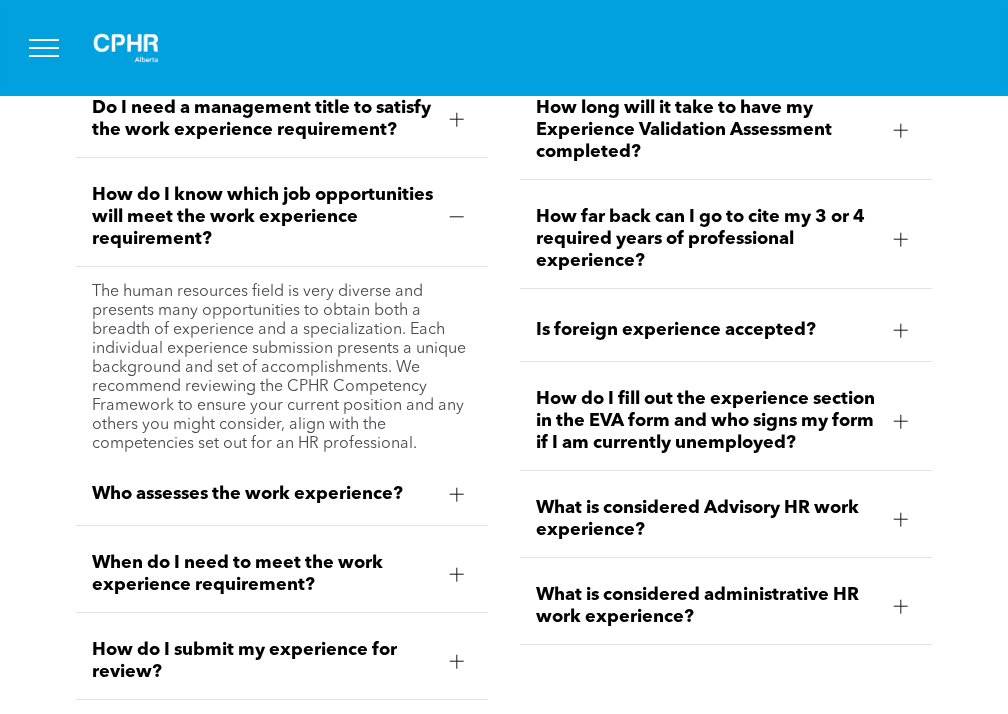 click on "How do I know which job opportunities will meet the work experience requirement?" at bounding box center (263, 217) 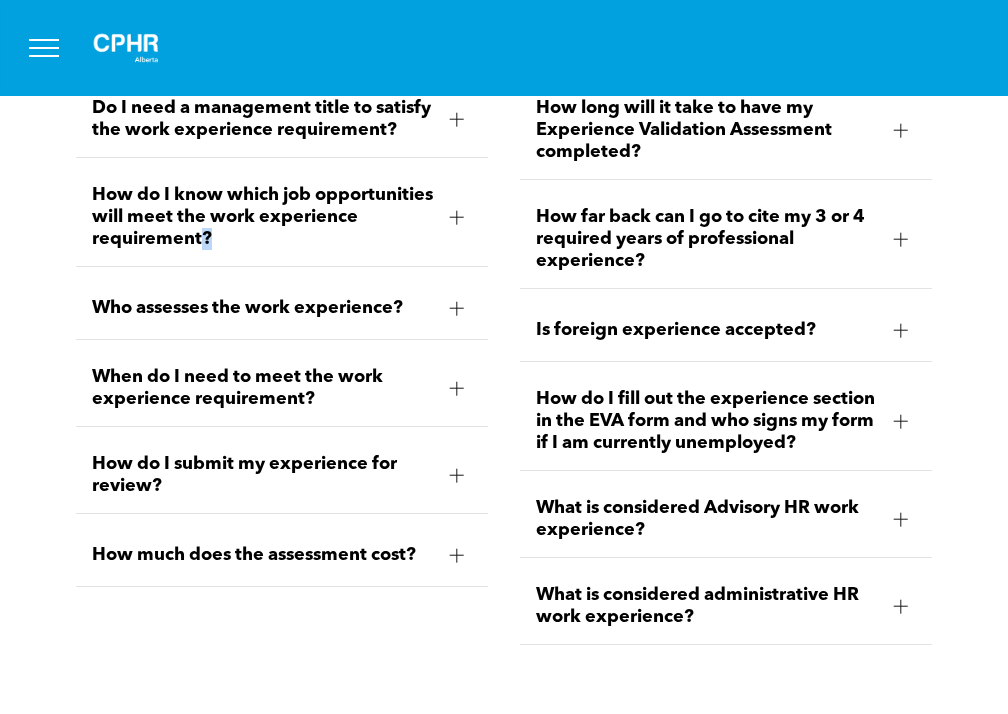 click on "How do I know which job opportunities will meet the work experience requirement?" at bounding box center (263, 217) 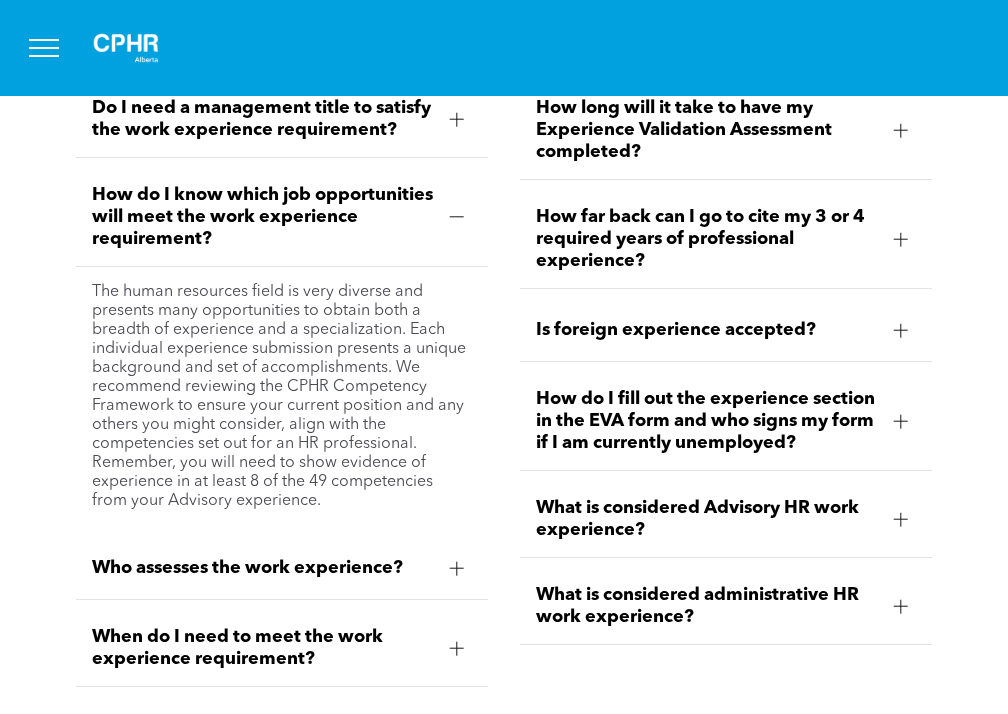 click on "How do I know which job opportunities will meet the work experience requirement?" at bounding box center (263, 217) 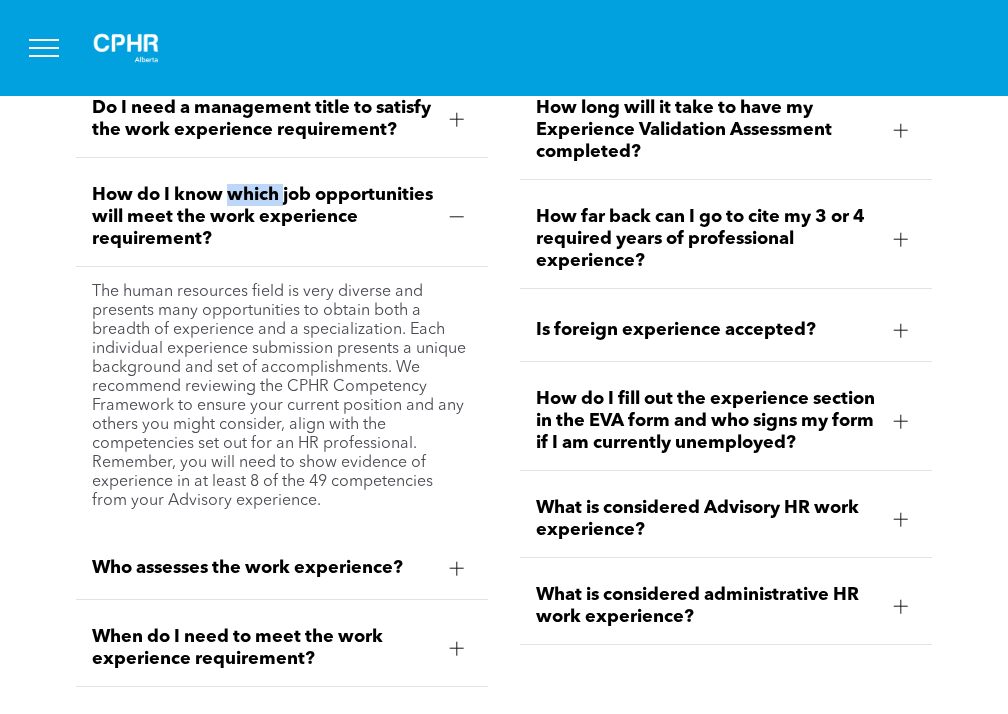 click on "How do I know which job opportunities will meet the work experience requirement?" at bounding box center (263, 217) 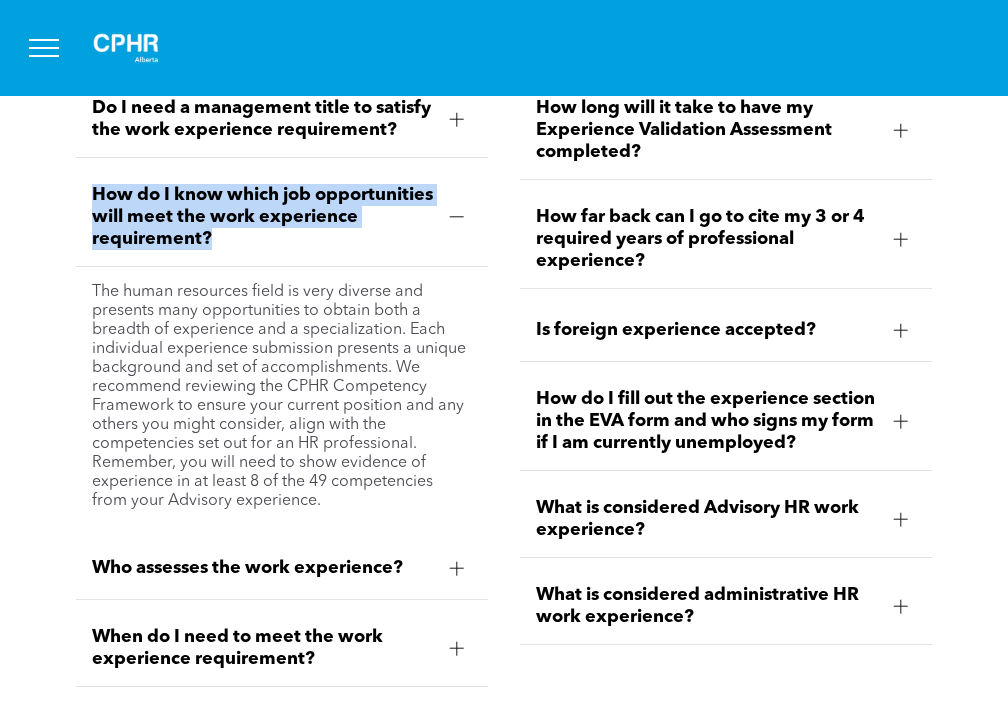 click on "How do I know which job opportunities will meet the work experience requirement?" at bounding box center [263, 217] 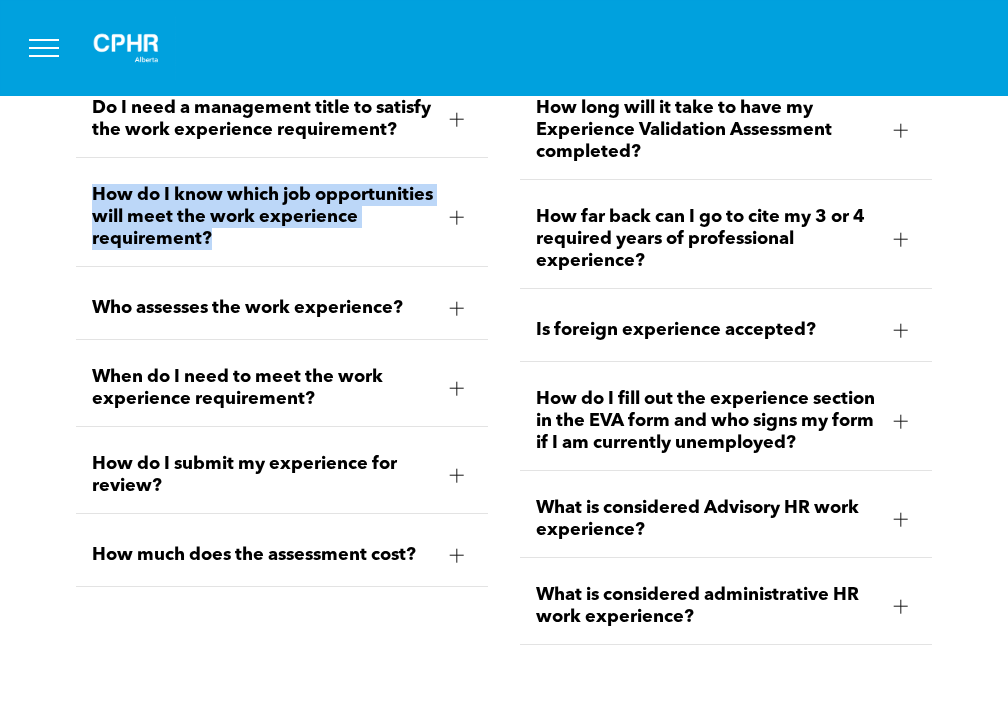 copy on "How do I know which job opportunities will meet the work experience requirement?" 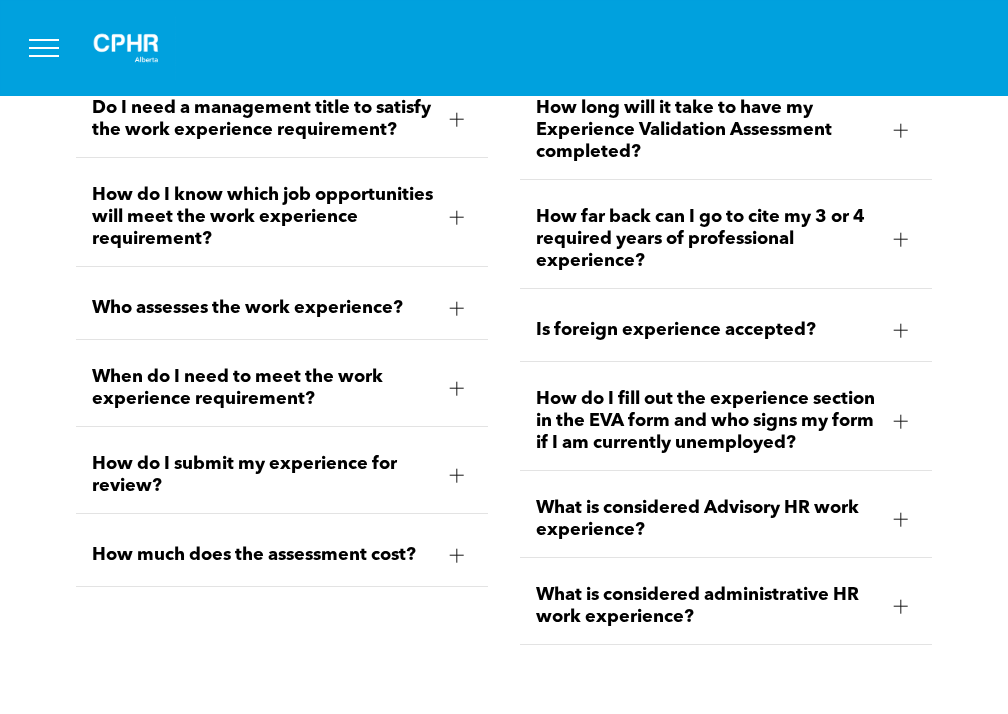 click on "Do I need a management title to satisfy the work experience requirement? No. Your experience is not dependent on your job title. Experience is reviewed based on the Functional Dimensions and the Competencies within them, which may be demonstrated in a variety of different positions. How do I know which job opportunities will meet the work experience requirement? The human resources field is very diverse and presents many opportunities to obtain both a breadth of experience and a specialization. Each individual experience submission presents a unique background and set of accomplishments. We recommend reviewing the CPHR Competency Framework to ensure your current position and any others you might consider, align with the competencies set out for an HR professional. Remember, you will need to show evidence of experience in at least 8 of the 49 competencies from your Advisory experience. Who assesses the work experience? When do I need to meet the work experience requirement?" at bounding box center [504, 368] 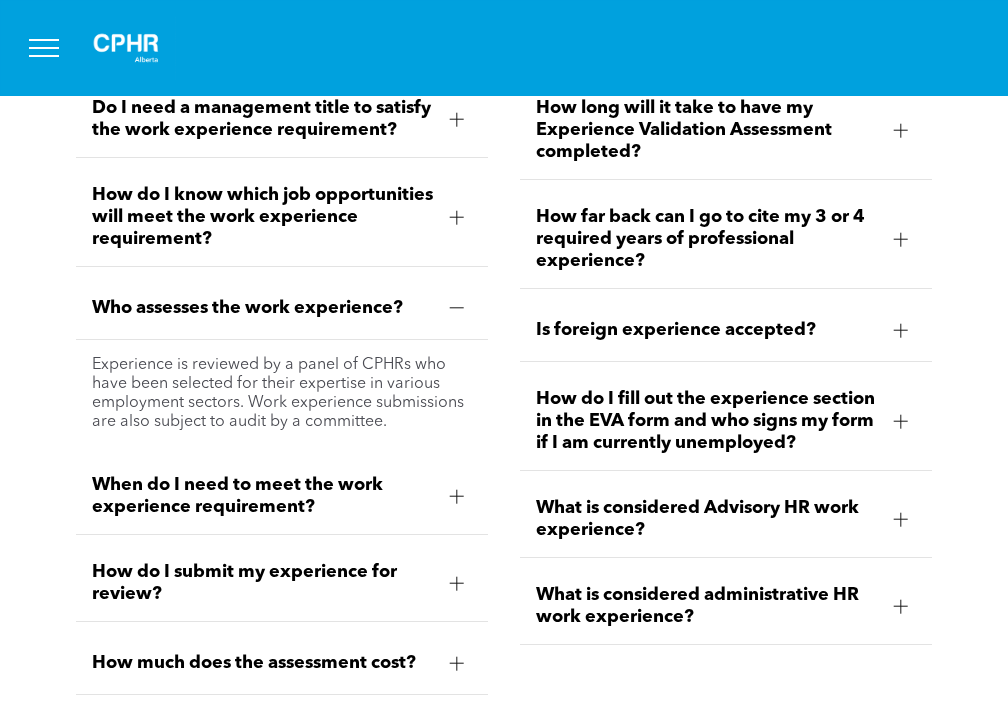 click on "Experience is reviewed by a panel of CPHRs who have been selected for their expertise in various employment sectors. Work experience submissions are also subject to audit by a committee." at bounding box center (282, 394) 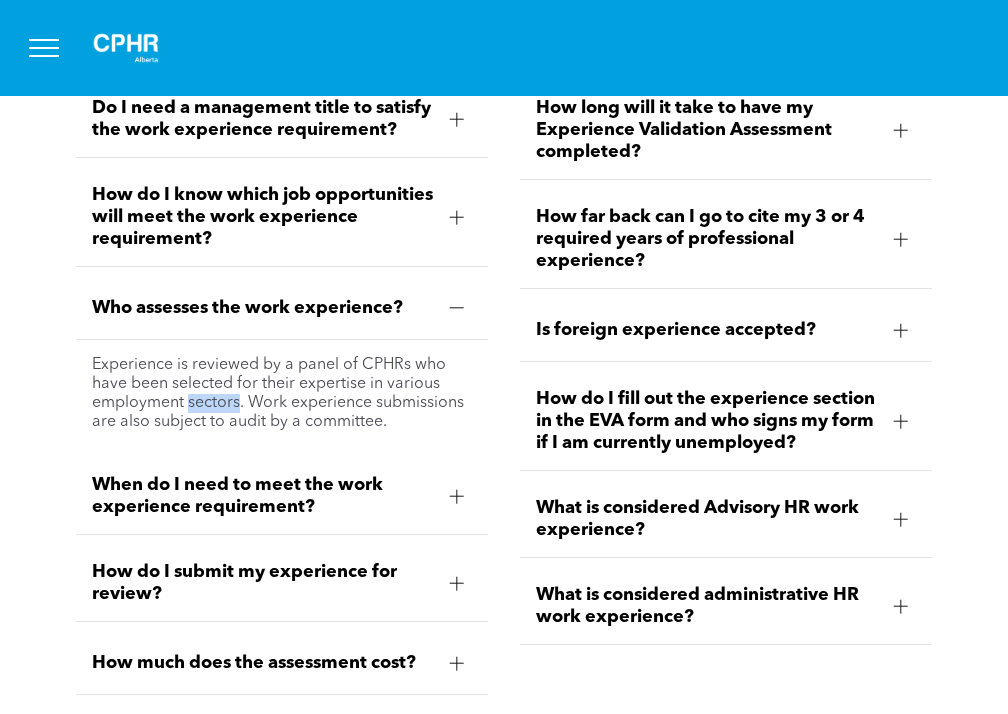 click on "Experience is reviewed by a panel of CPHRs who have been selected for their expertise in various employment sectors. Work experience submissions are also subject to audit by a committee." at bounding box center [282, 394] 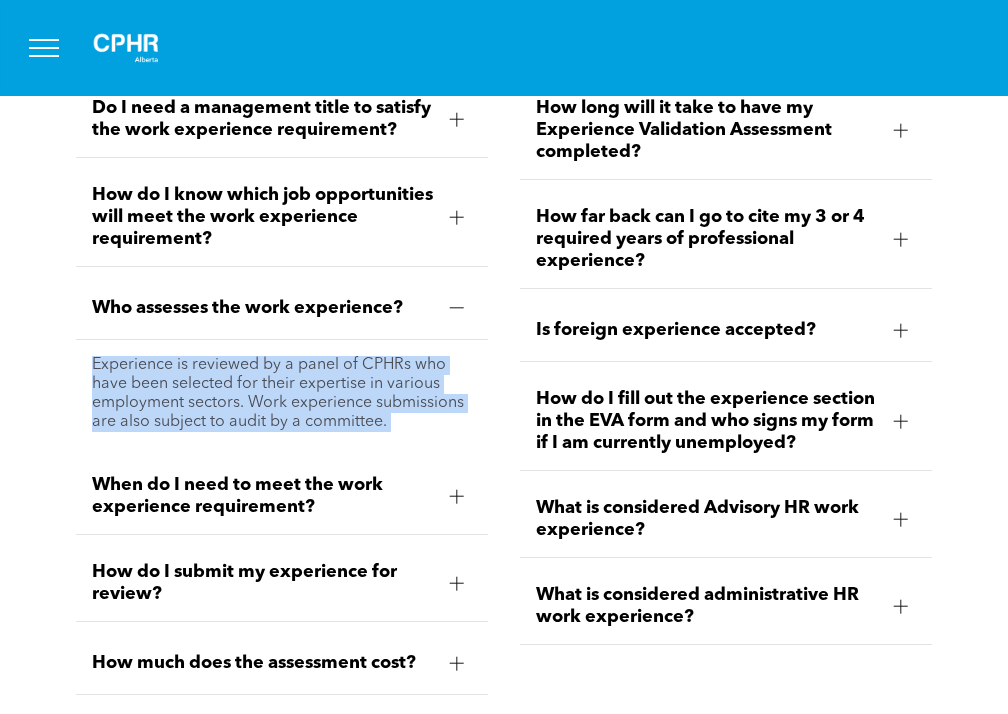 click on "Experience is reviewed by a panel of CPHRs who have been selected for their expertise in various employment sectors. Work experience submissions are also subject to audit by a committee." at bounding box center [282, 394] 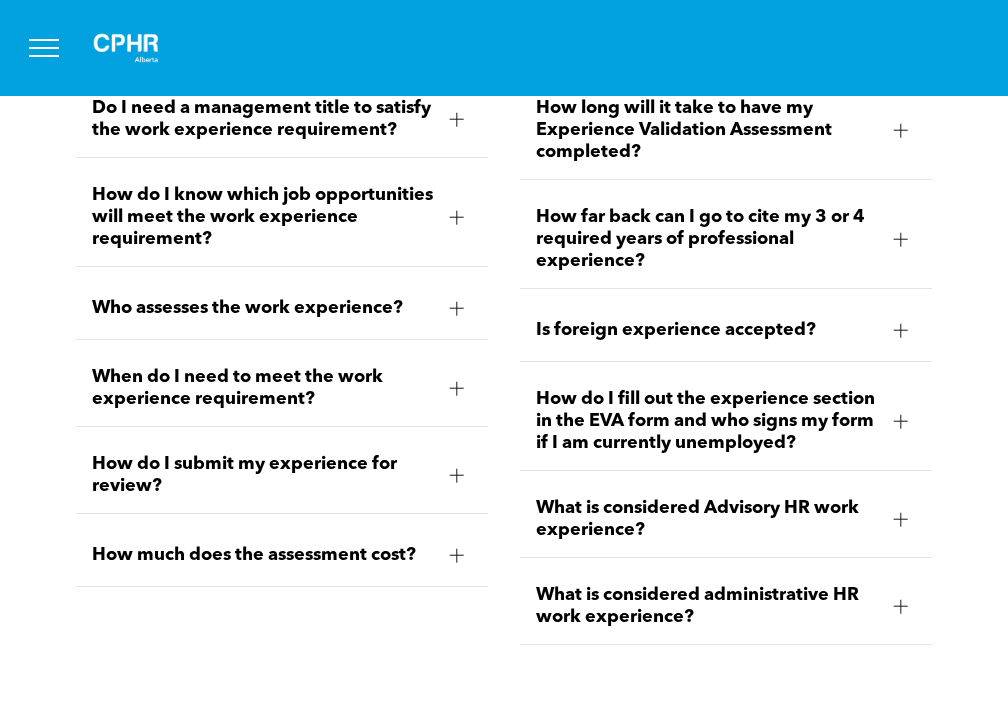 click on "How do I submit my experience for review?" at bounding box center [263, 475] 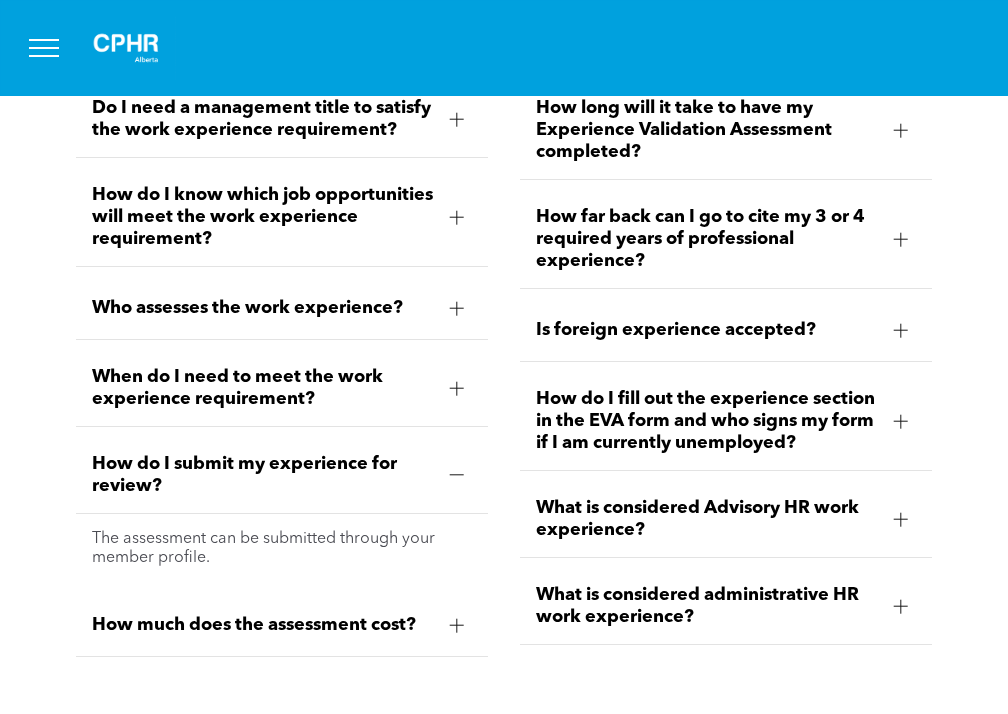 click on "How do I submit my experience for review?" at bounding box center [263, 475] 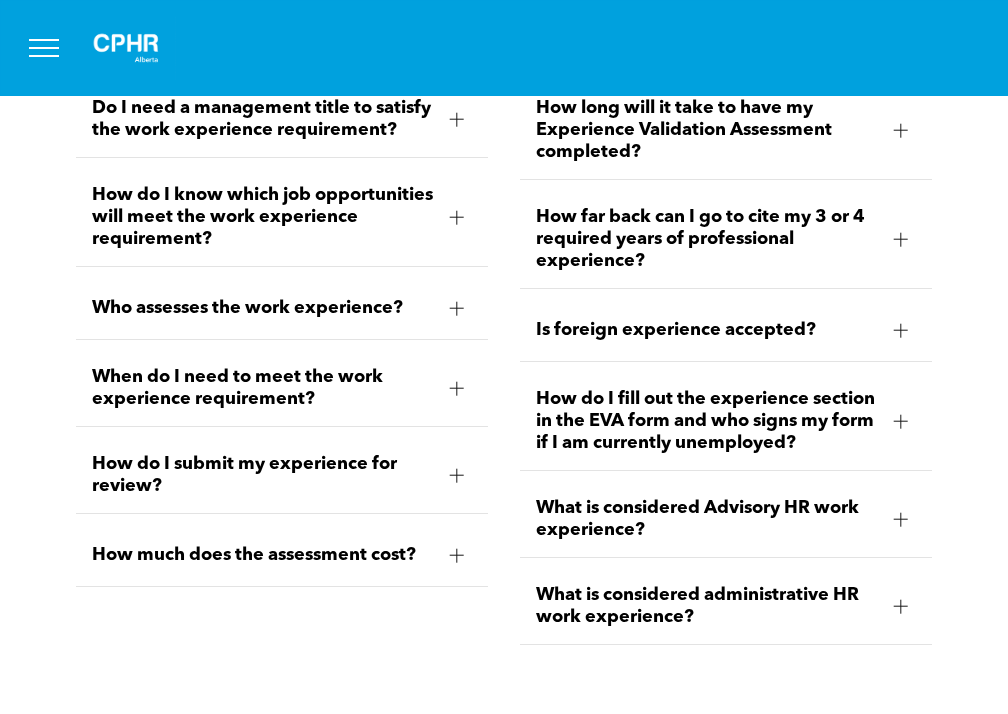 click on "How much does the assessment cost?" at bounding box center (263, 555) 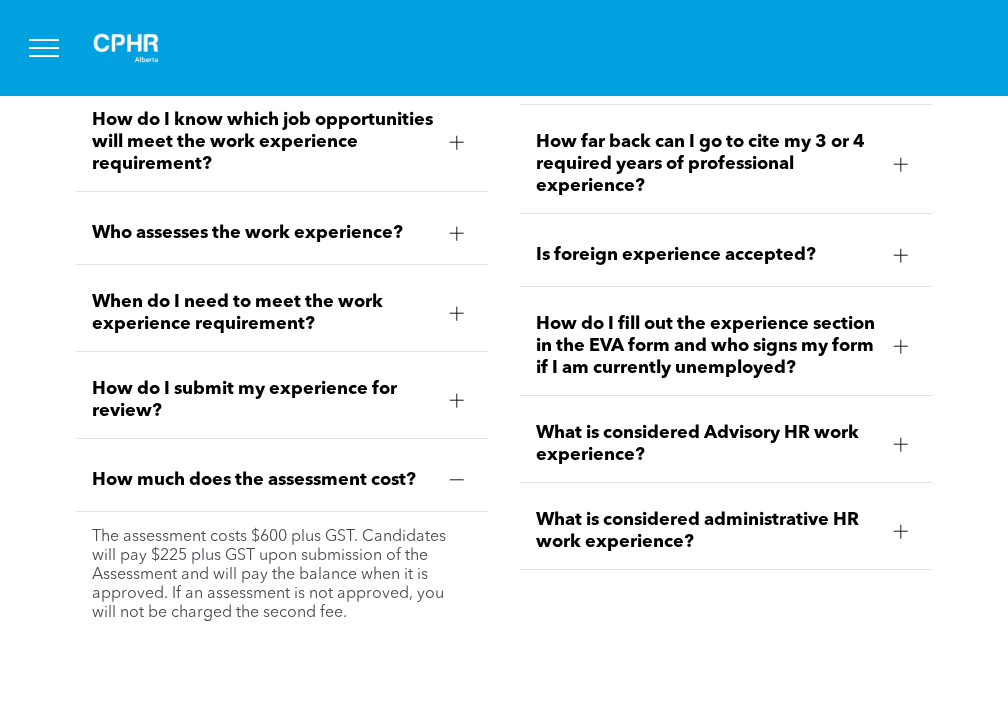 scroll, scrollTop: 5649, scrollLeft: 0, axis: vertical 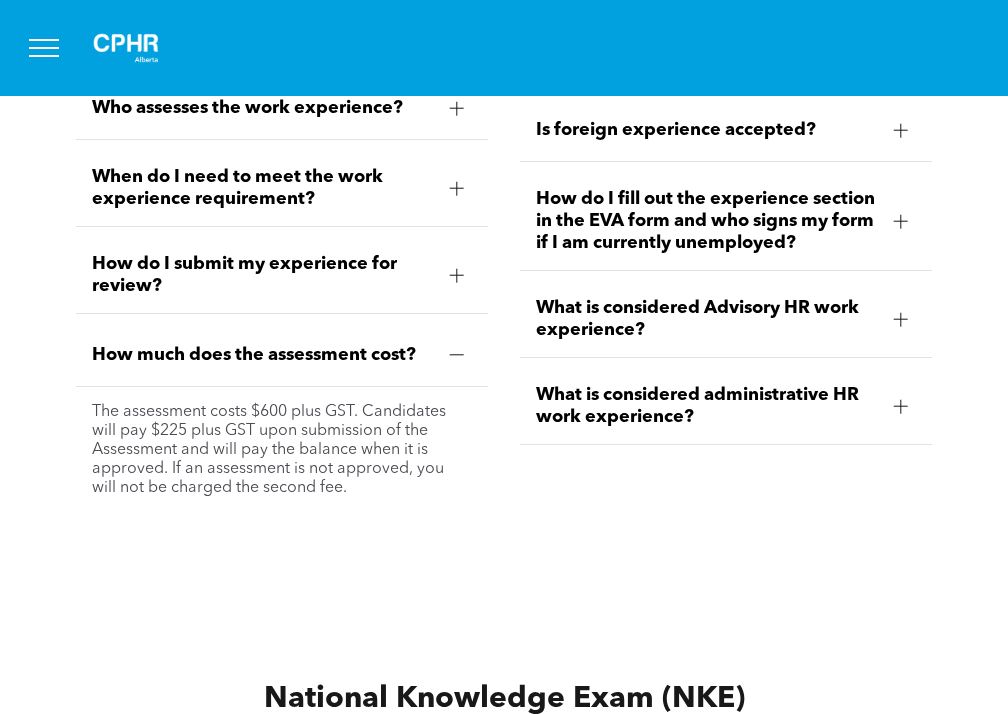 click on "How much does the assessment cost?" at bounding box center [263, 355] 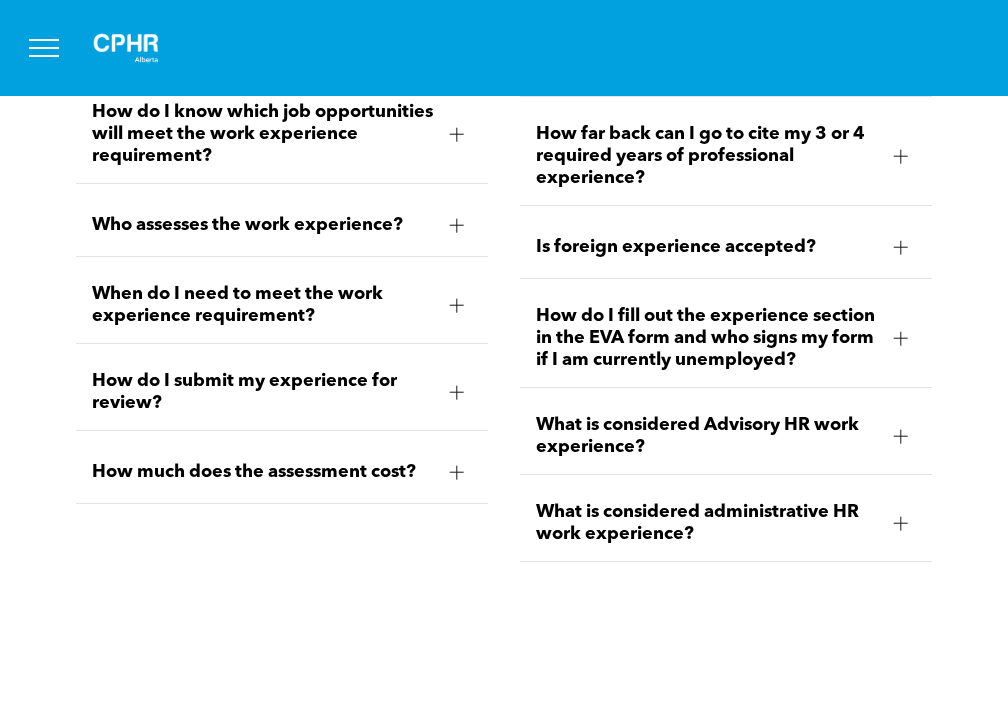 scroll, scrollTop: 5349, scrollLeft: 0, axis: vertical 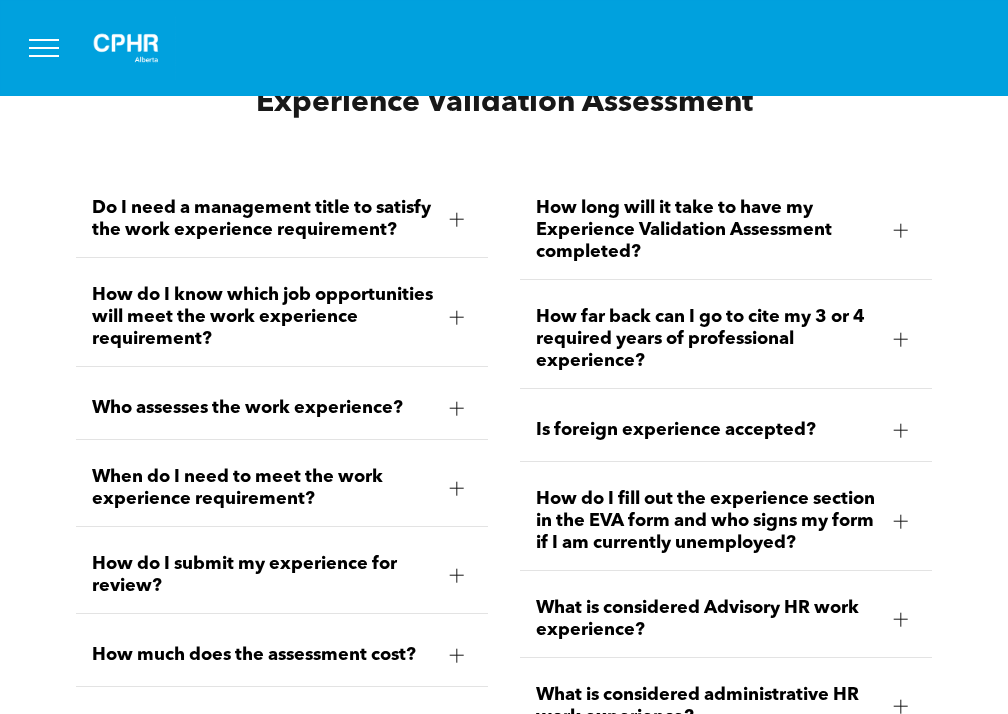 click on "Is foreign experience accepted?" at bounding box center (707, 430) 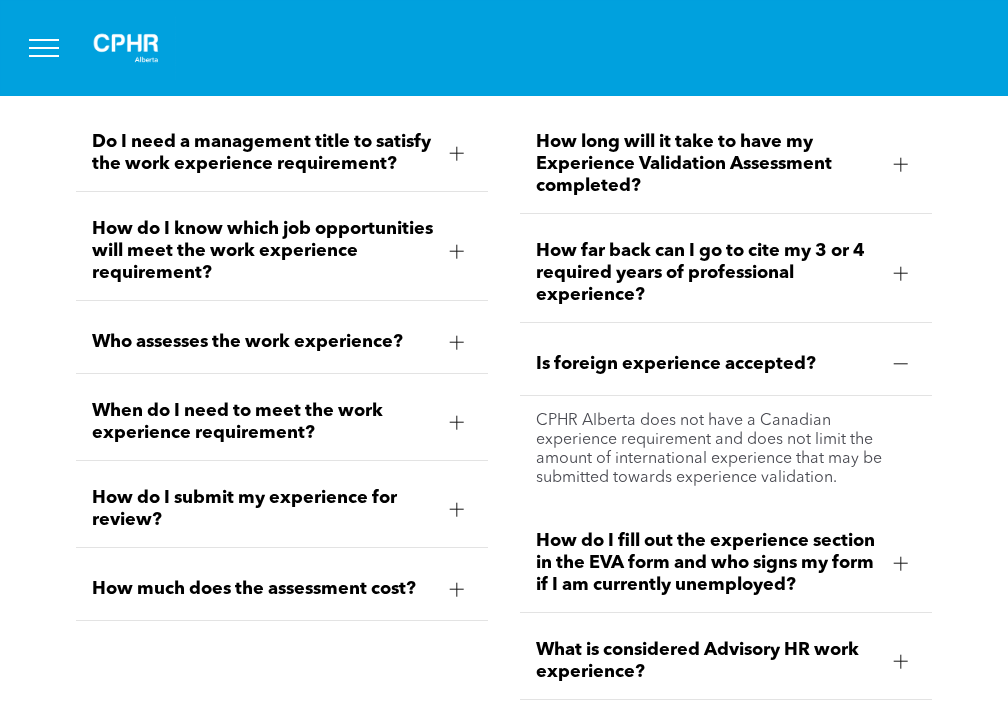scroll, scrollTop: 5449, scrollLeft: 0, axis: vertical 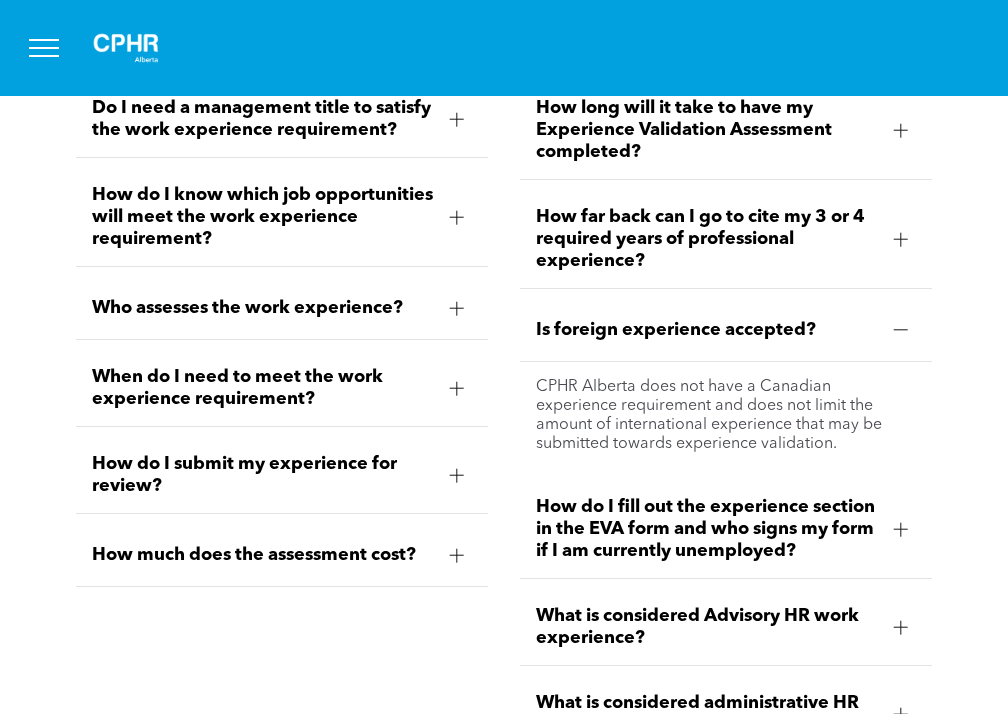 click on "CPHR Alberta does not have a Canadian experience requirement and does not limit the amount of international experience that may be submitted towards experience validation." at bounding box center (726, 416) 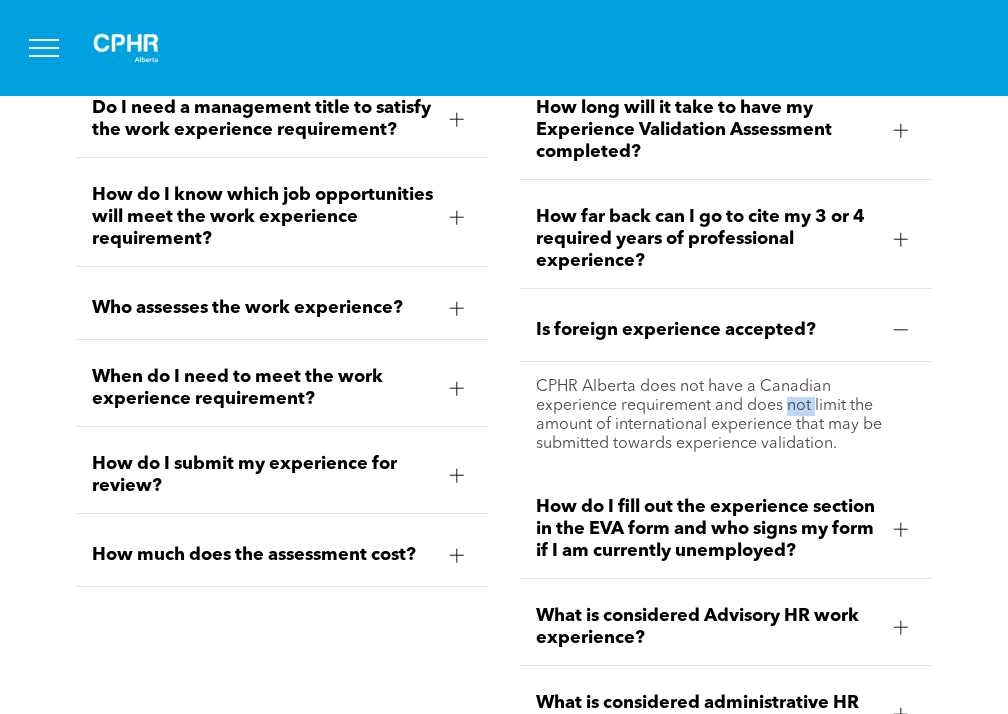 click on "CPHR Alberta does not have a Canadian experience requirement and does not limit the amount of international experience that may be submitted towards experience validation." at bounding box center [726, 416] 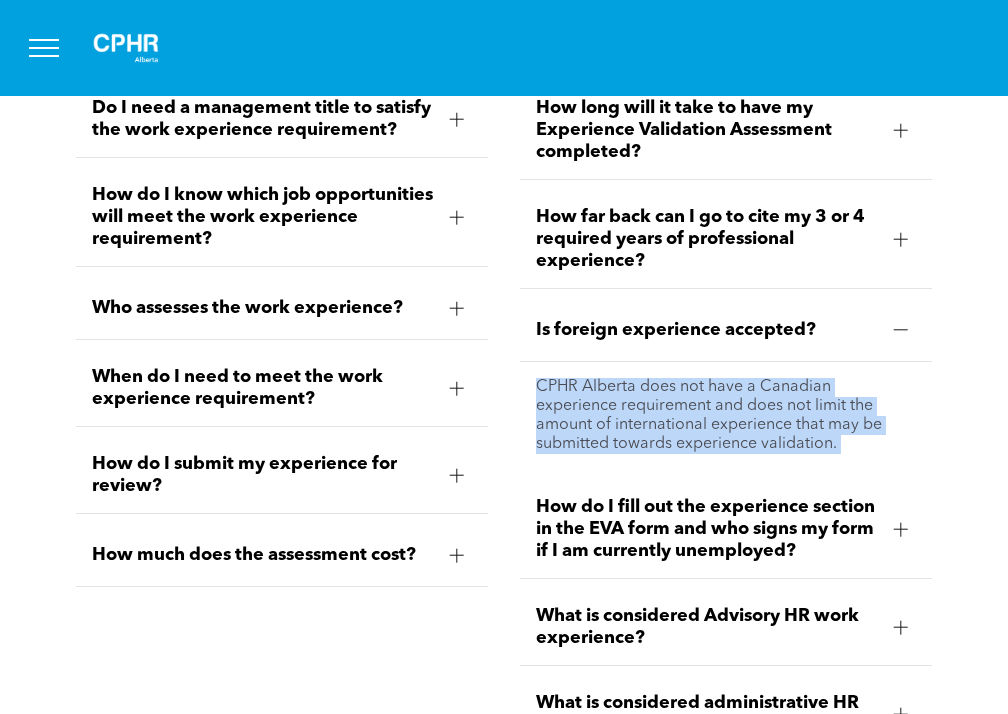 click on "CPHR Alberta does not have a Canadian experience requirement and does not limit the amount of international experience that may be submitted towards experience validation." at bounding box center [726, 416] 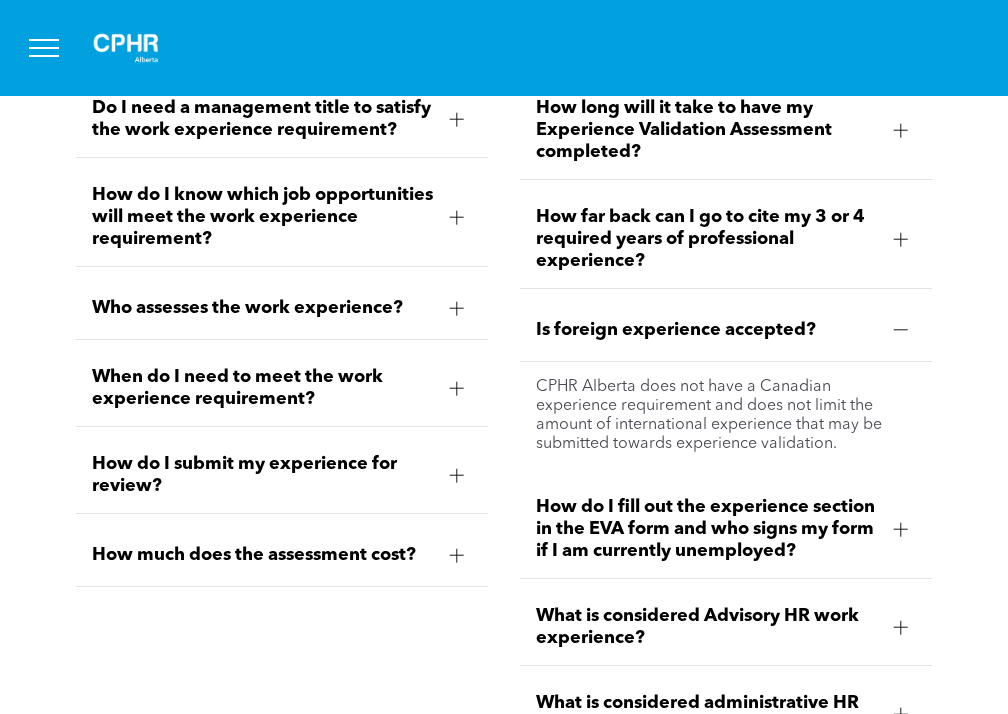 click on "Is foreign experience accepted?" at bounding box center (726, 330) 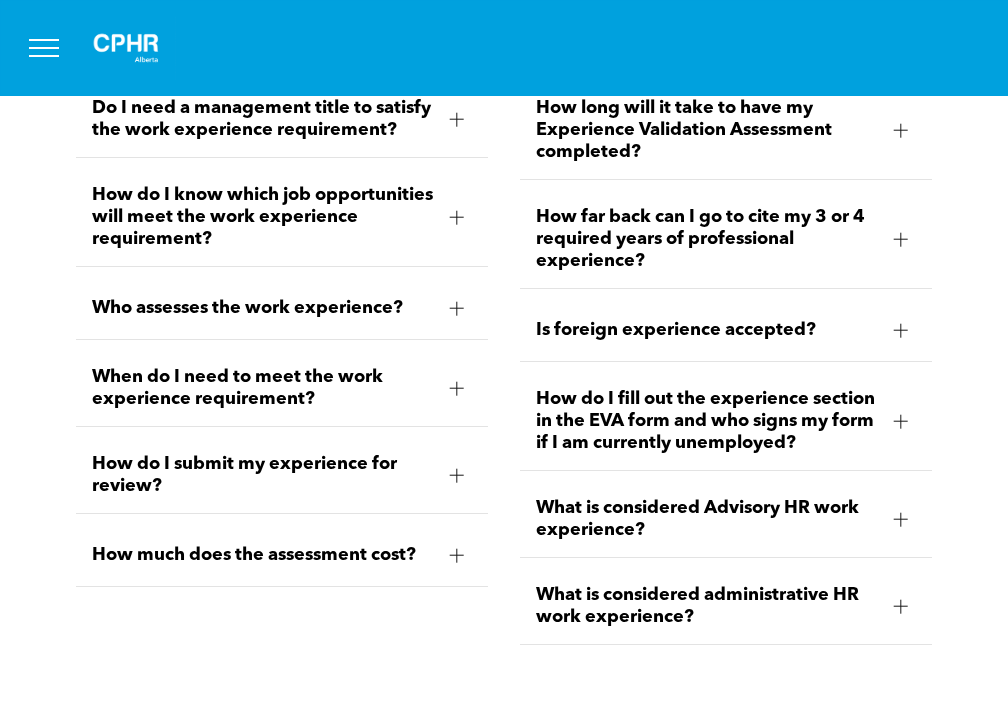 click on "What is considered Advisory HR work experience?" at bounding box center [707, 519] 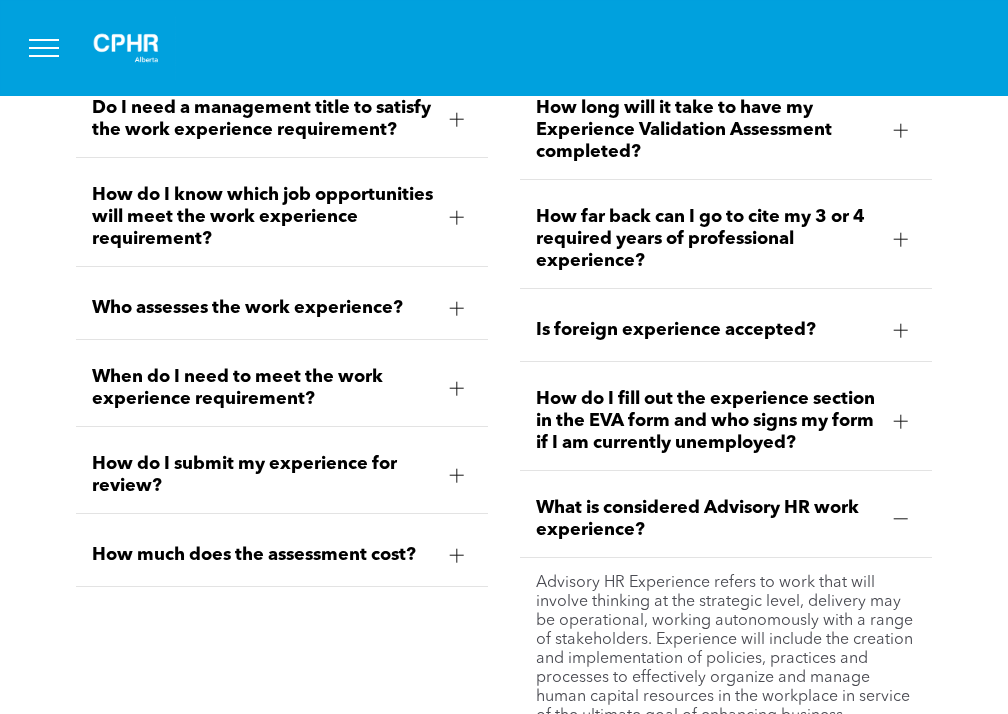 scroll, scrollTop: 5649, scrollLeft: 0, axis: vertical 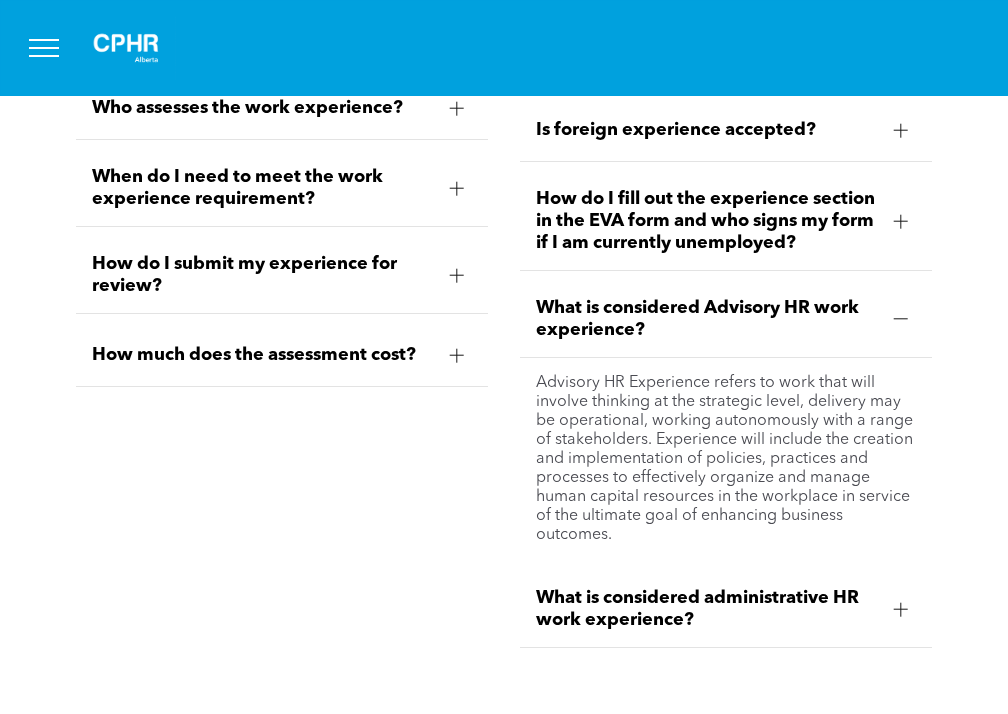 click on "Advisory HR Experience refers to work that will involve thinking at the strategic level, delivery may be operational, working autonomously with a range of stakeholders. Experience will include the creation and implementation of policies, practices and processes to effectively organize and manage human capital resources in the workplace in service of the ultimate goal of enhancing business outcomes." at bounding box center [726, 459] 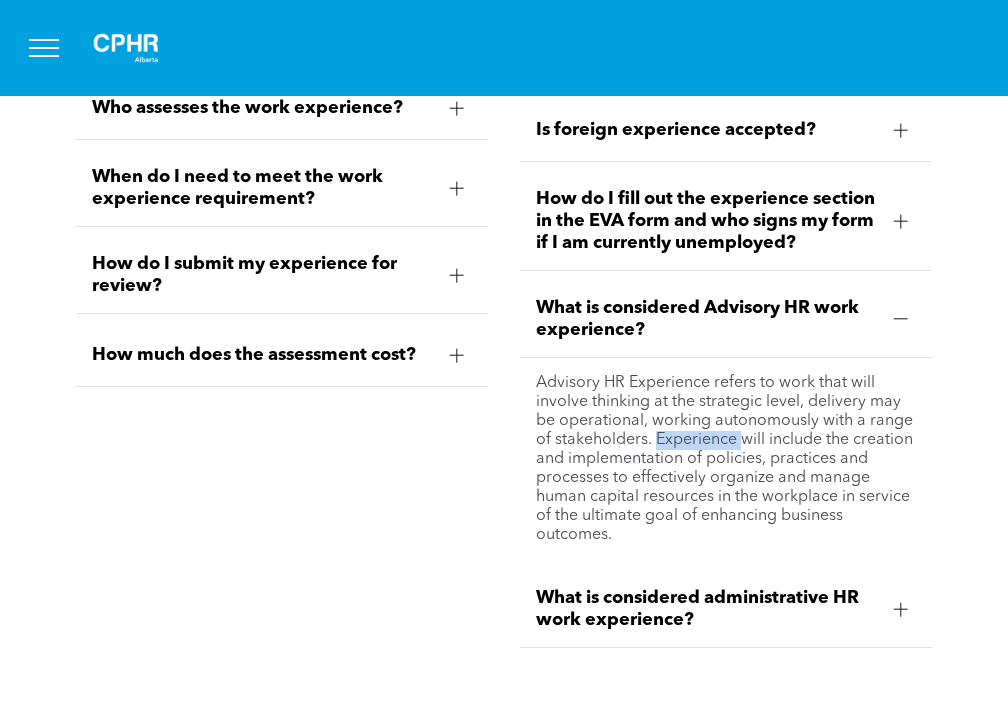 click on "Advisory HR Experience refers to work that will involve thinking at the strategic level, delivery may be operational, working autonomously with a range of stakeholders. Experience will include the creation and implementation of policies, practices and processes to effectively organize and manage human capital resources in the workplace in service of the ultimate goal of enhancing business outcomes." at bounding box center (726, 459) 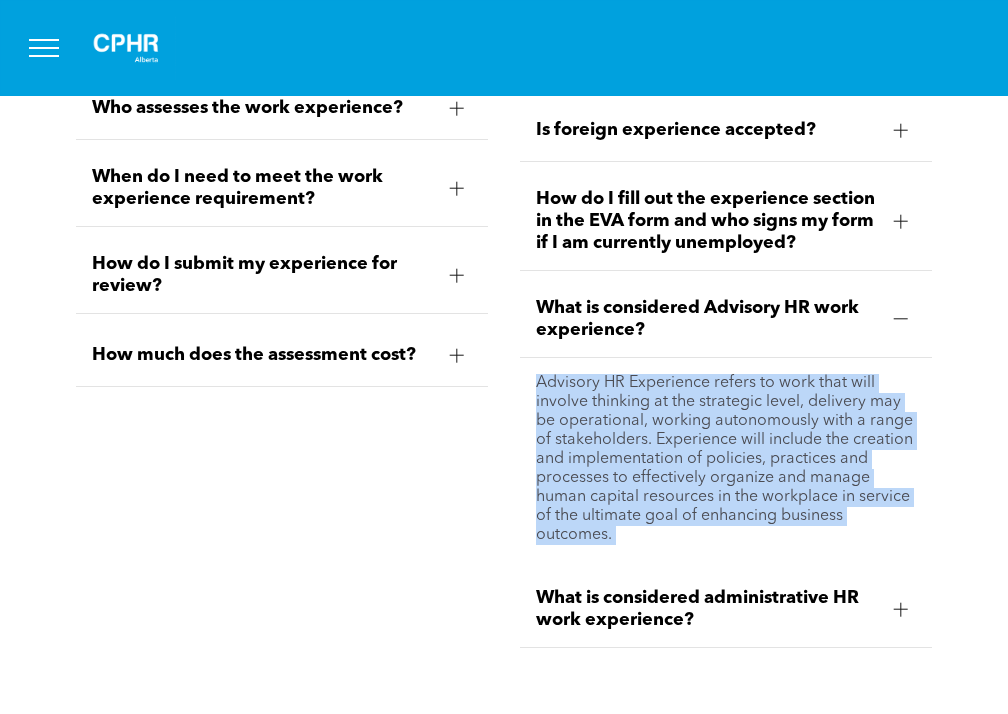 click on "Advisory HR Experience refers to work that will involve thinking at the strategic level, delivery may be operational, working autonomously with a range of stakeholders. Experience will include the creation and implementation of policies, practices and processes to effectively organize and manage human capital resources in the workplace in service of the ultimate goal of enhancing business outcomes." at bounding box center [726, 459] 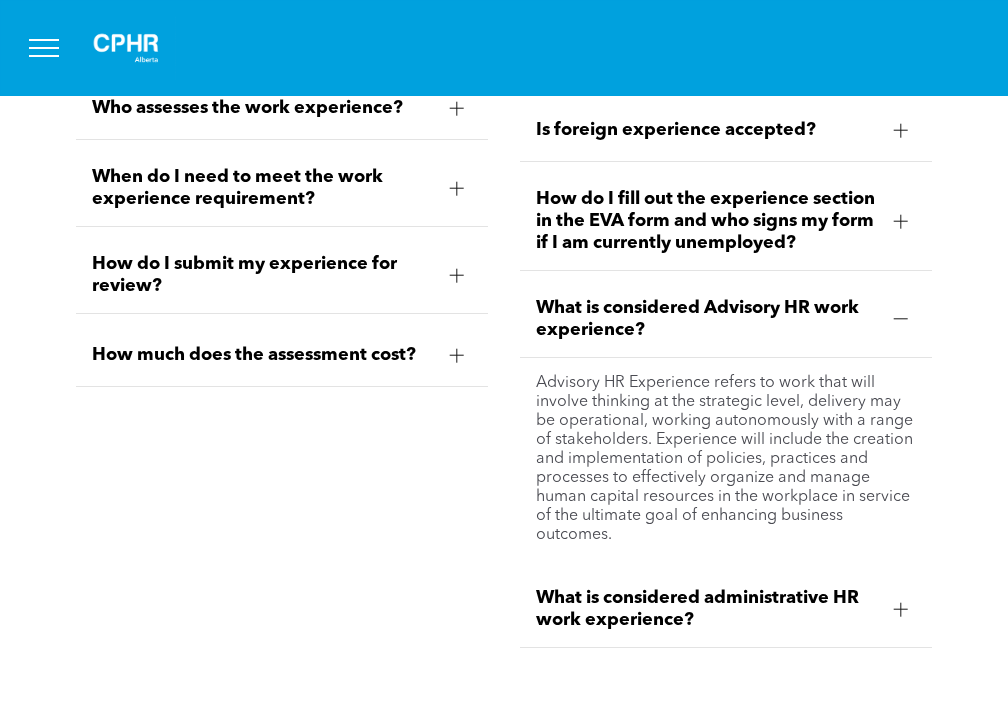 click on "What is considered Advisory HR work experience?" at bounding box center [726, 319] 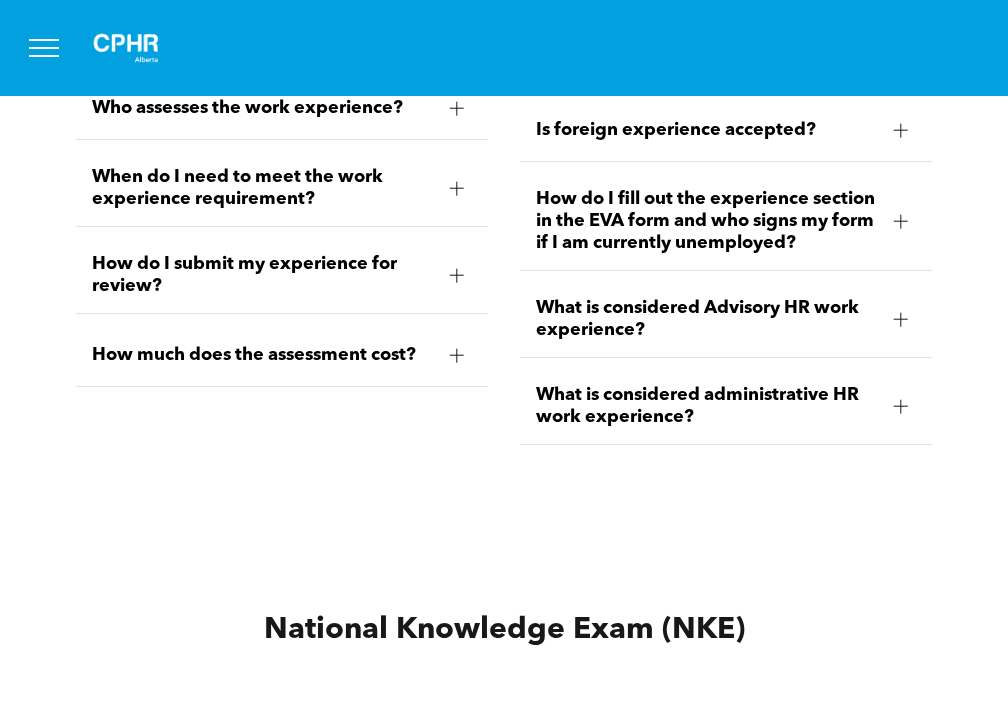 click on "What is considered administrative HR work experience?" at bounding box center (707, 406) 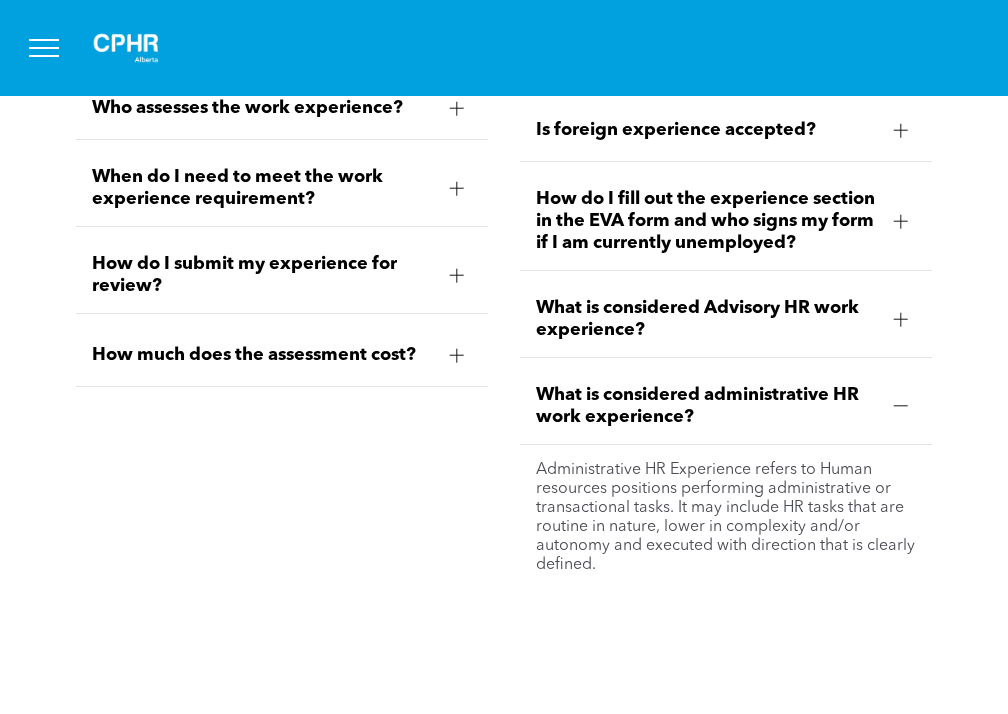 click on "Administrative HR Experience refers to Human resources positions performing administrative or transactional tasks. It may include HR tasks that are routine in nature, lower in complexity and/or autonomy and executed with direction that is clearly defined." at bounding box center [726, 518] 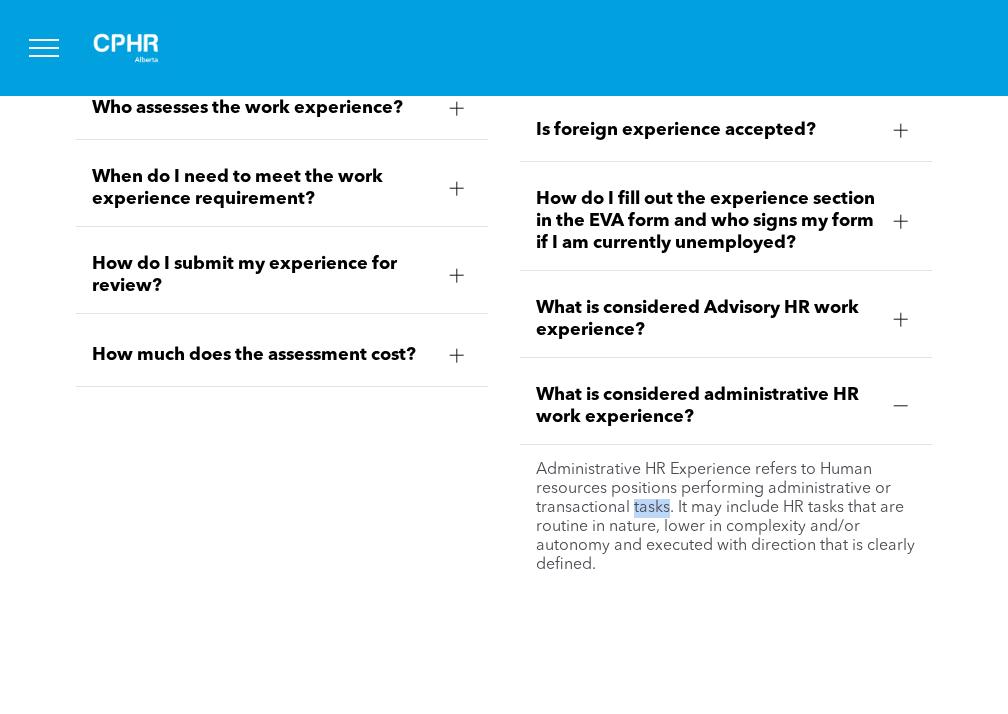 click on "Administrative HR Experience refers to Human resources positions performing administrative or transactional tasks. It may include HR tasks that are routine in nature, lower in complexity and/or autonomy and executed with direction that is clearly defined." at bounding box center (726, 518) 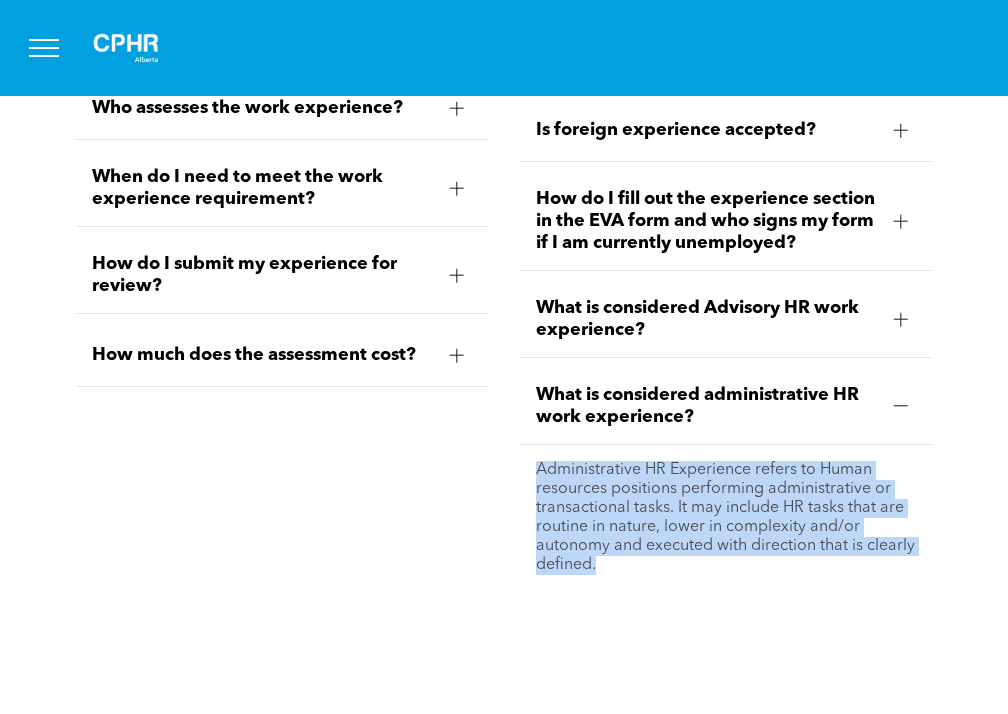 click on "Administrative HR Experience refers to Human resources positions performing administrative or transactional tasks. It may include HR tasks that are routine in nature, lower in complexity and/or autonomy and executed with direction that is clearly defined." at bounding box center [726, 518] 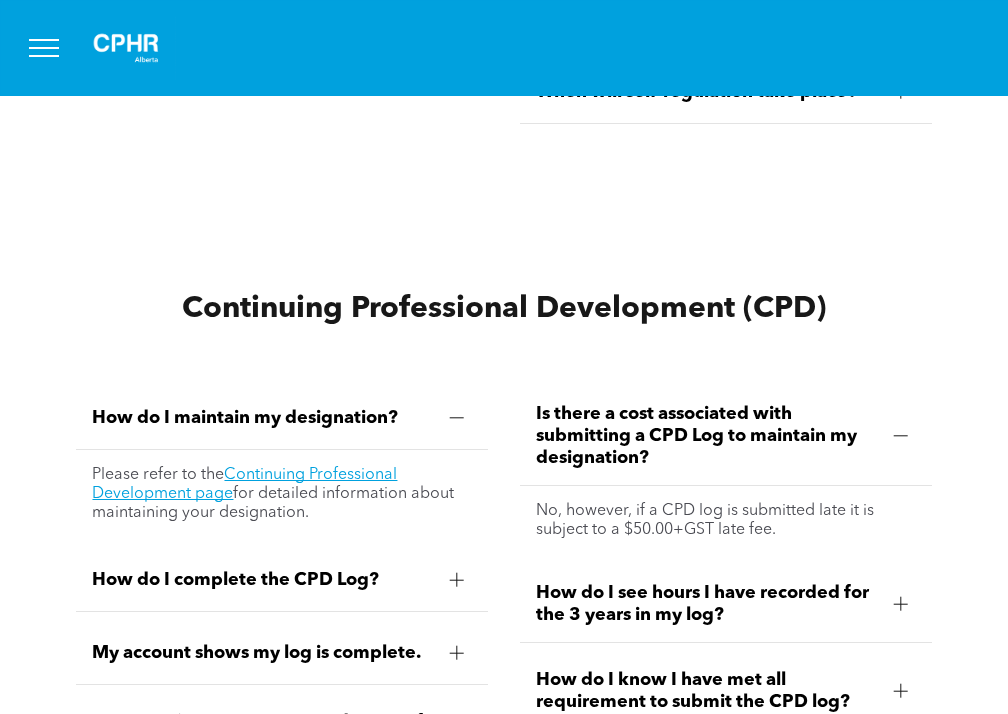scroll, scrollTop: 8149, scrollLeft: 0, axis: vertical 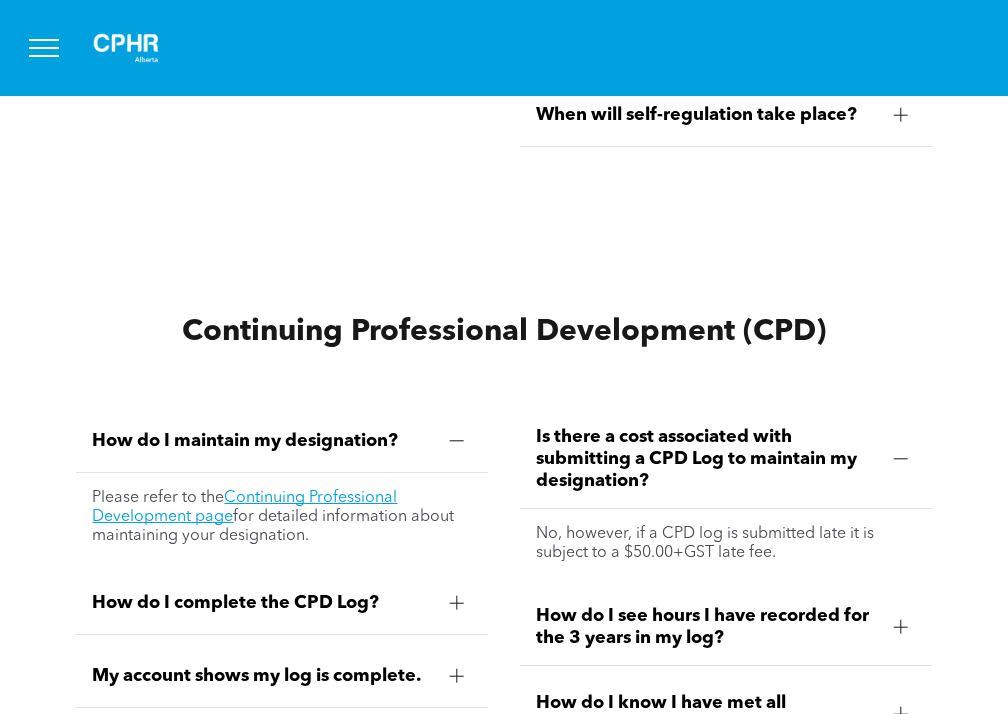 click on "What will change when we become self-regulated? Over the past eight years CPHR Alberta has worked to align its regulatory practices with the best practices of leading professional associations.  This includes elevating the registration standards related to assessment, such as introducing an academic requirement, a professional experience requirement and good character attestation requirements. CPHR Alberta completed a series of member consultations sessions across Alberta, including two sessions at the annual conference, on a new Code of Ethics and Standards of Professional Conduct. The Code and Standard were approved by the Board of Directors in May 2014 and implemented January 1, 2015. The Code and Standard aligns the HR profession towards achieving self-regulation by raising the credibility of the designation and elevating the quality of HR practice in Alberta. Further improvements to the Discipline Committee’s processes to better protect members and the public. What will it cost me?" at bounding box center (726, -418) 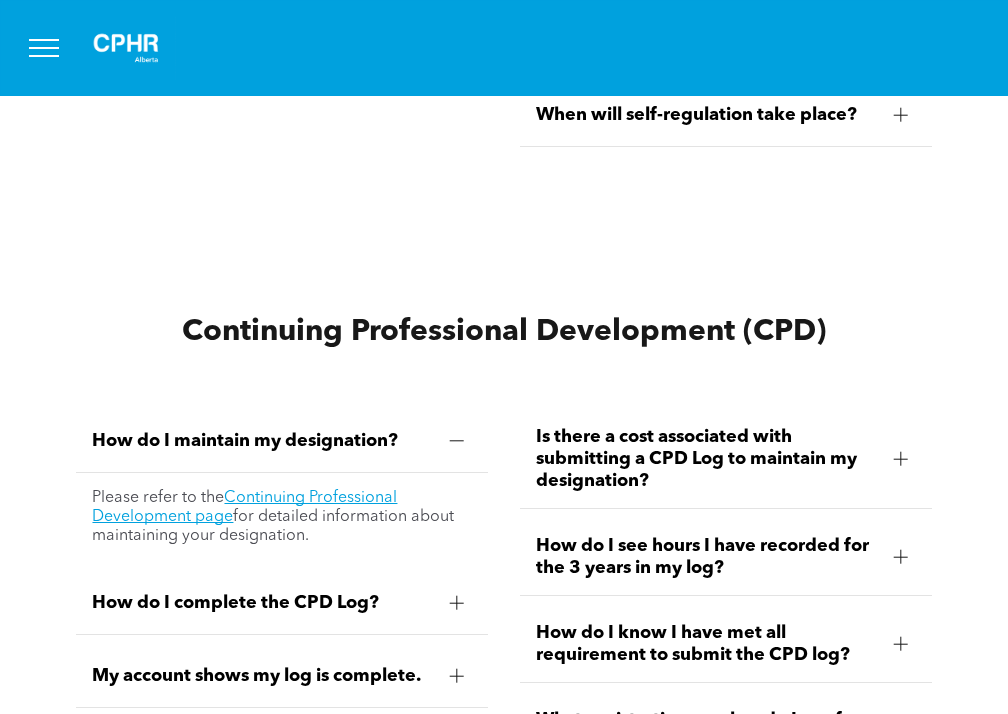 click on "Continuing Professional Development (CPD)" at bounding box center (504, 283) 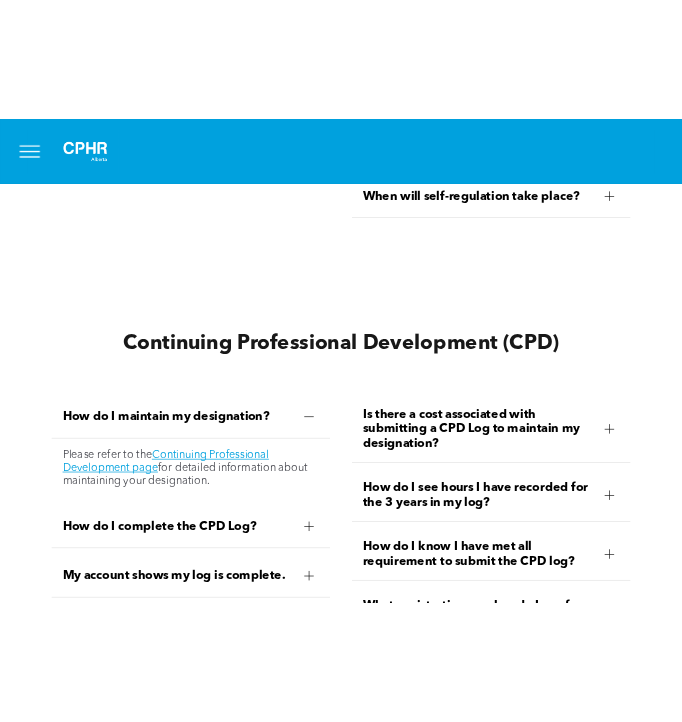 scroll, scrollTop: 8337, scrollLeft: 0, axis: vertical 